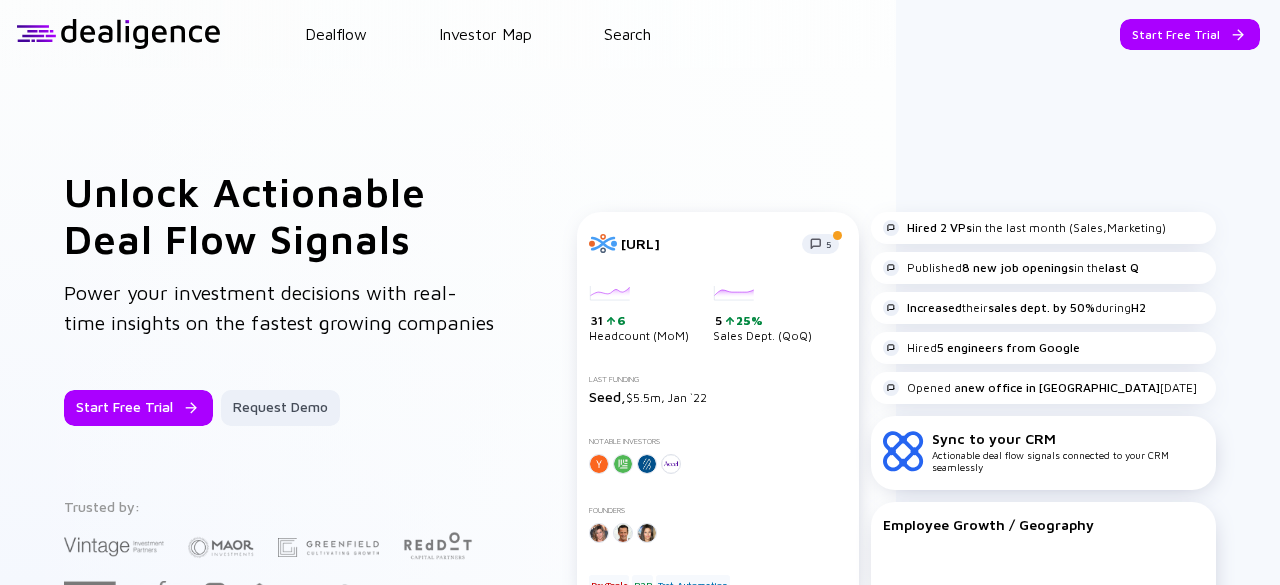 scroll, scrollTop: 0, scrollLeft: 0, axis: both 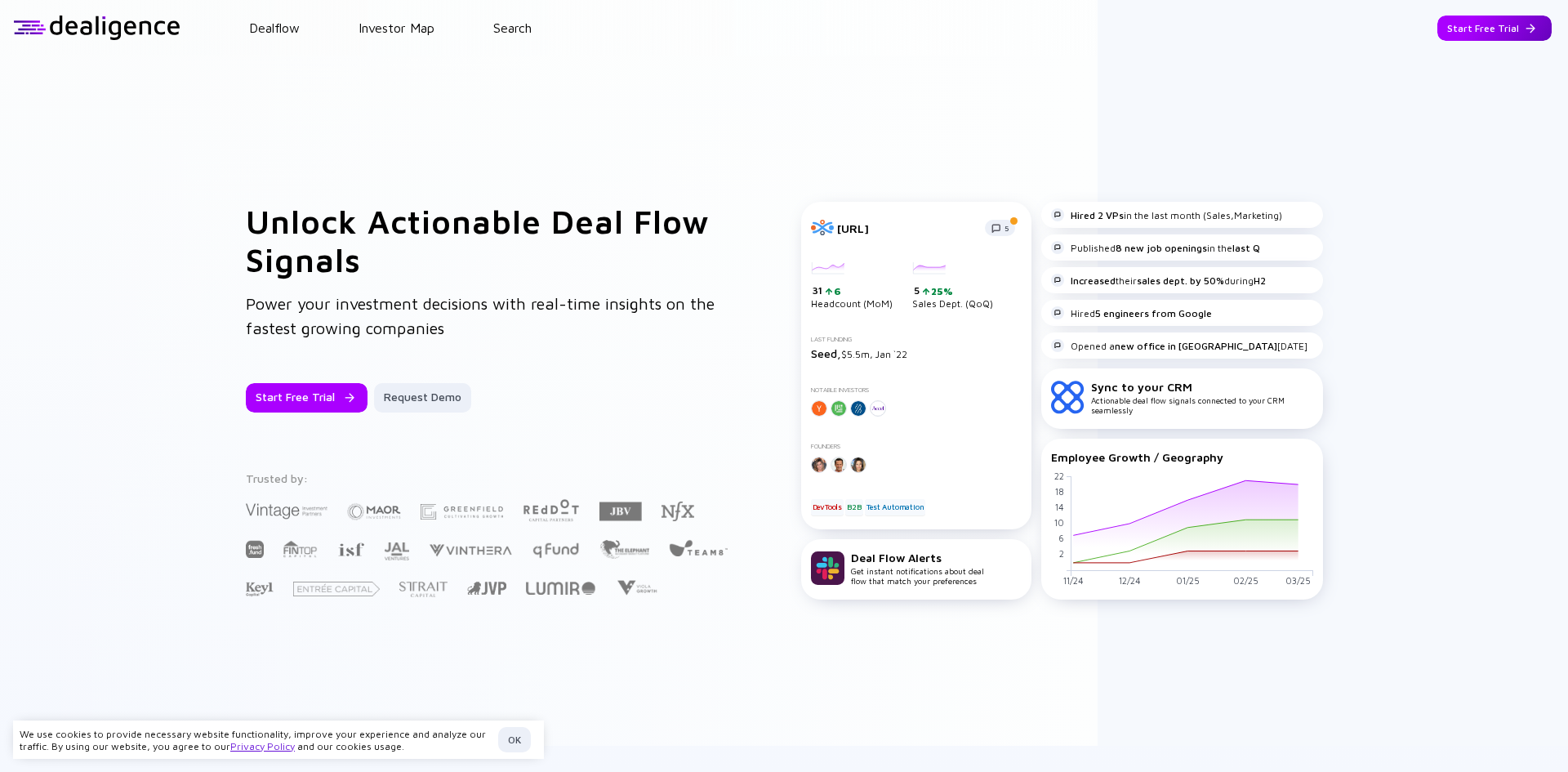 click on "Start Free Trial" at bounding box center (1494, 28) 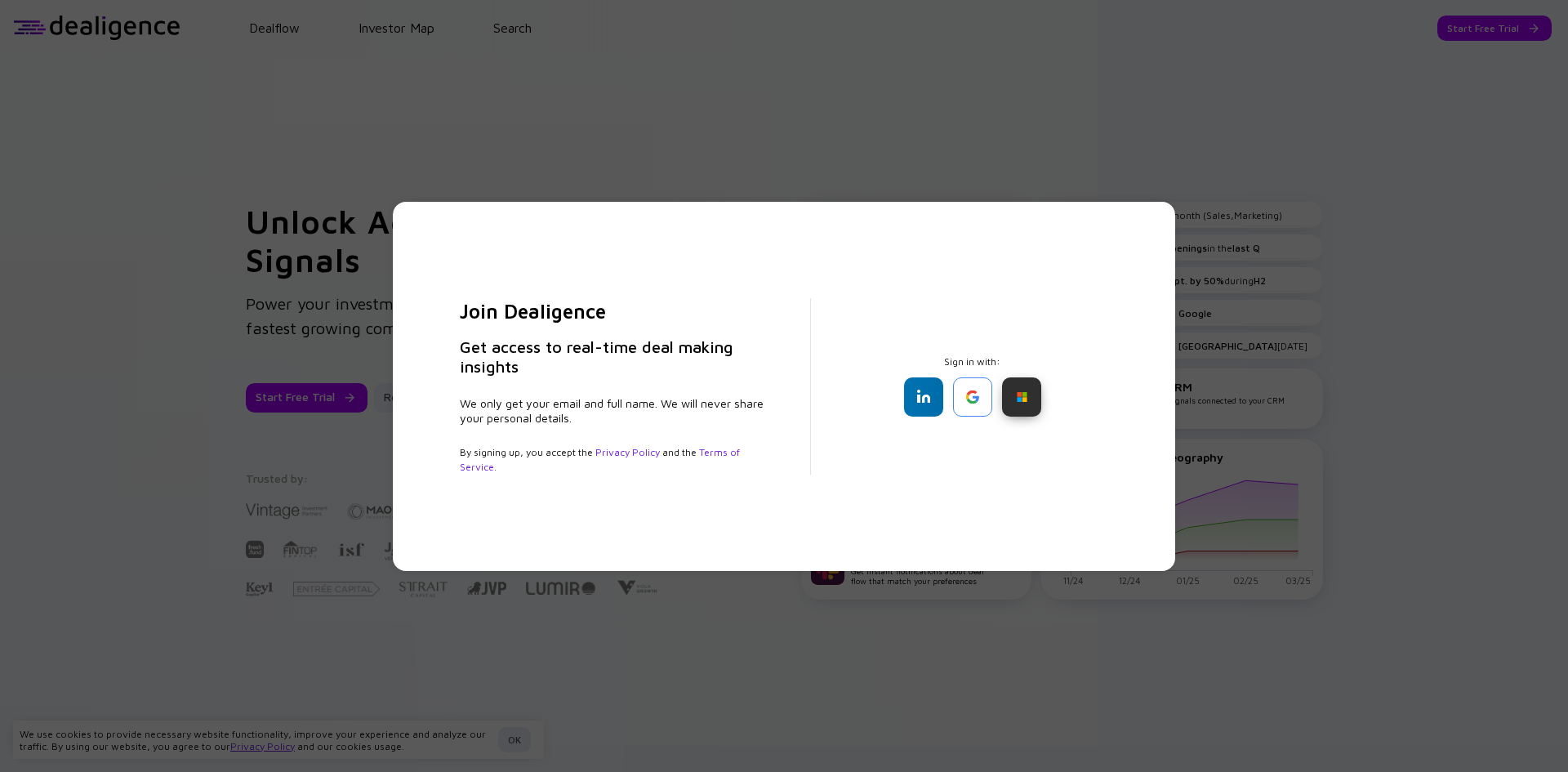 click at bounding box center [1022, 397] 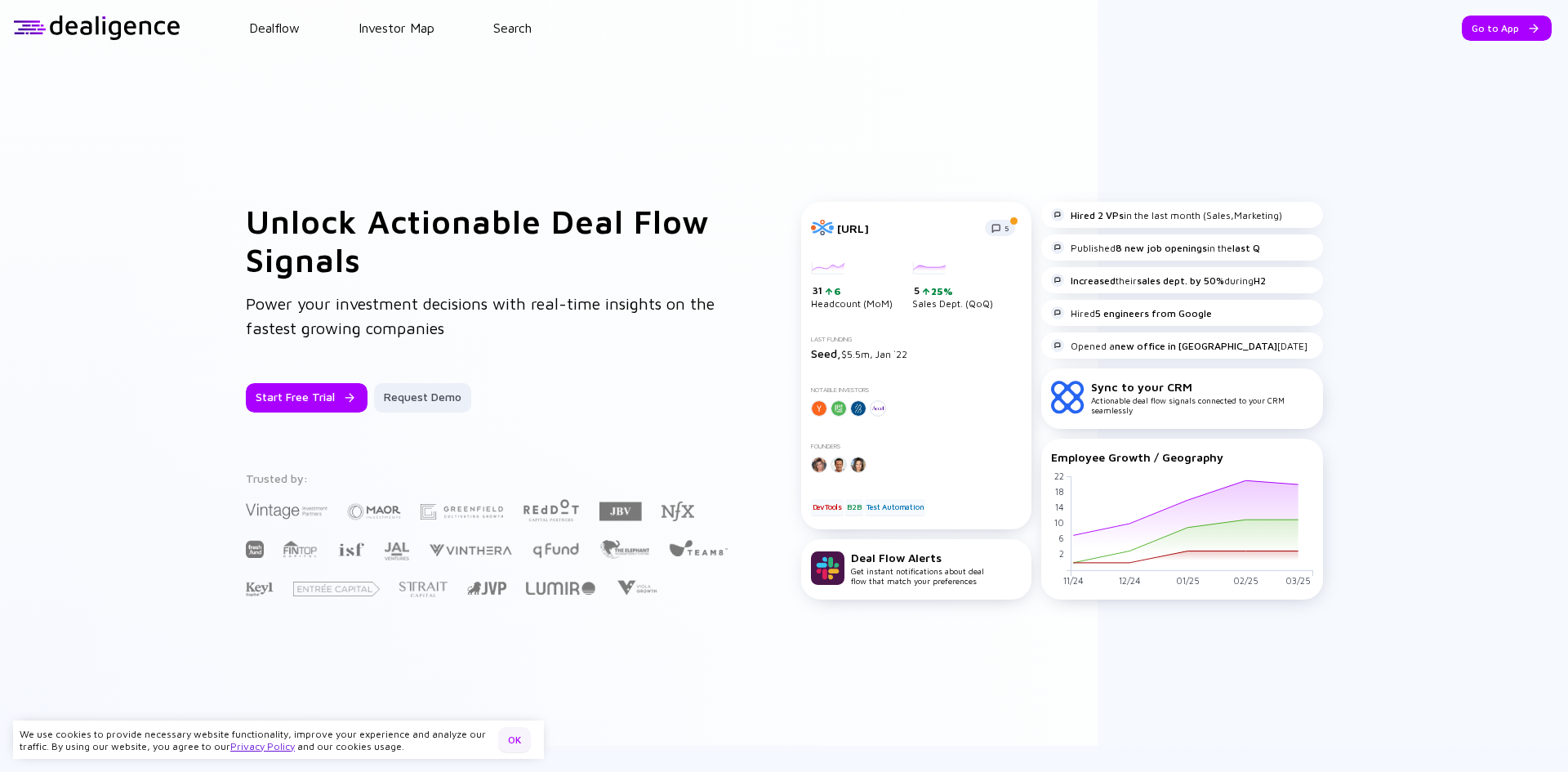 click on "OK" at bounding box center [514, 739] 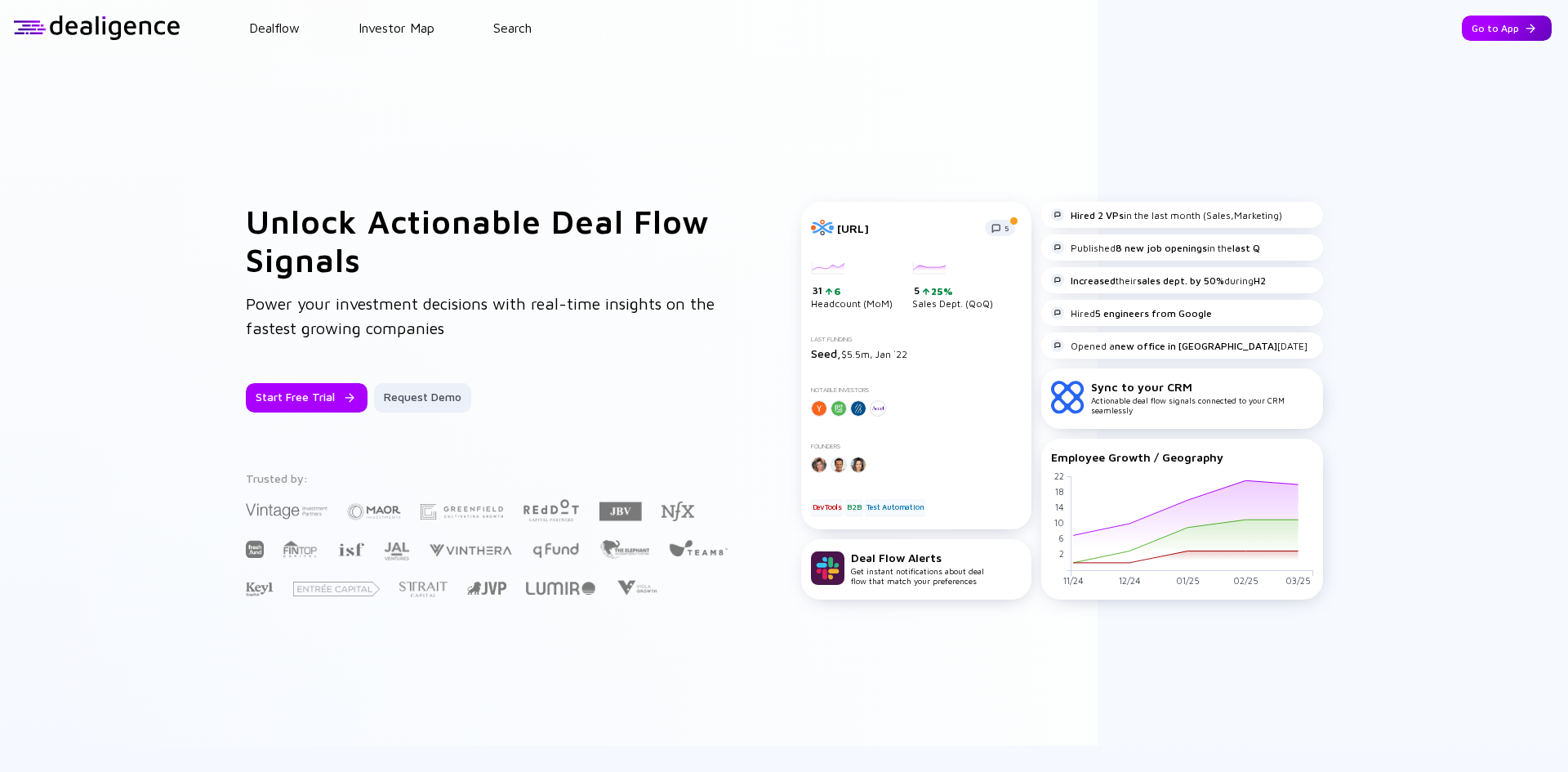 click on "Go to App" at bounding box center (1507, 28) 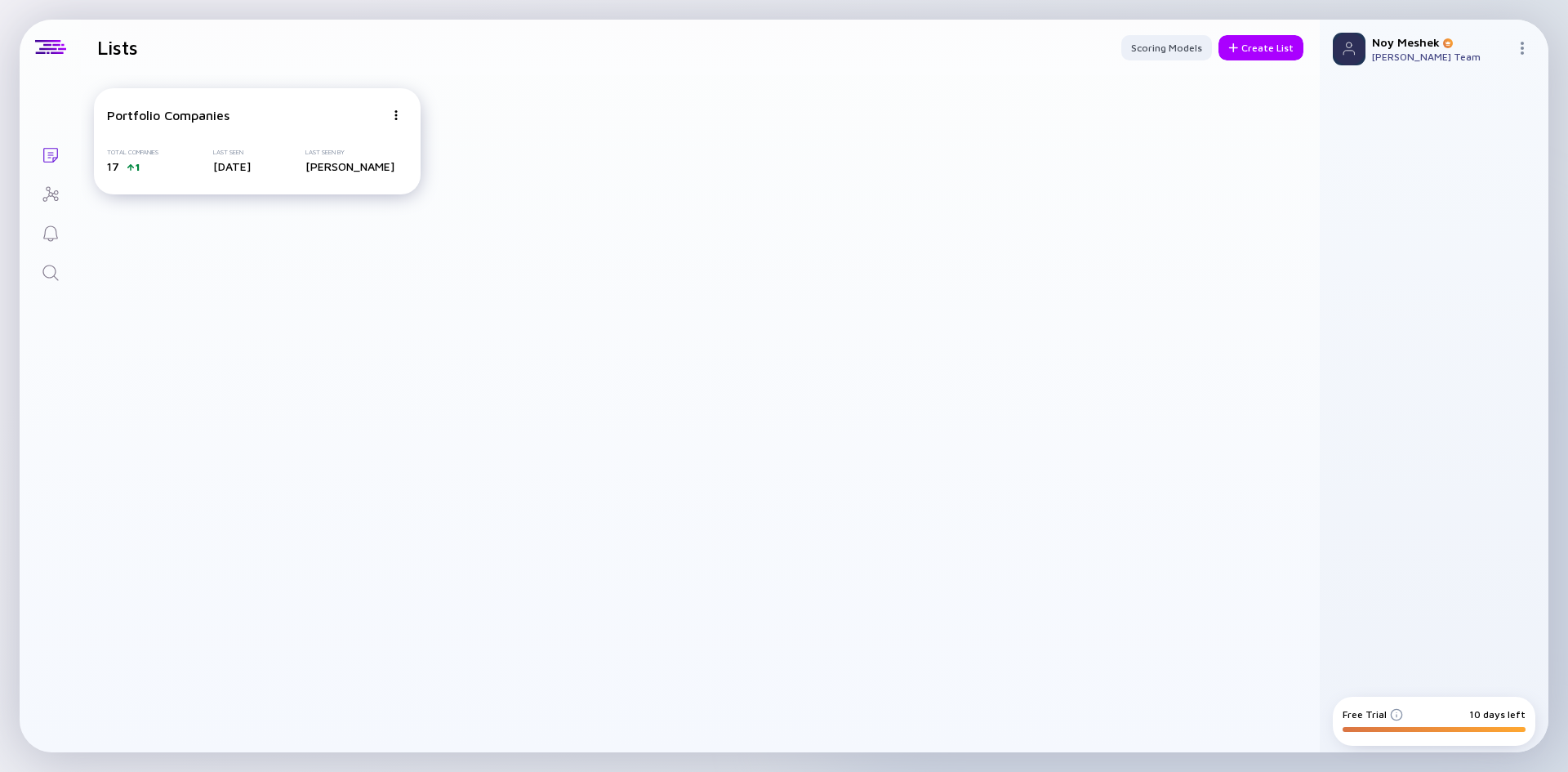 click on "Portfolio Companies" at bounding box center [168, 115] 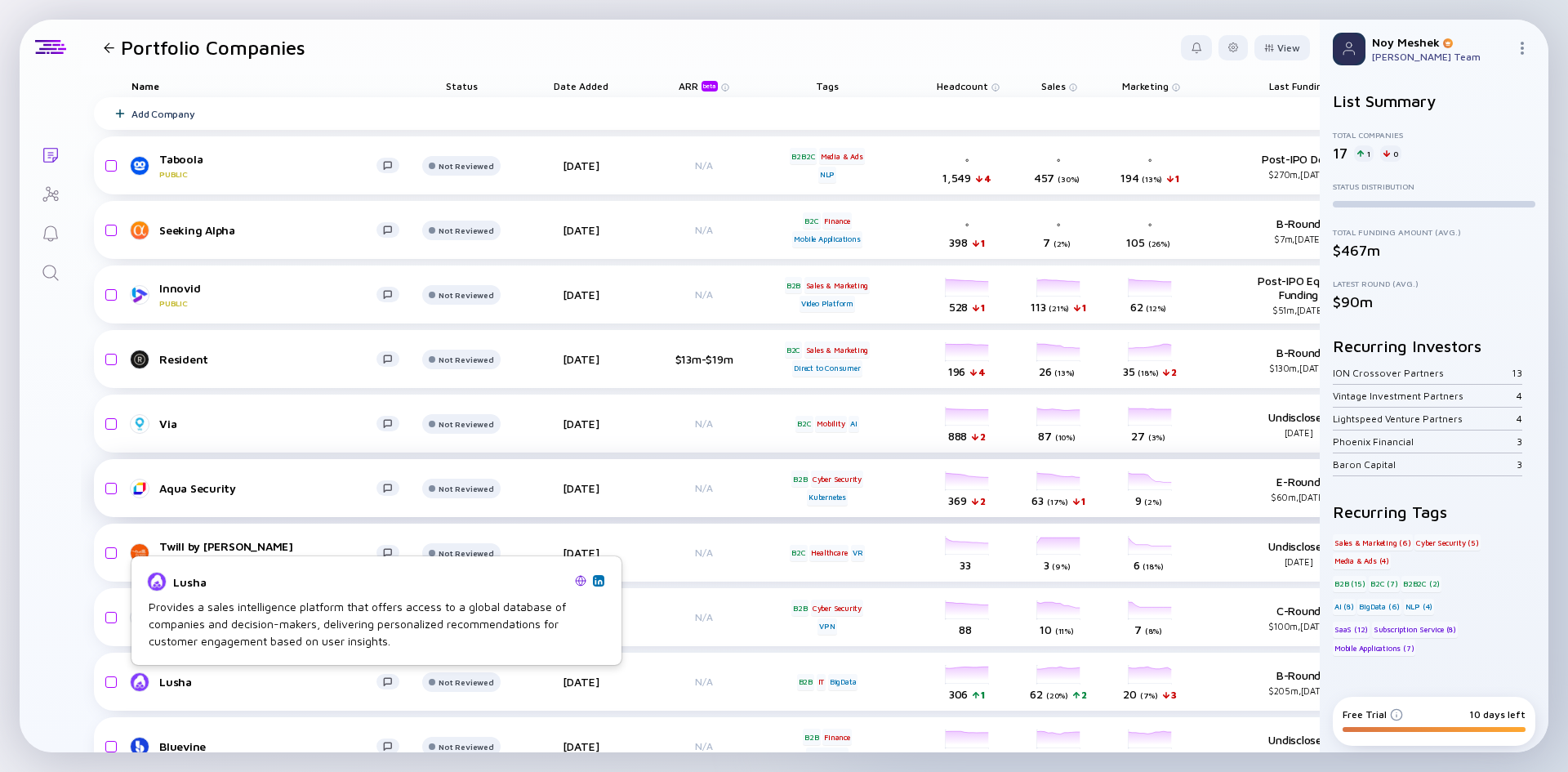 scroll, scrollTop: 0, scrollLeft: 0, axis: both 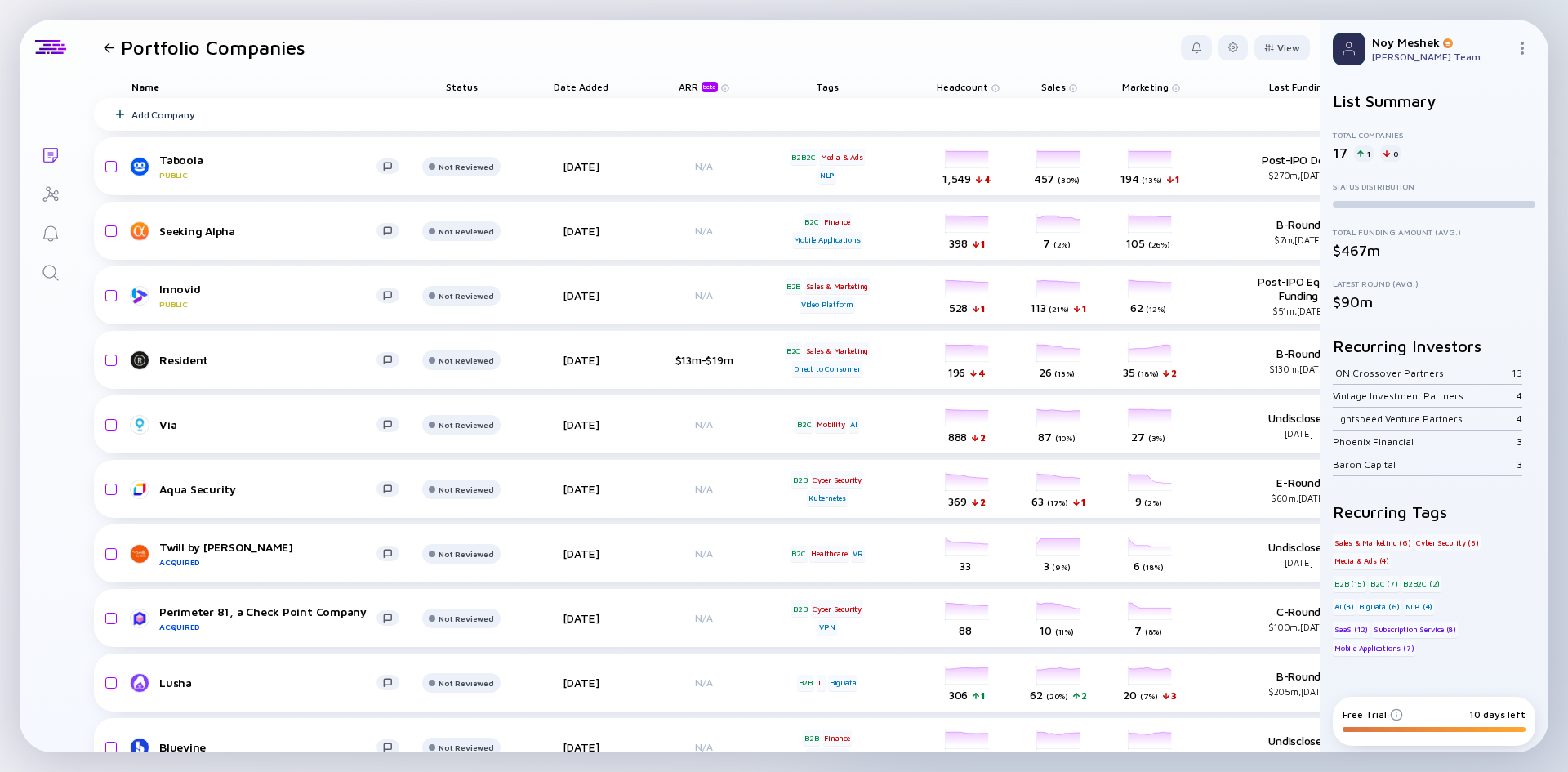 click at bounding box center [109, 47] 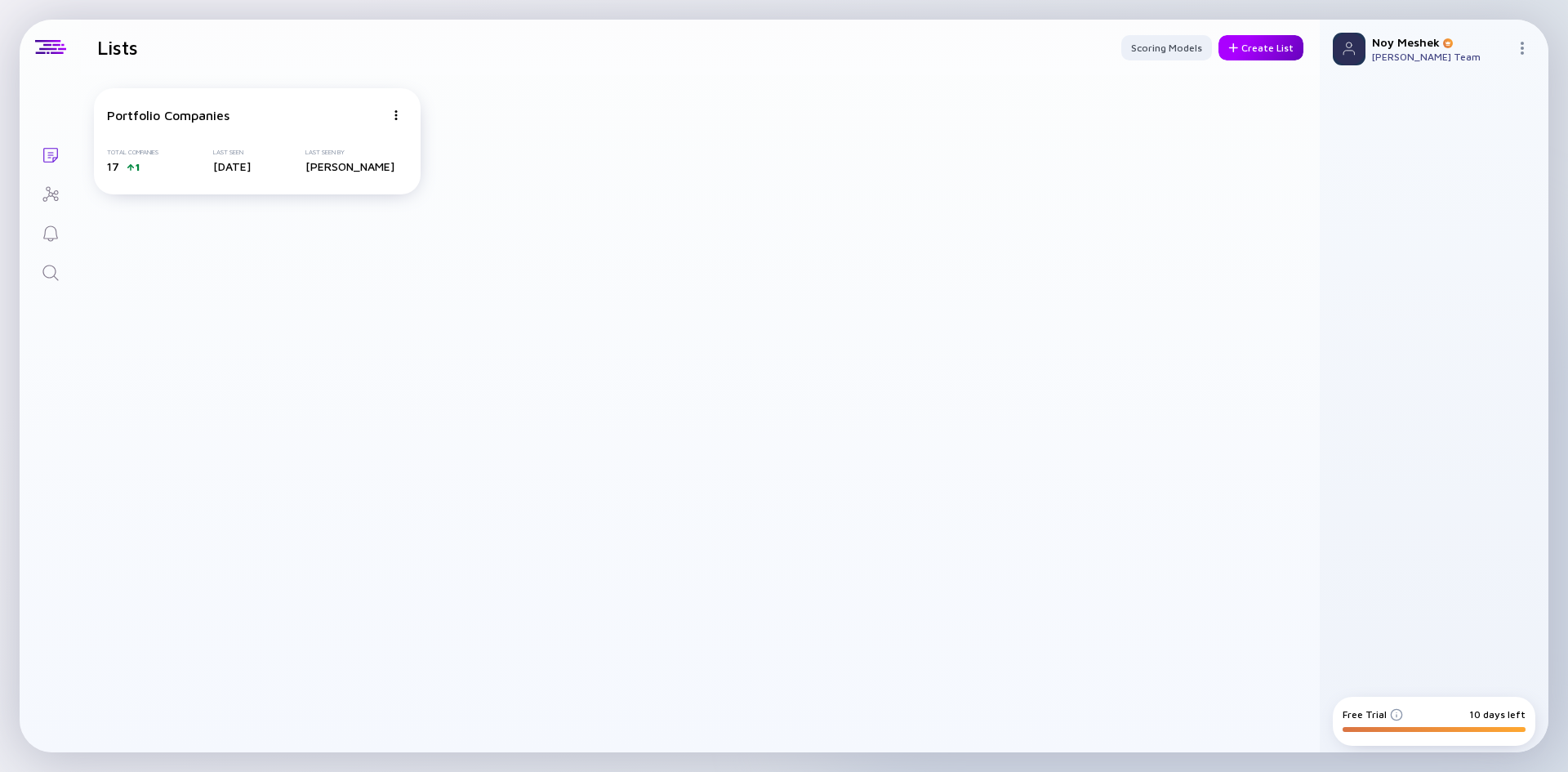 click on "Create List" at bounding box center [1261, 47] 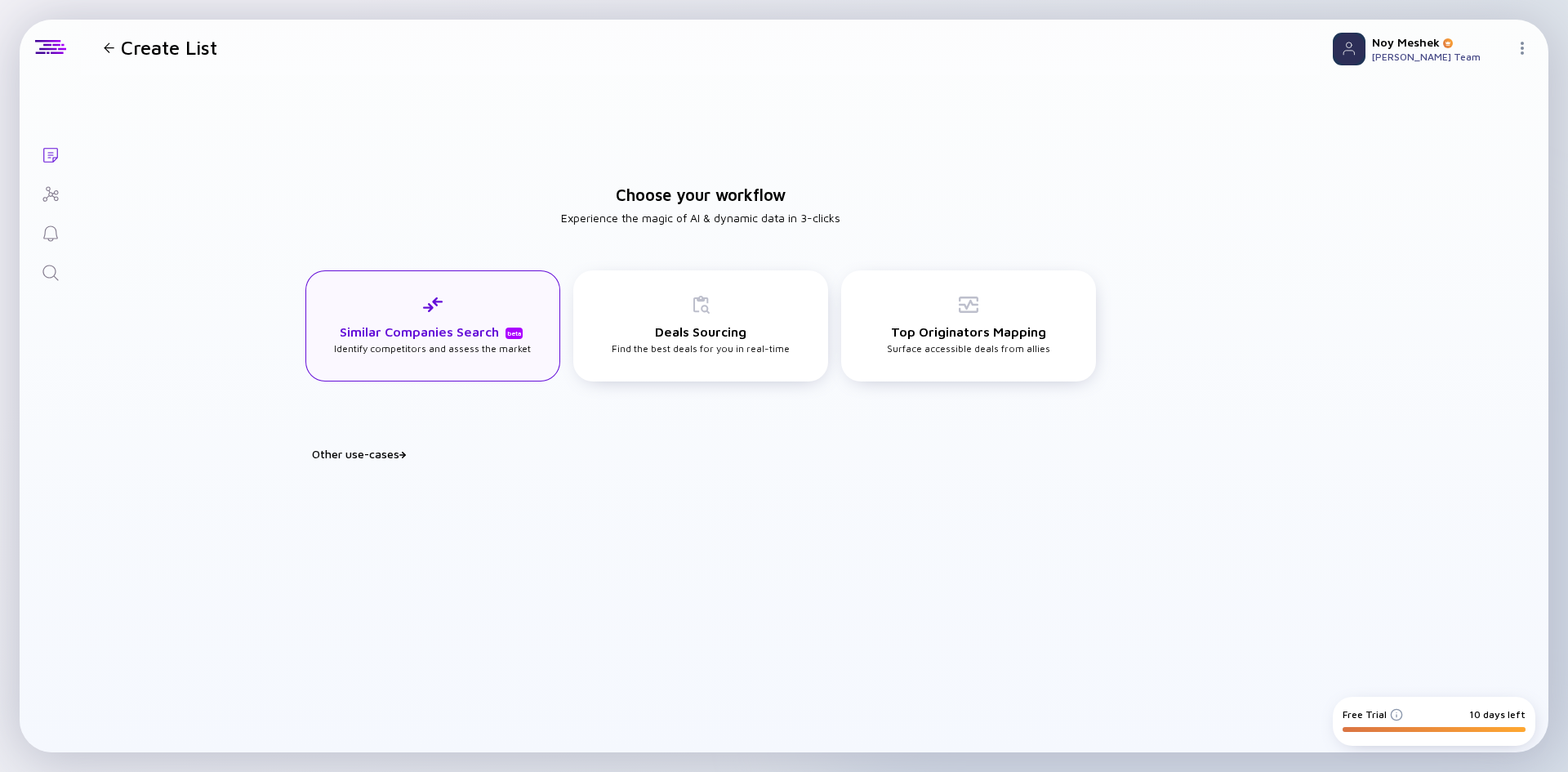 click 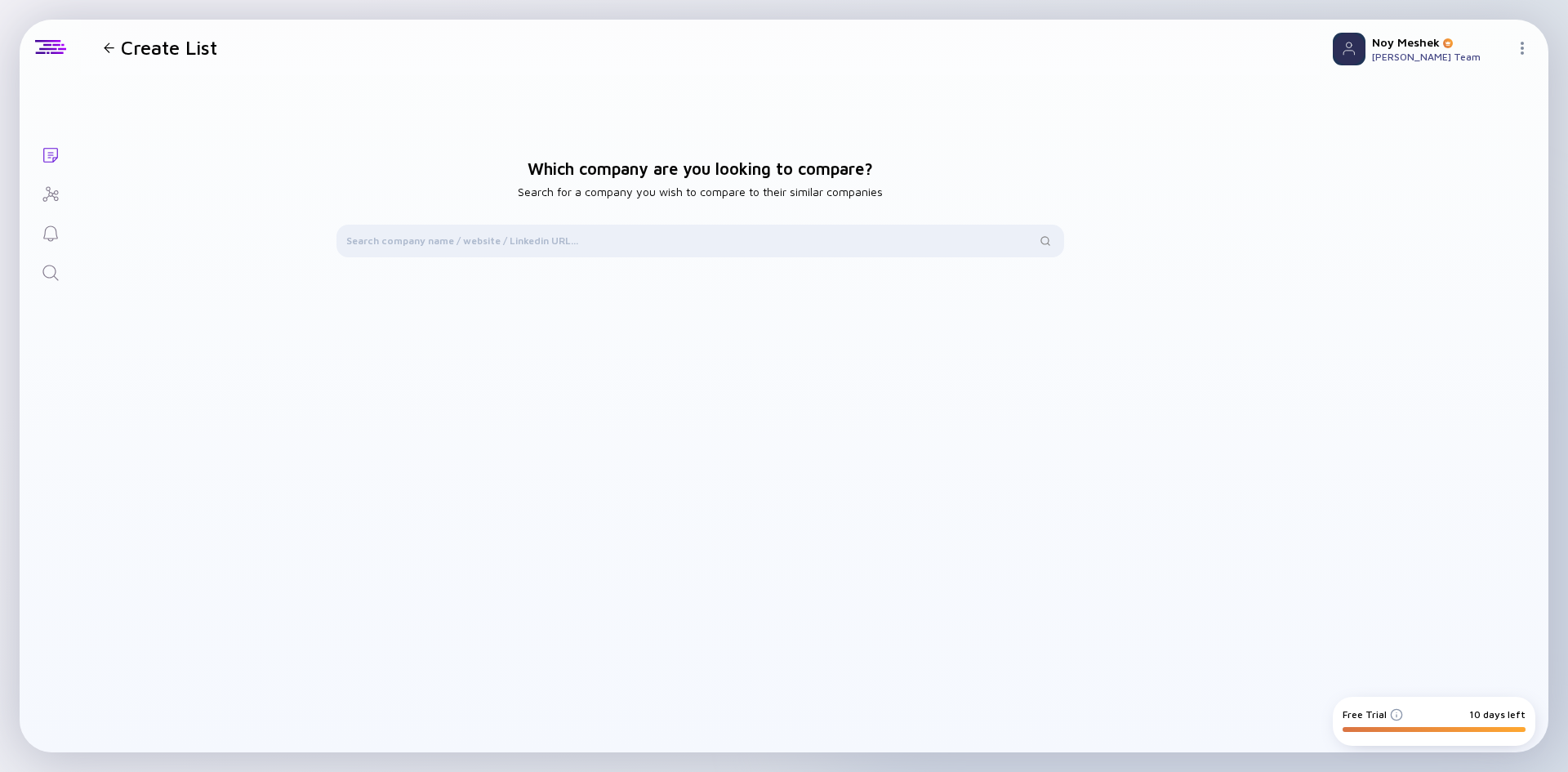 click at bounding box center (109, 47) 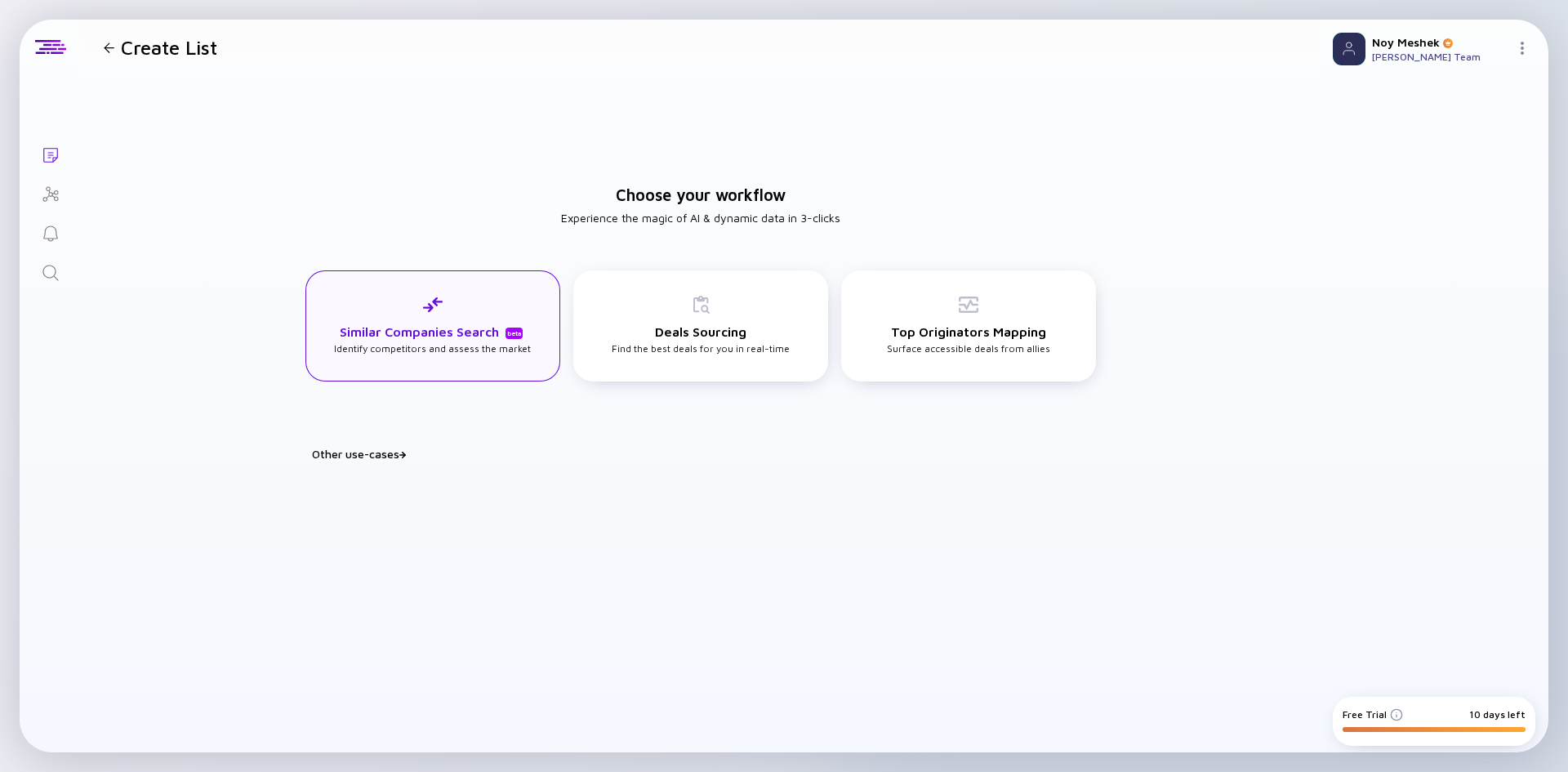click on "Similar Companies Search beta Identify competitors and assess the market" at bounding box center [432, 324] 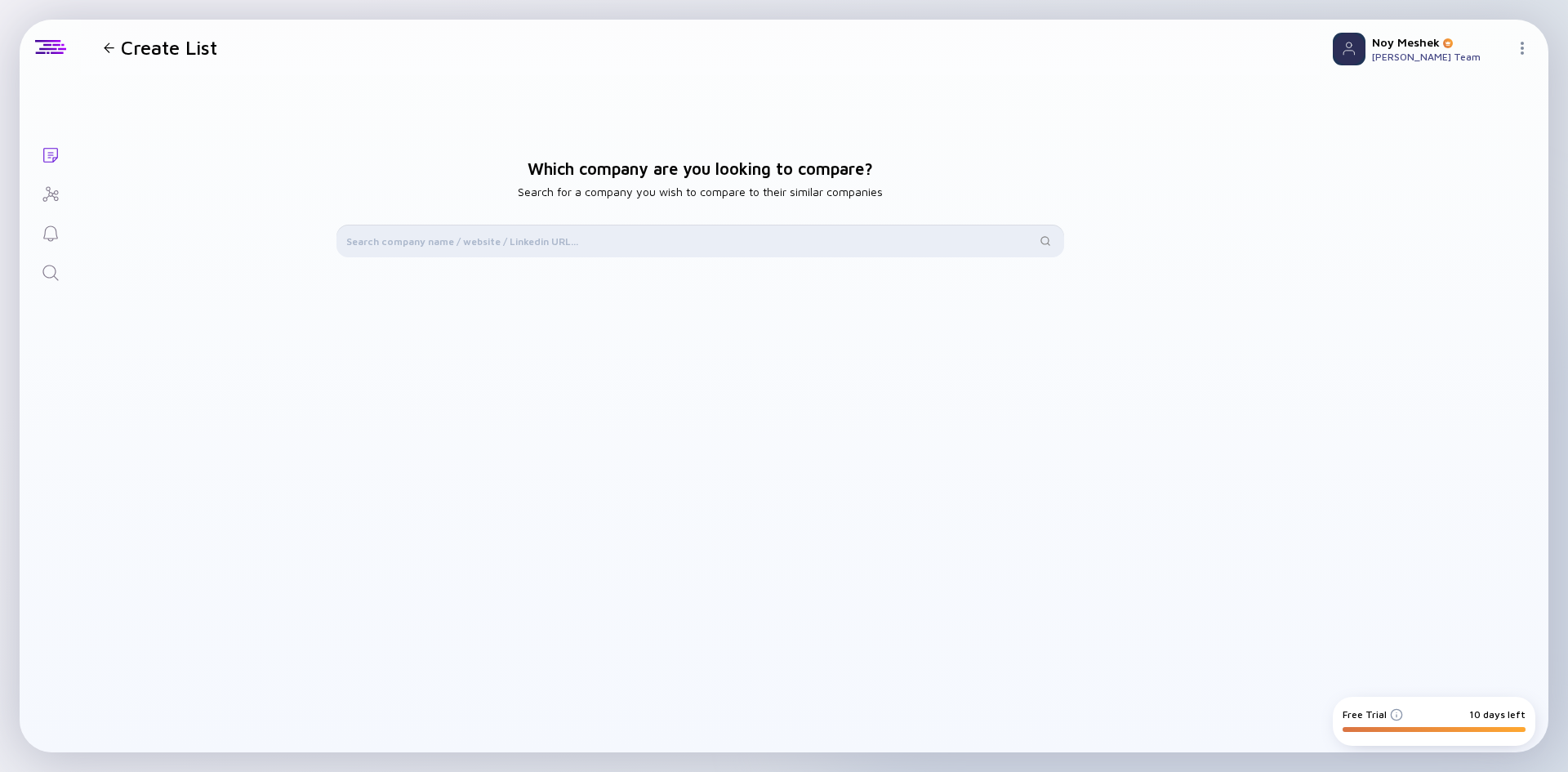 click at bounding box center (691, 241) 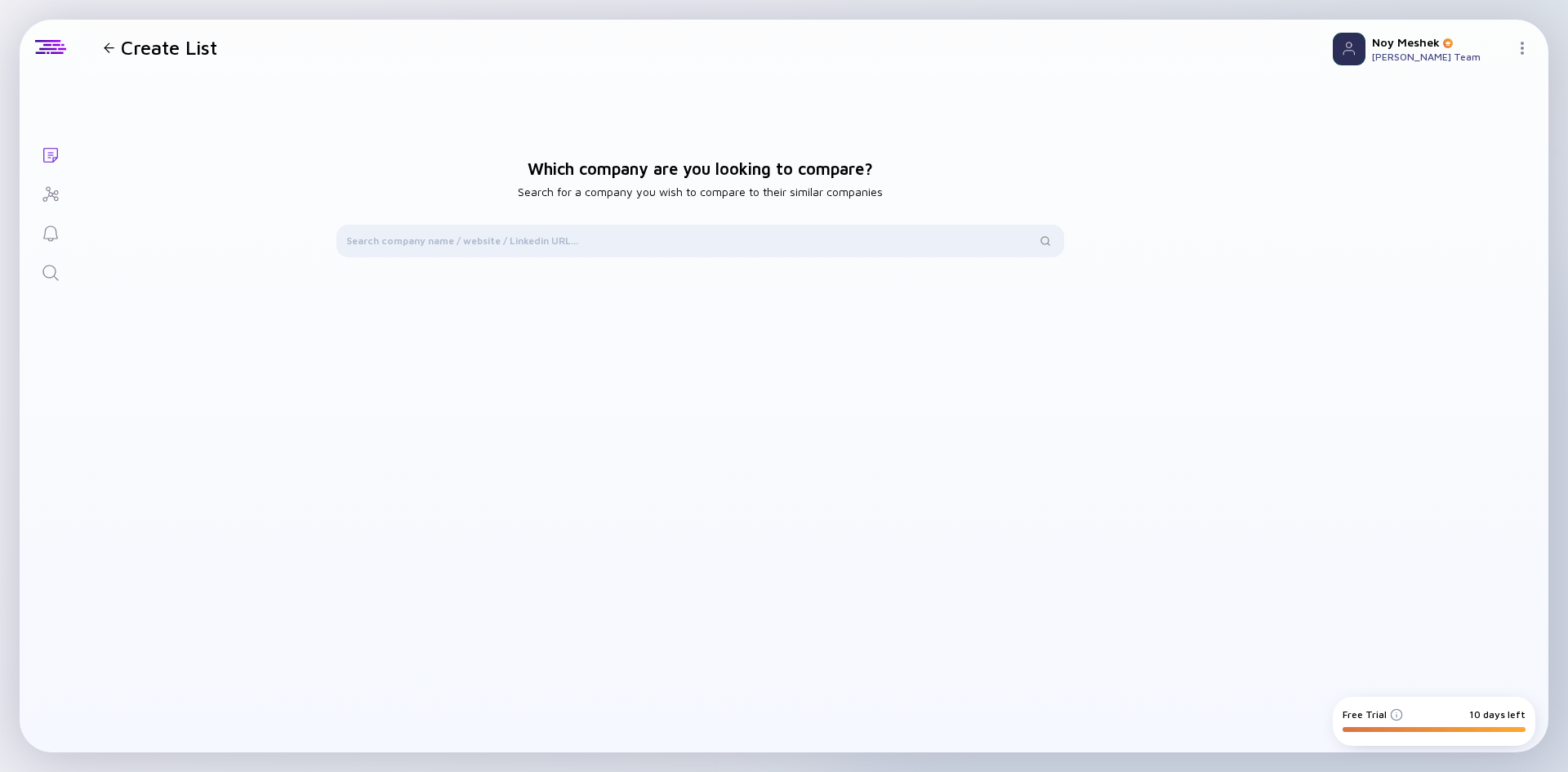 click at bounding box center [109, 47] 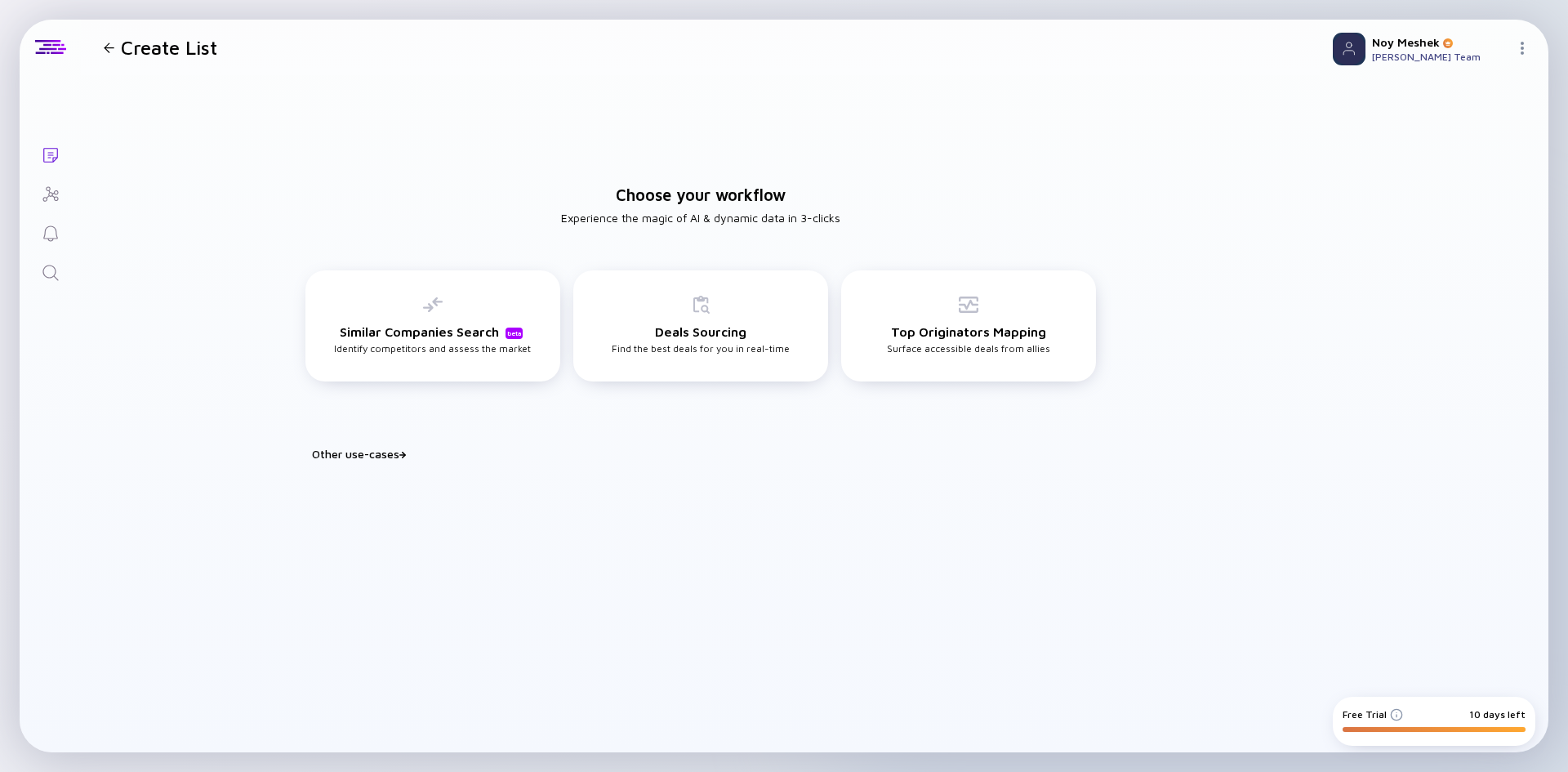 click on "Other use-cases" at bounding box center (710, 453) 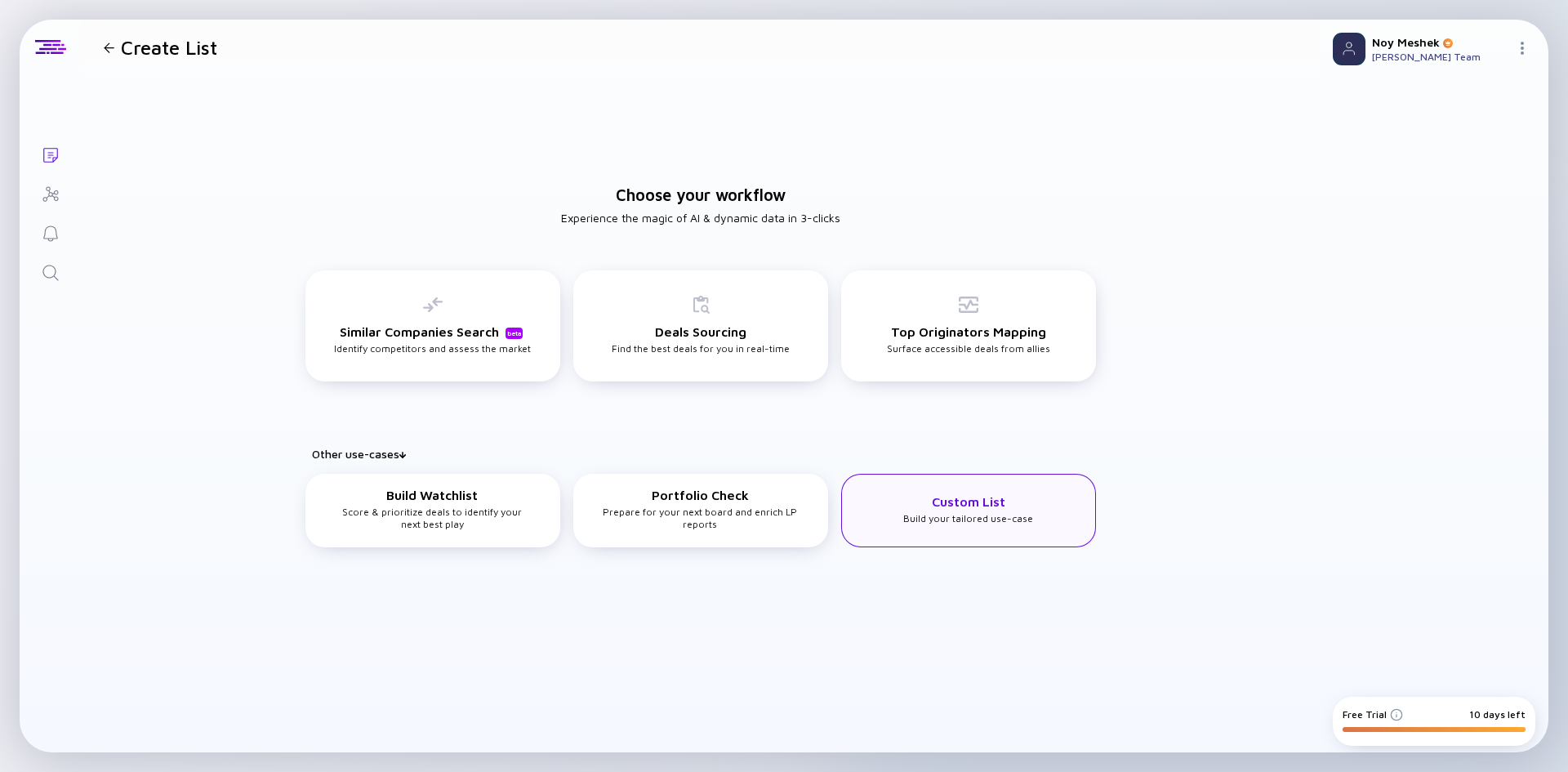 click on "Custom List Build your tailored use-case" at bounding box center [968, 509] 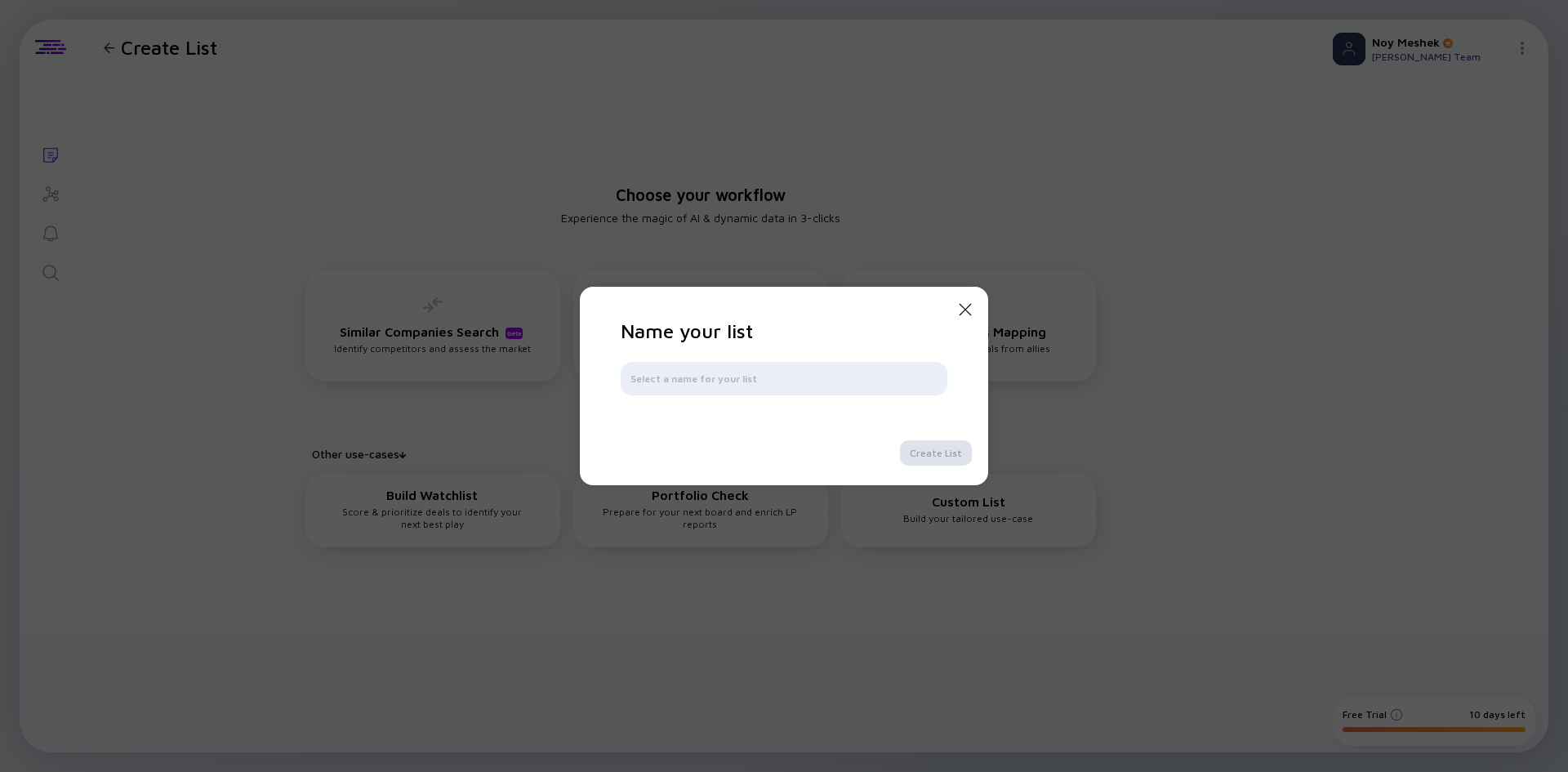 click at bounding box center [784, 378] 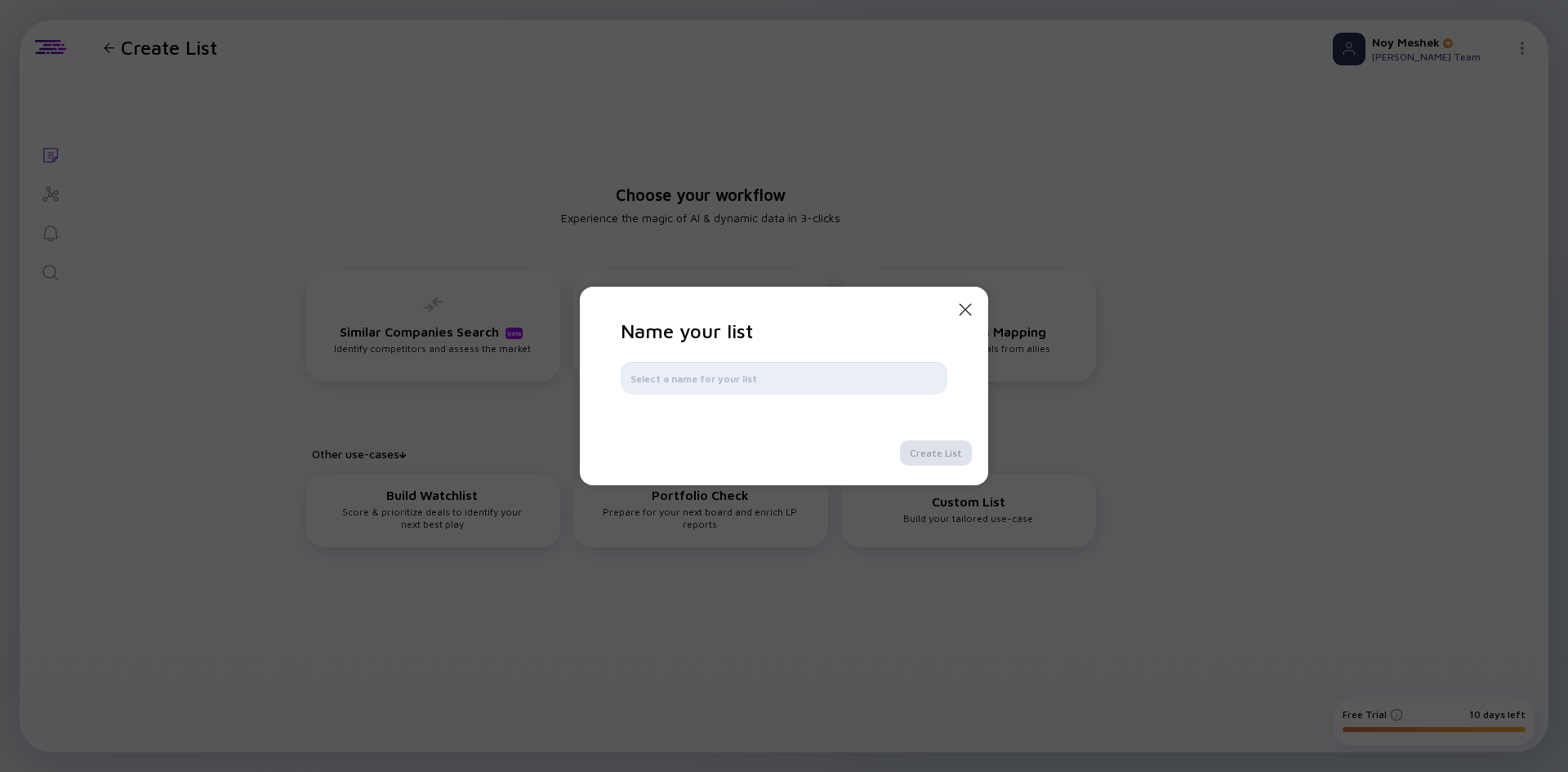 click at bounding box center [784, 378] 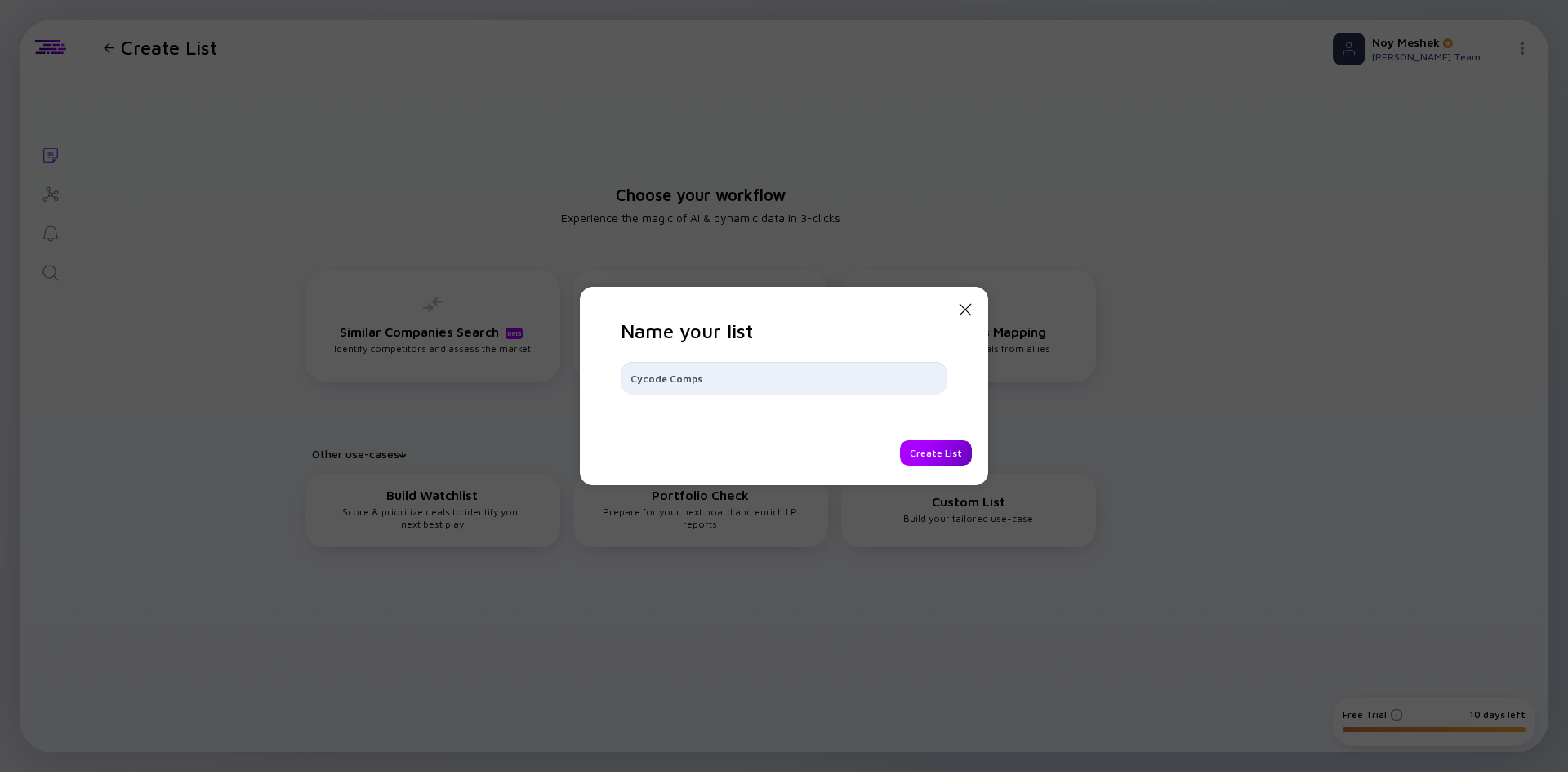 type on "Cycode Comps" 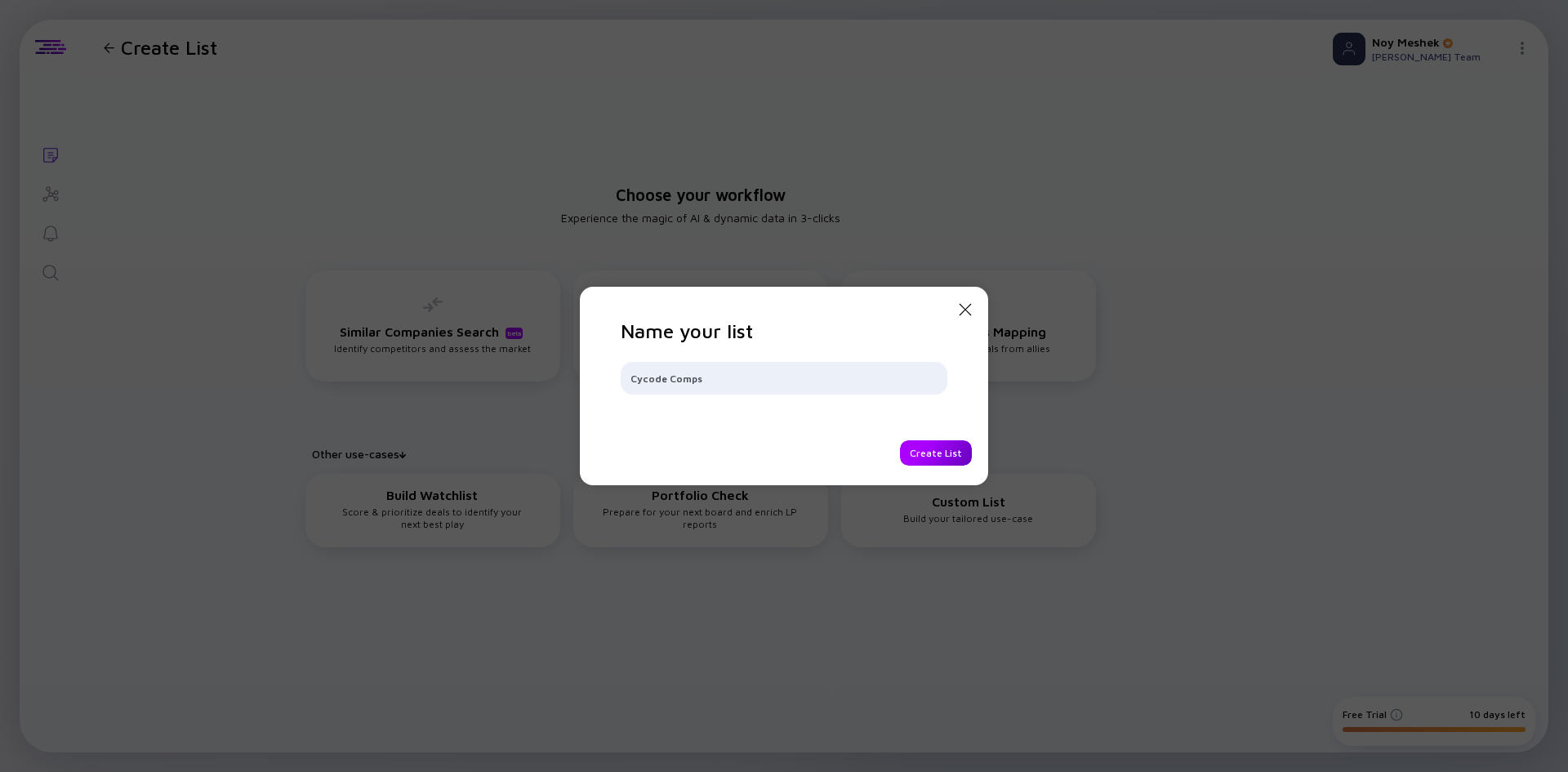 click on "Create List" at bounding box center (936, 453) 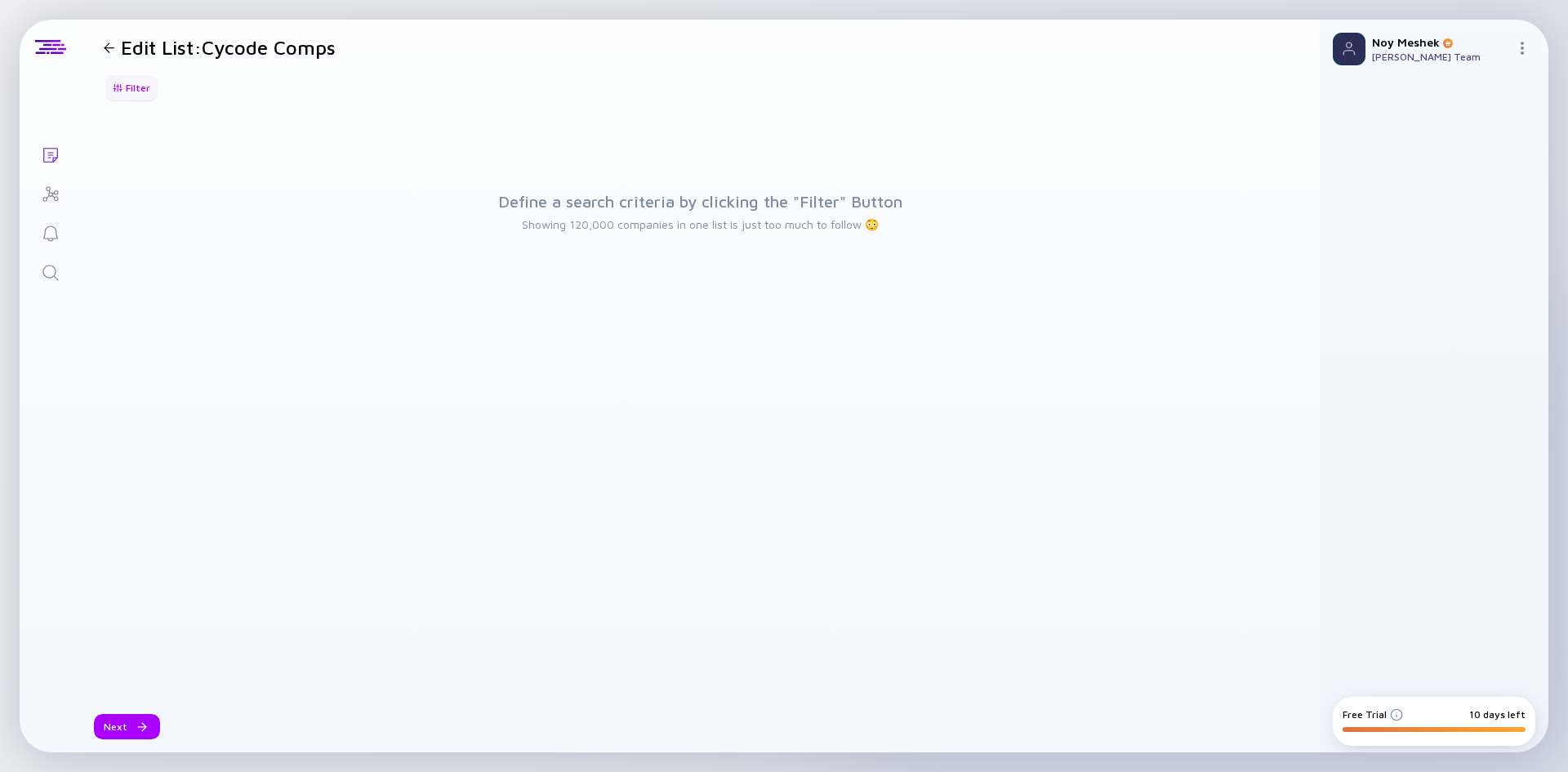 click on "Filter" at bounding box center [131, 87] 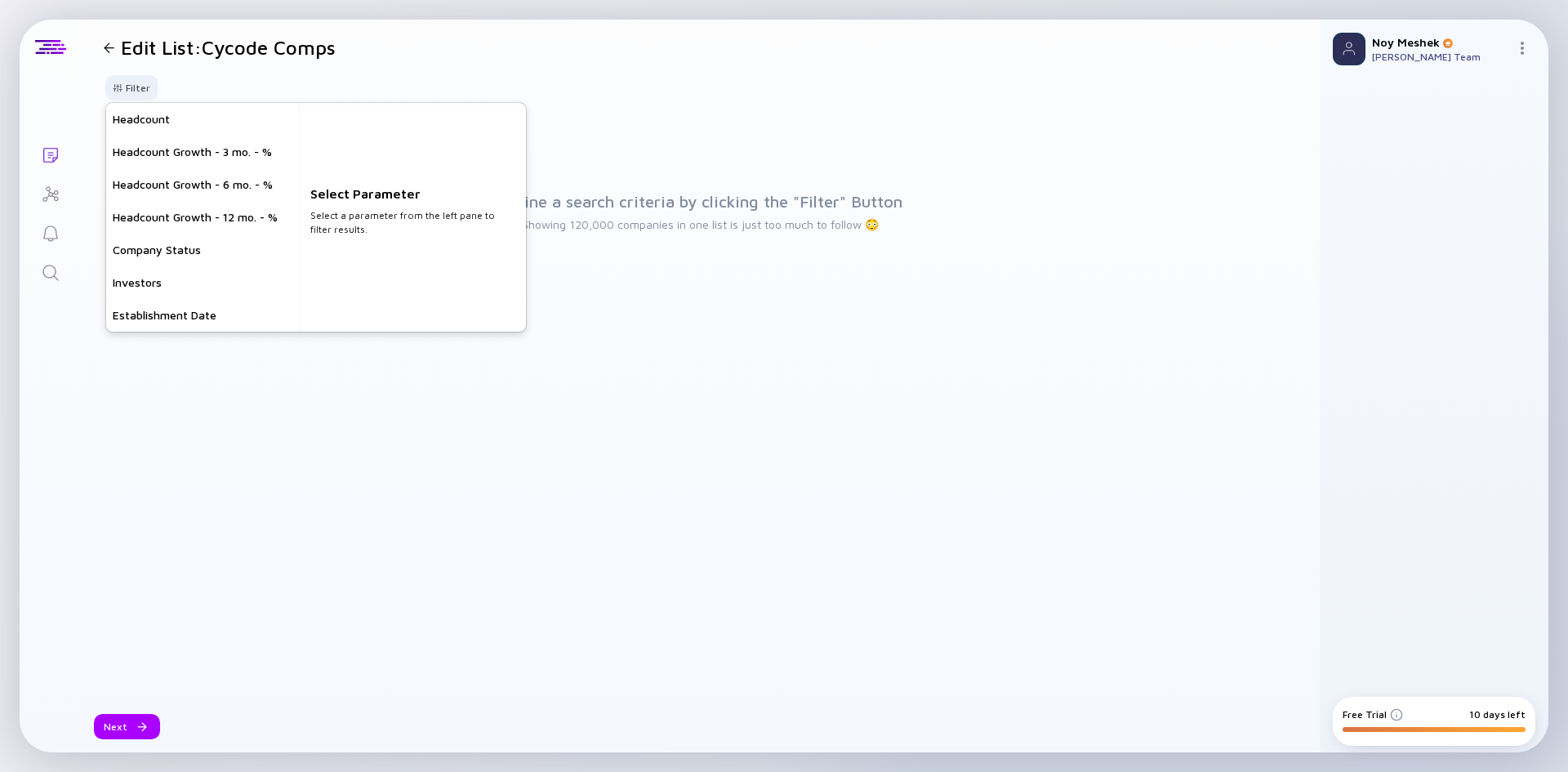 click on "Define a search criteria by clicking the "Filter" Button Showing 120,000 companies in one list is just too much to follow 😳" at bounding box center [700, 212] 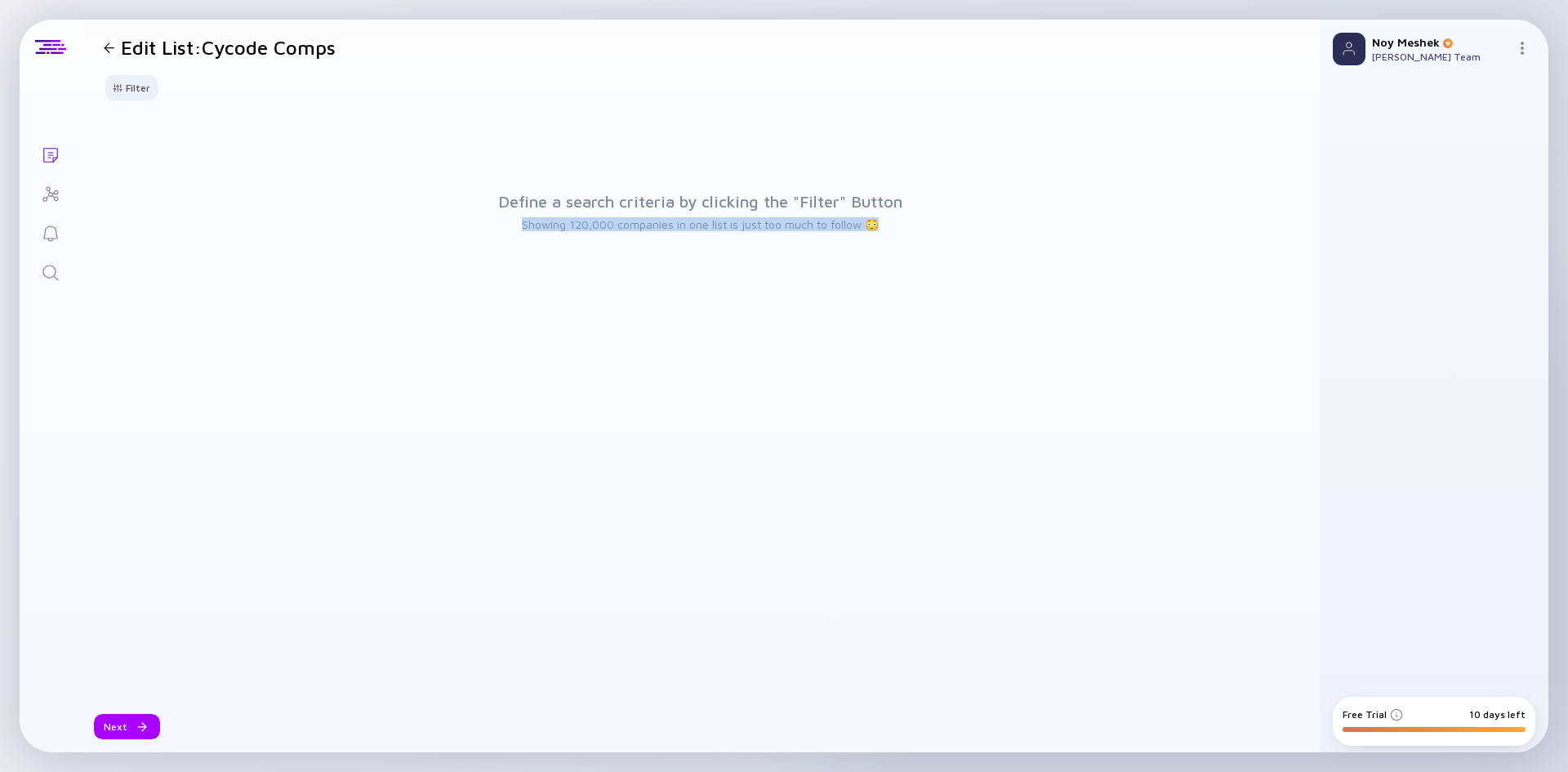 drag, startPoint x: 506, startPoint y: 221, endPoint x: 938, endPoint y: 220, distance: 432.0012 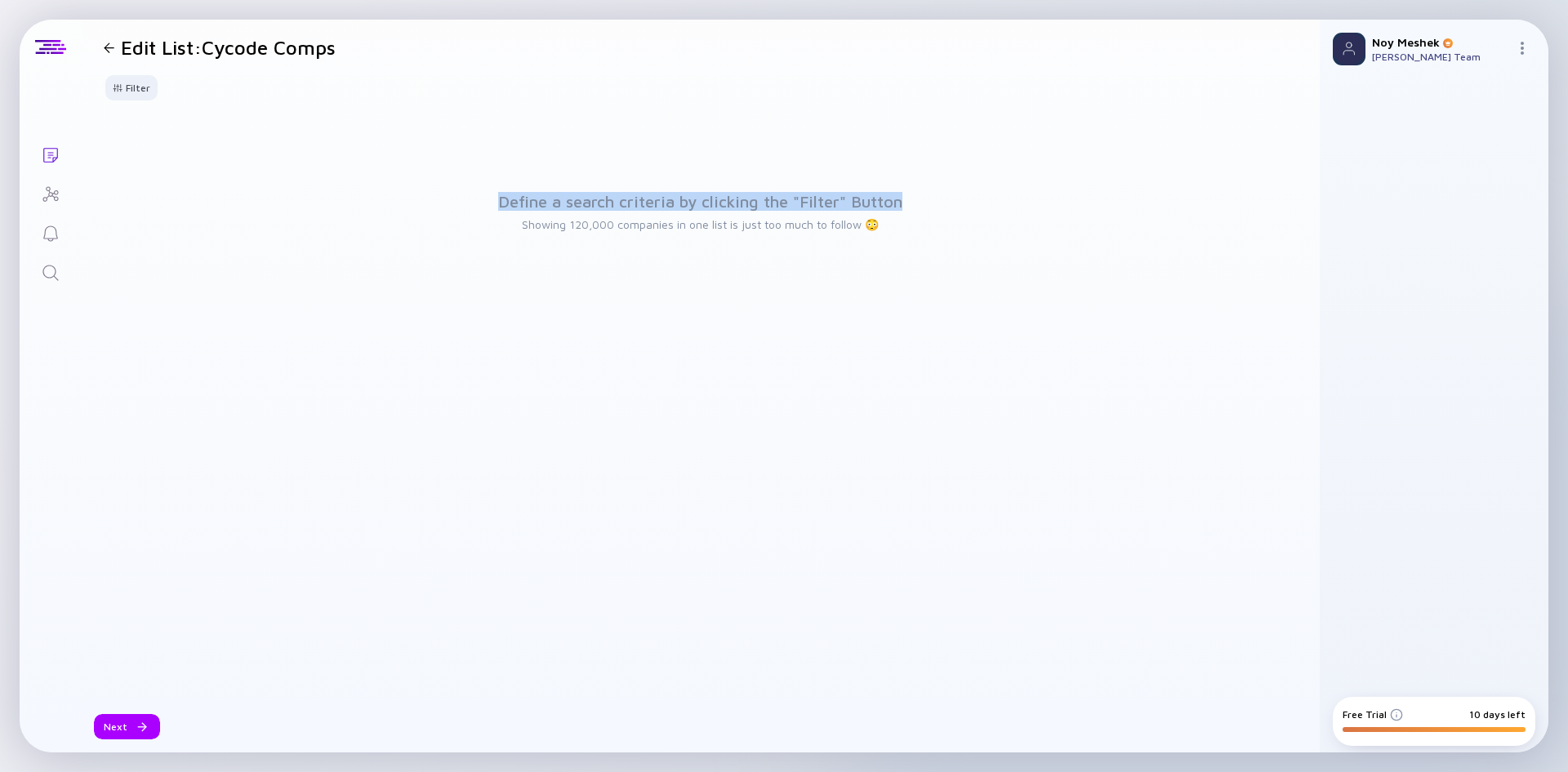 drag, startPoint x: 508, startPoint y: 204, endPoint x: 1118, endPoint y: 205, distance: 610.0008 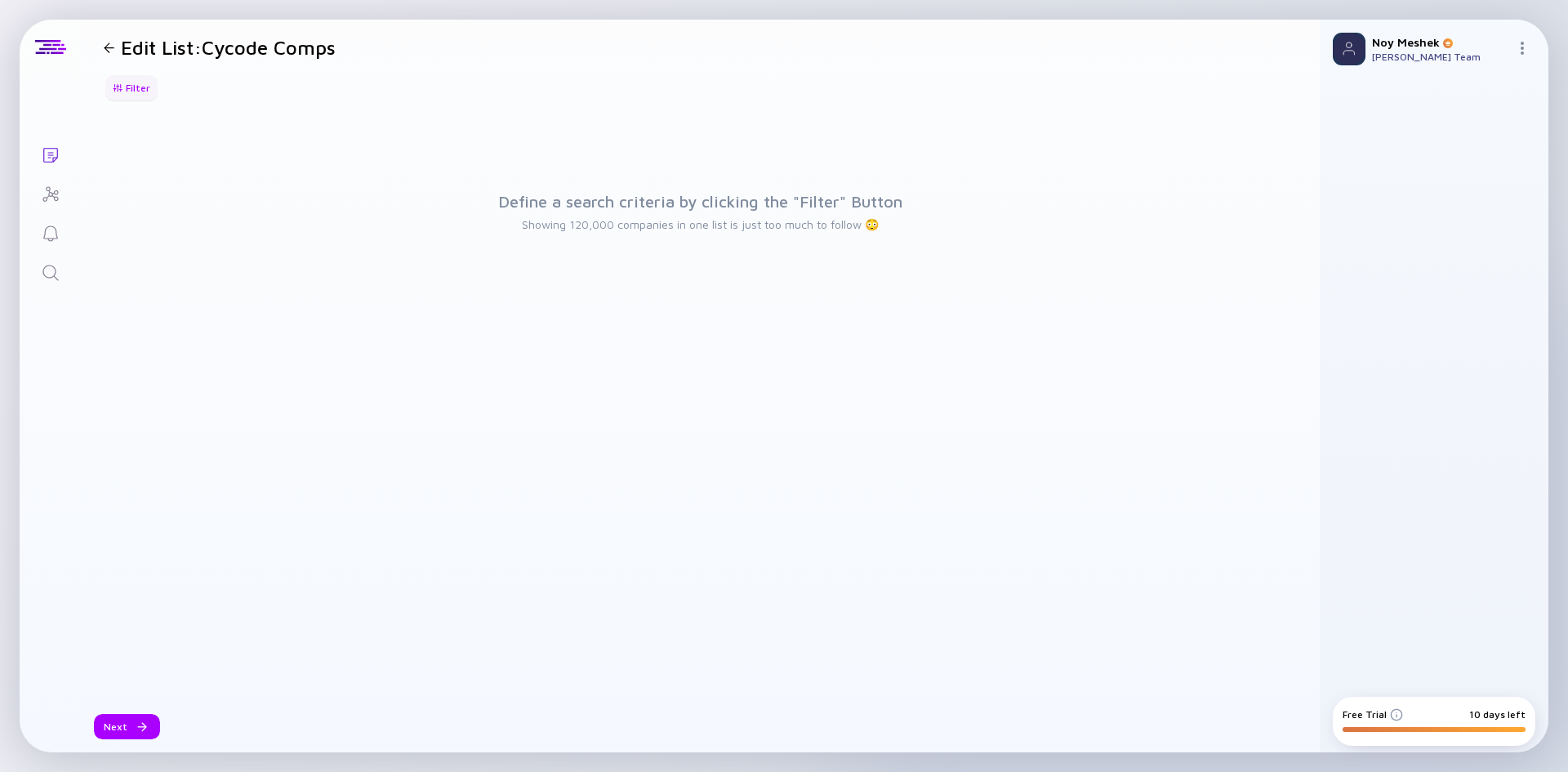 click on "Filter" at bounding box center [131, 87] 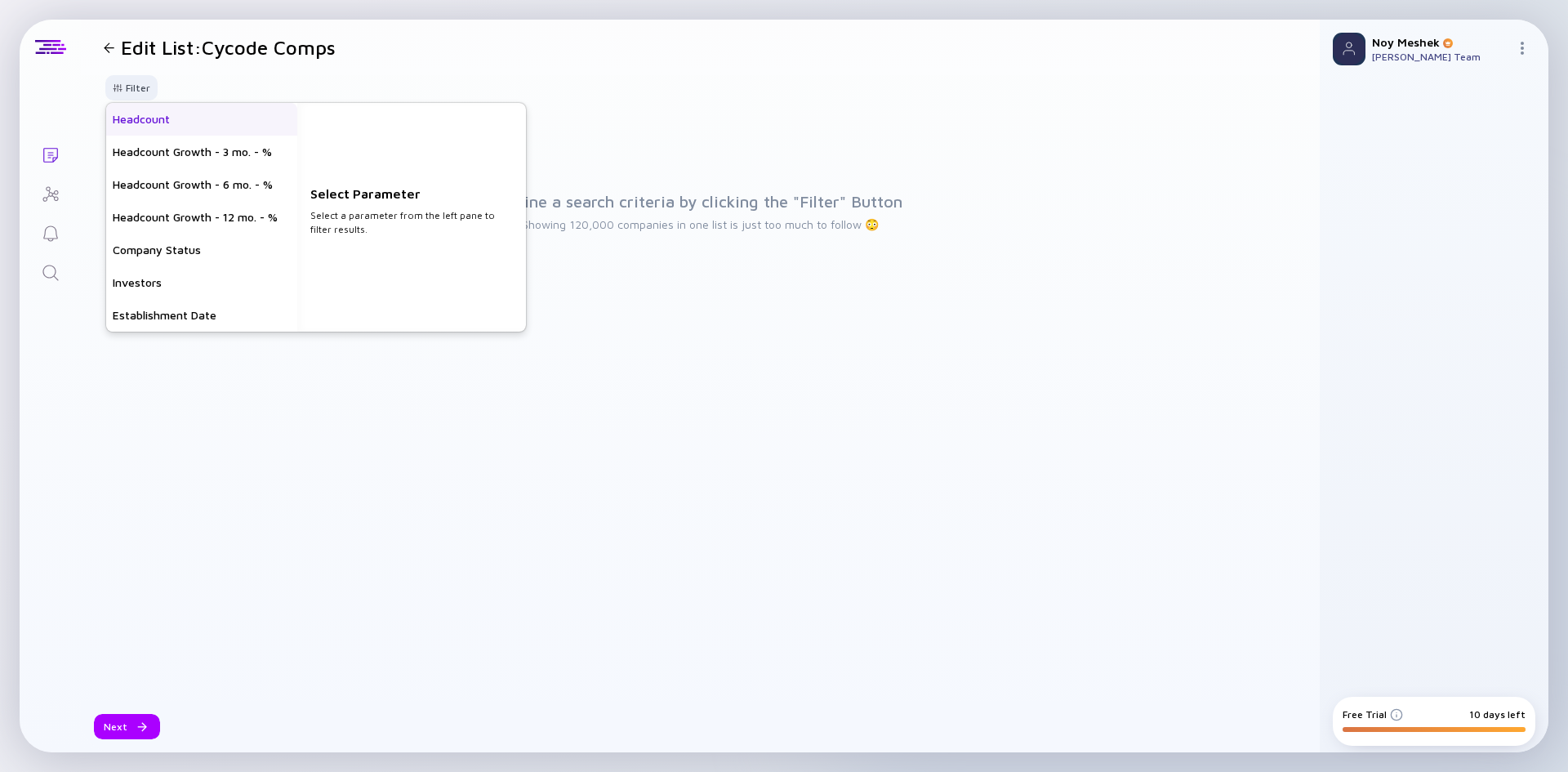 click on "Headcount" at bounding box center (202, 119) 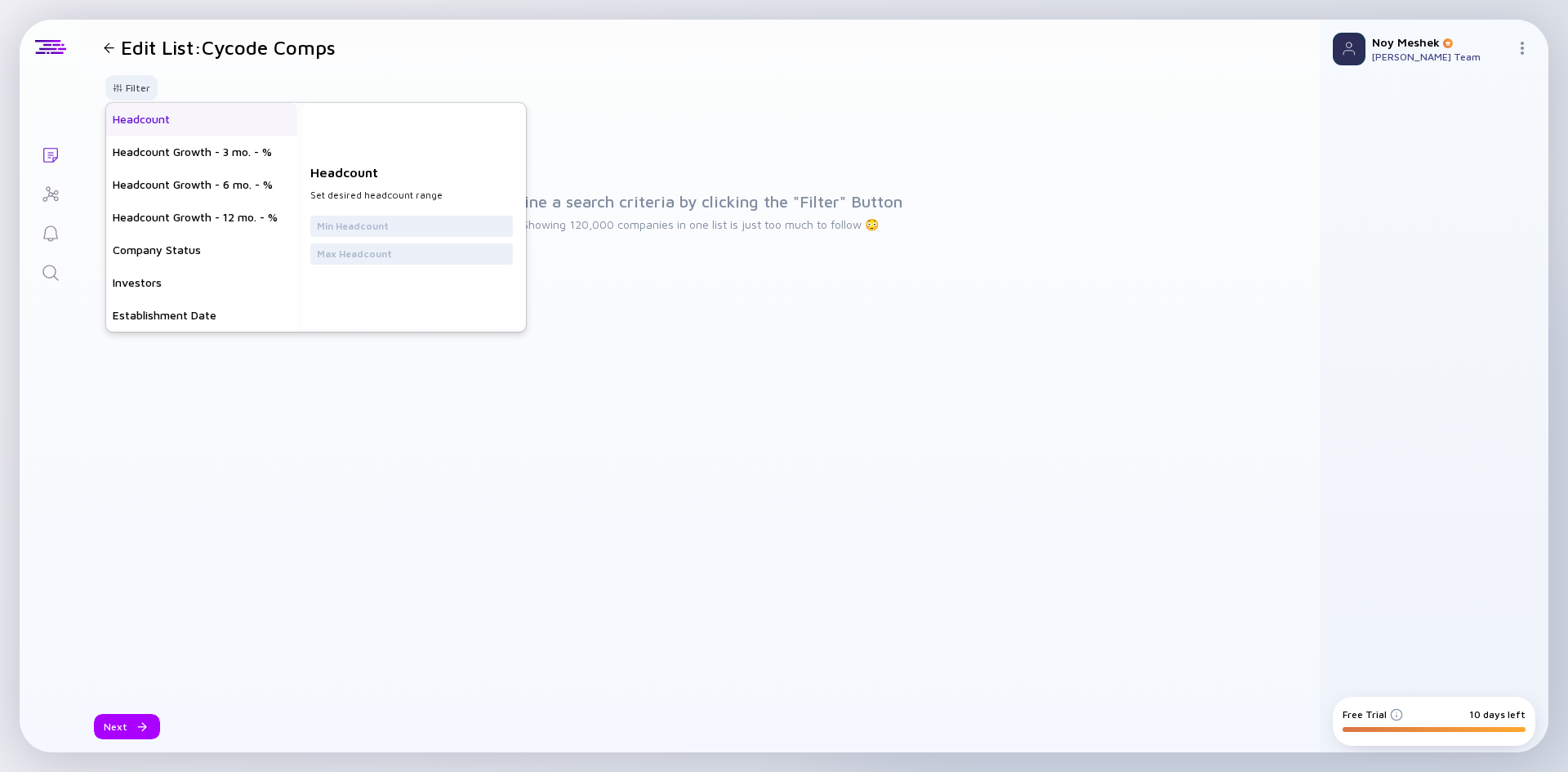 click on "Headcount" at bounding box center (202, 119) 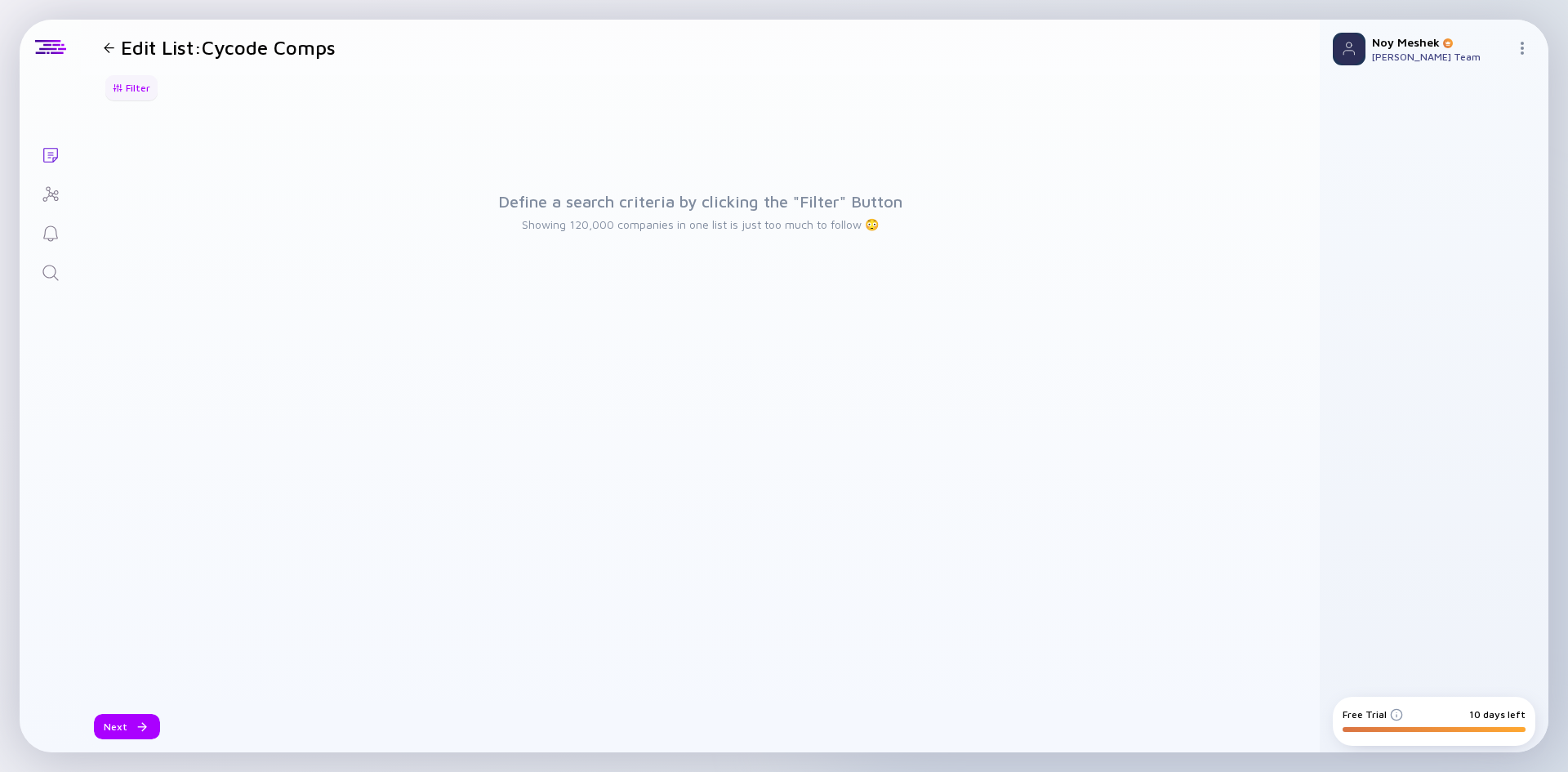 click at bounding box center (118, 87) 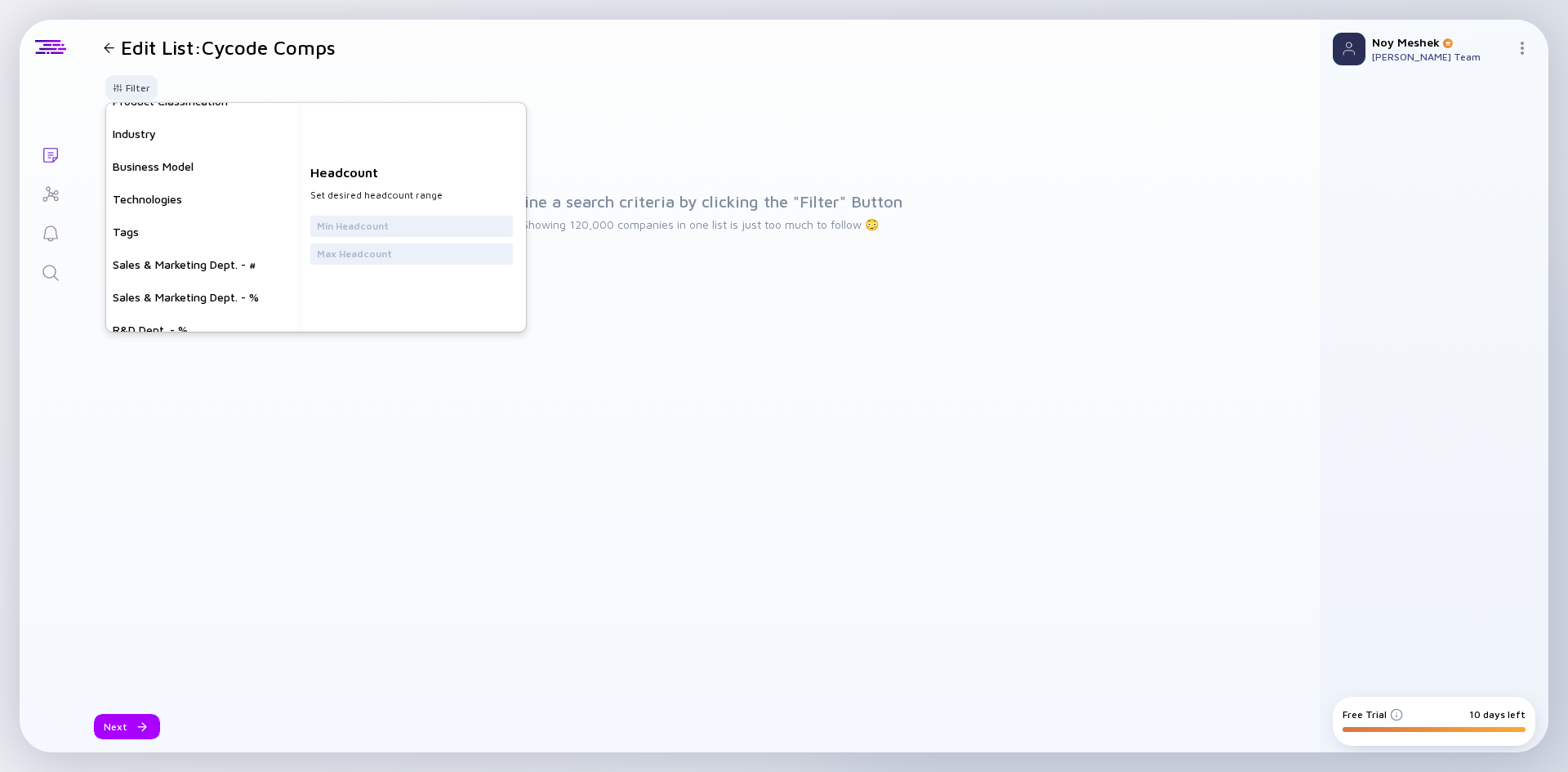 scroll, scrollTop: 457, scrollLeft: 0, axis: vertical 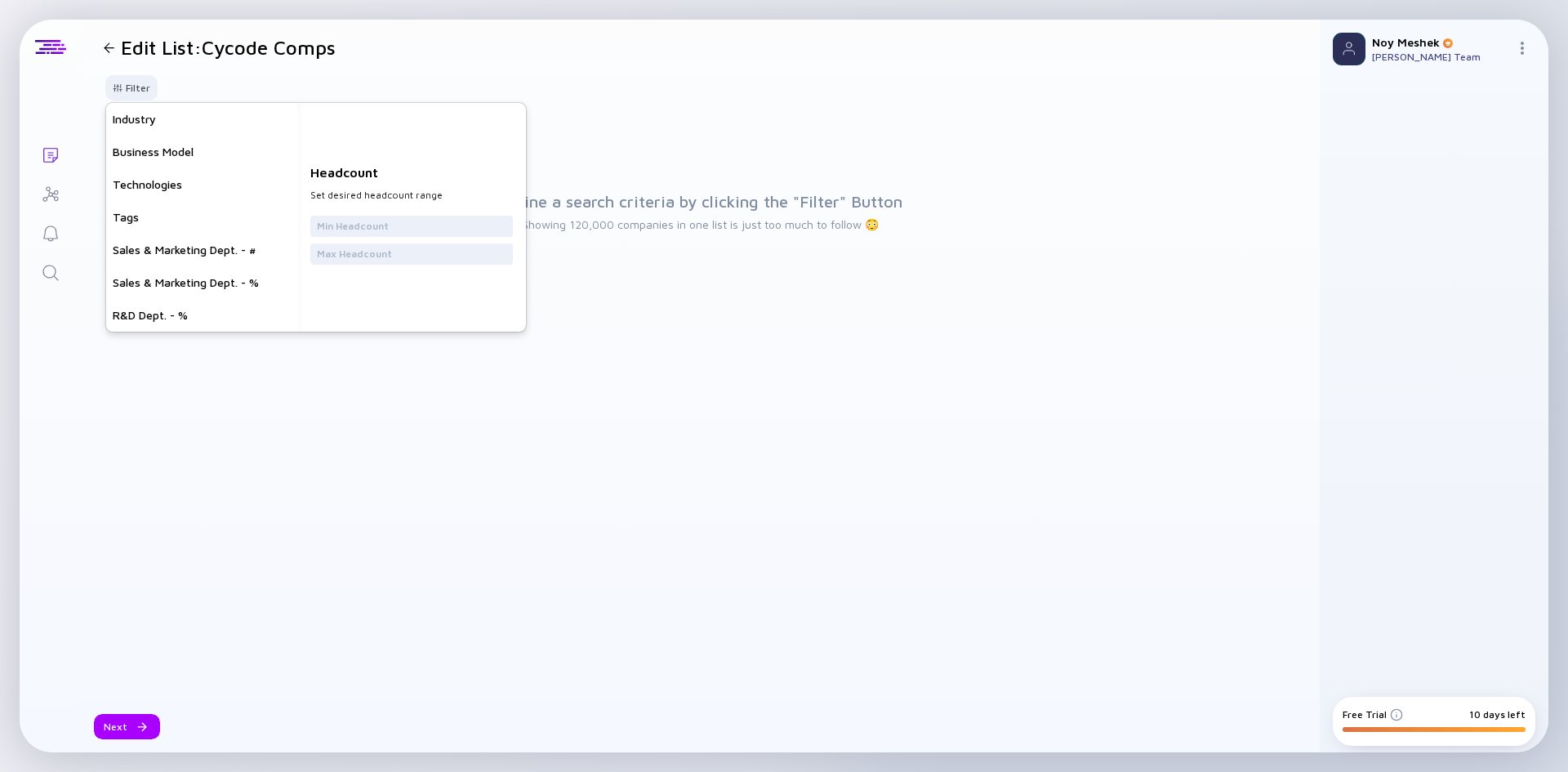 click on "Define a search criteria by clicking the "Filter" Button Showing 120,000 companies in one list is just too much to follow 😳" at bounding box center (700, 407) 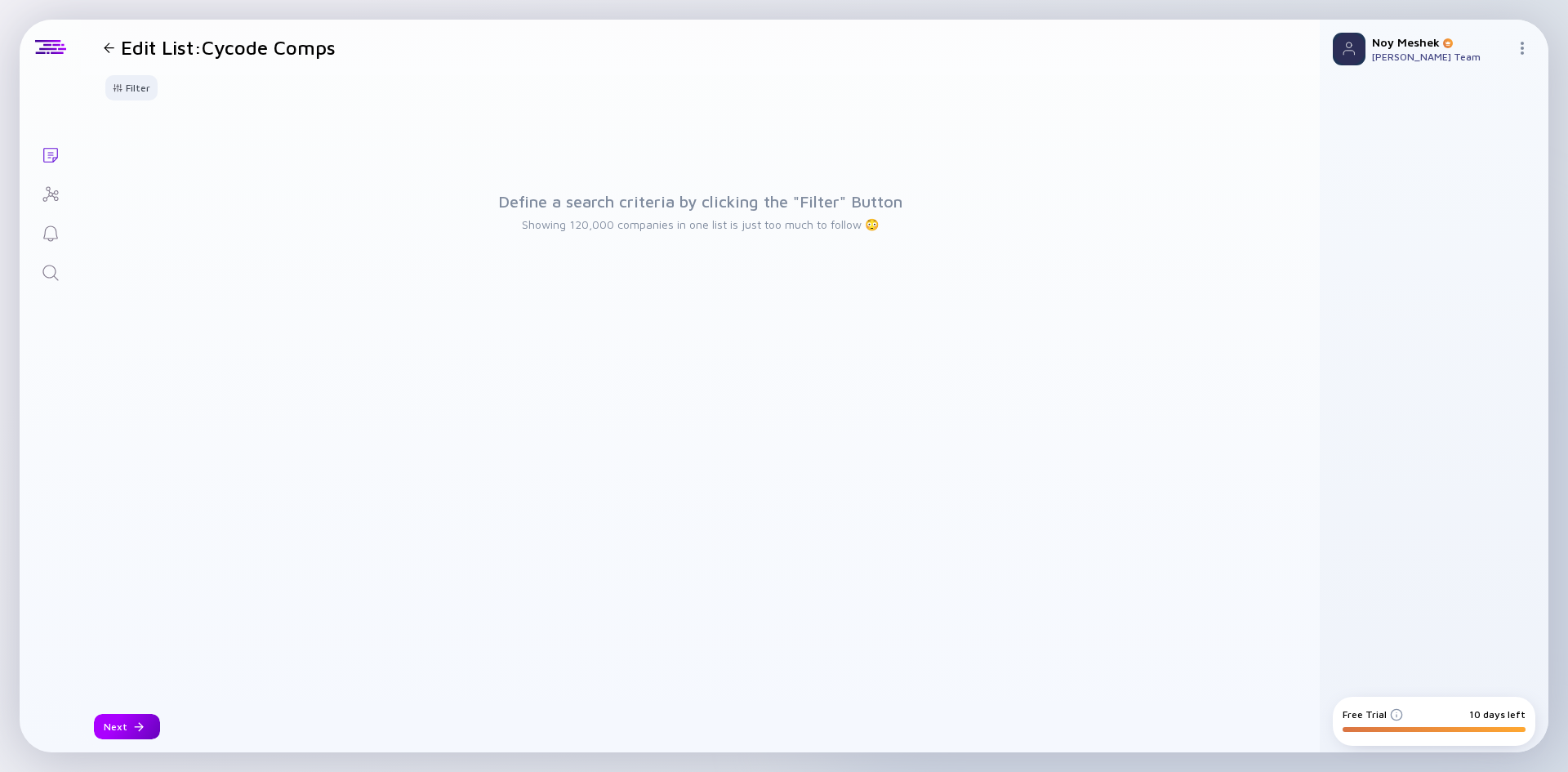 click on "Next" at bounding box center (127, 726) 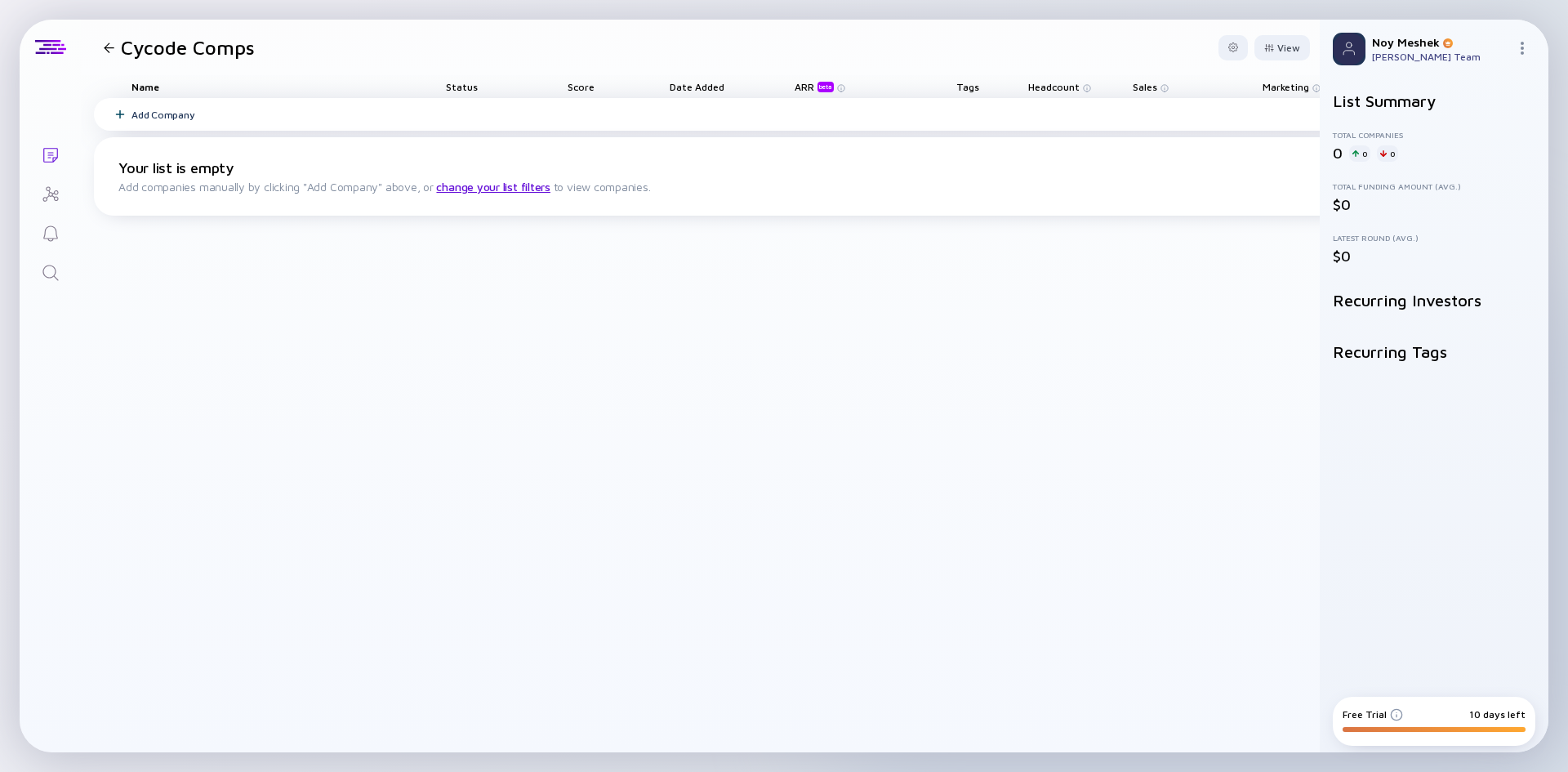 click on "Add Company" at bounding box center (163, 114) 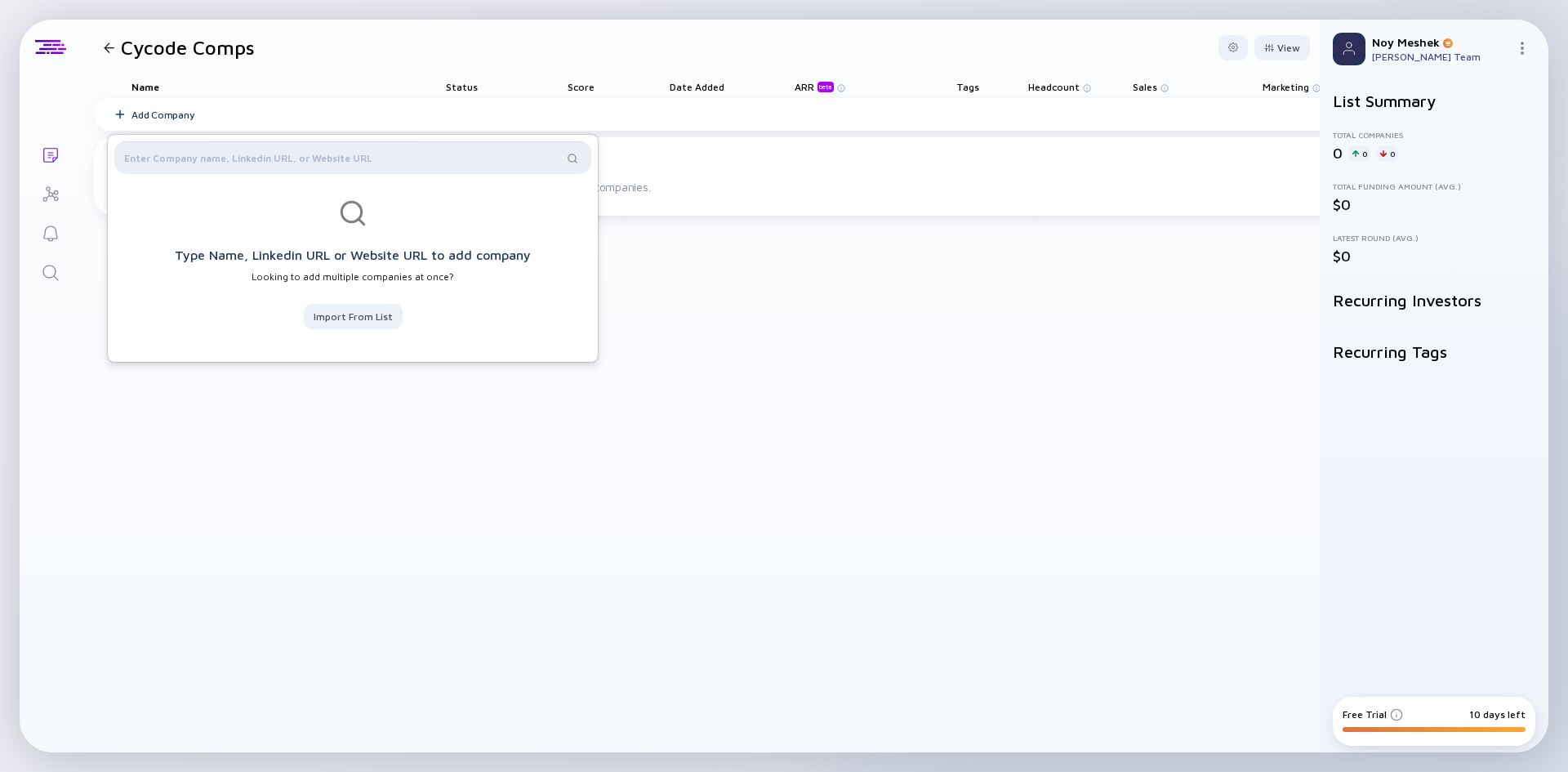 click at bounding box center (343, 158) 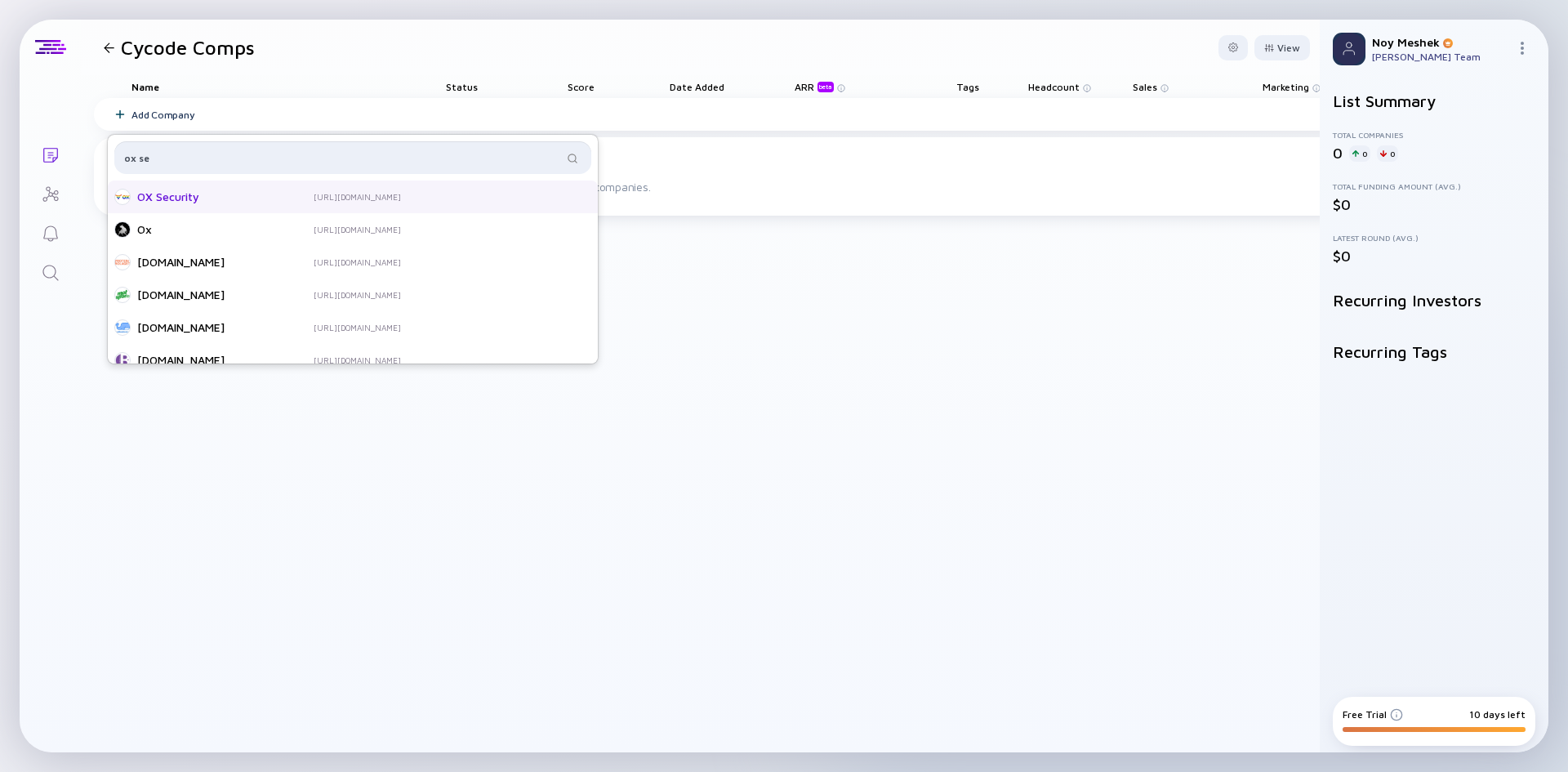 type on "ox se" 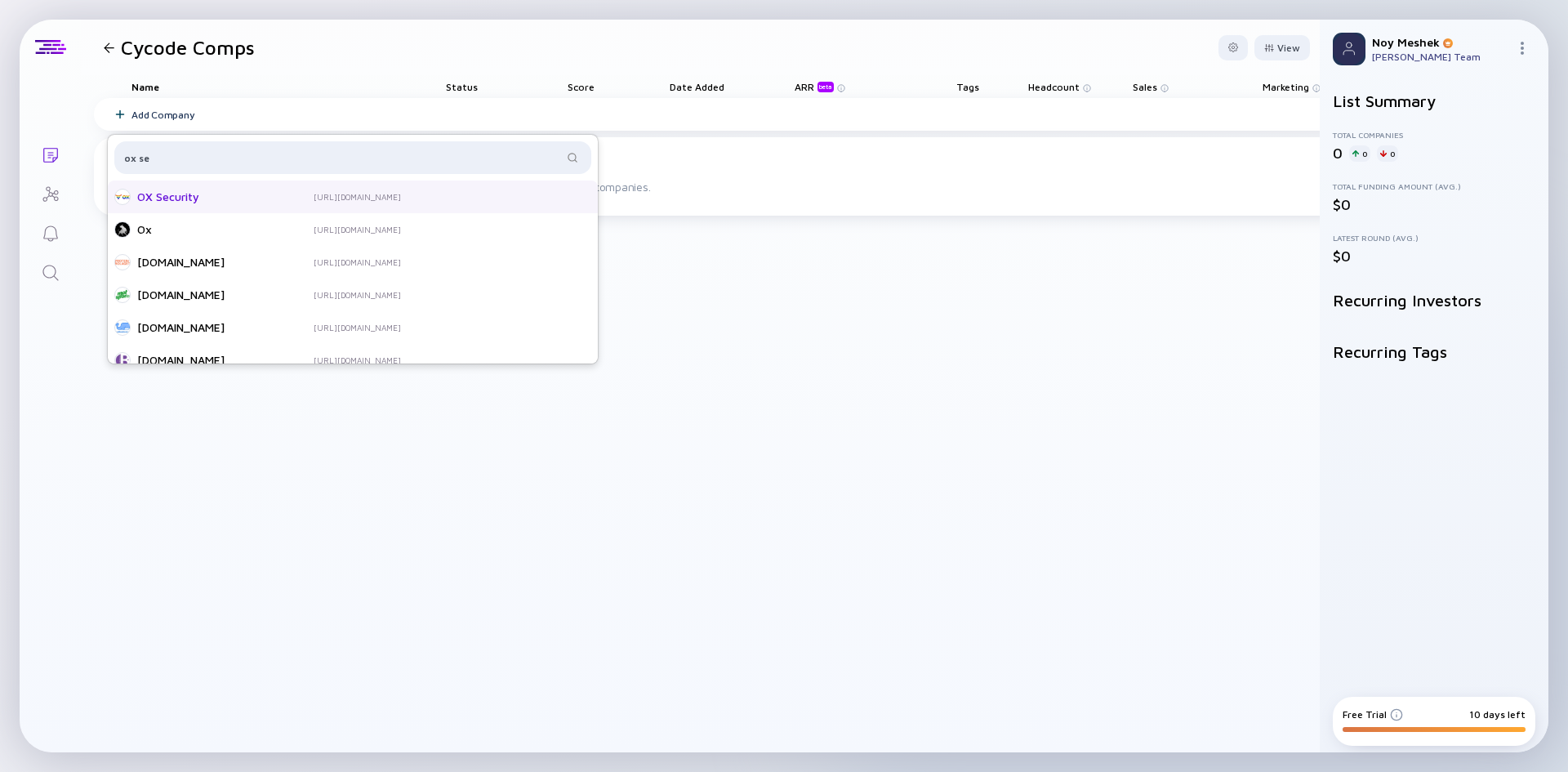 click on "OX Security" at bounding box center (203, 197) 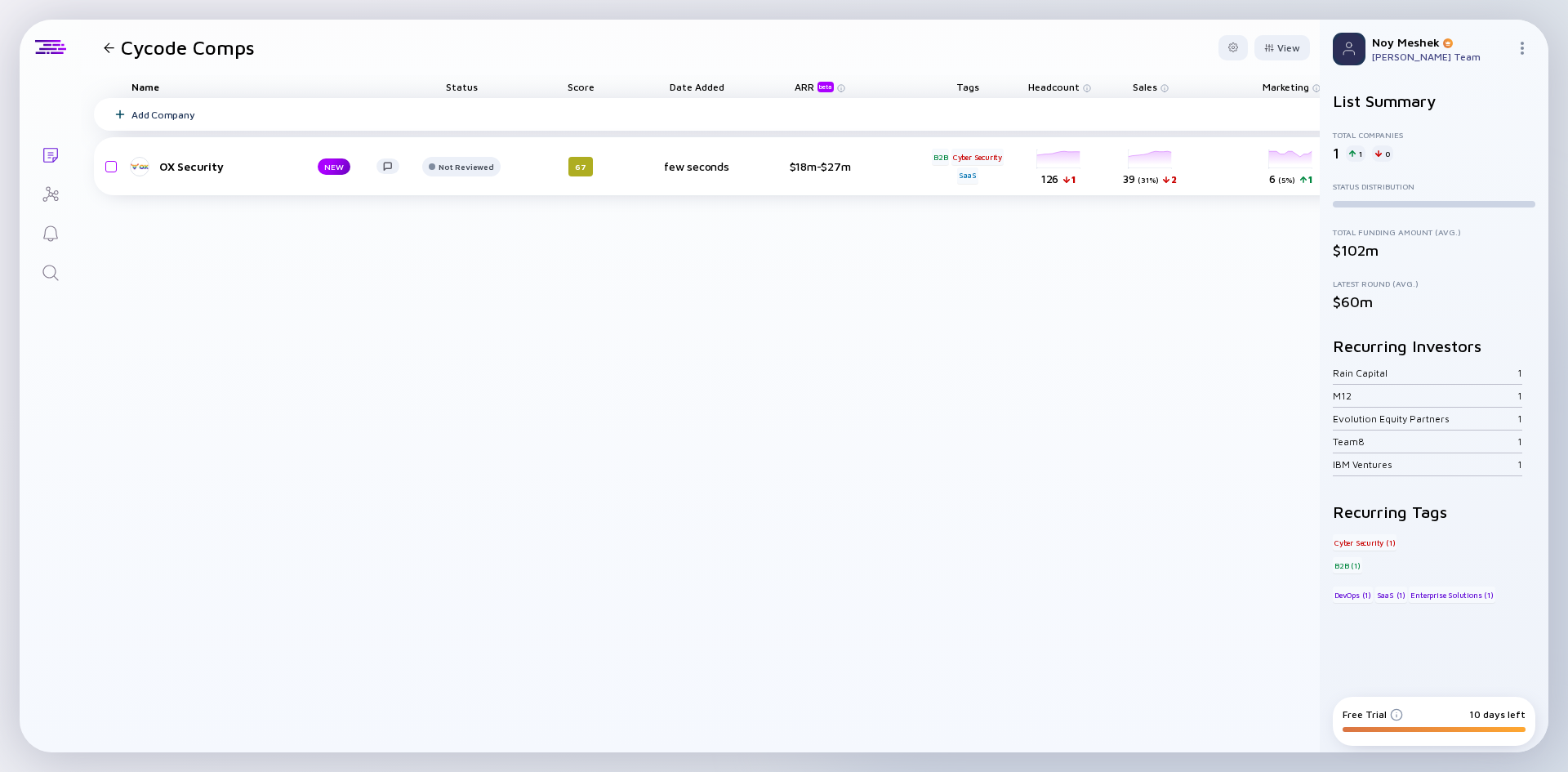 click on "Add Company" at bounding box center (163, 114) 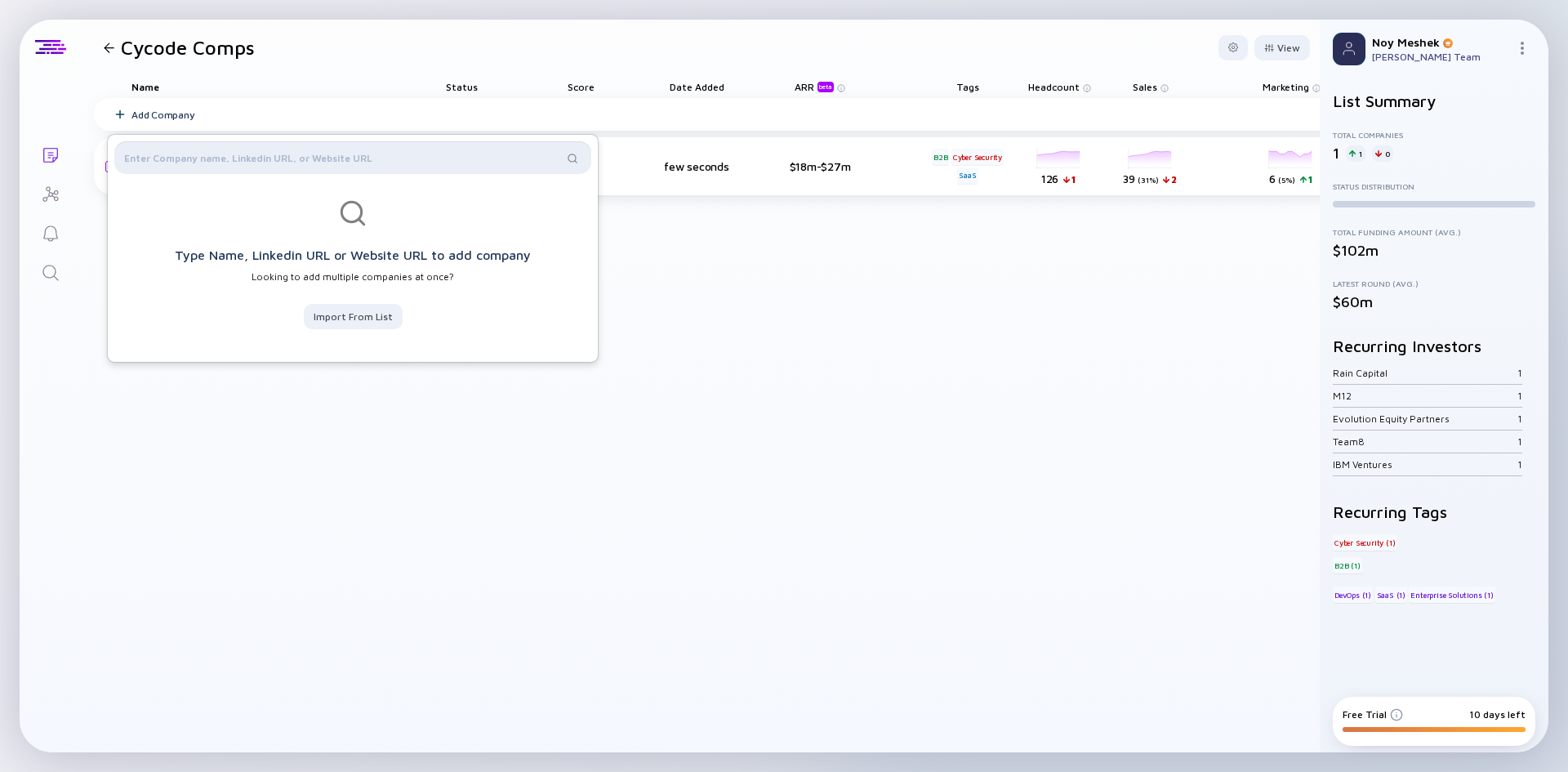 click at bounding box center [343, 158] 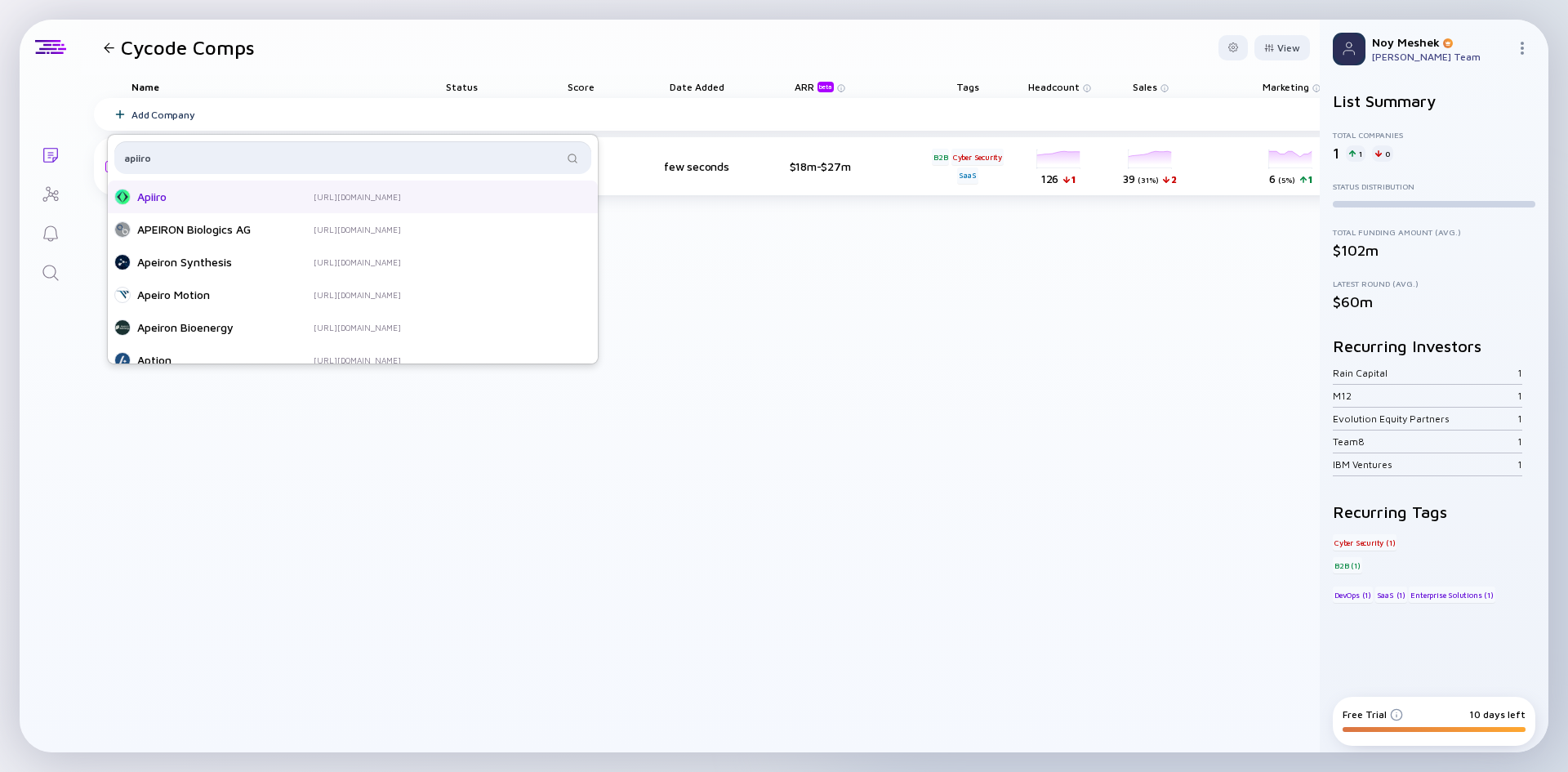 type on "apiiro" 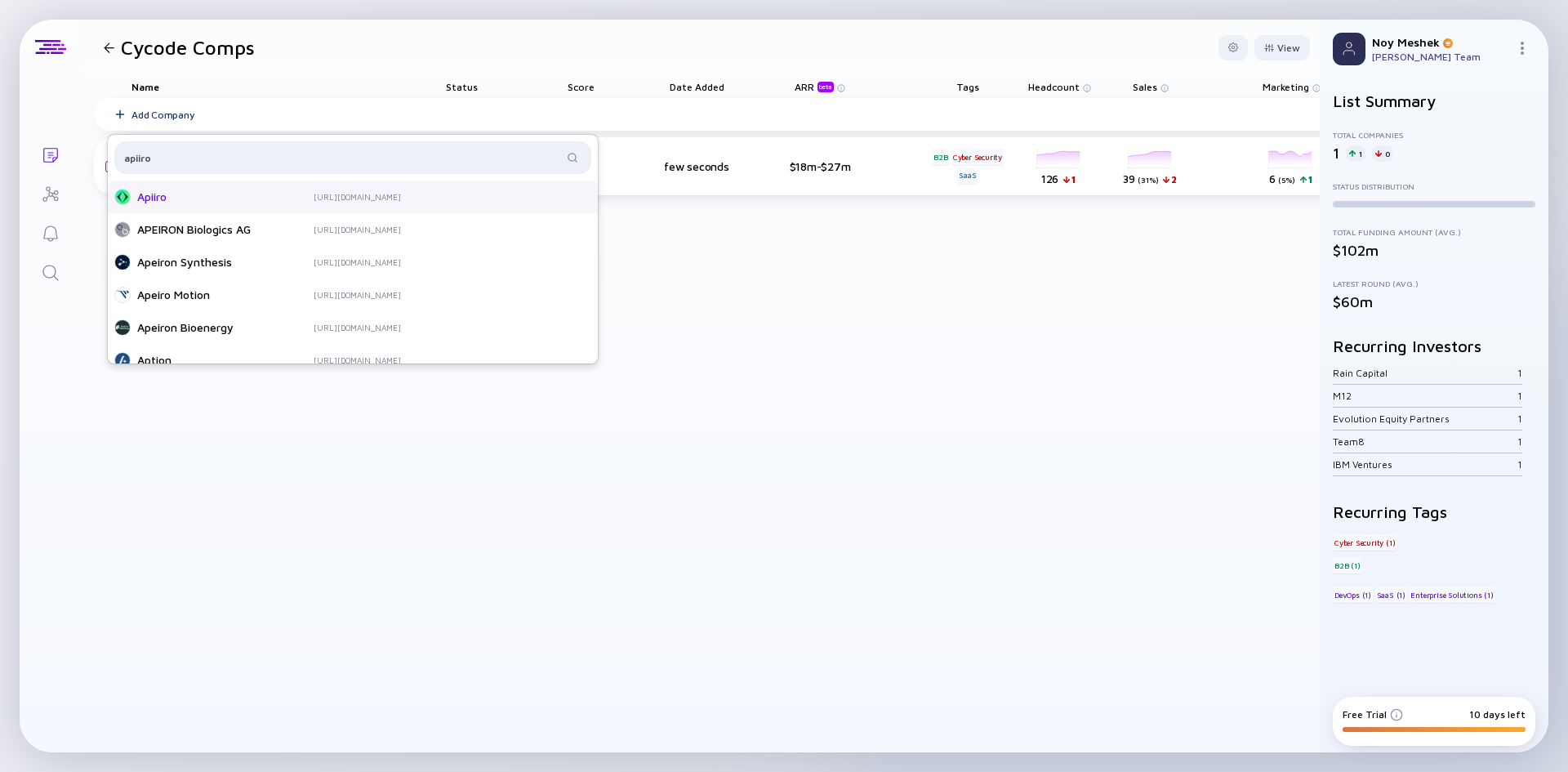 click on "Apiiro" at bounding box center (203, 197) 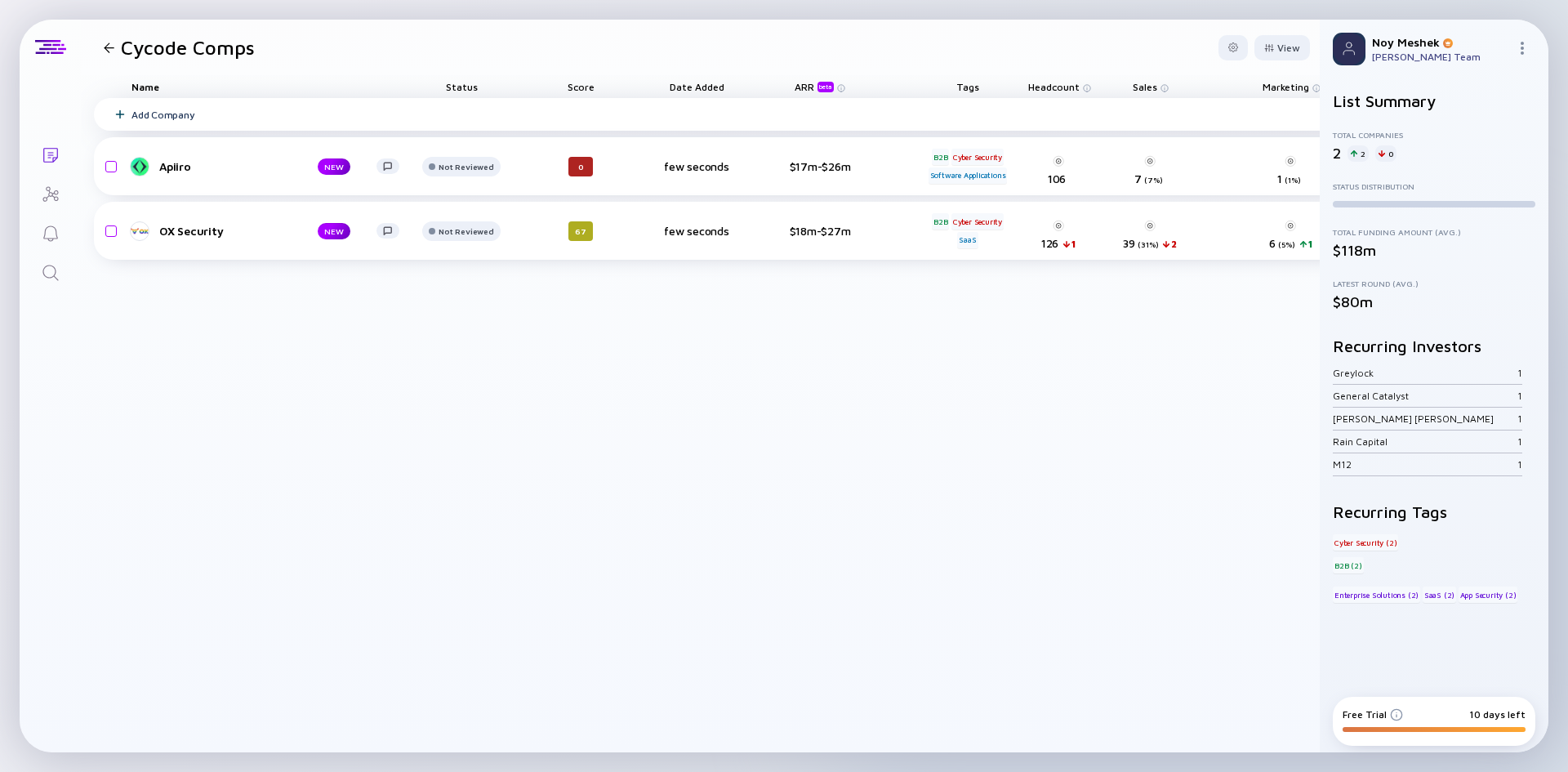 click on "Add Company" at bounding box center (163, 114) 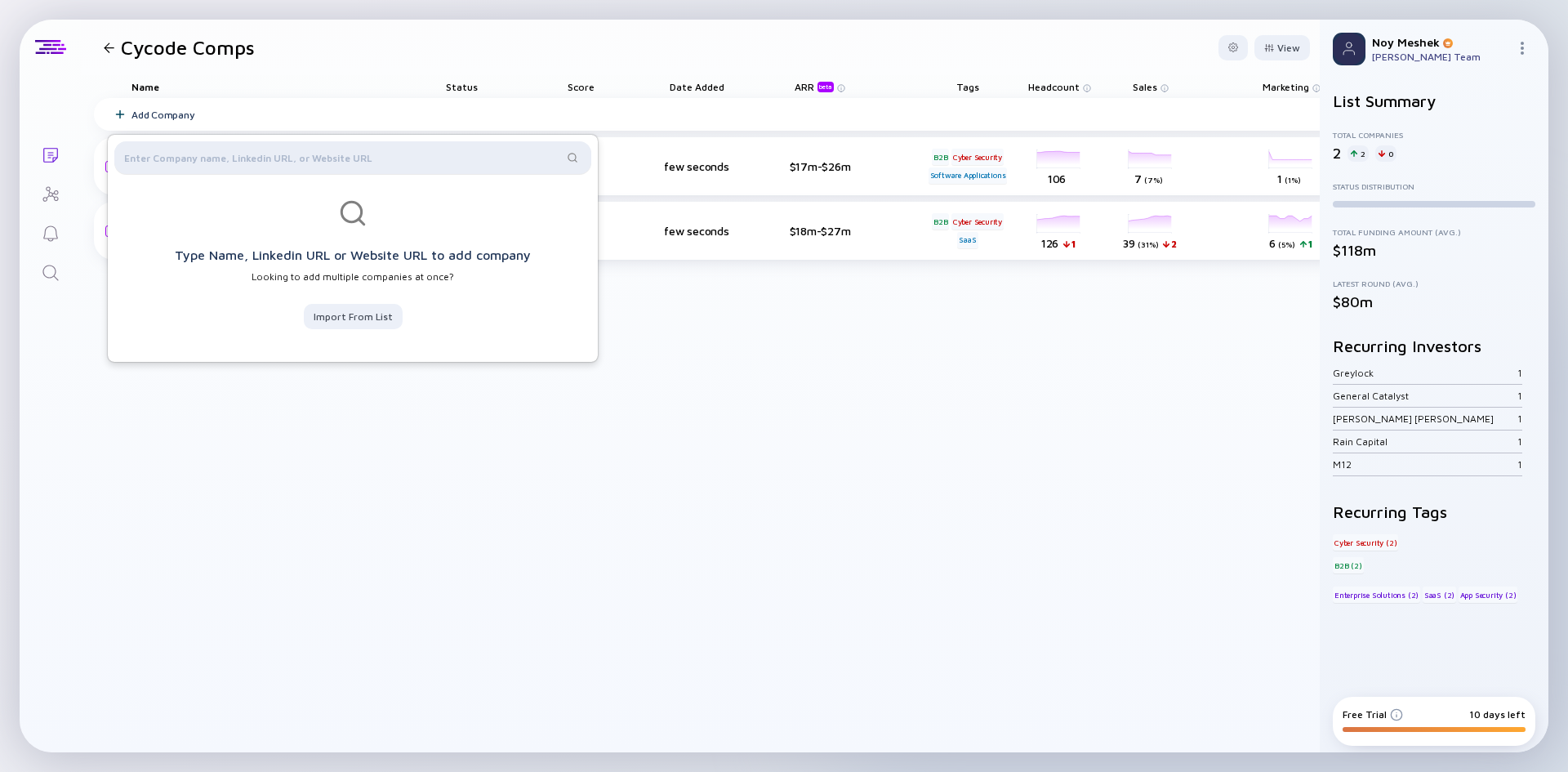 click at bounding box center [353, 158] 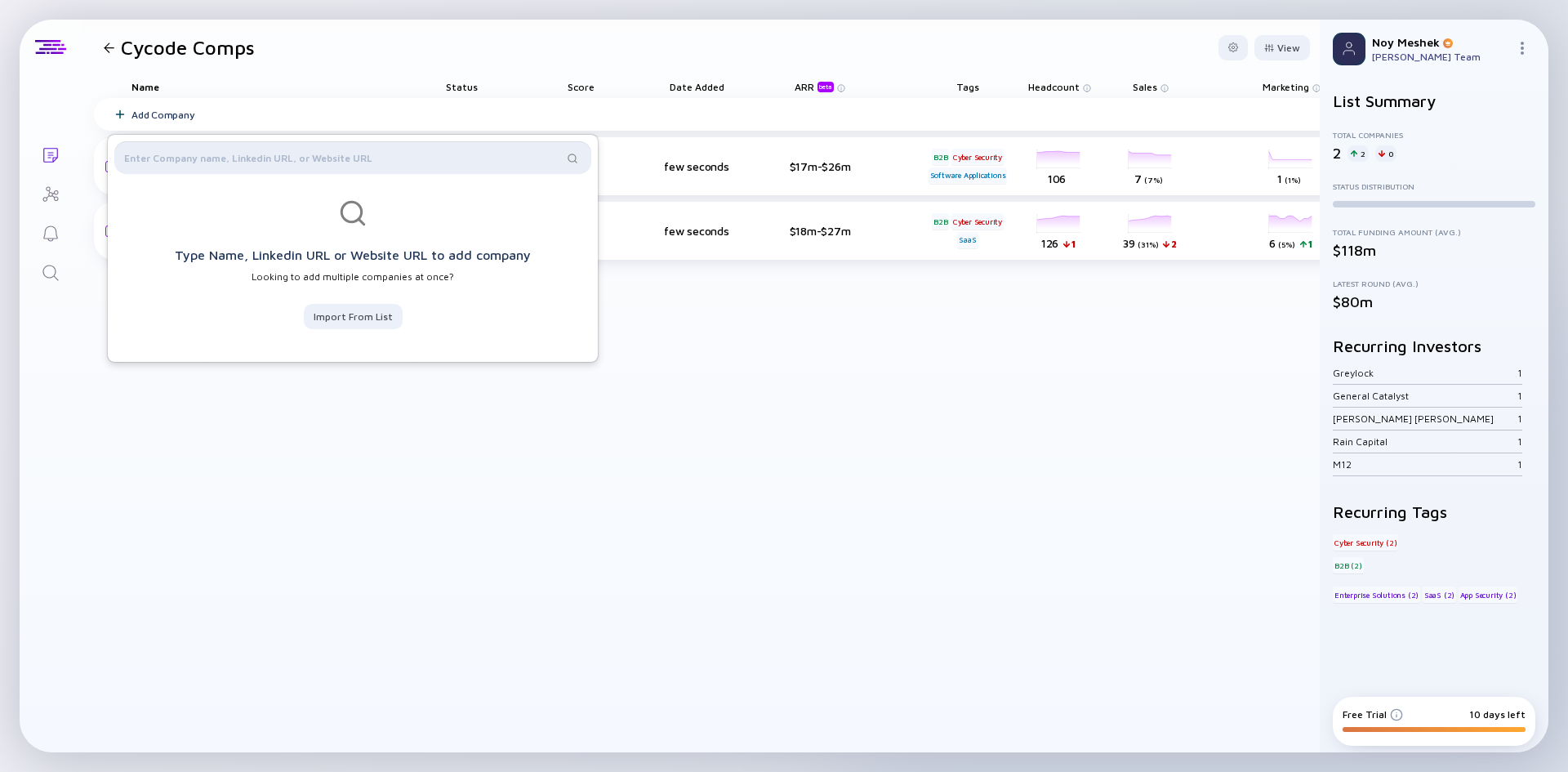 click at bounding box center [343, 158] 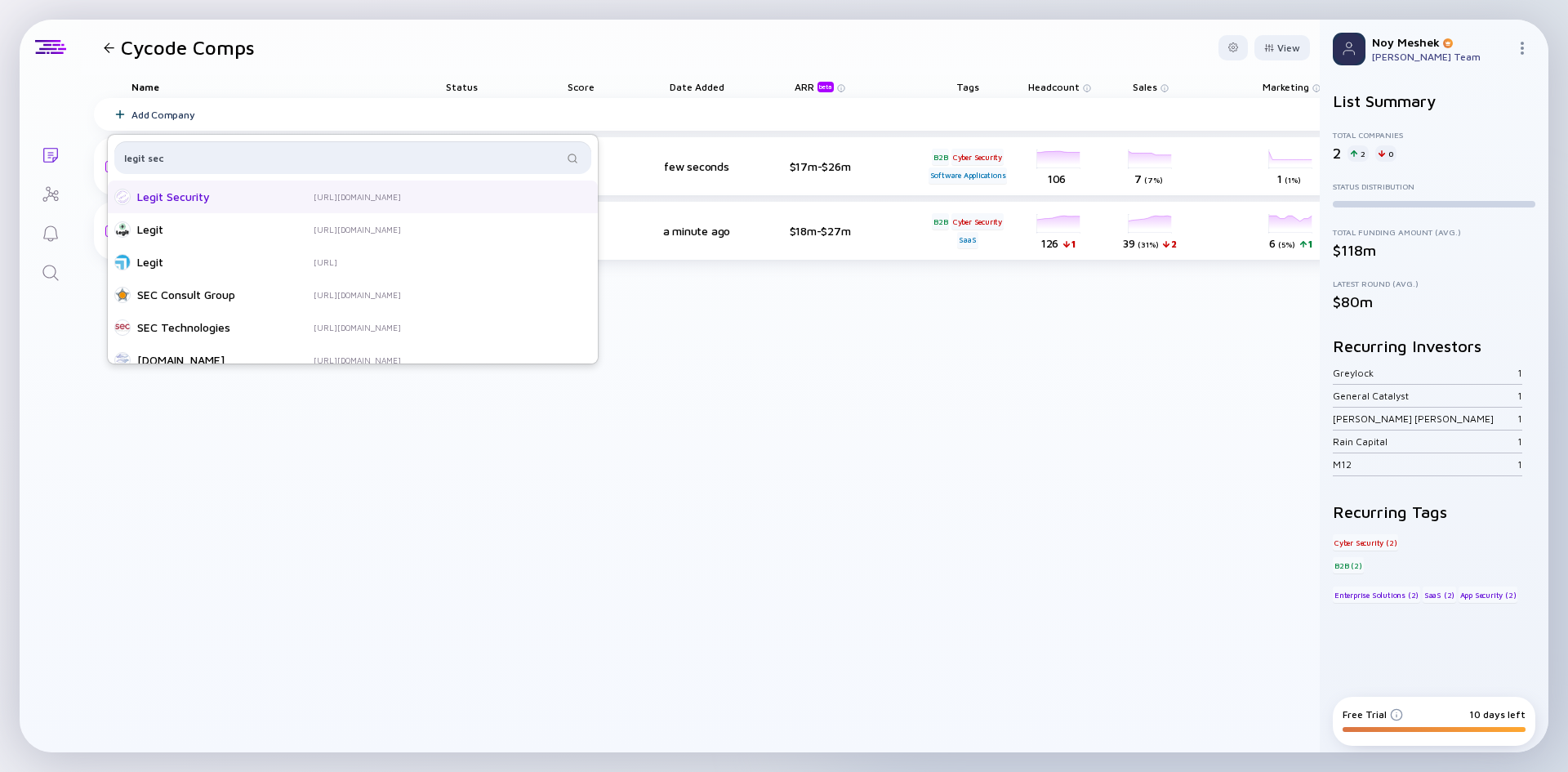 type on "legit sec" 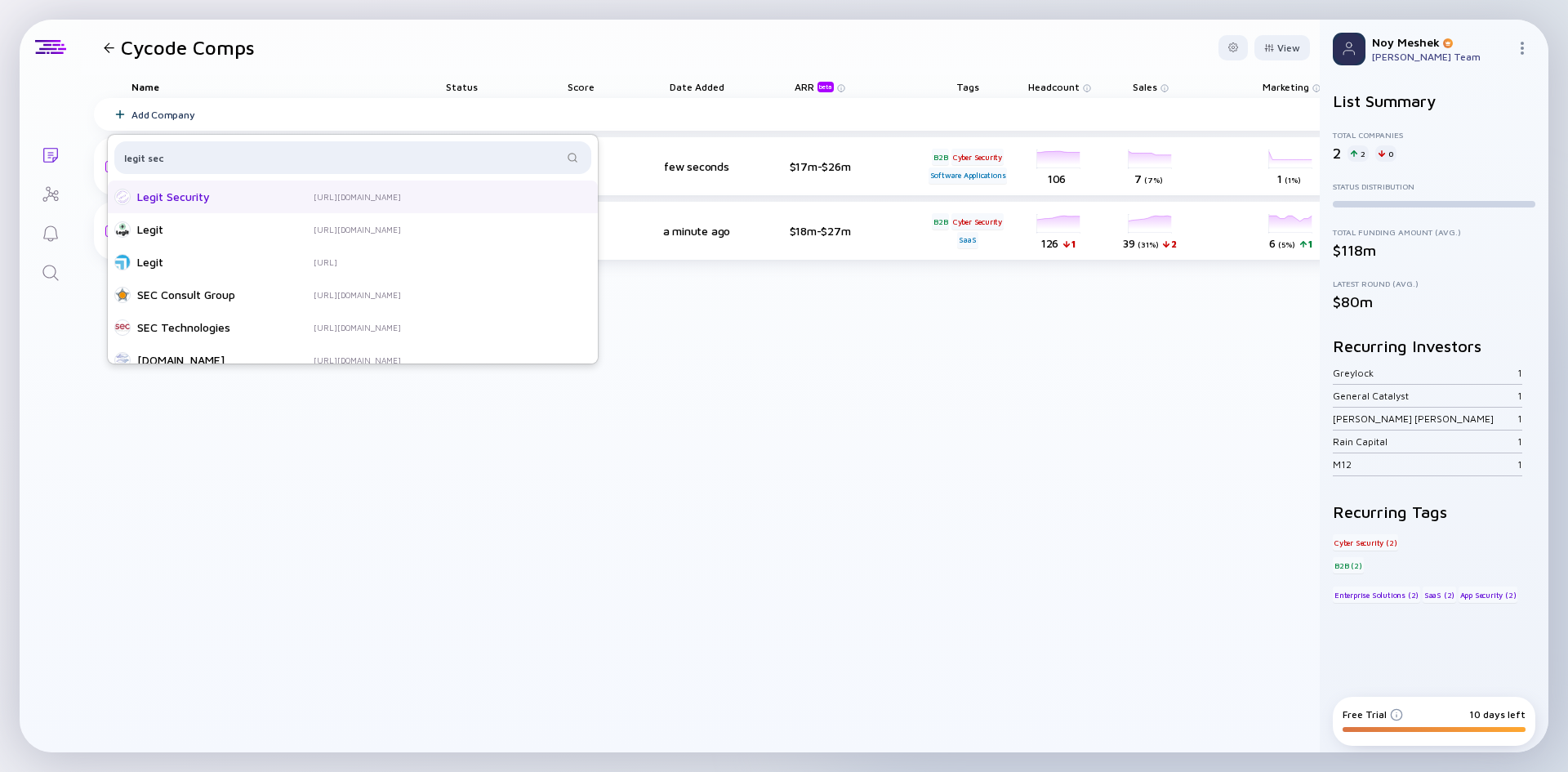 click on "Legit Security" at bounding box center (203, 197) 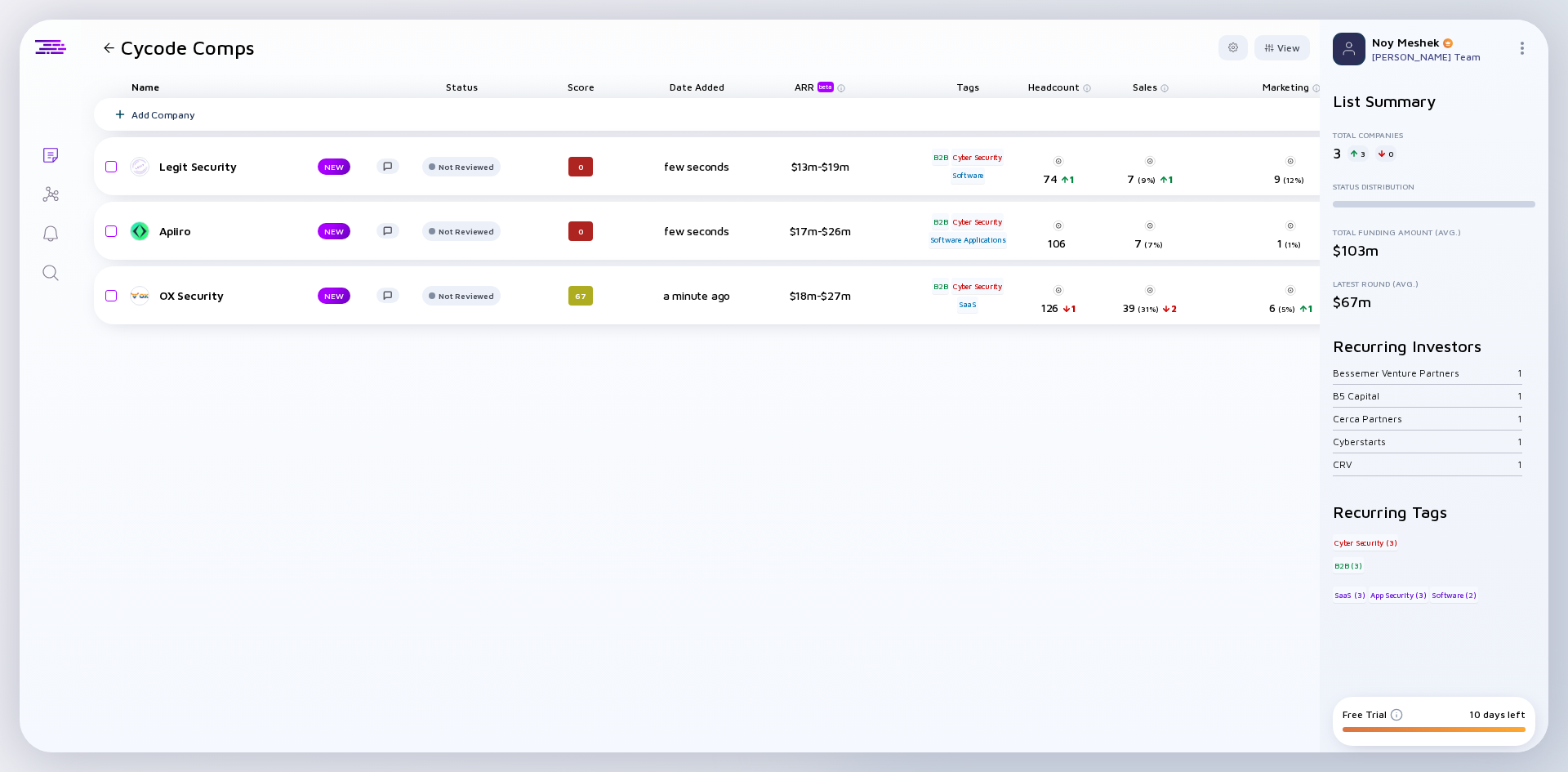 click on "Add Company" at bounding box center (163, 114) 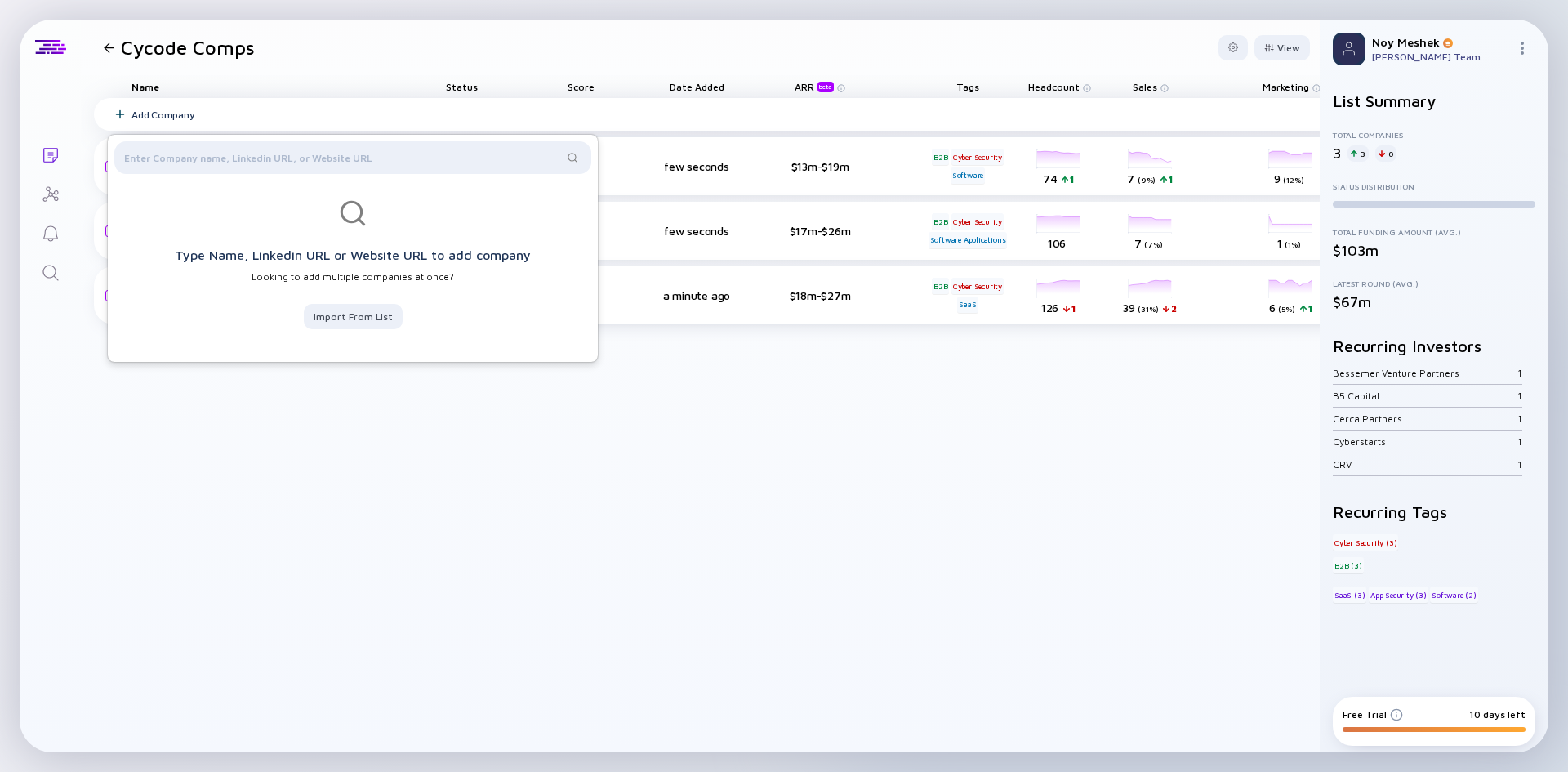click on "Add Company" at bounding box center [163, 114] 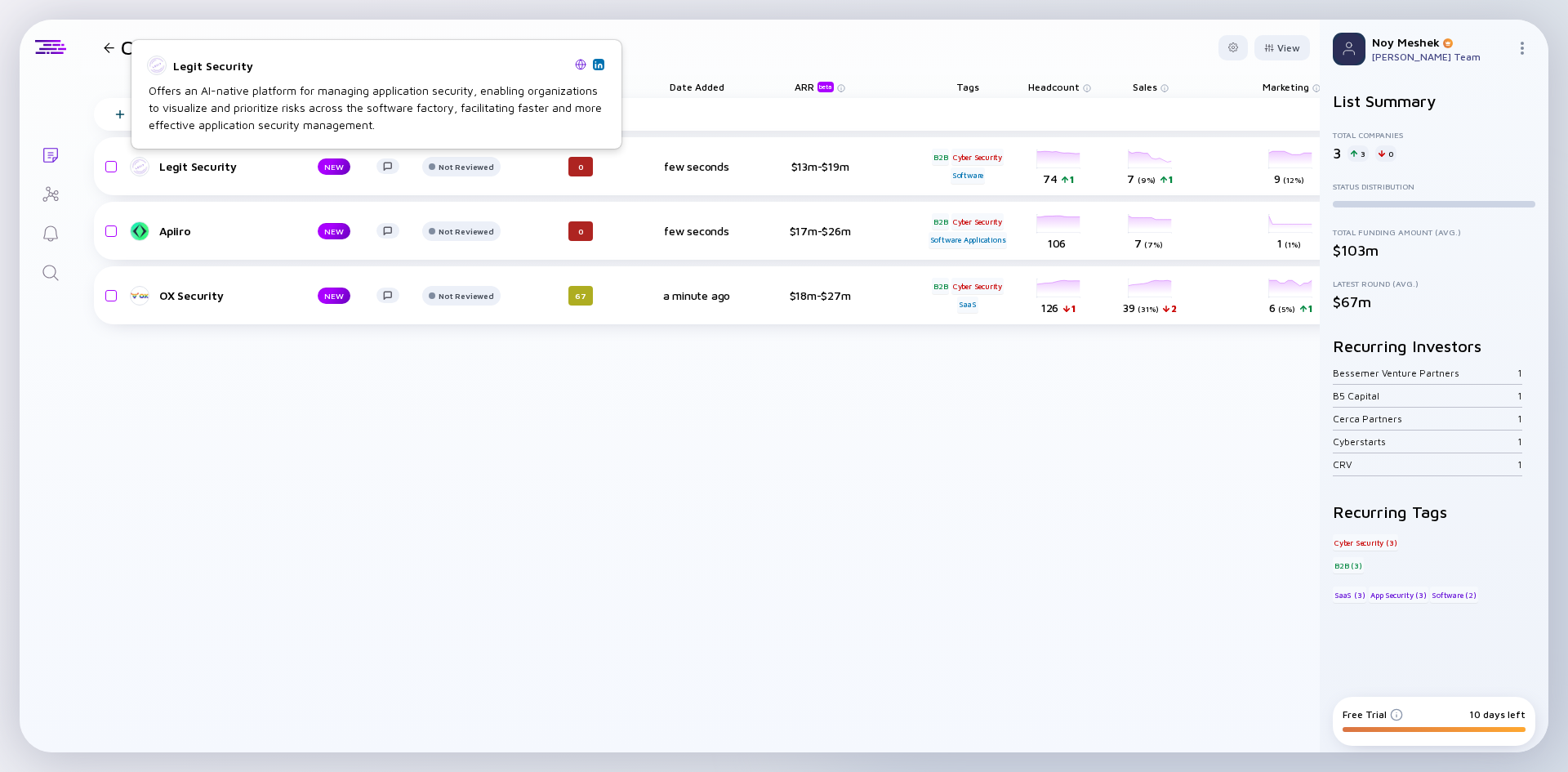 click on "Offers an AI-native platform for managing application security, enabling organizations to visualize and prioritize risks across the software factory, facilitating faster and more effective application security management." at bounding box center [376, 107] 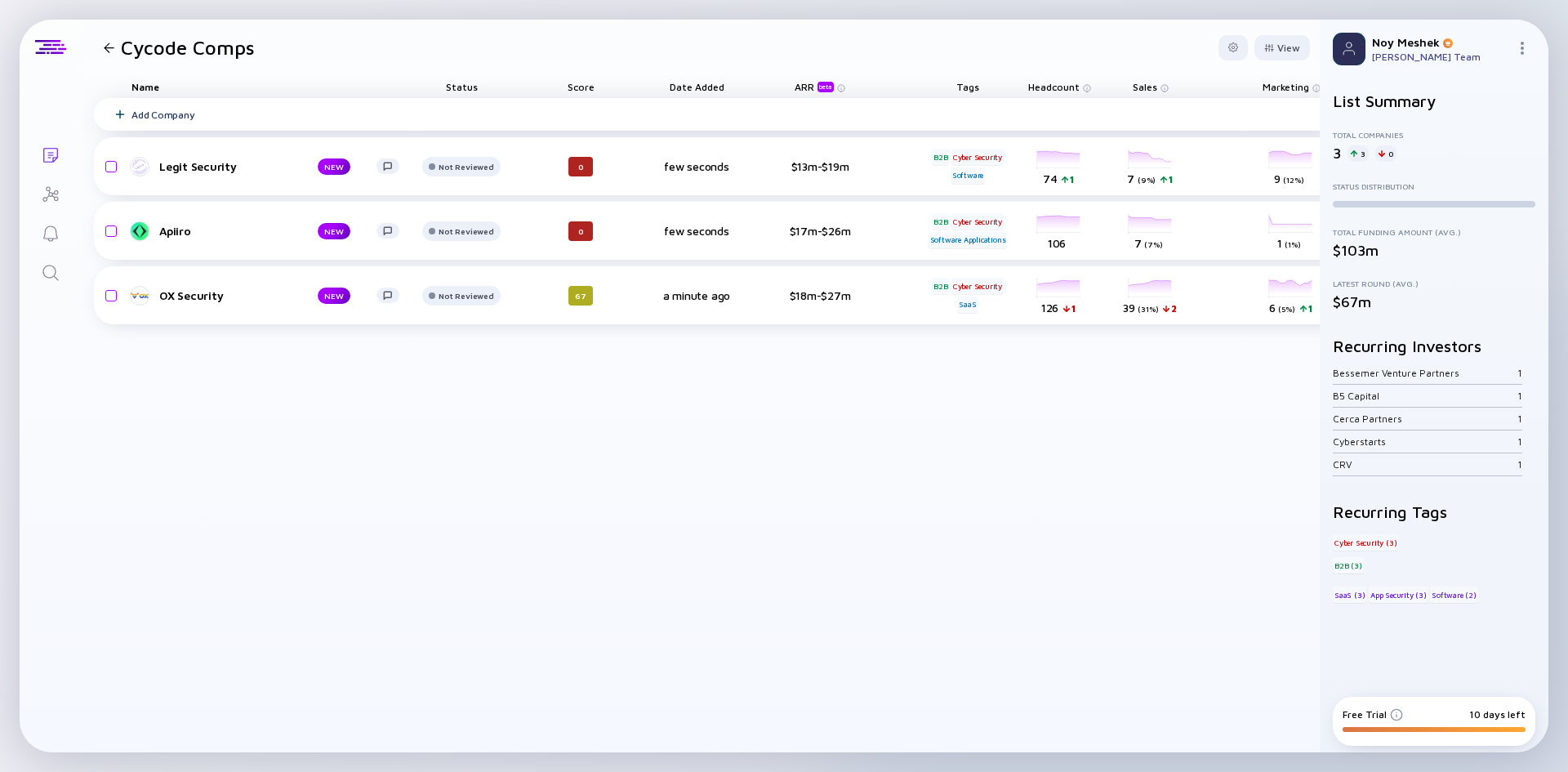 click on "Add Company" at bounding box center [146, 114] 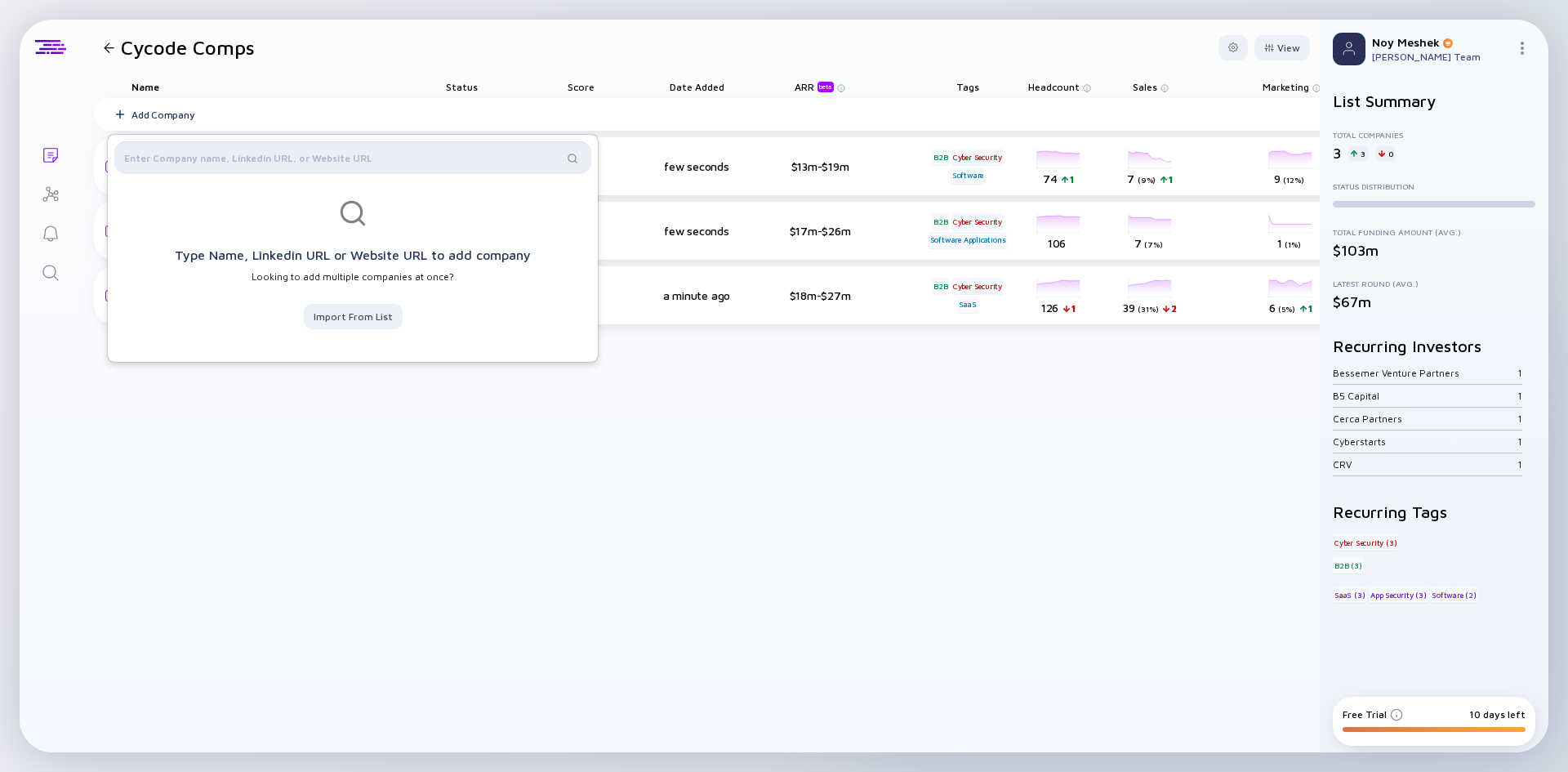 click at bounding box center (343, 158) 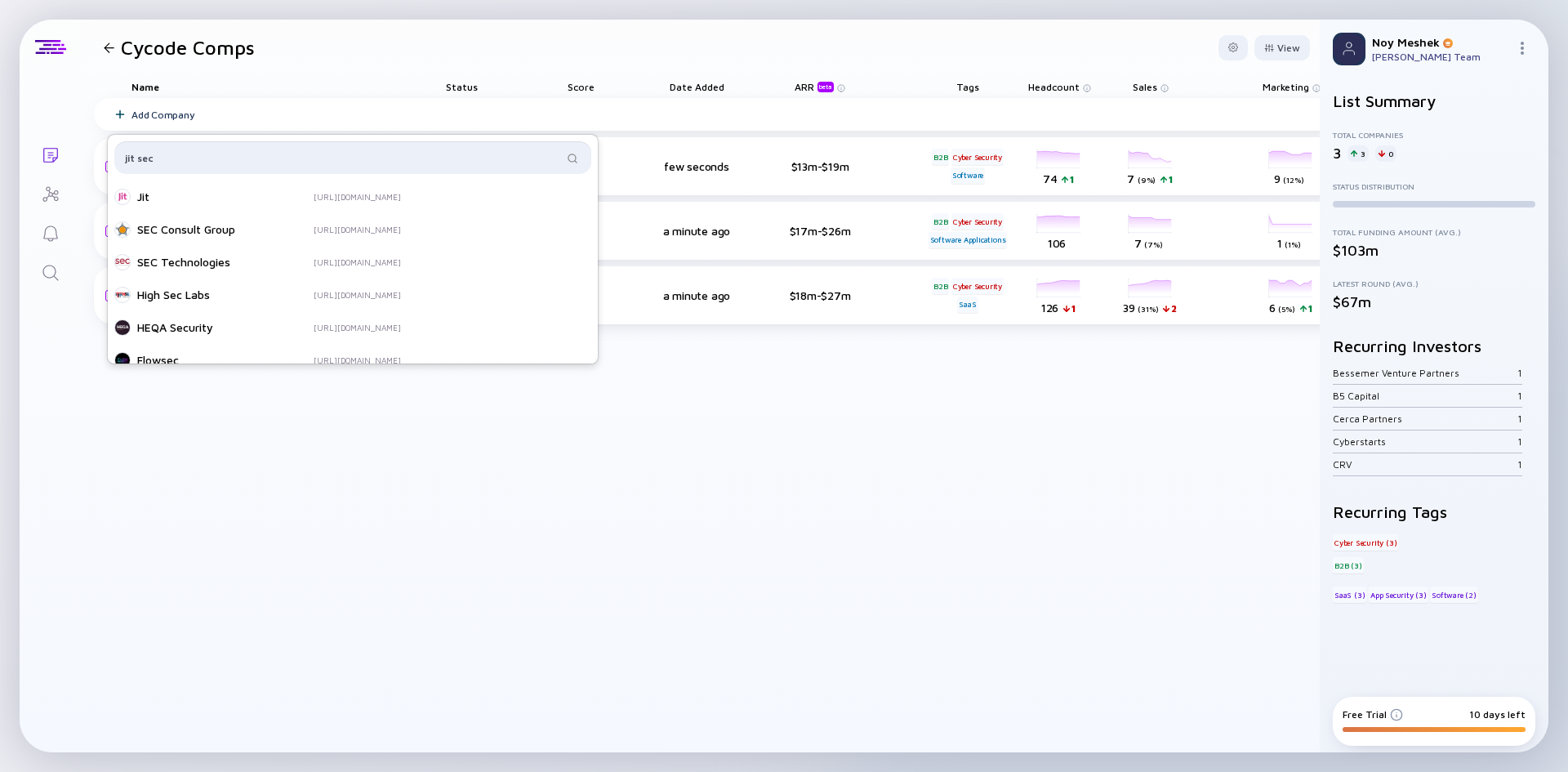 type on "jit sec" 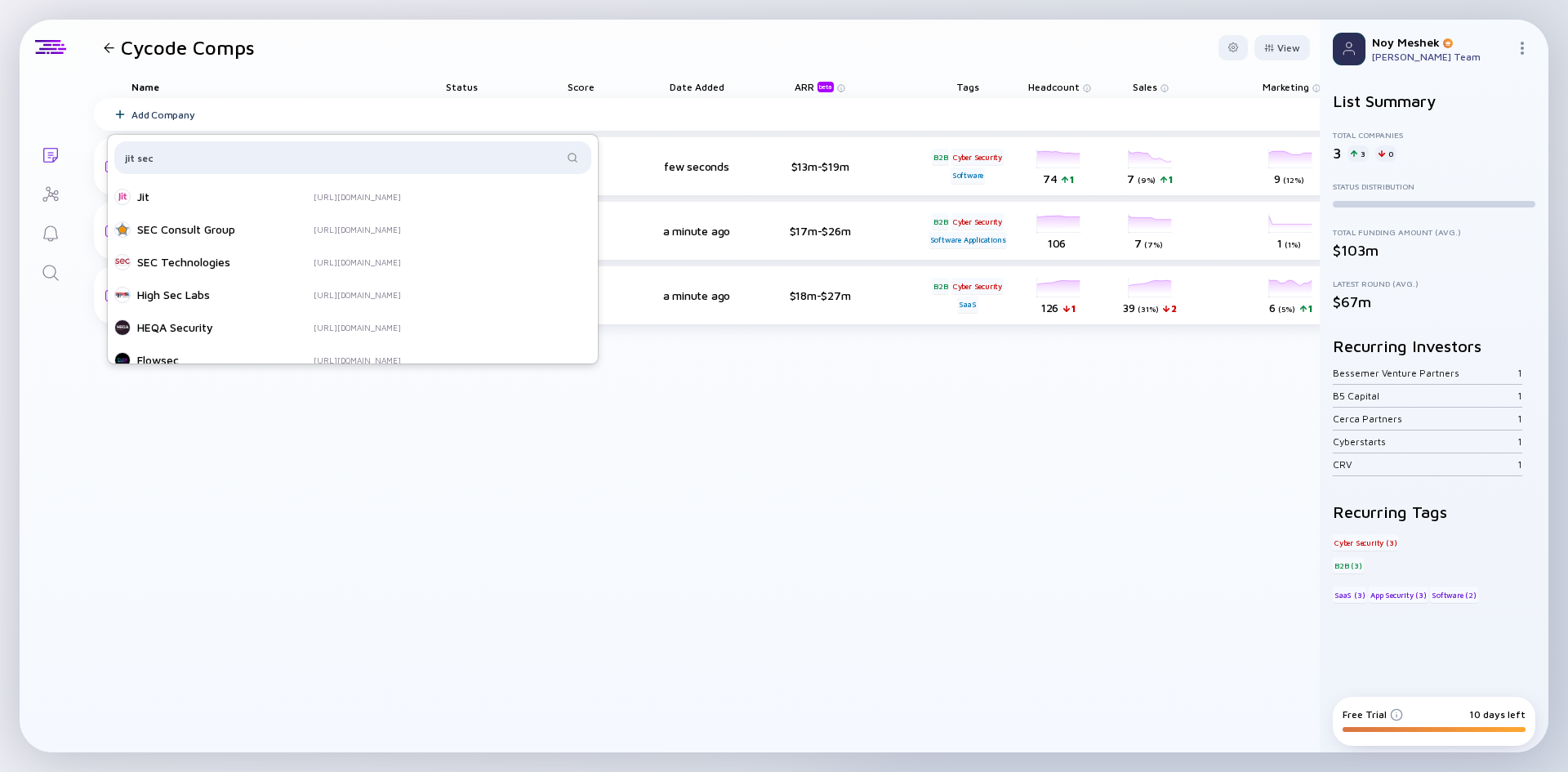 click on "Jit" at bounding box center (203, 197) 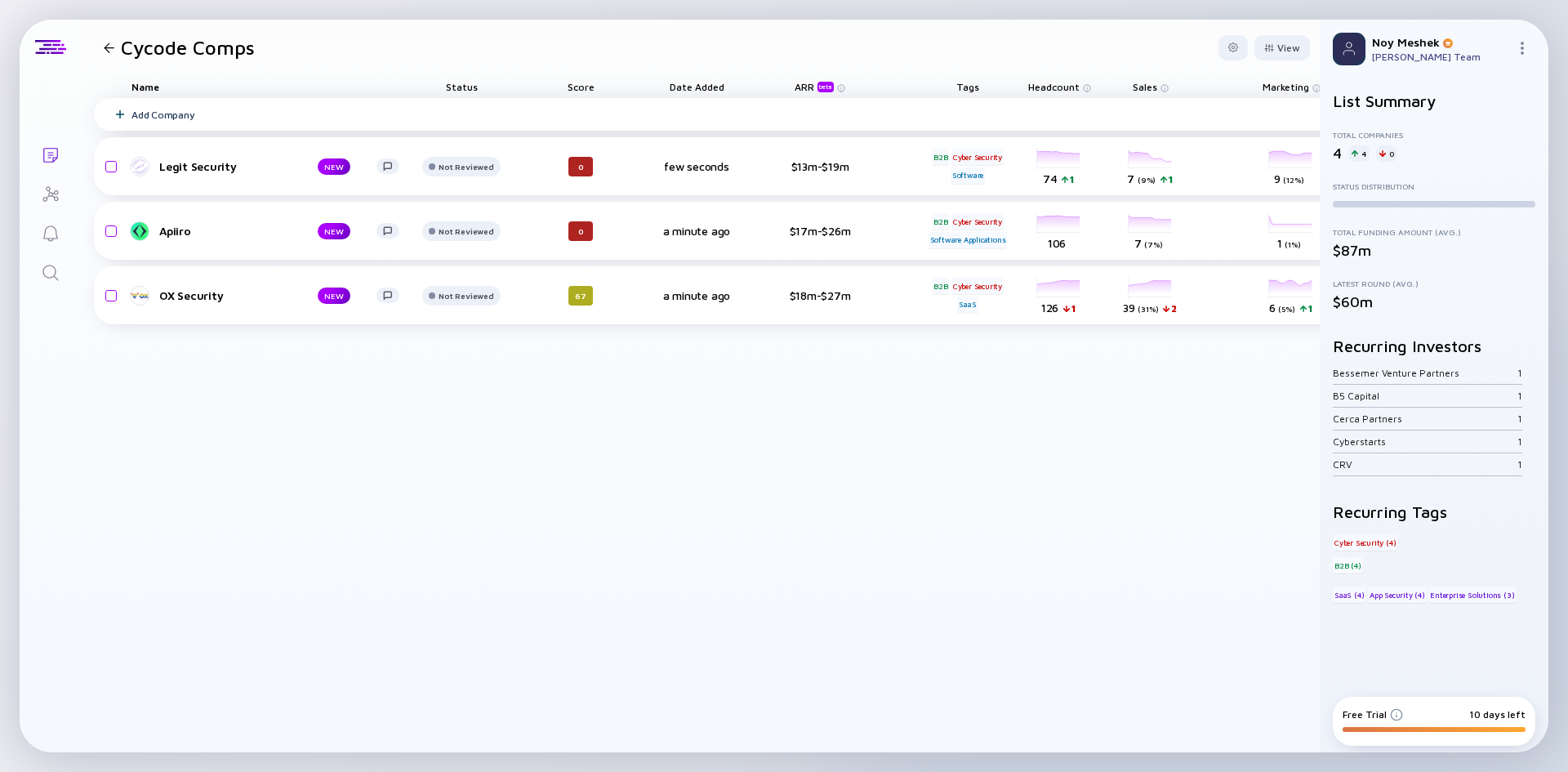 click on "Add Company" at bounding box center [163, 114] 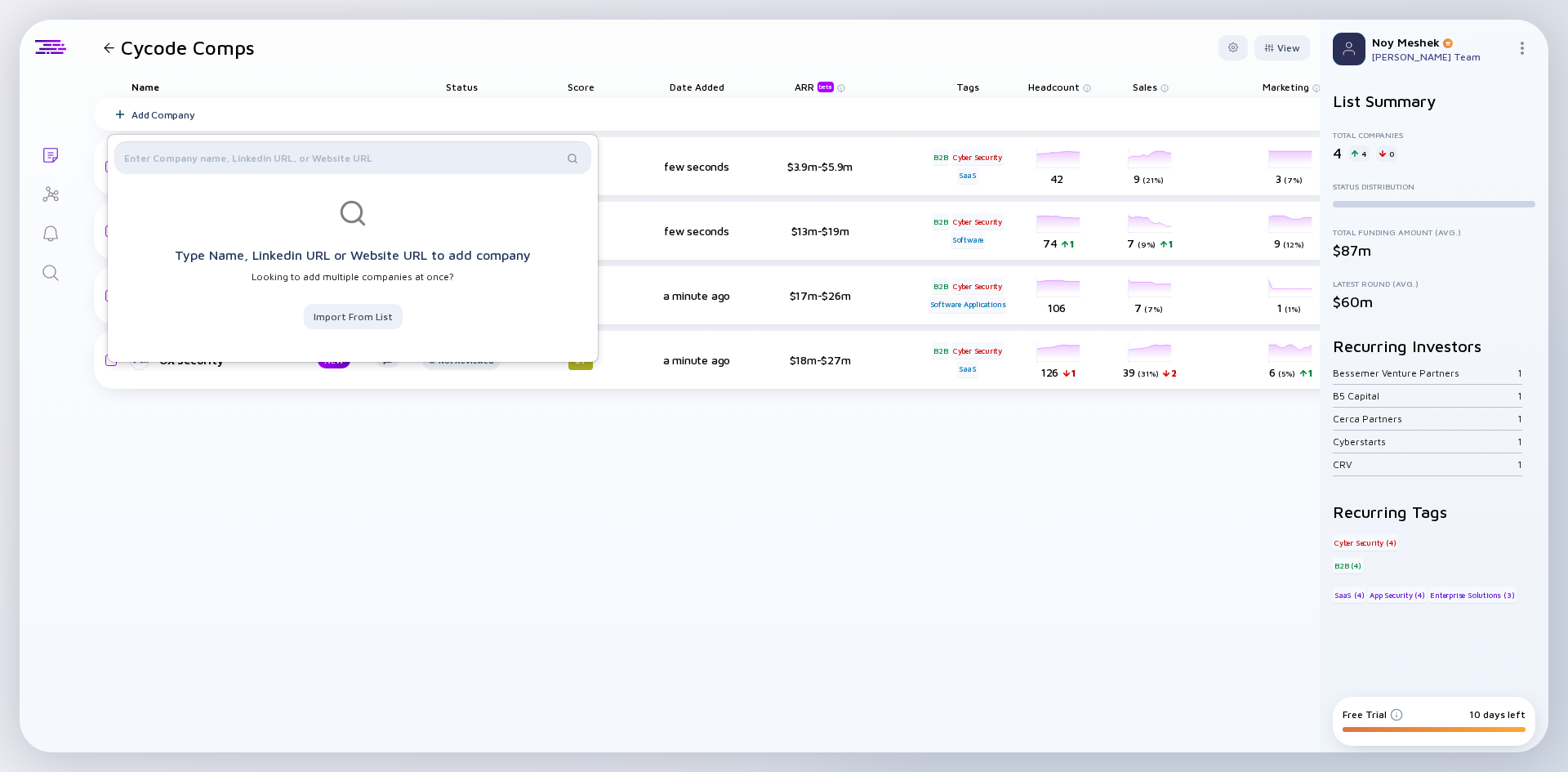 click at bounding box center [343, 158] 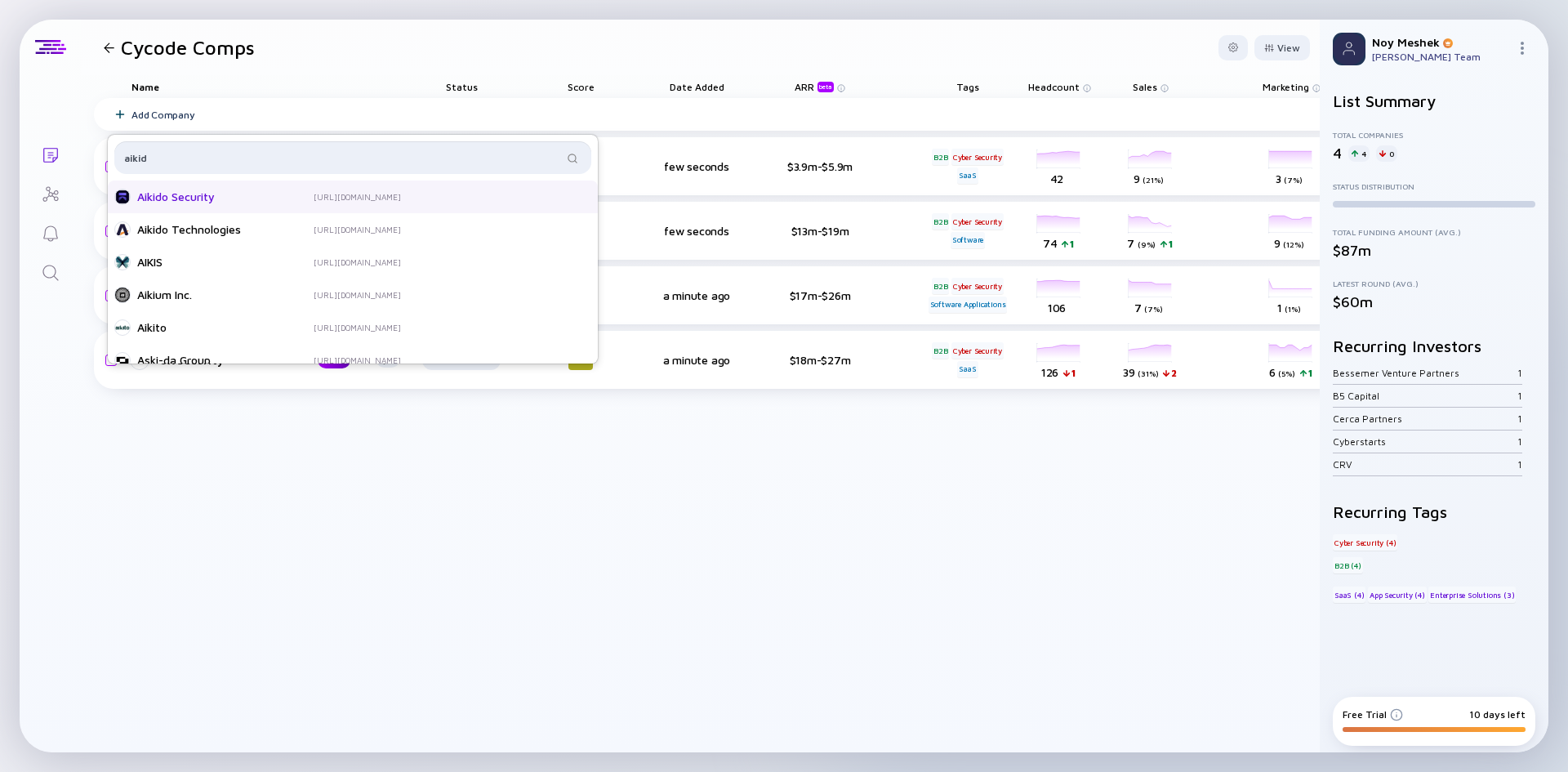 type on "aikid" 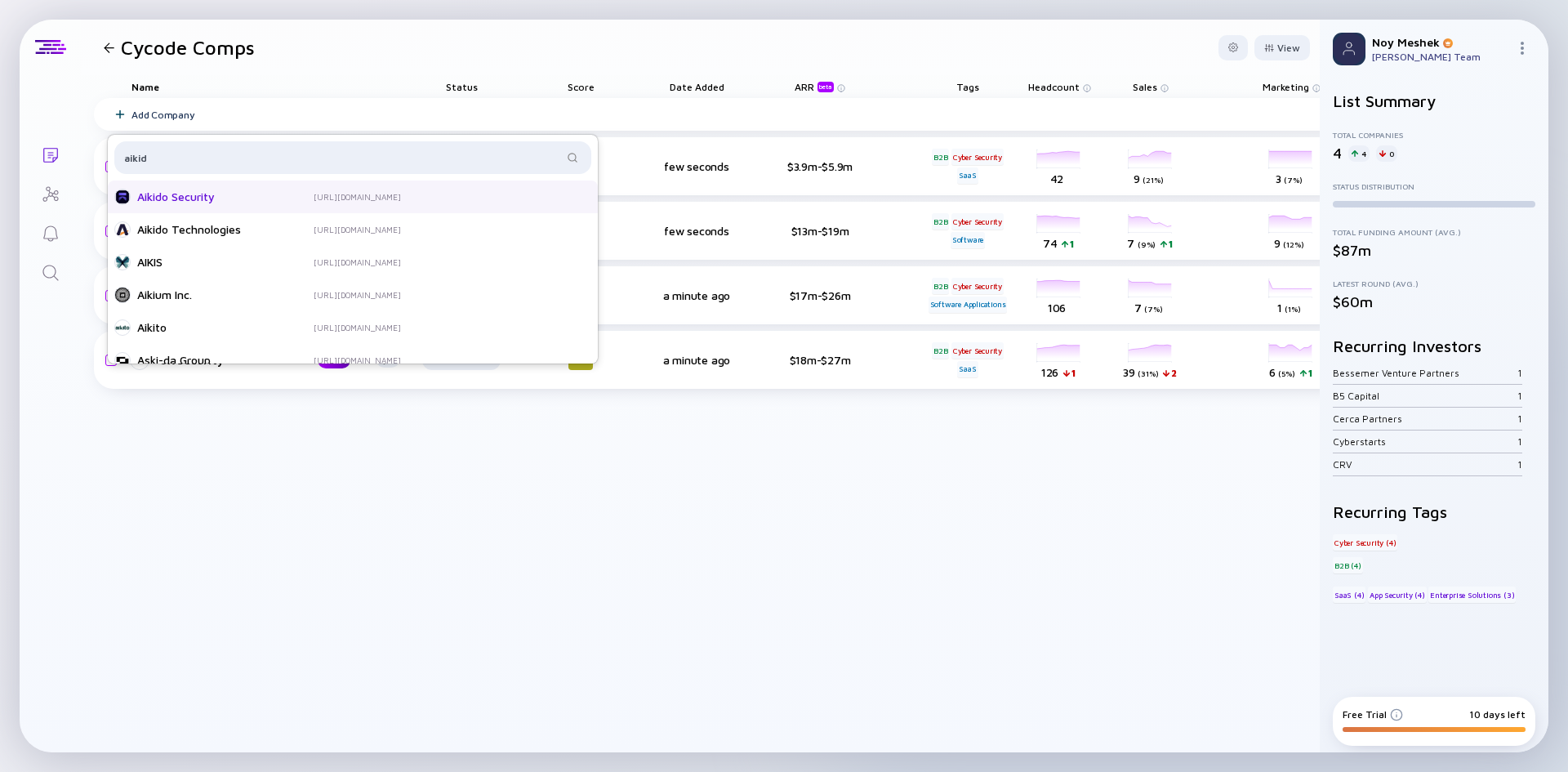 click on "Aikido Security" at bounding box center [203, 197] 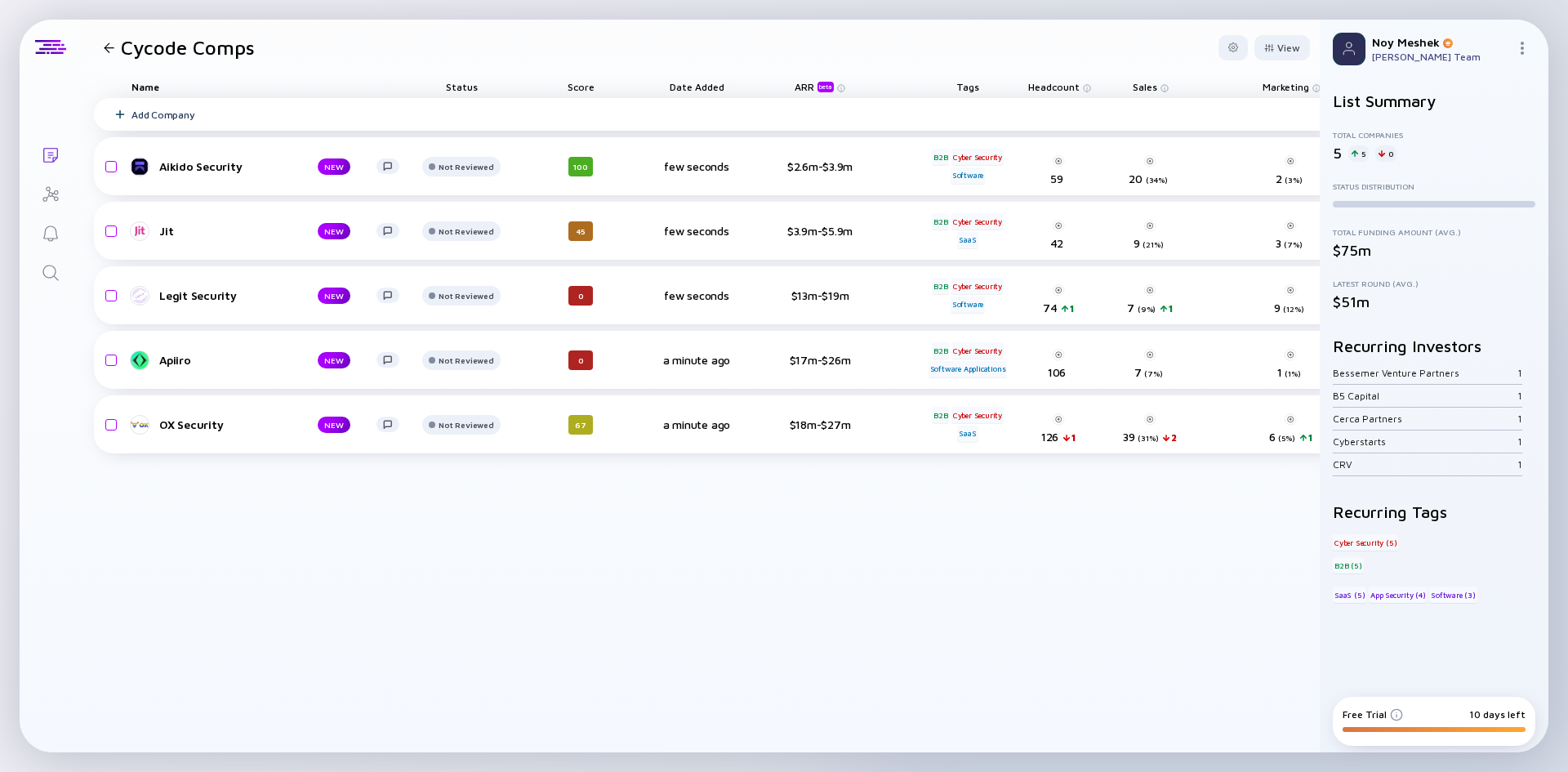 click on "Add Company" at bounding box center (846, 114) 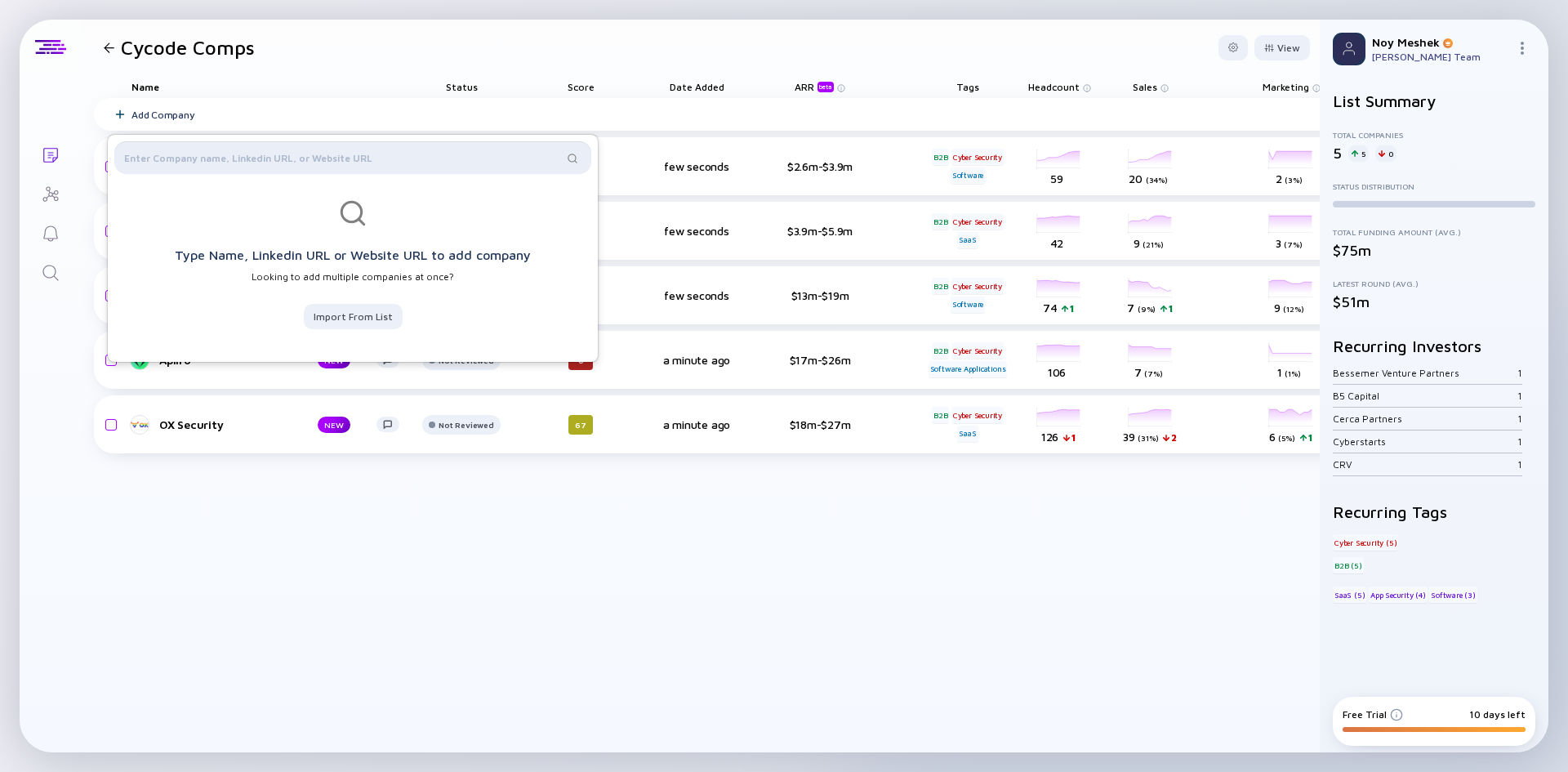 click at bounding box center (343, 158) 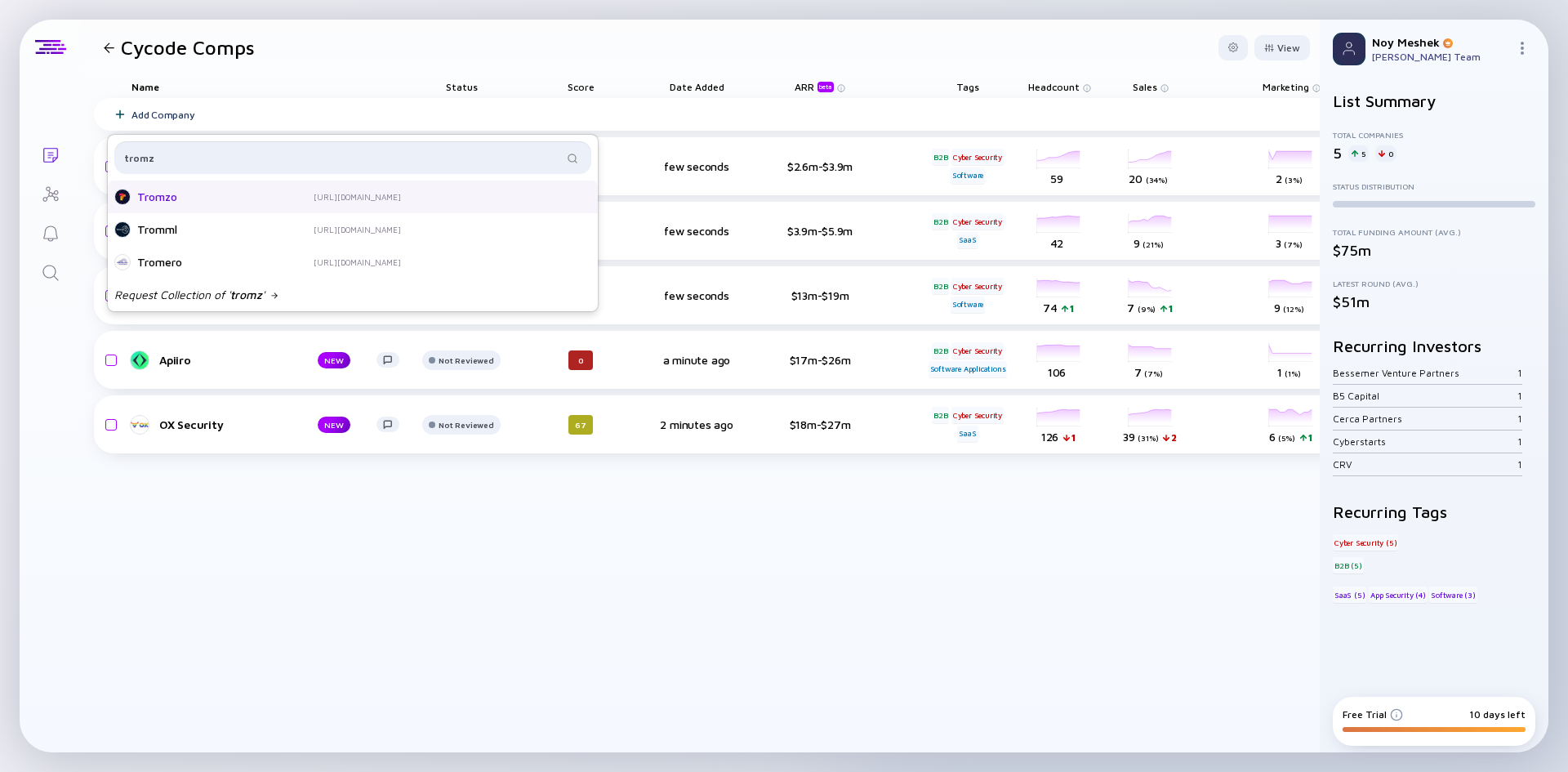 type on "tromz" 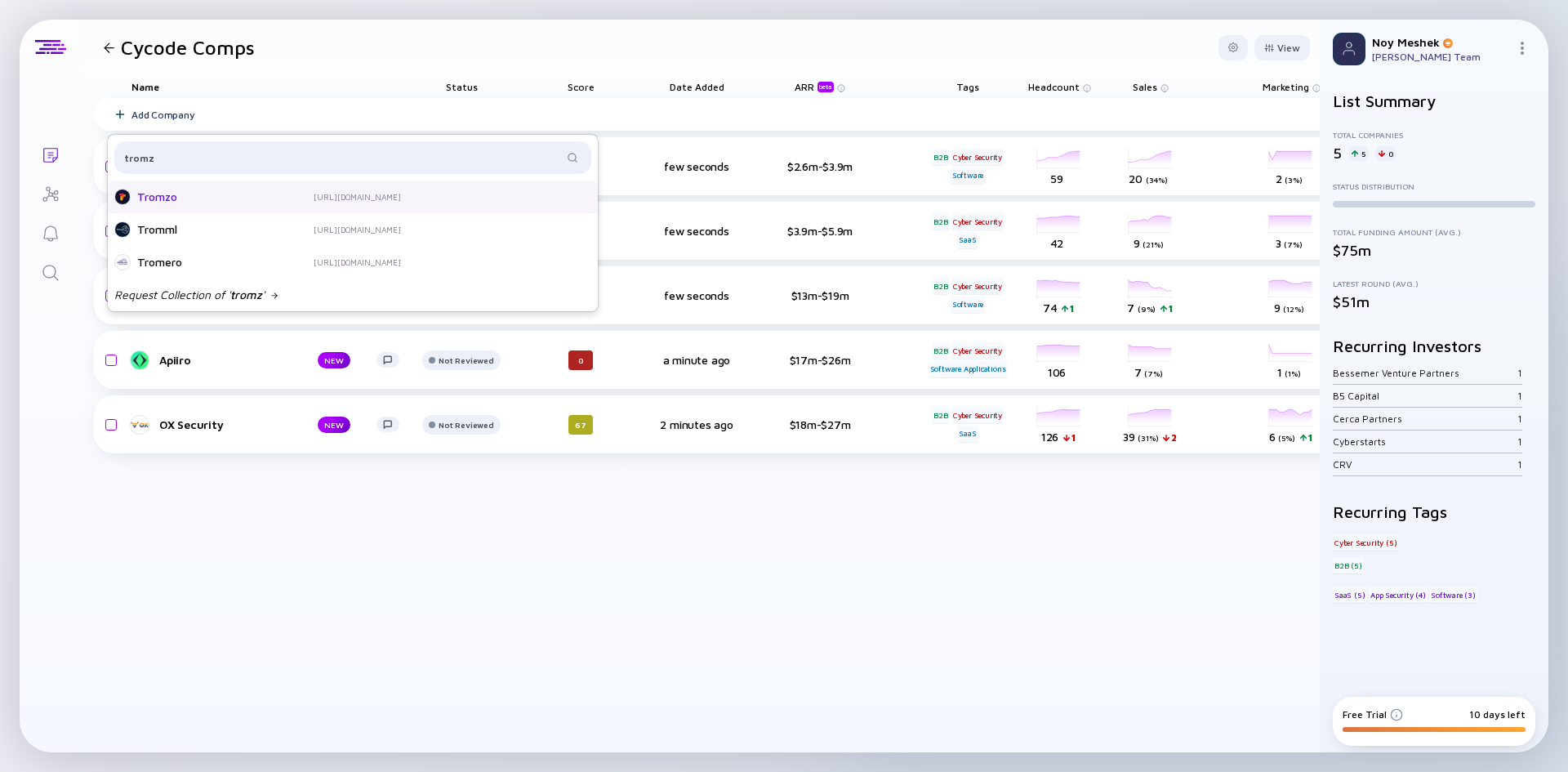 click on "Tromzo" at bounding box center [203, 197] 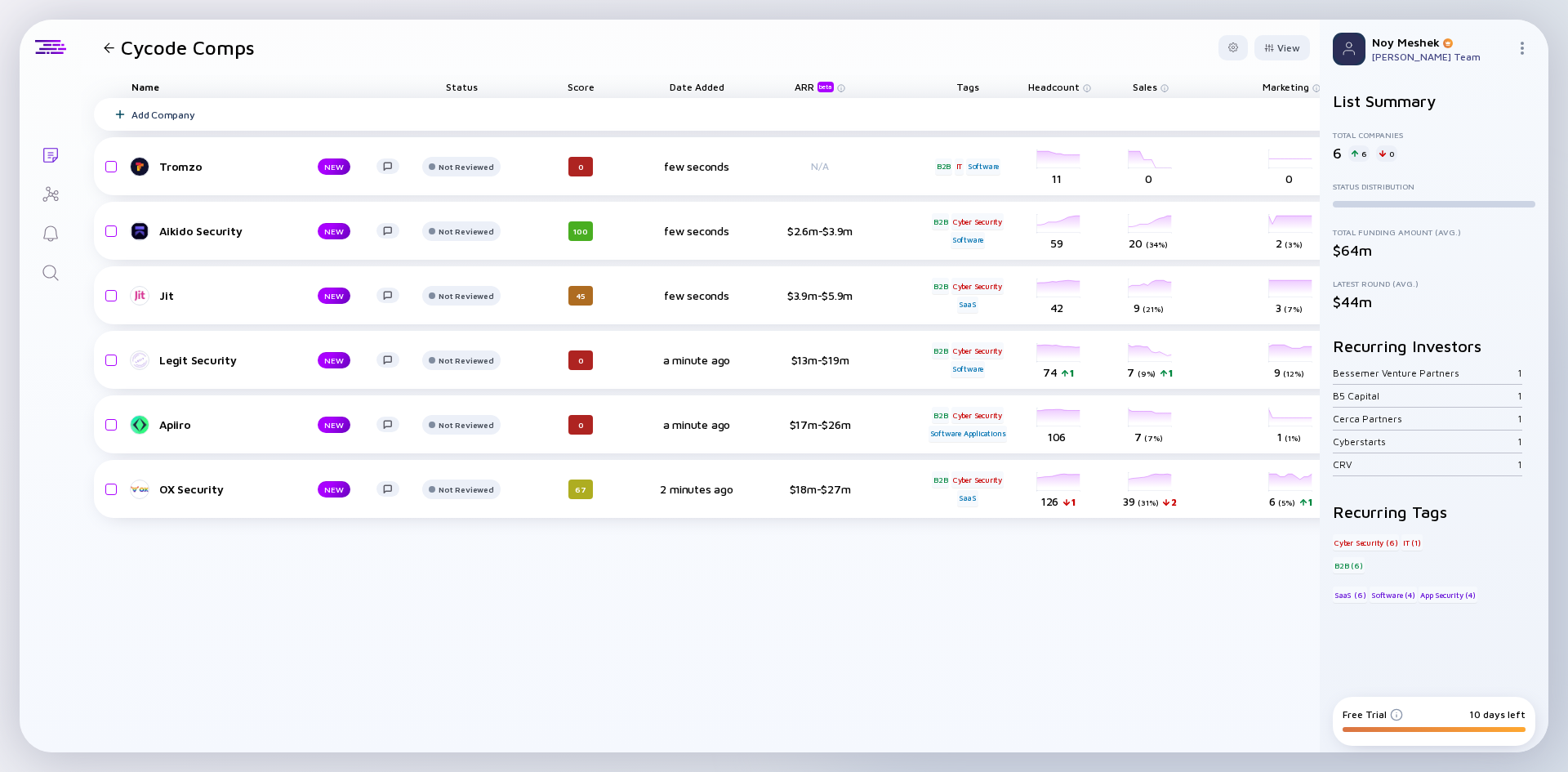 click on "Add Company" at bounding box center [163, 114] 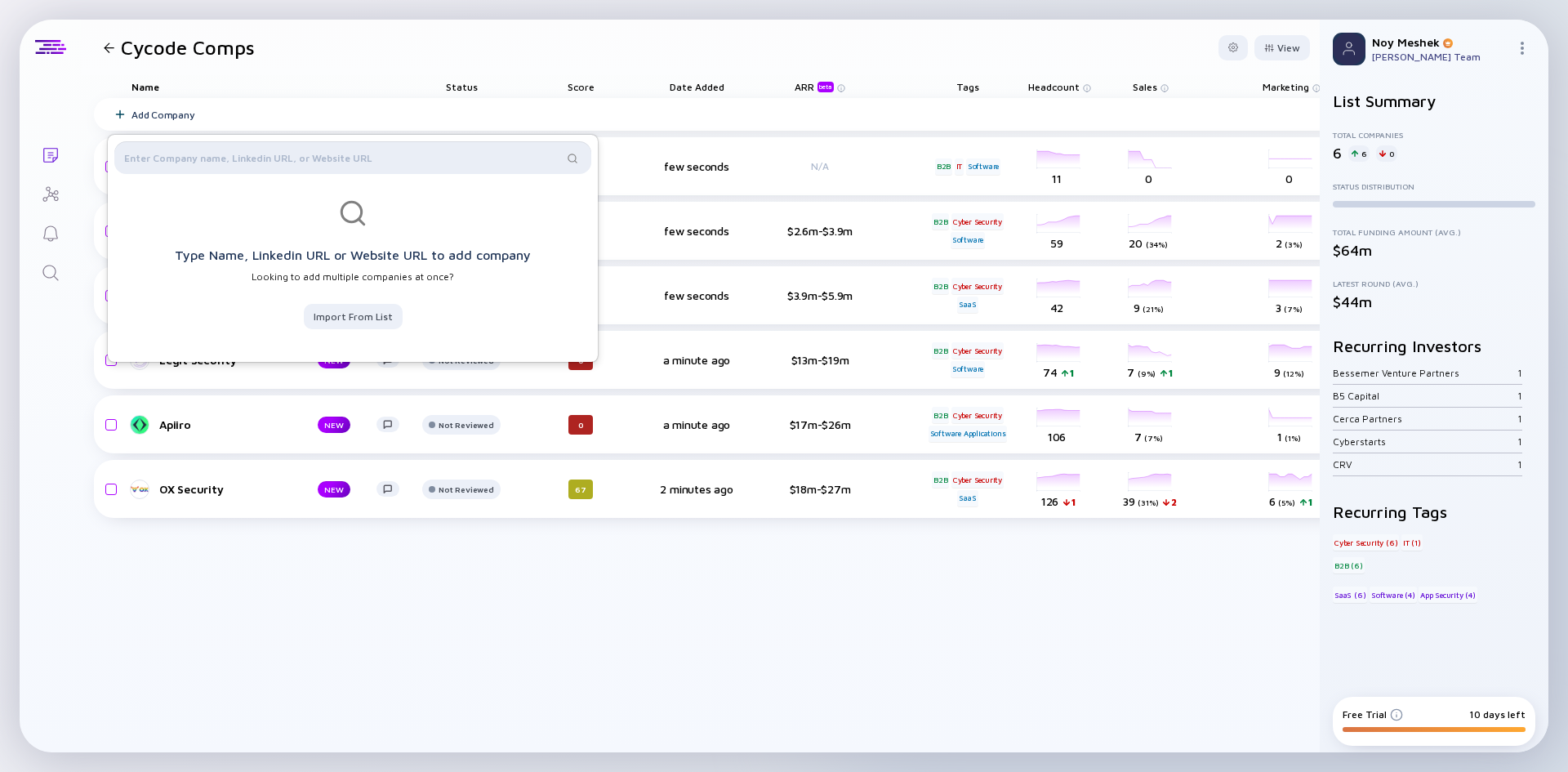 click at bounding box center (343, 158) 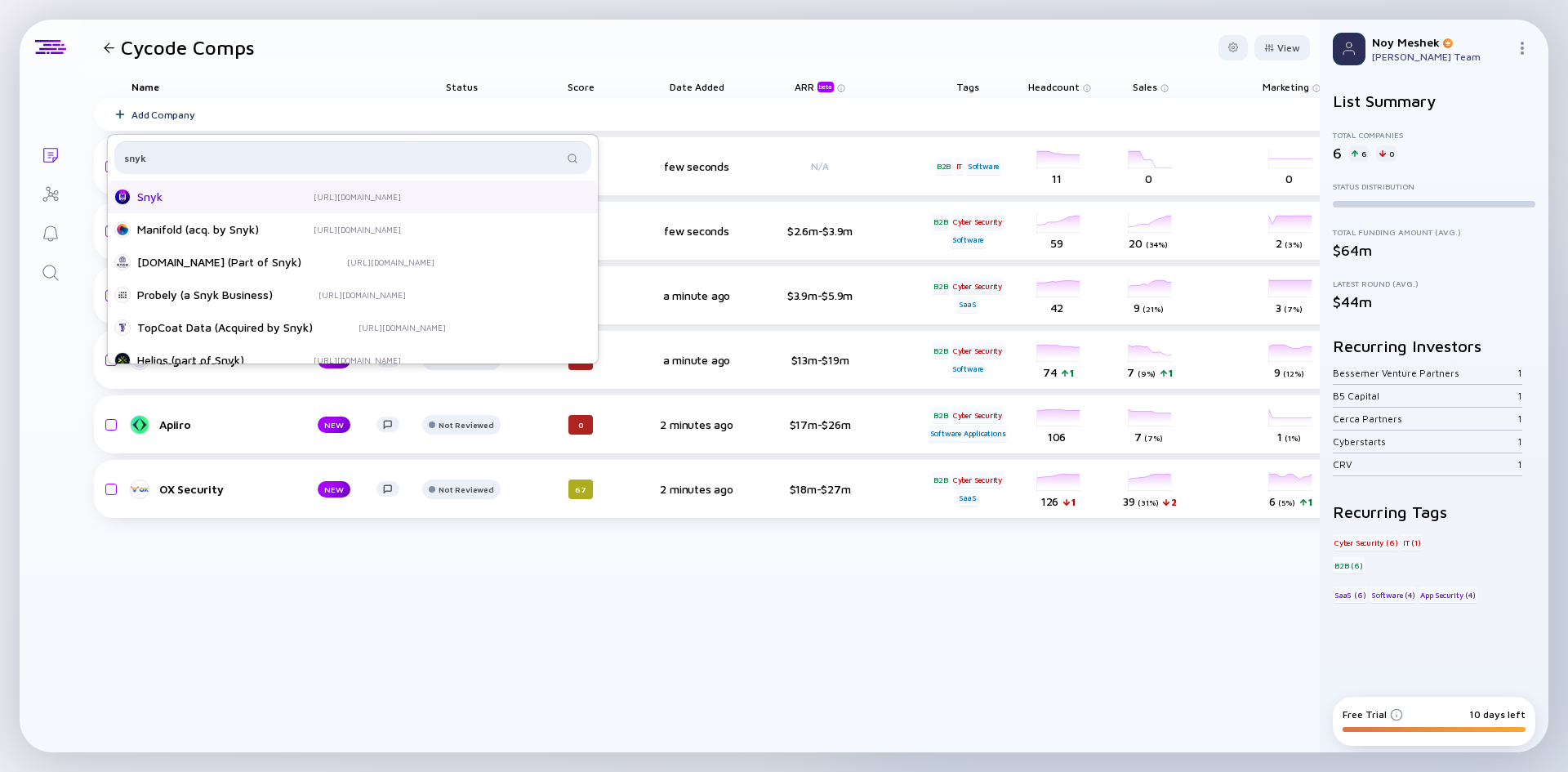 type on "snyk" 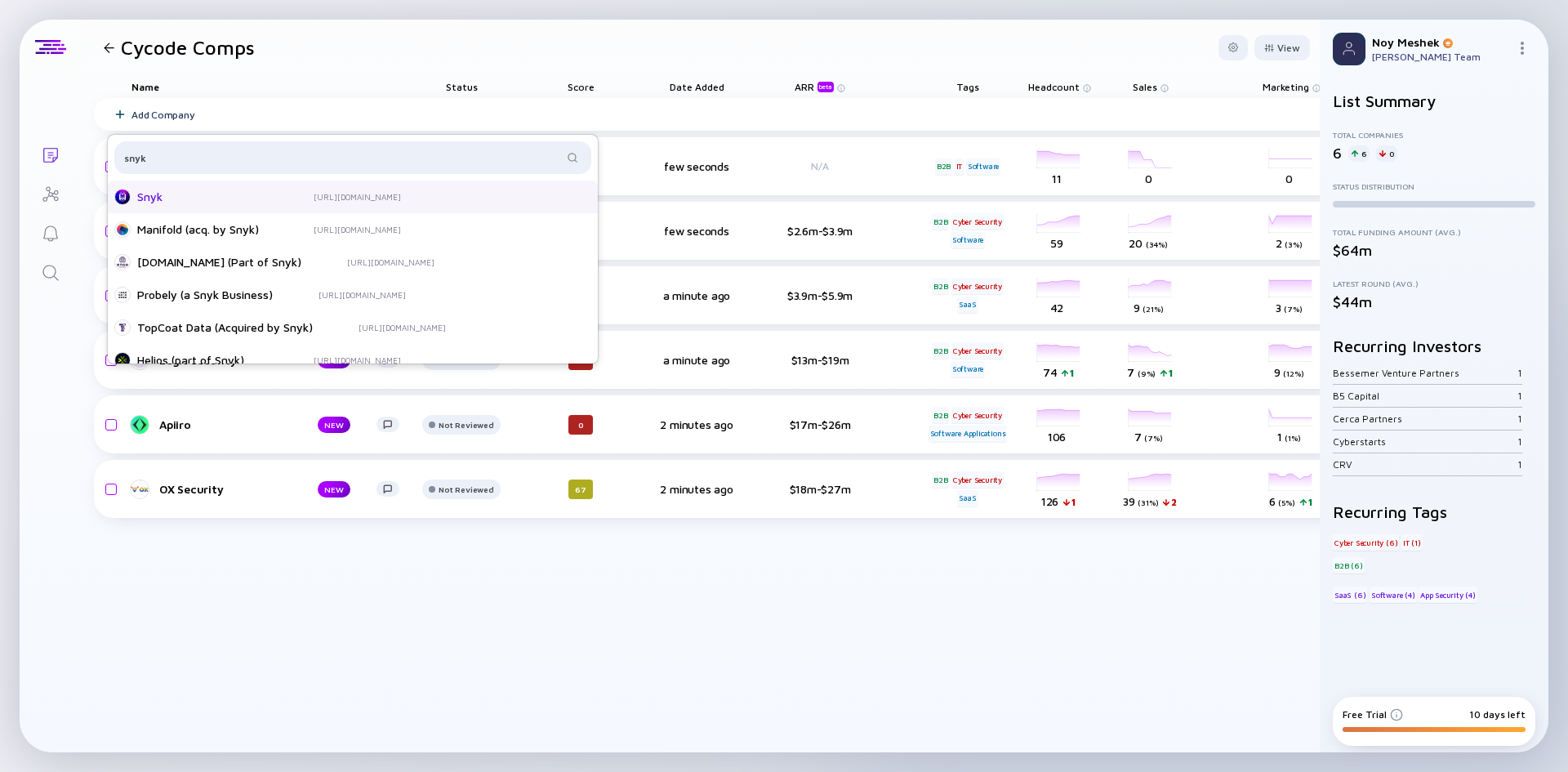 click on "Snyk" at bounding box center (203, 197) 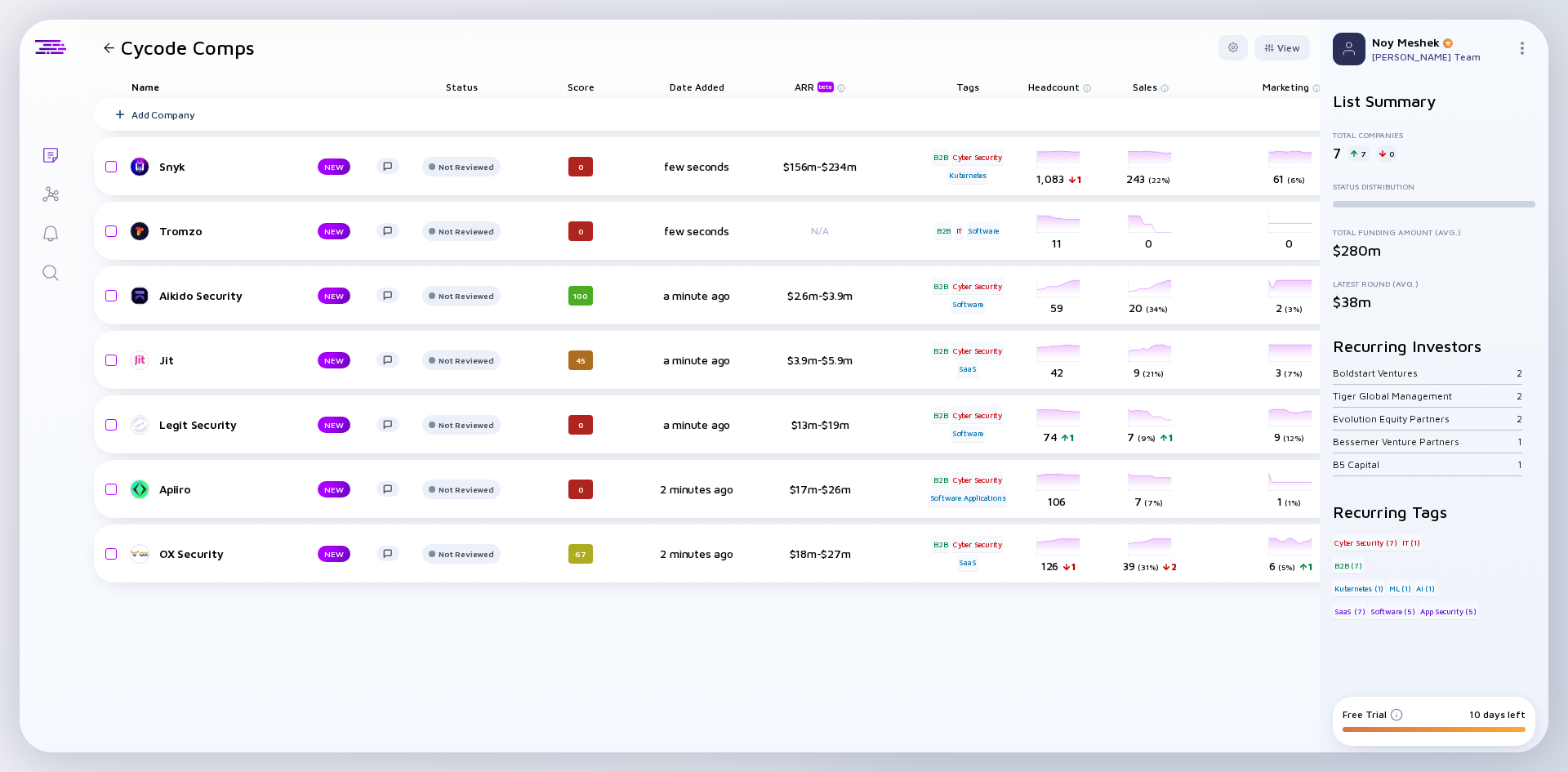 click on "Headcount" at bounding box center (1054, 87) 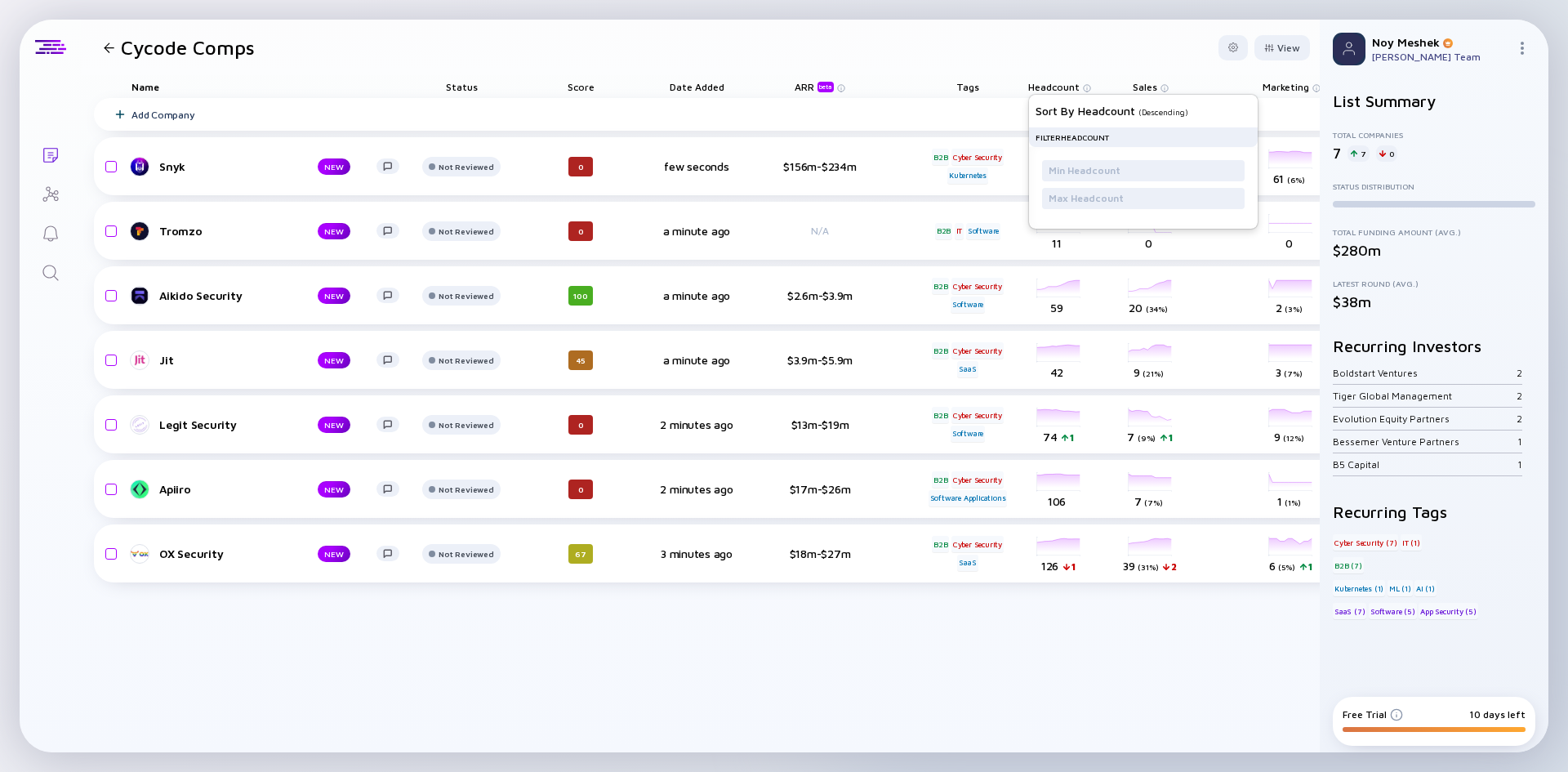 click on "Sort by Headcount ( Descending ) Filter  Headcount" at bounding box center (1143, 162) 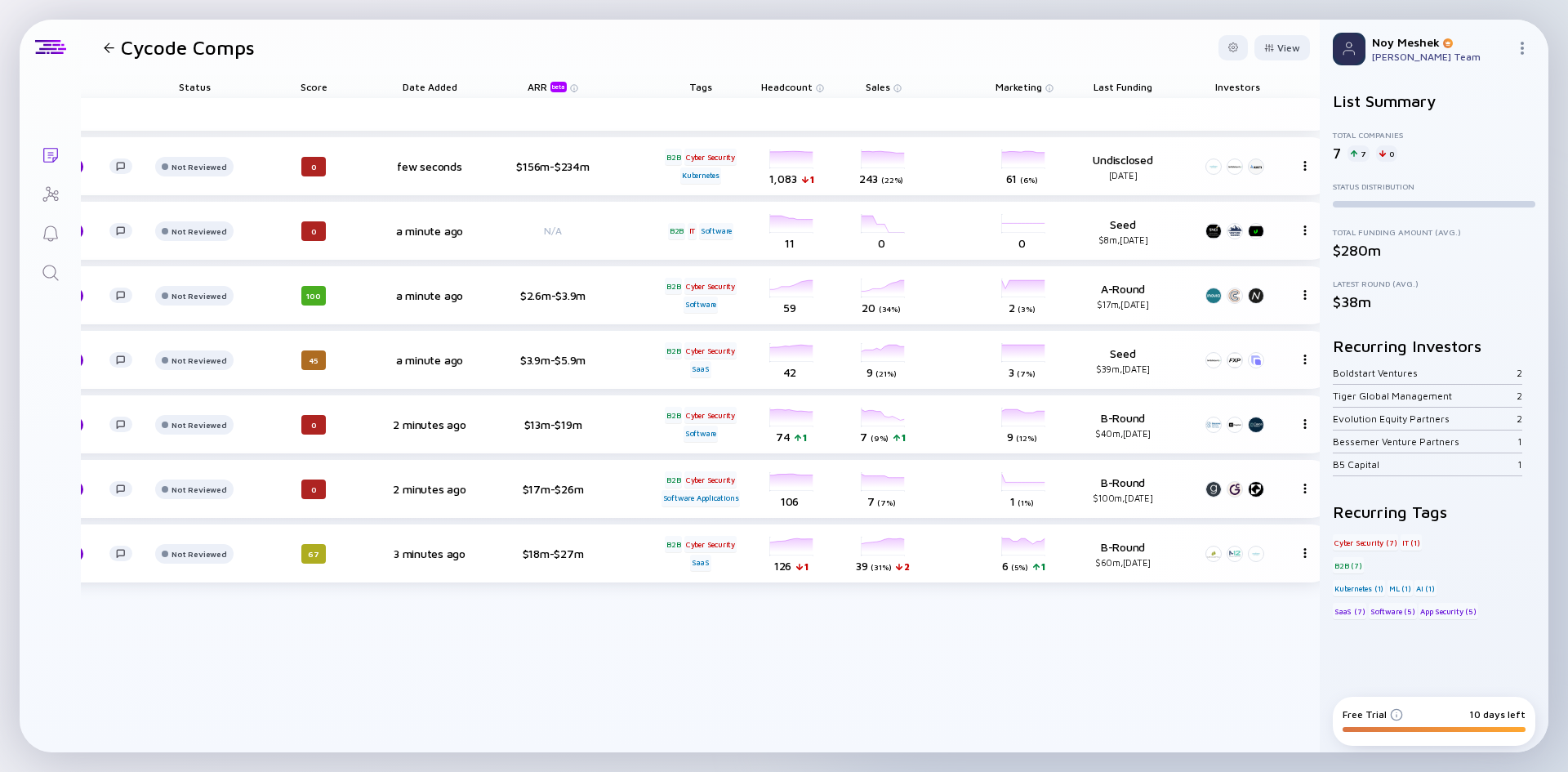 scroll, scrollTop: 0, scrollLeft: 298, axis: horizontal 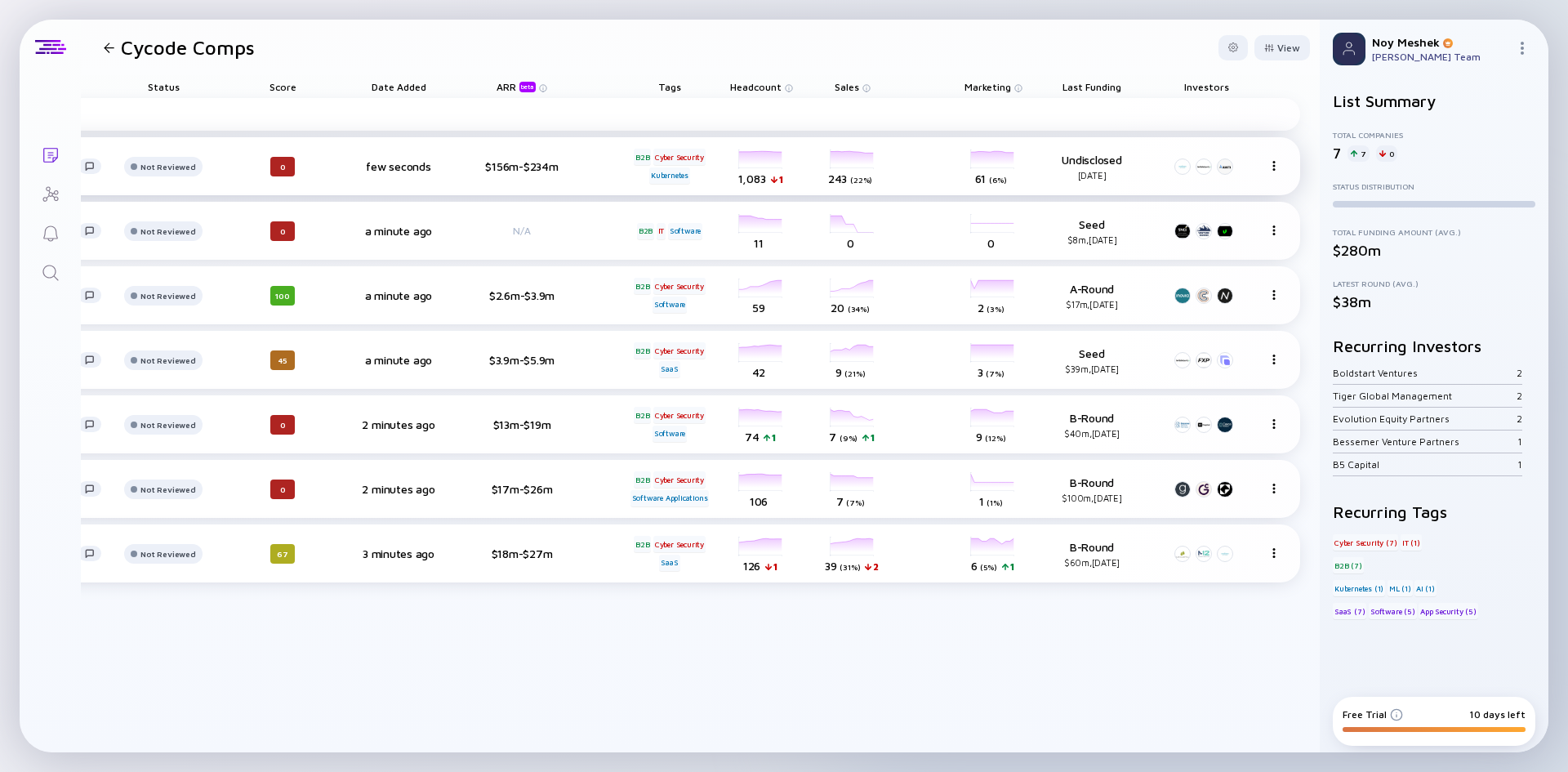 click on "headcount-snyk 1,083 1 Headcount" at bounding box center (761, 167) 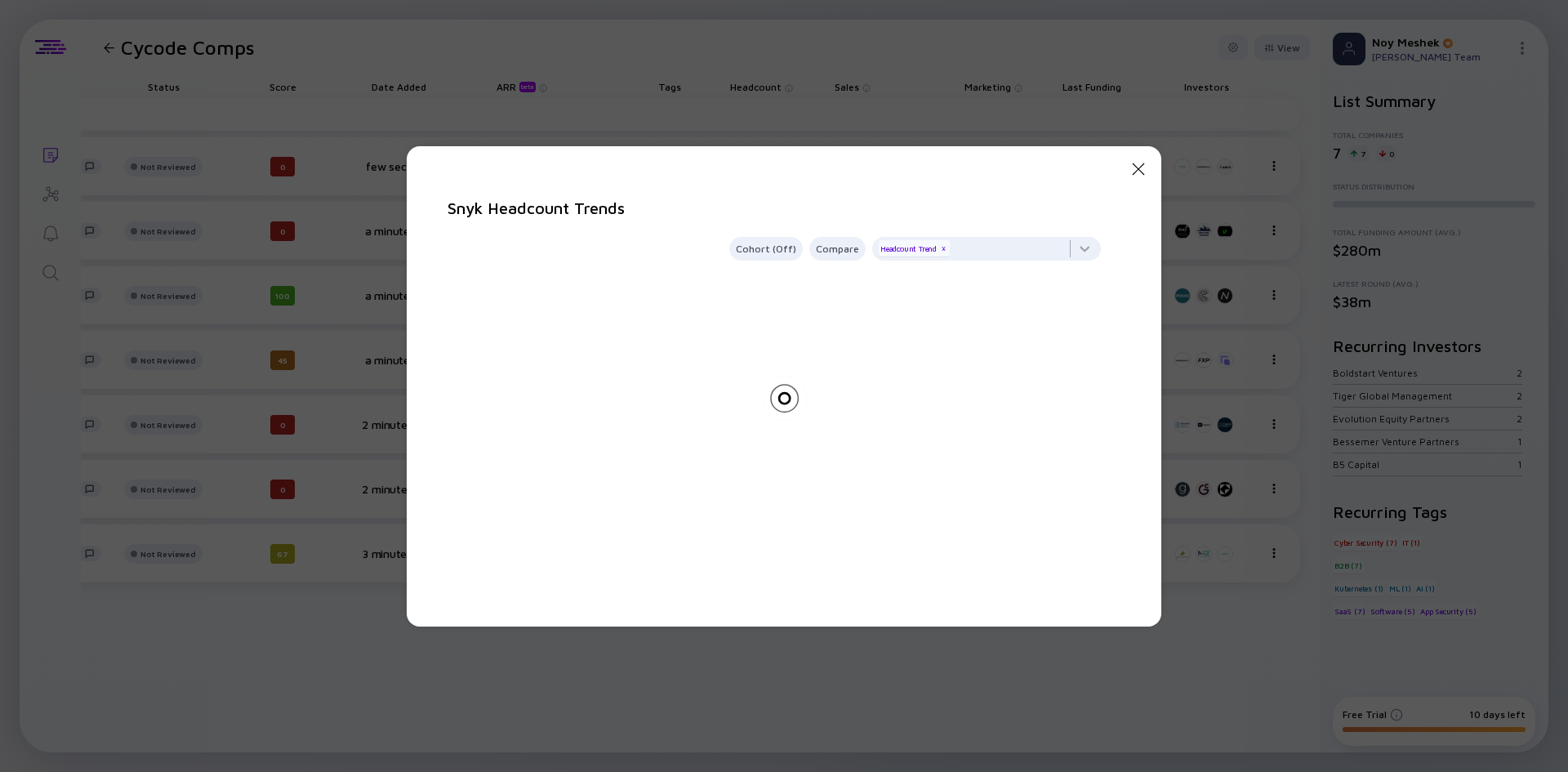 click at bounding box center [784, 398] 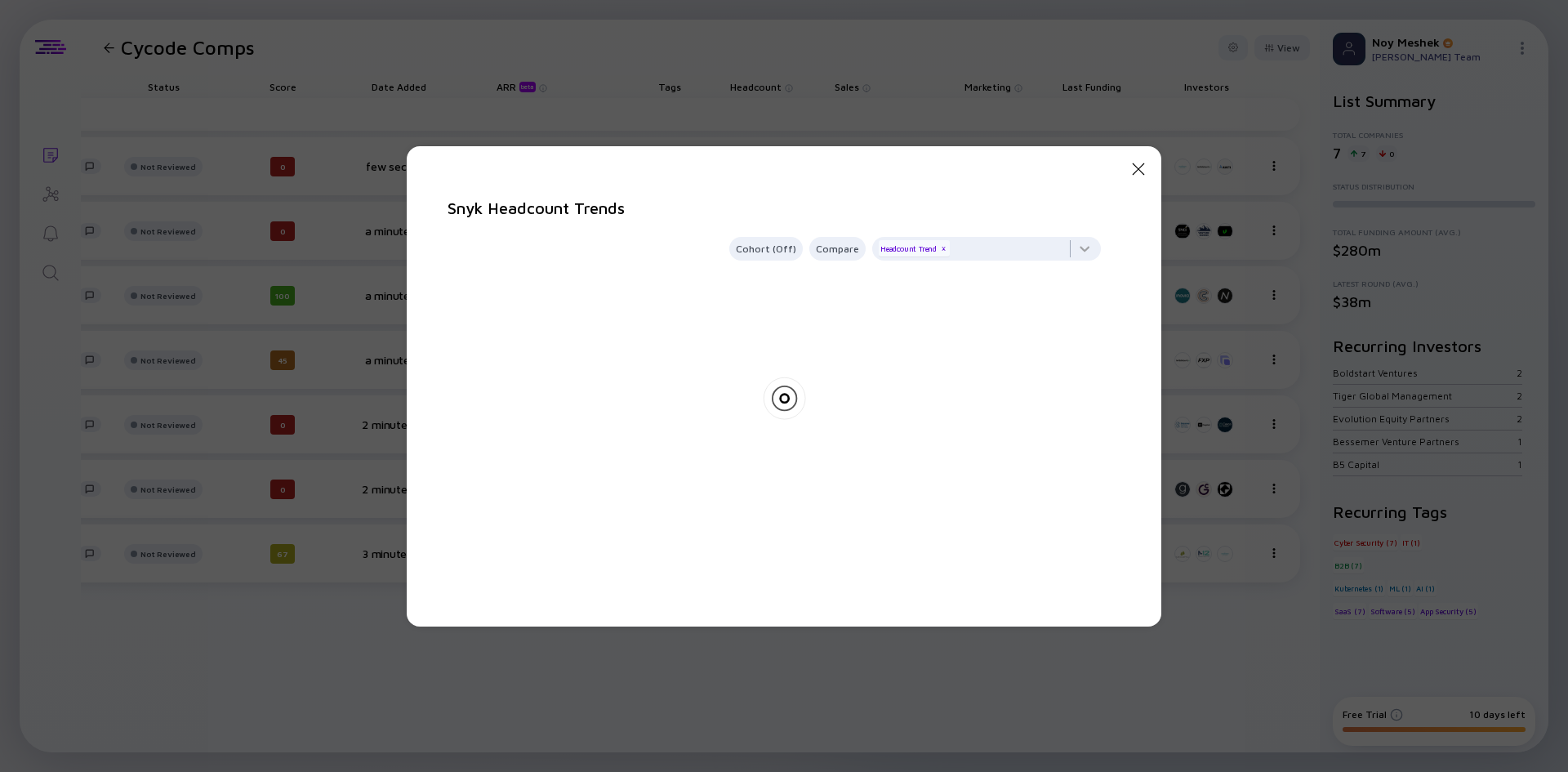 click at bounding box center [784, 398] 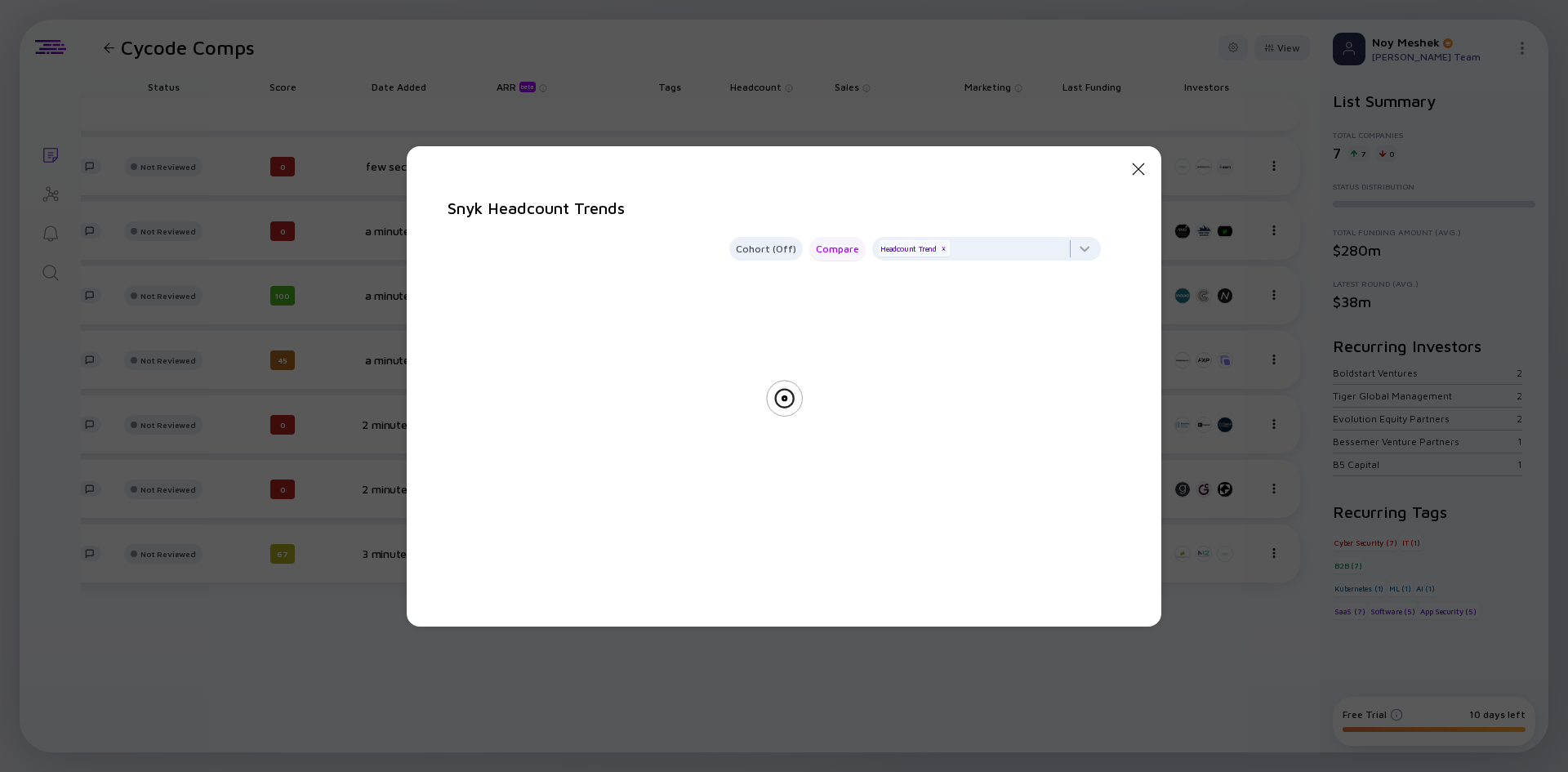 click on "Compare" at bounding box center (837, 248) 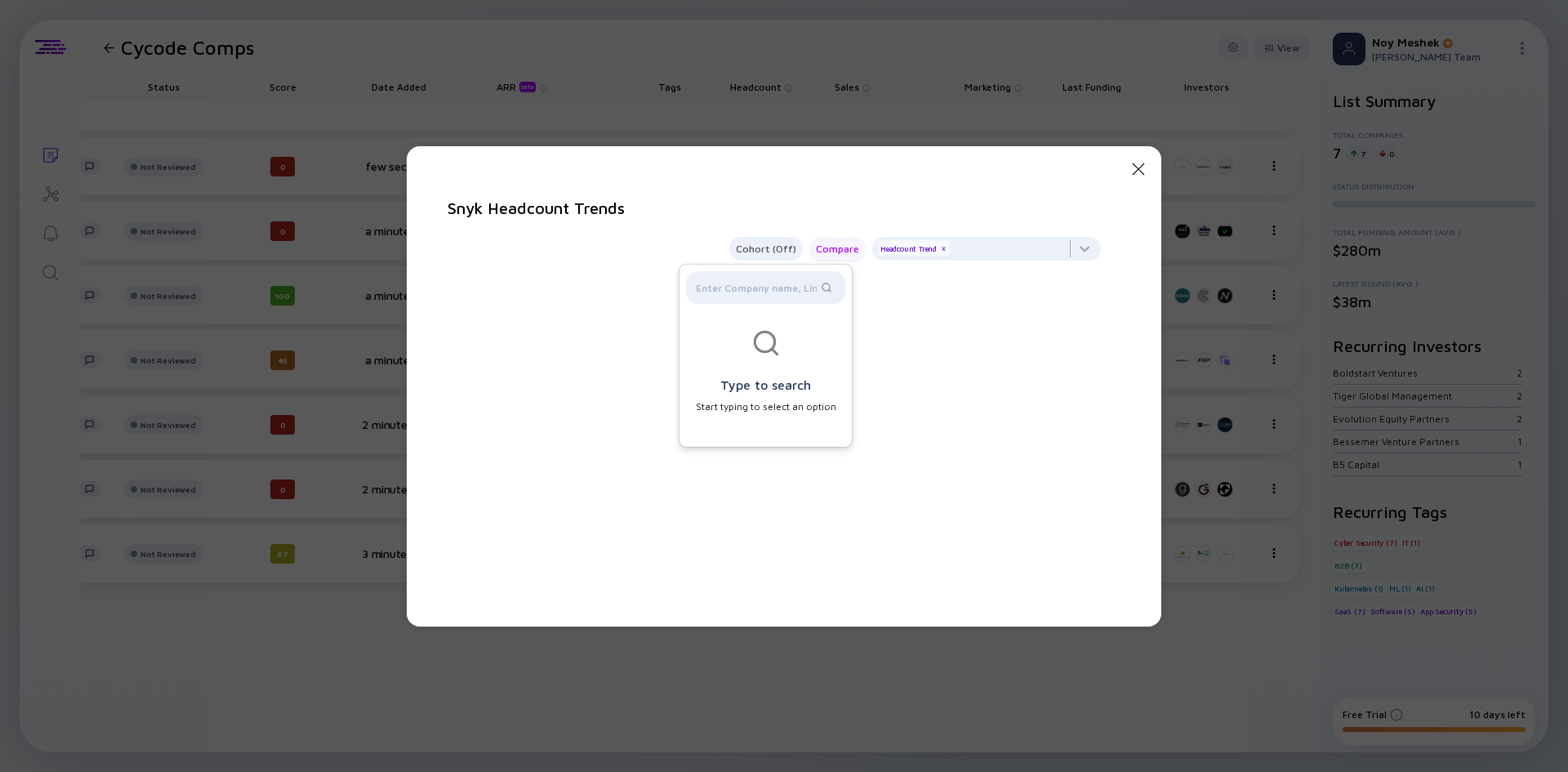 click on "Compare" at bounding box center (837, 248) 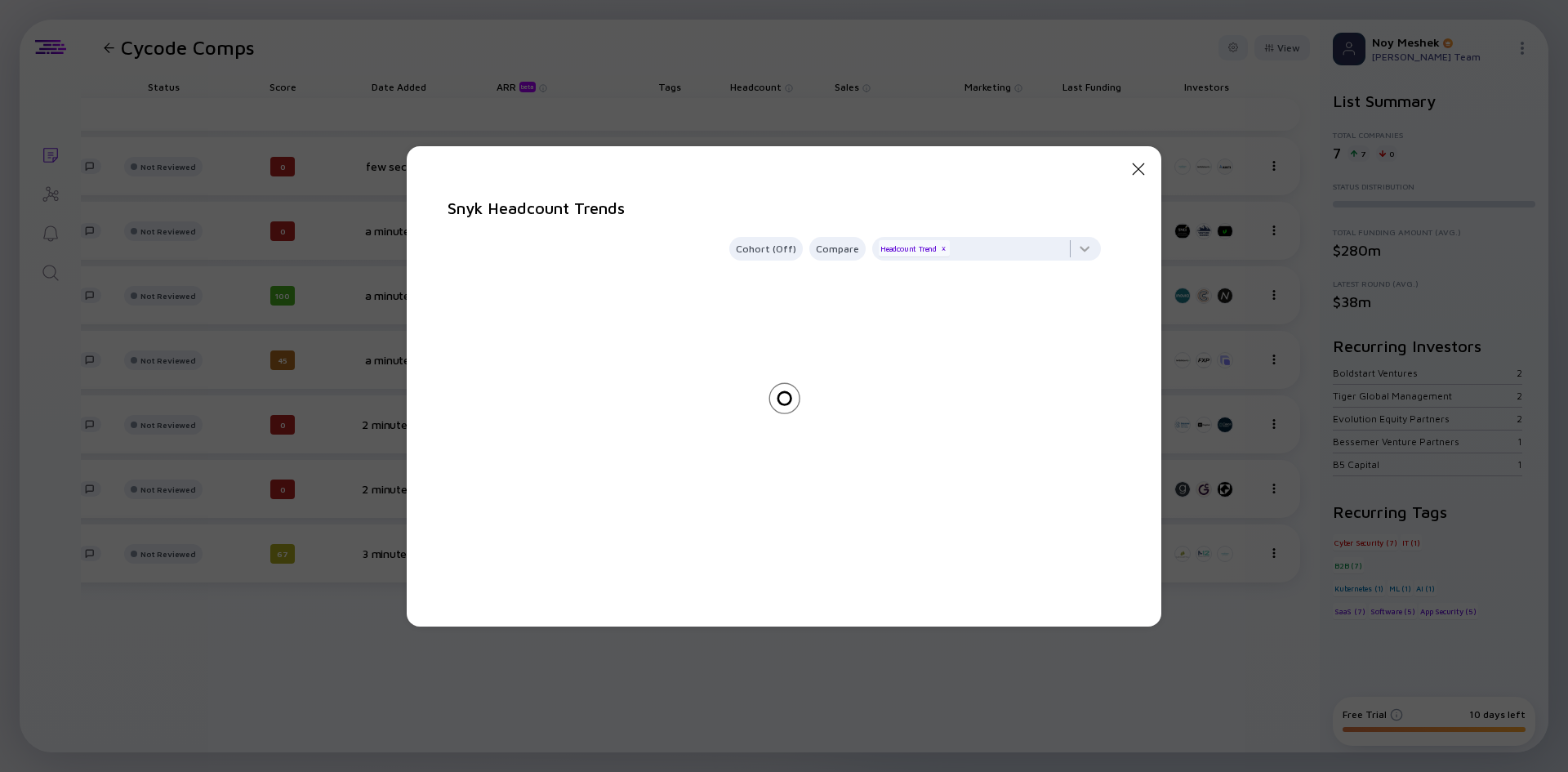 click at bounding box center [784, 427] 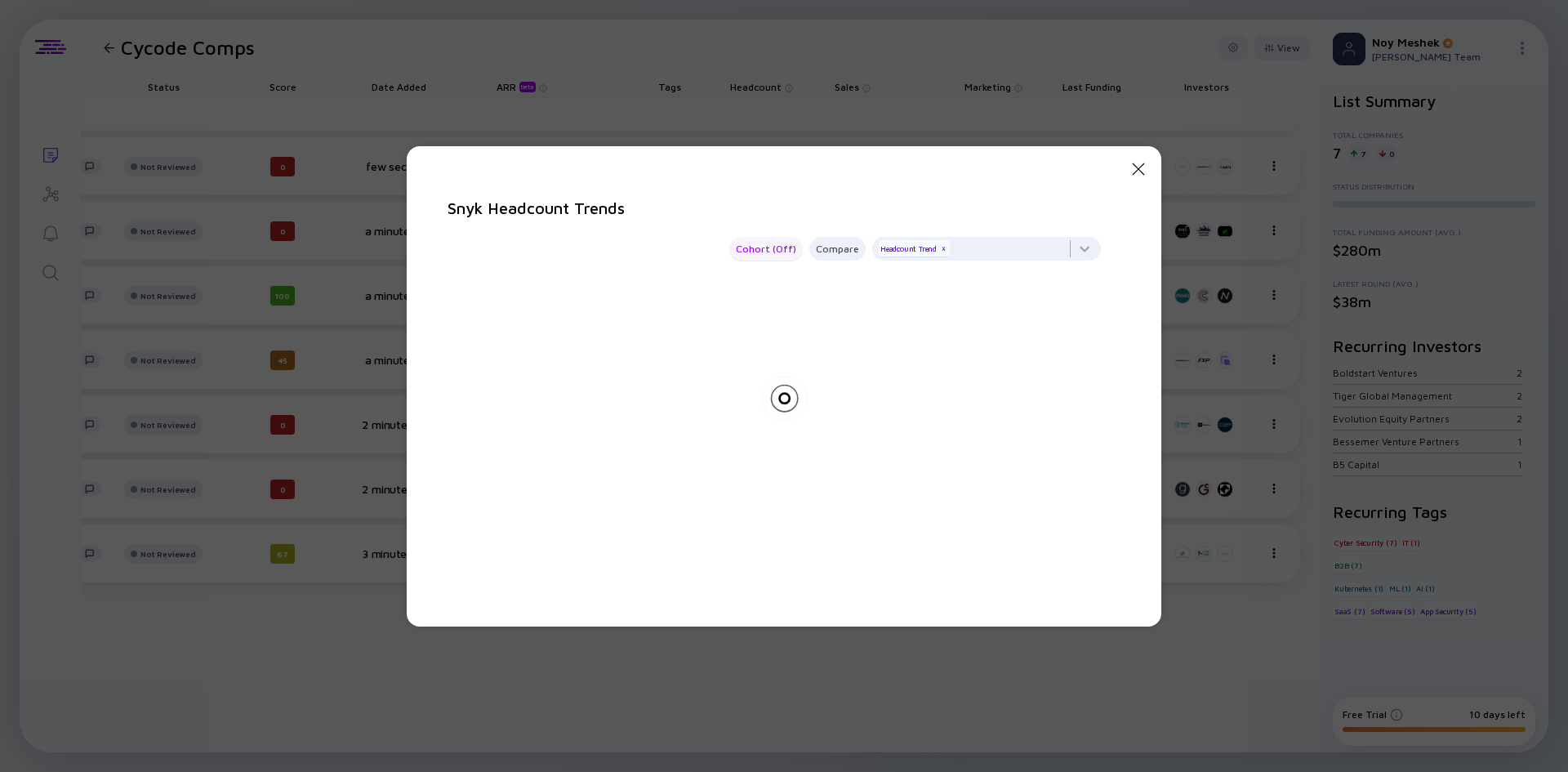 click on "Cohort (Off)" at bounding box center [766, 248] 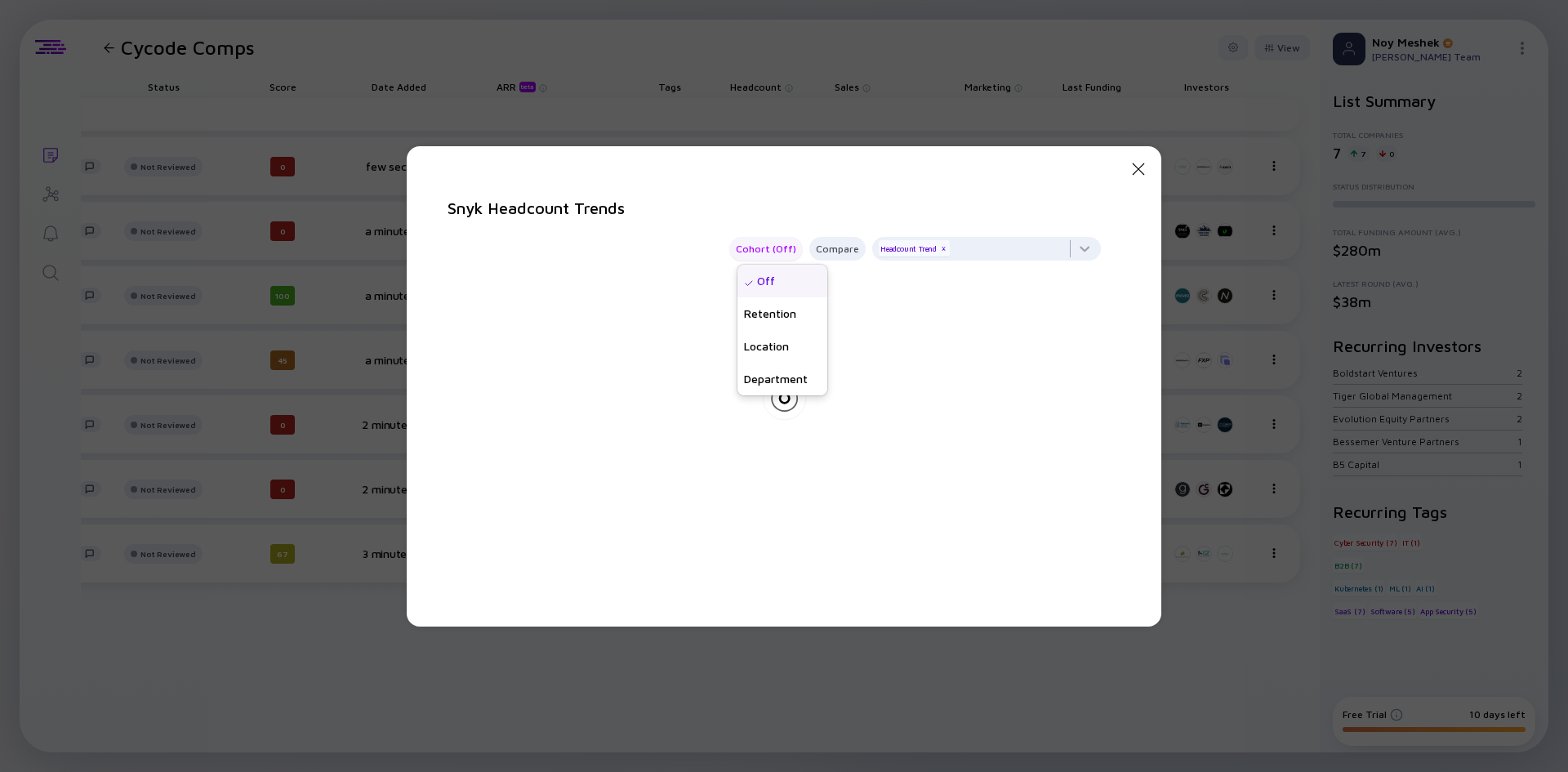 click on "Cohort (Off)" at bounding box center (766, 248) 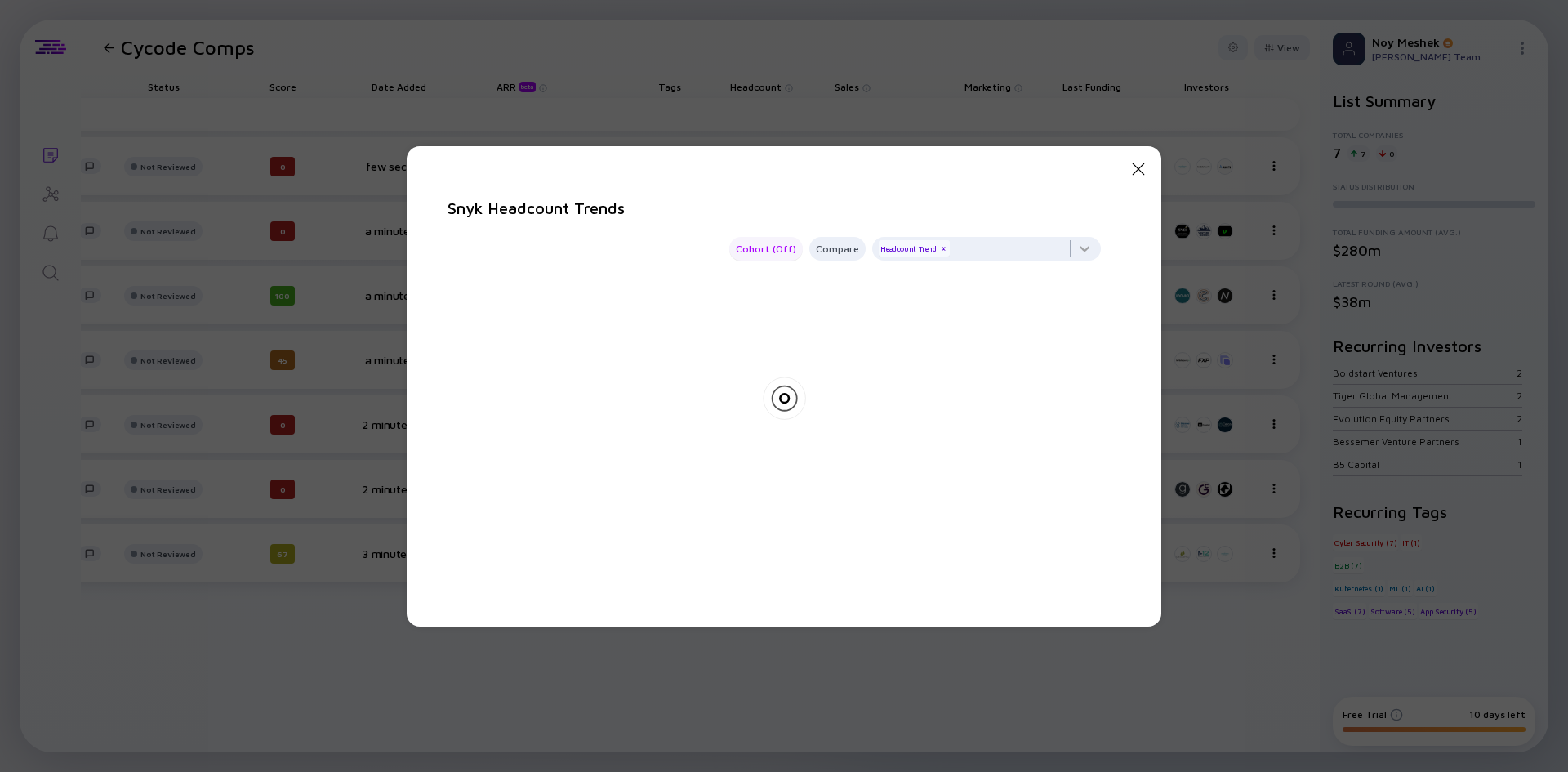 click on "Cohort (Off)" at bounding box center [766, 248] 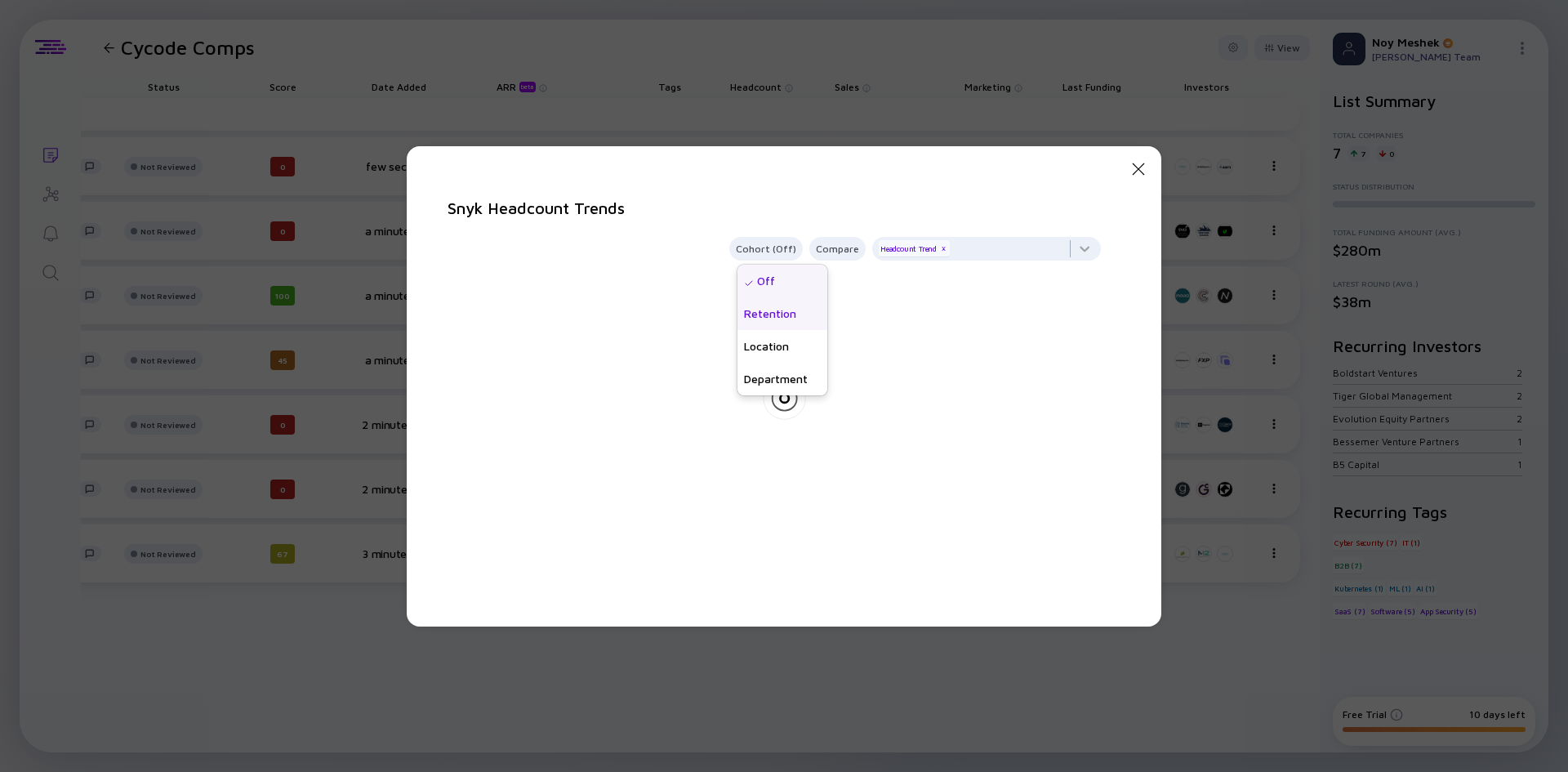click on "Retention" at bounding box center [782, 314] 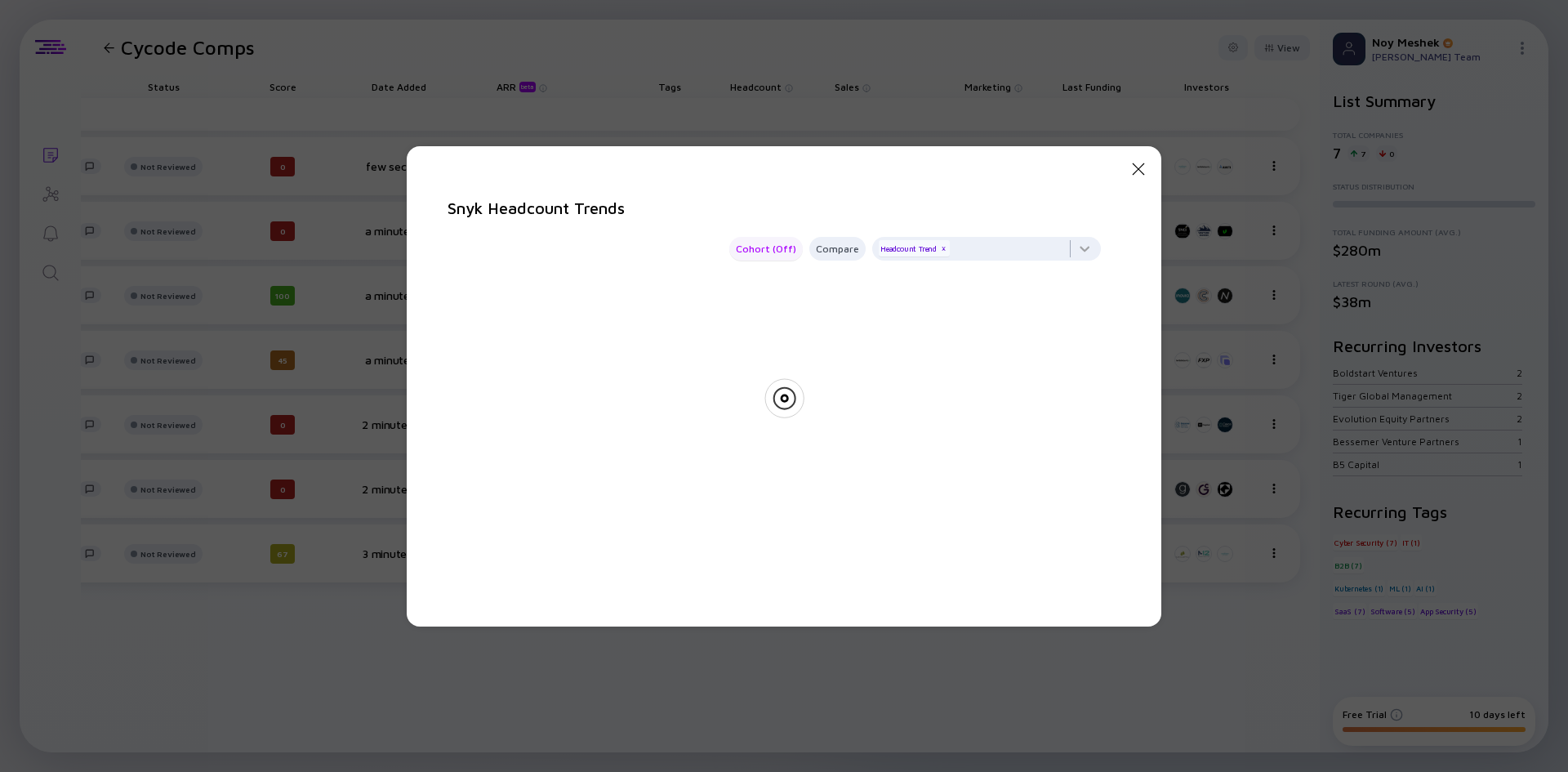 click on "Cohort (Off)" at bounding box center (766, 248) 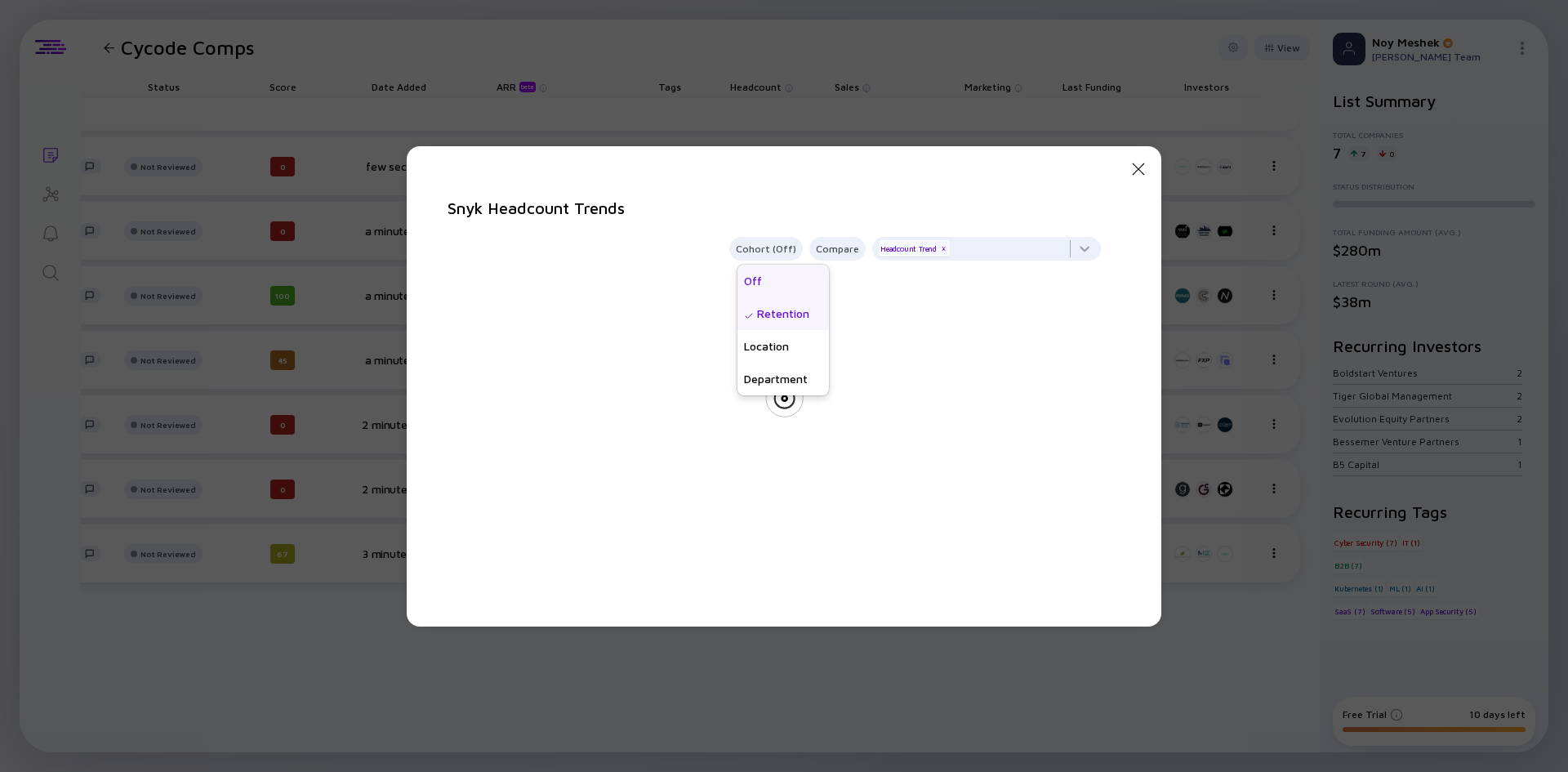 click on "Off" at bounding box center [783, 281] 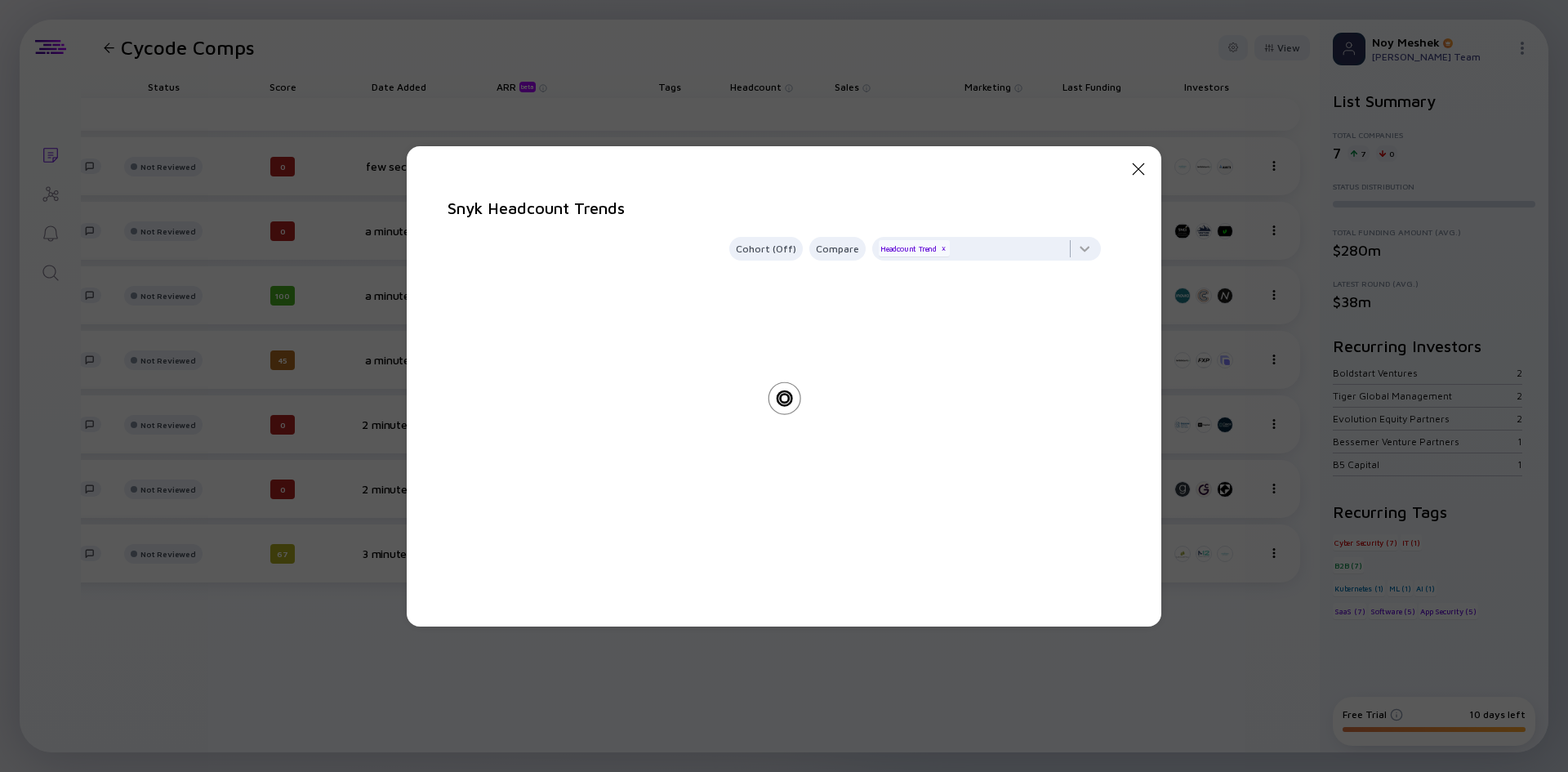 click at bounding box center (784, 427) 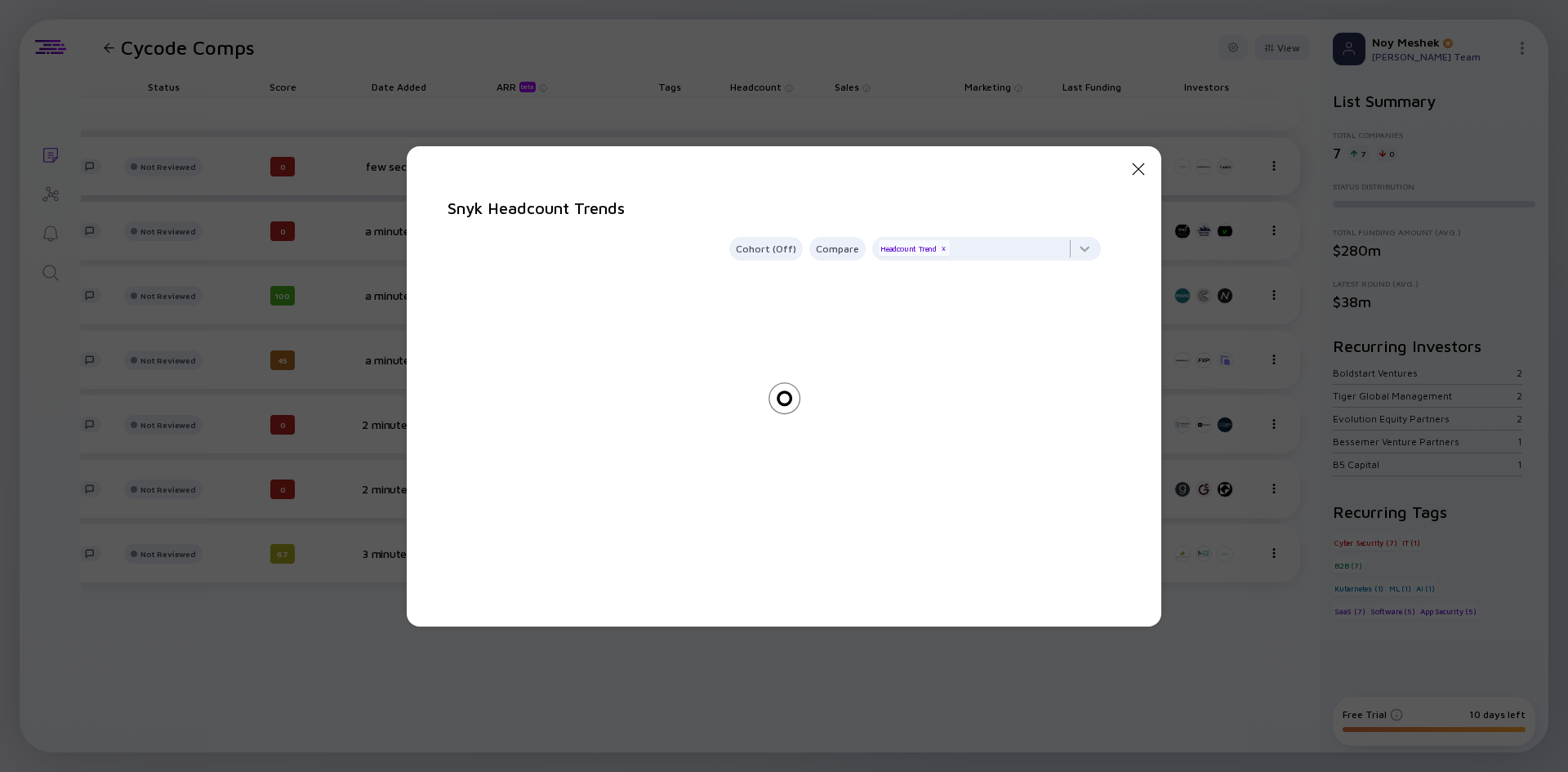 drag, startPoint x: 1135, startPoint y: 177, endPoint x: 1113, endPoint y: 169, distance: 23.4094 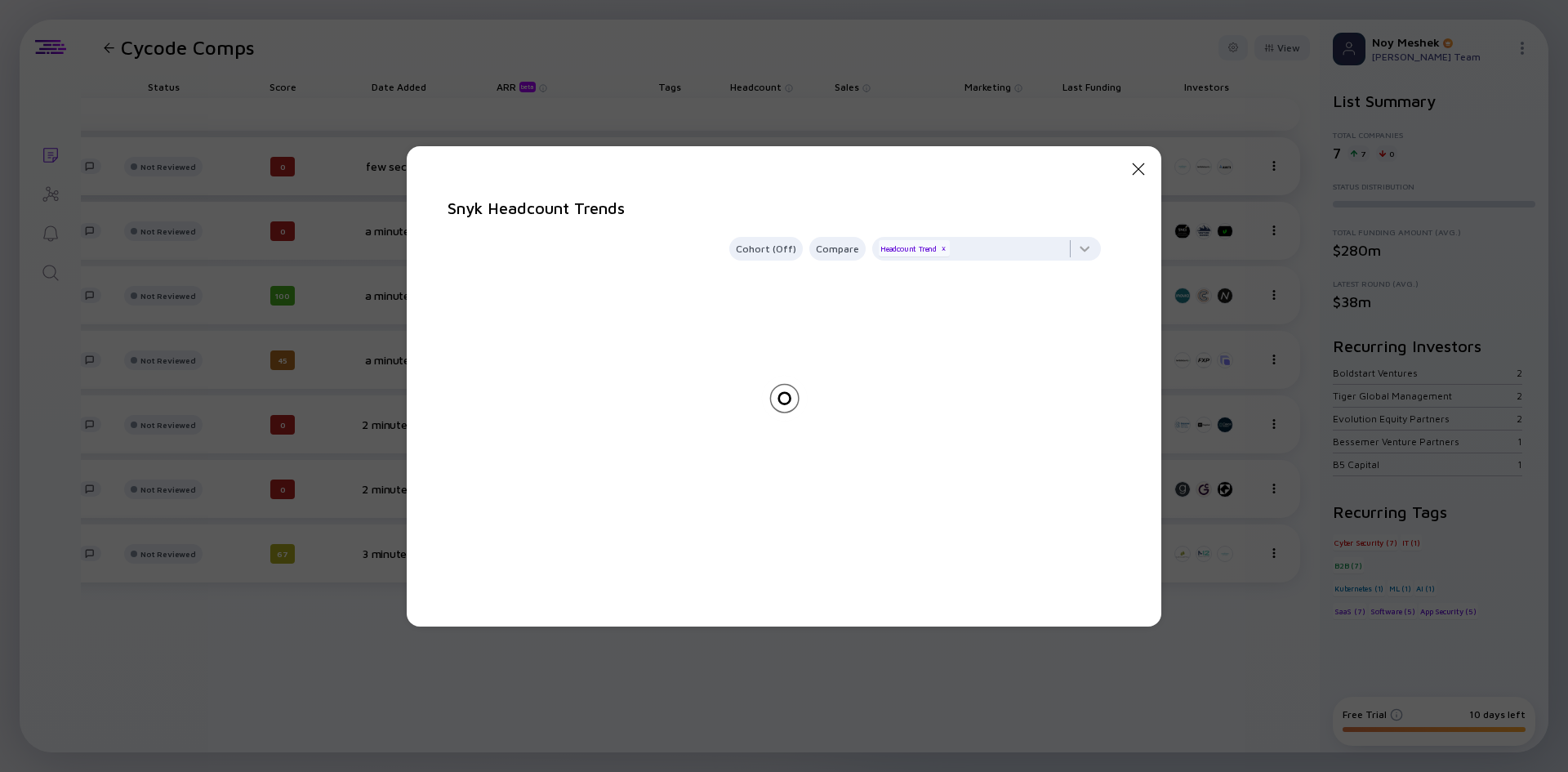 click on "Close Modal" 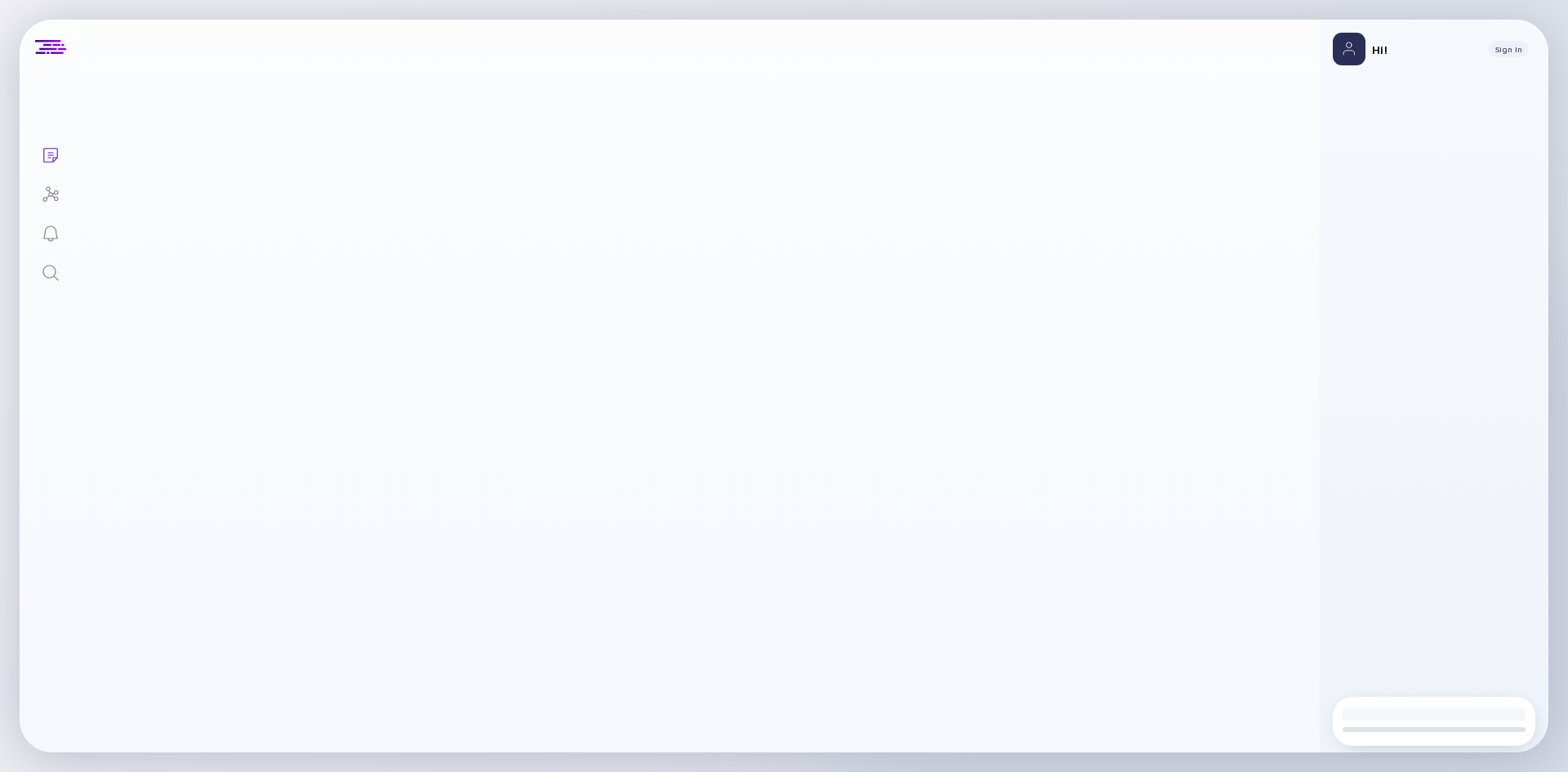 scroll, scrollTop: 0, scrollLeft: 0, axis: both 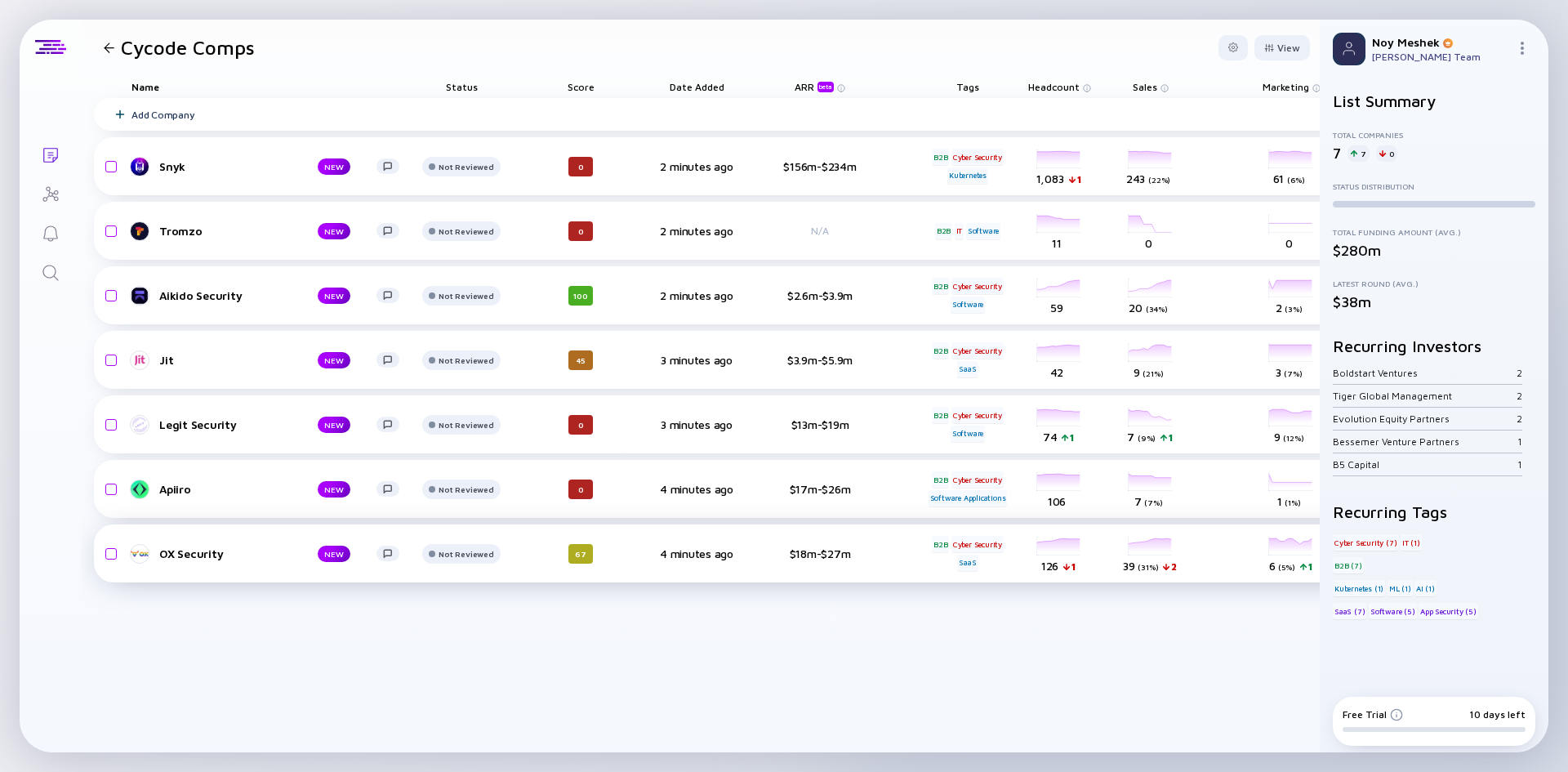 click on "headcount-ox-security 126 1 Headcount" at bounding box center (1059, 554) 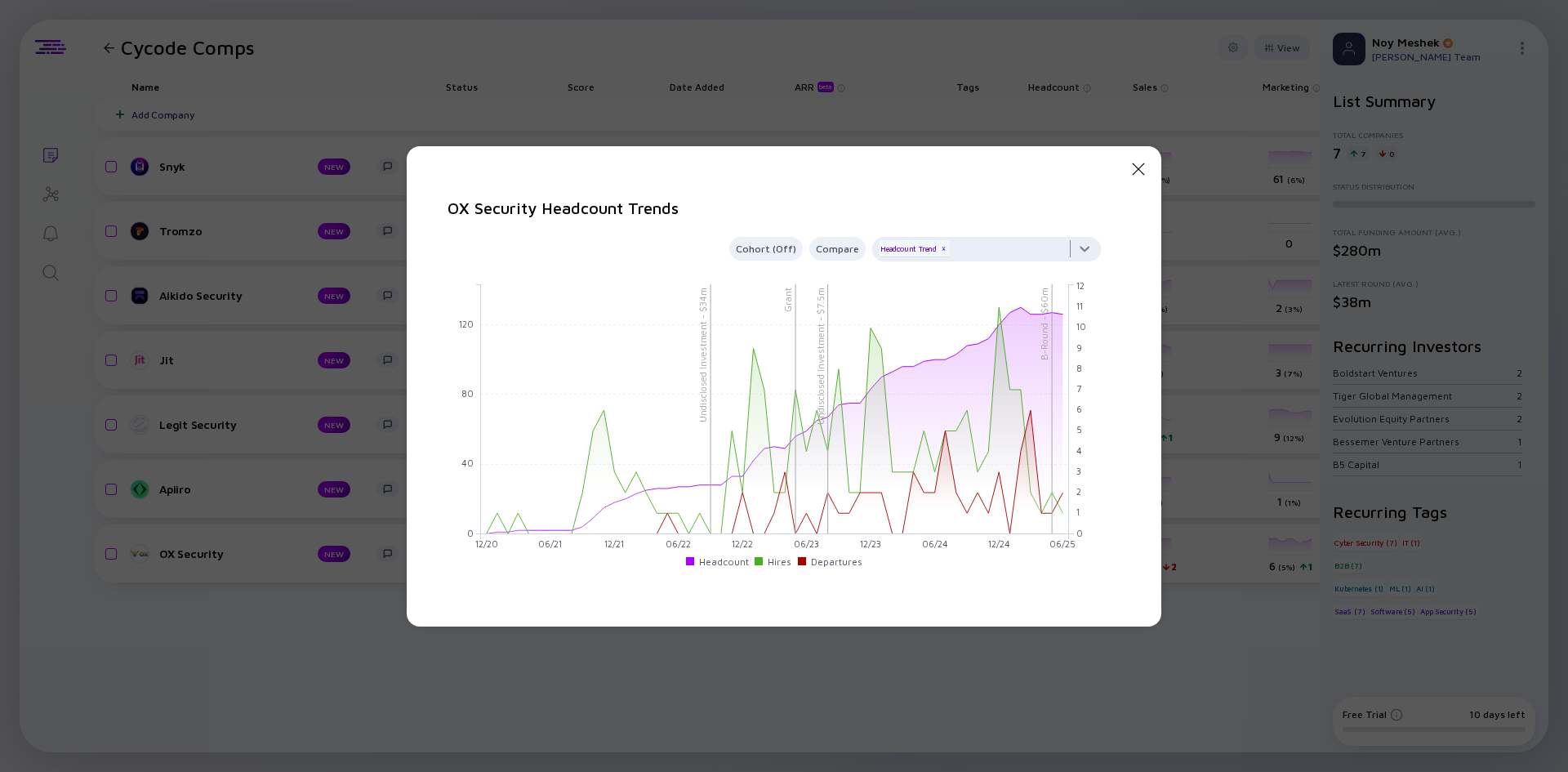 click at bounding box center [987, 253] 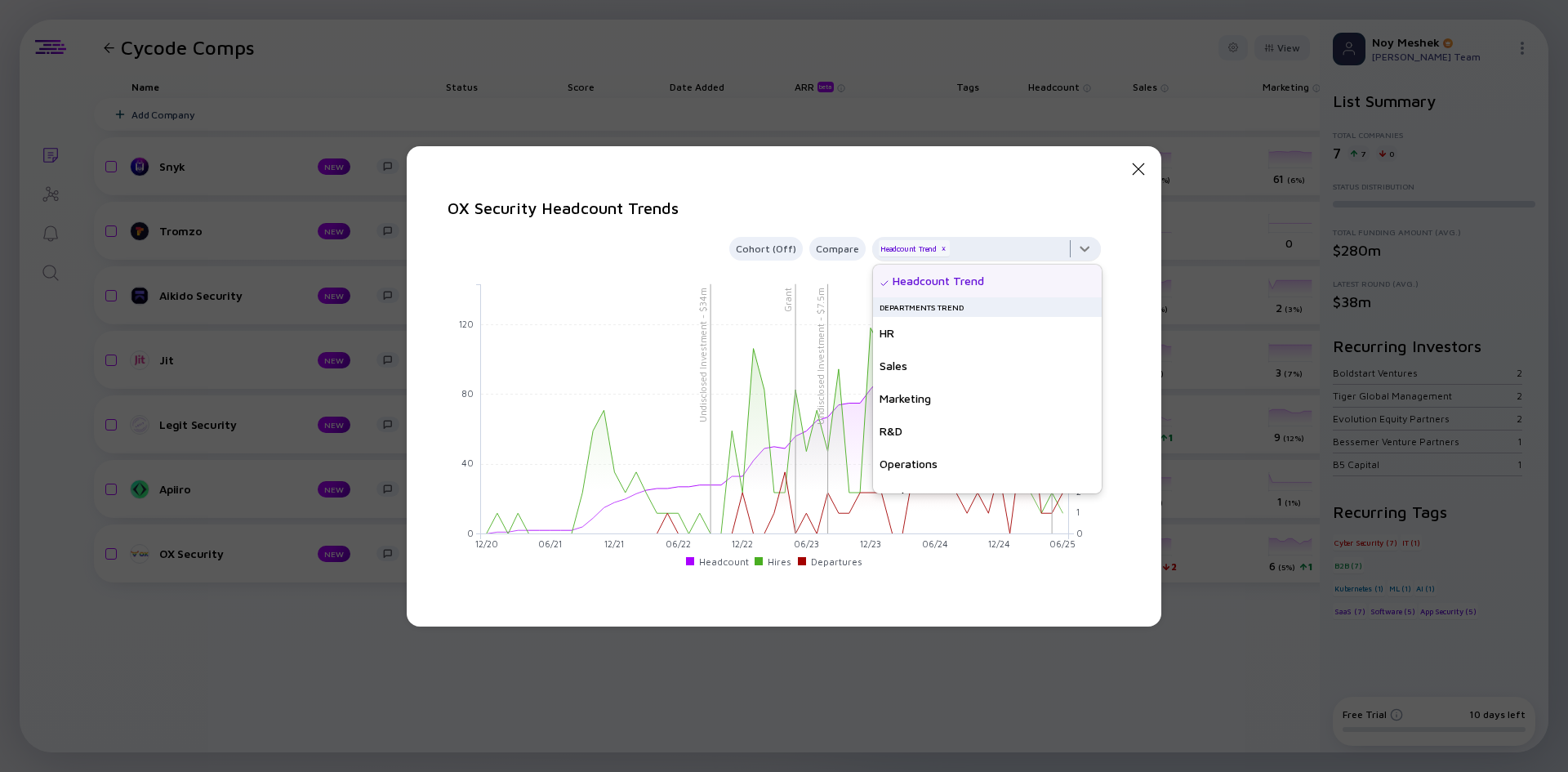 click at bounding box center [987, 253] 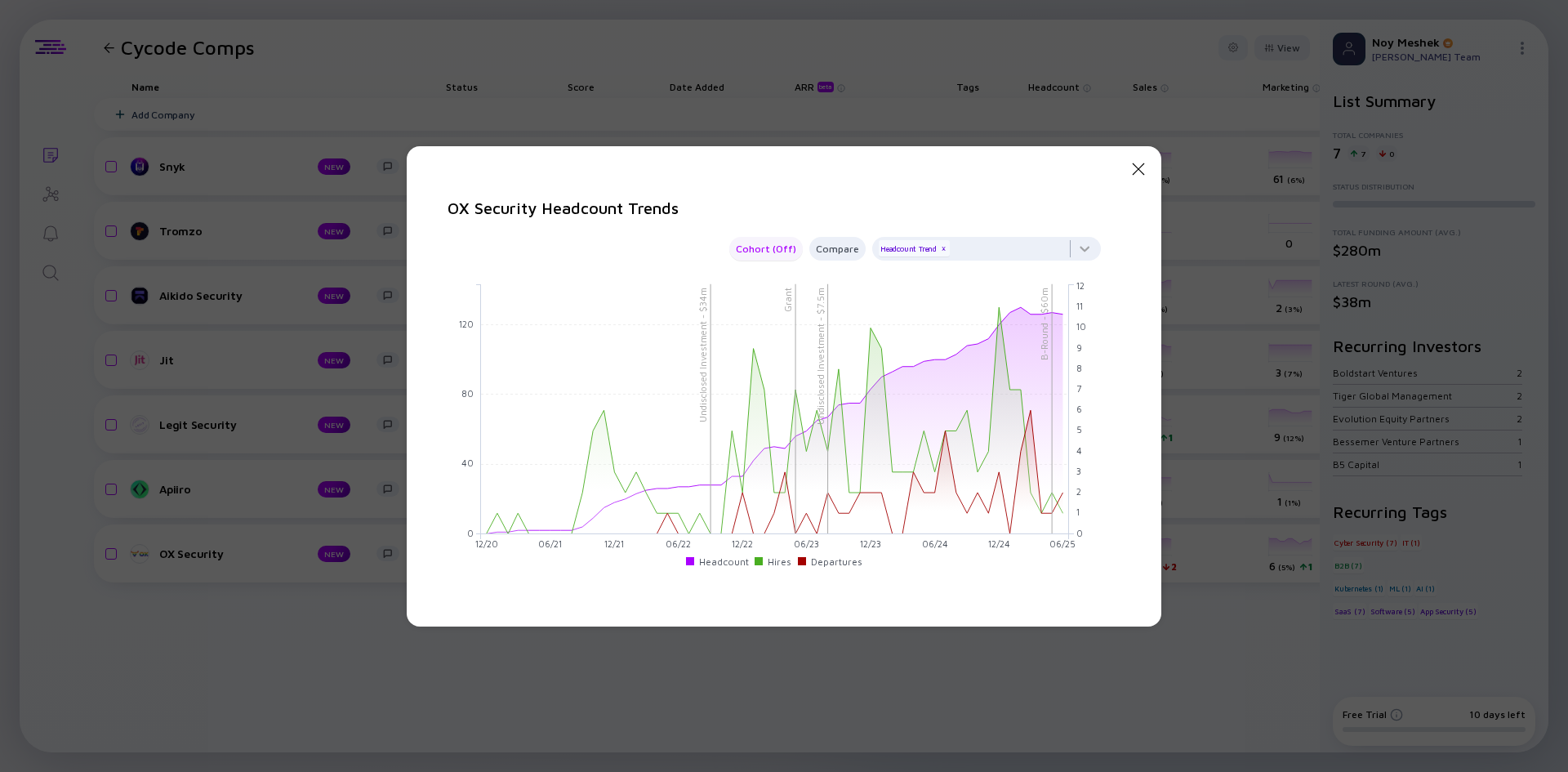 click on "Cohort (Off)" at bounding box center (766, 248) 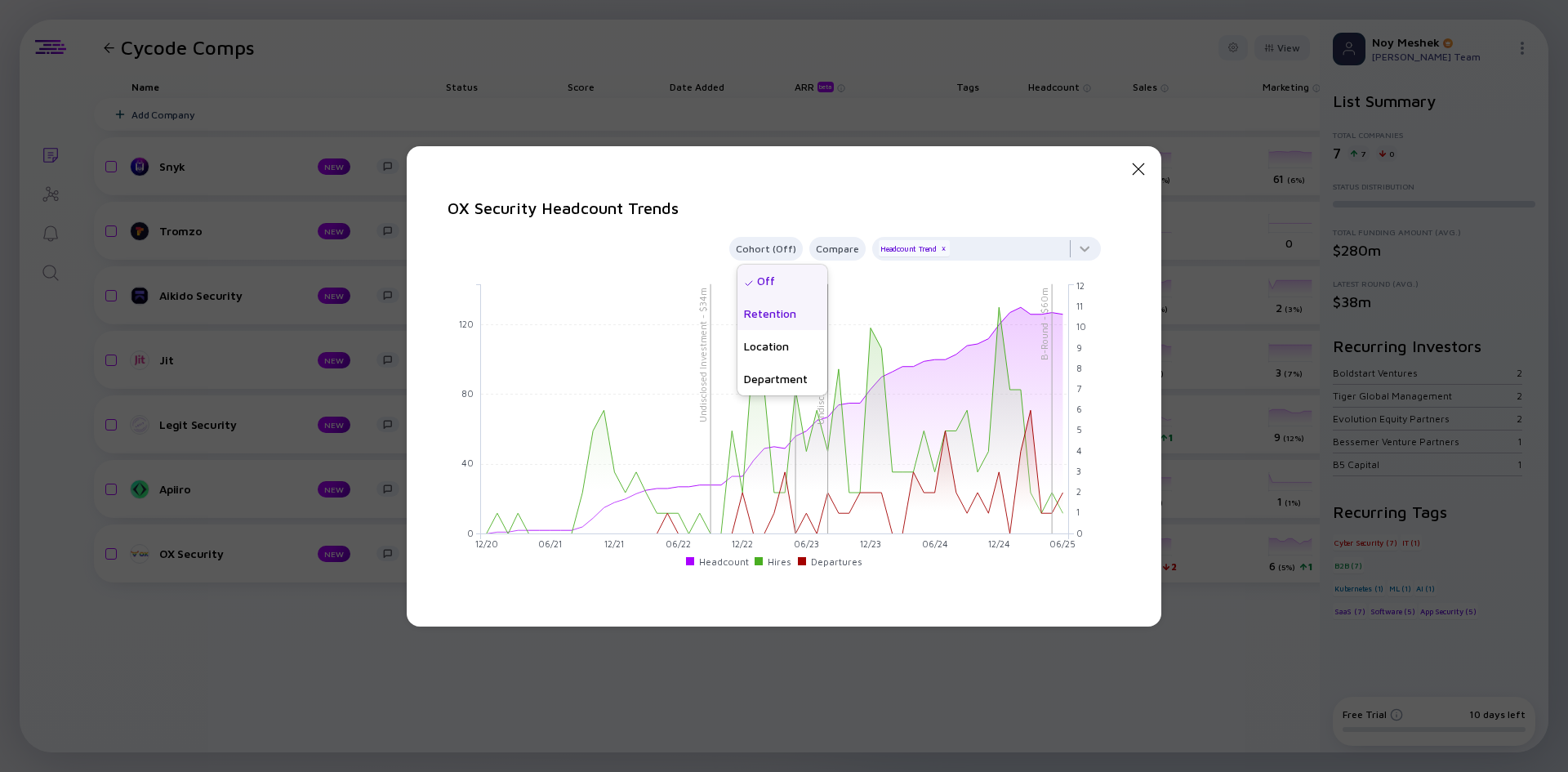 click on "Retention" at bounding box center (782, 314) 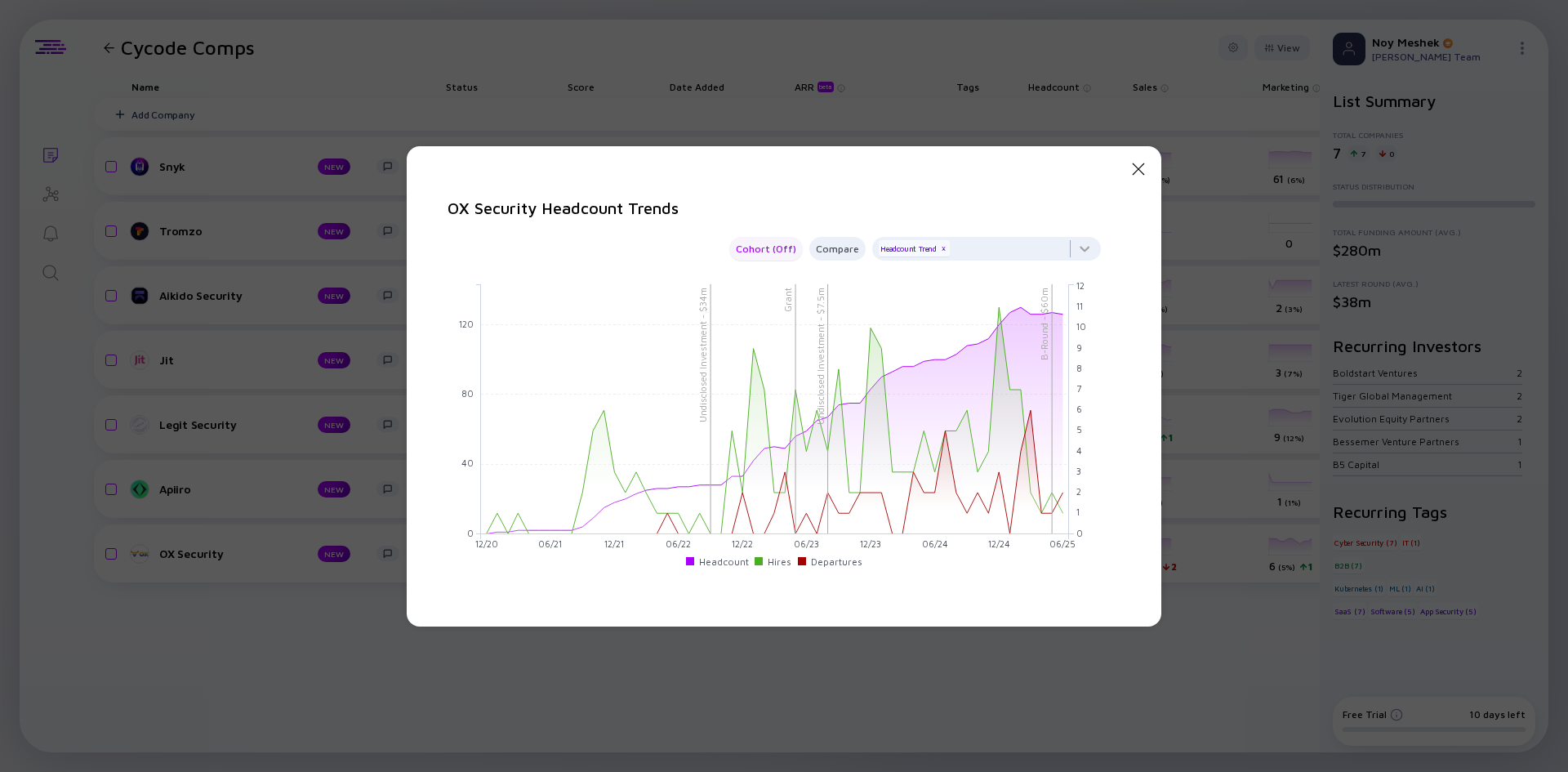 click on "Cohort (Off)" at bounding box center [766, 248] 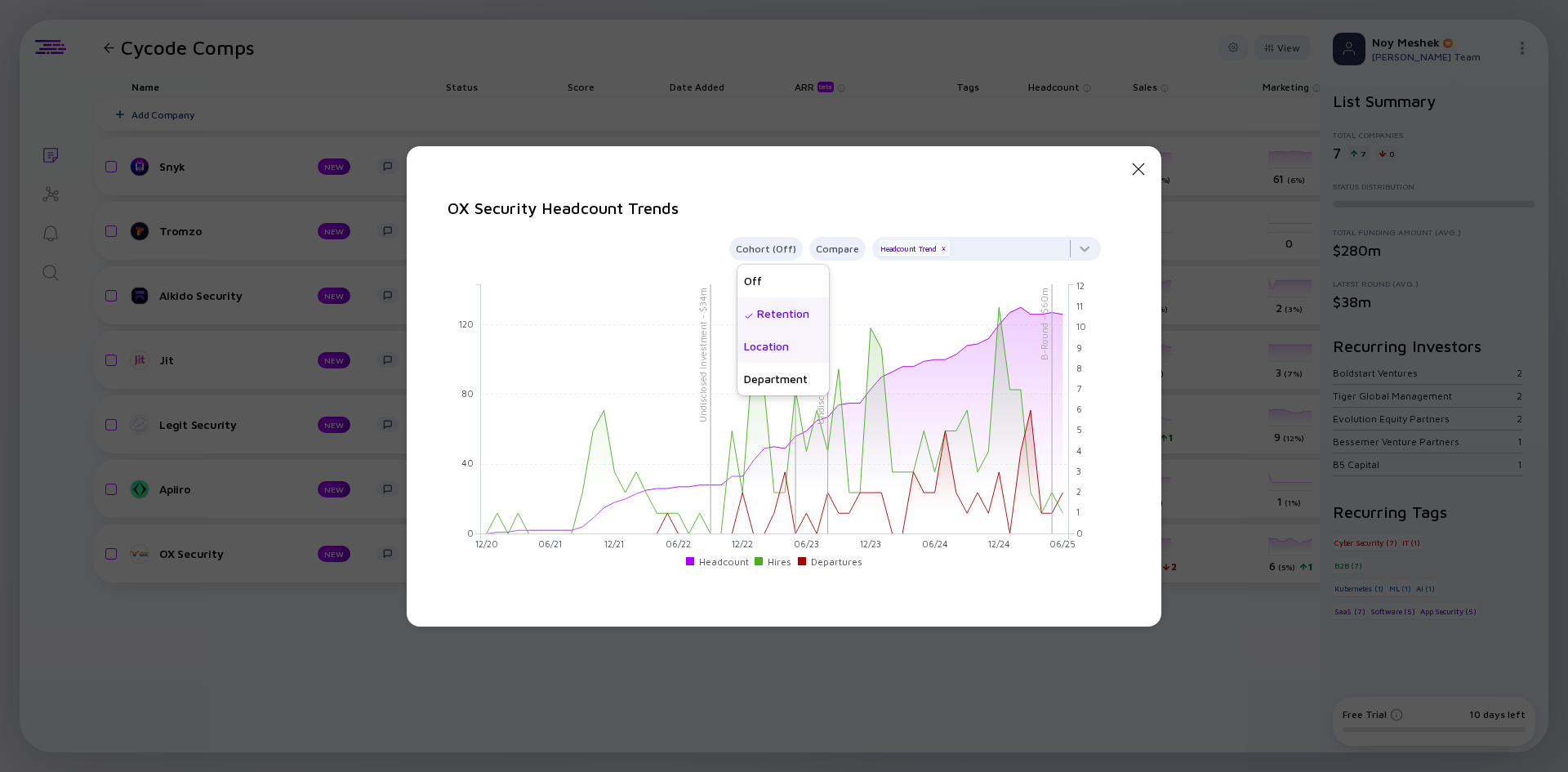 click on "Location" at bounding box center (783, 346) 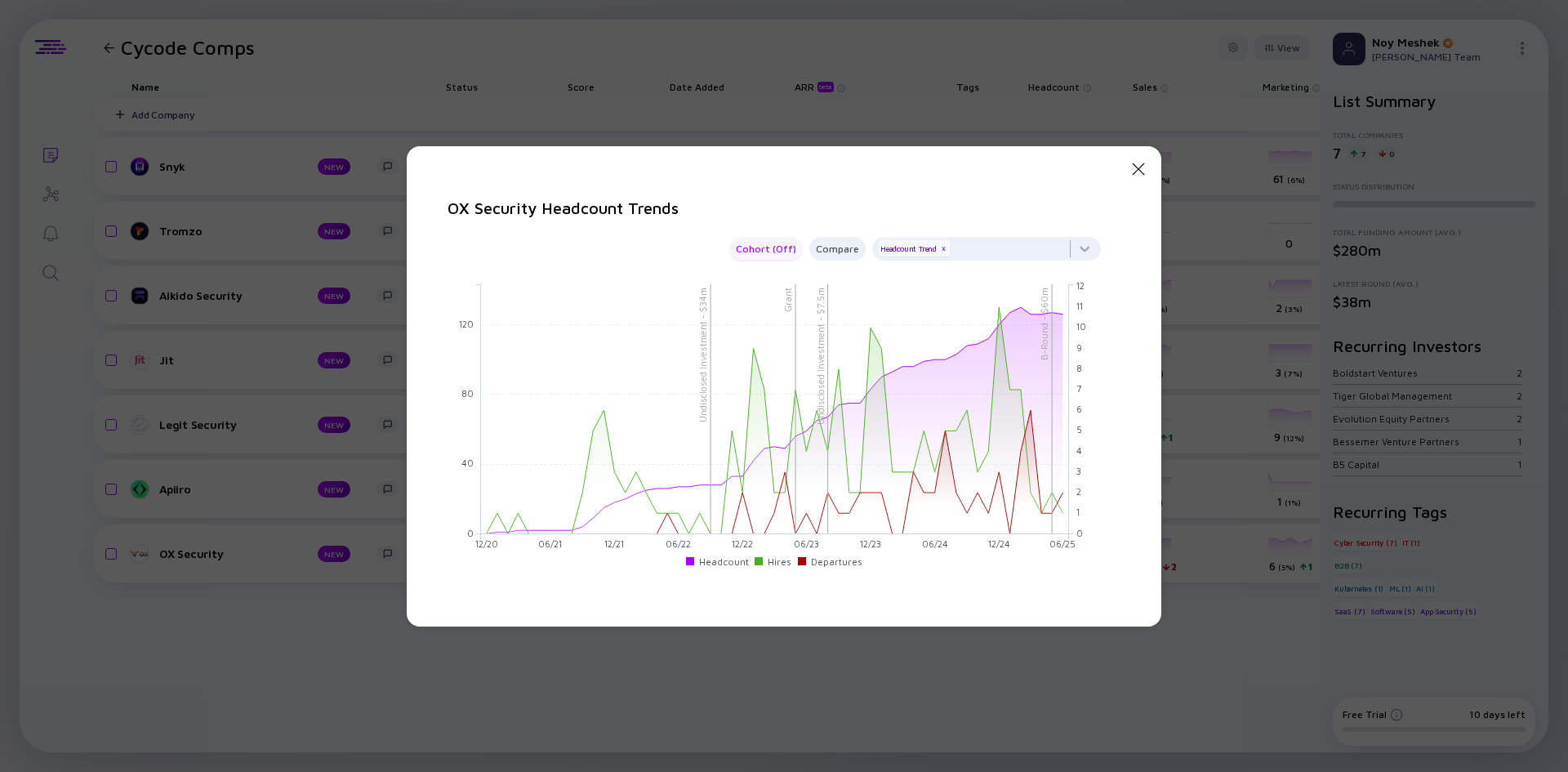 click on "Cohort (Off)" at bounding box center (766, 248) 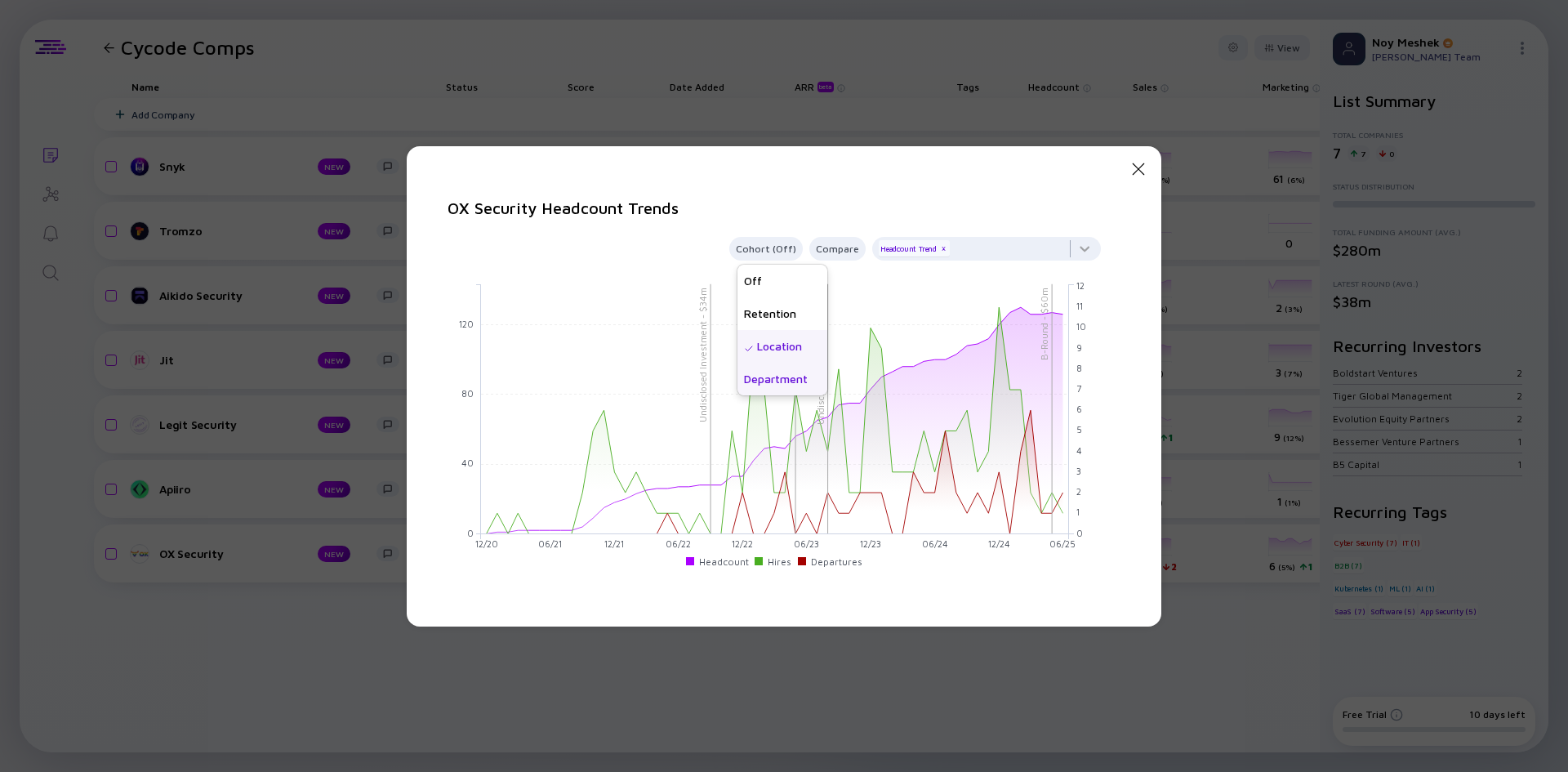 click on "Department" at bounding box center (782, 379) 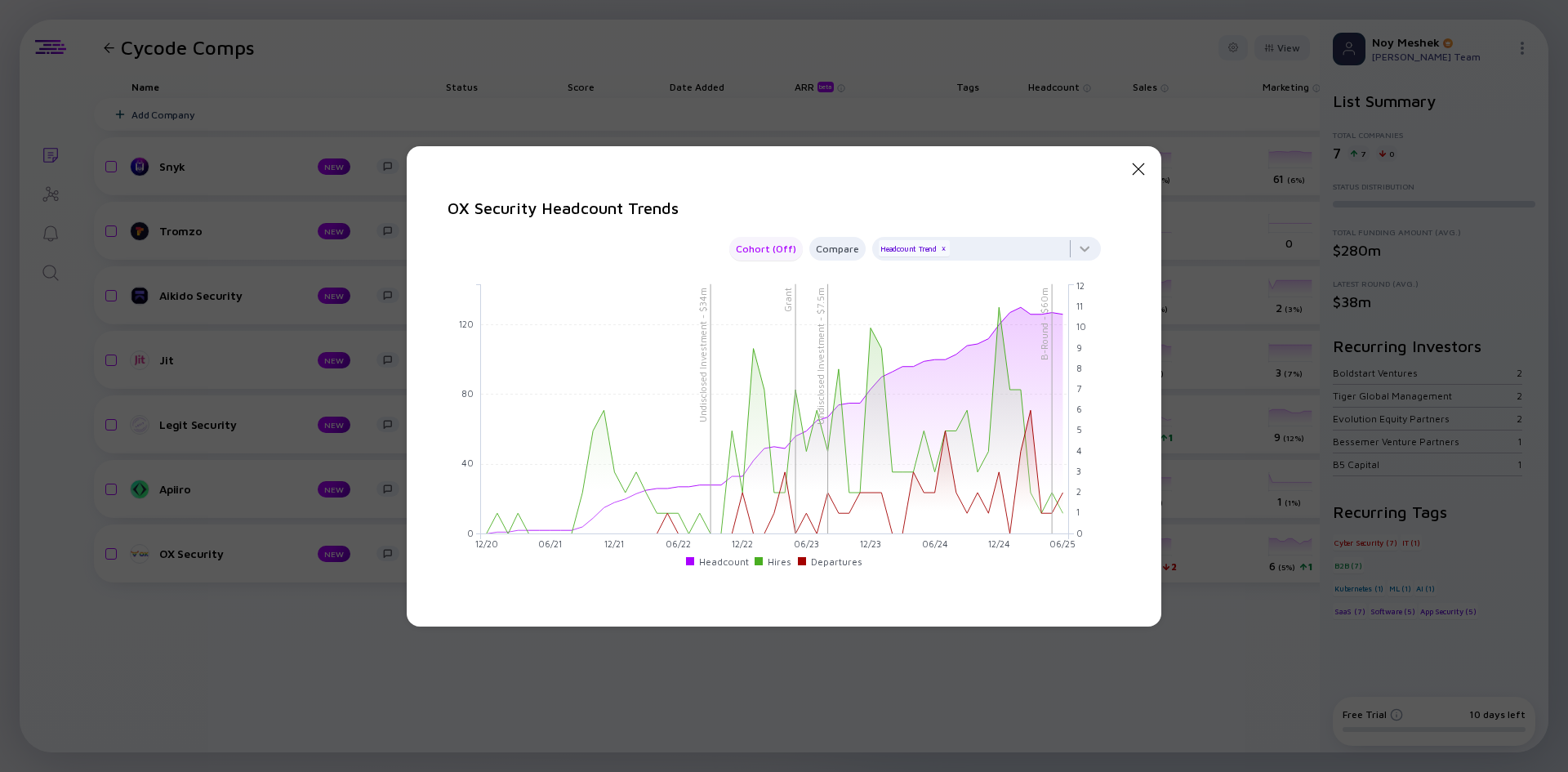 click on "Cohort (Off)" at bounding box center (766, 248) 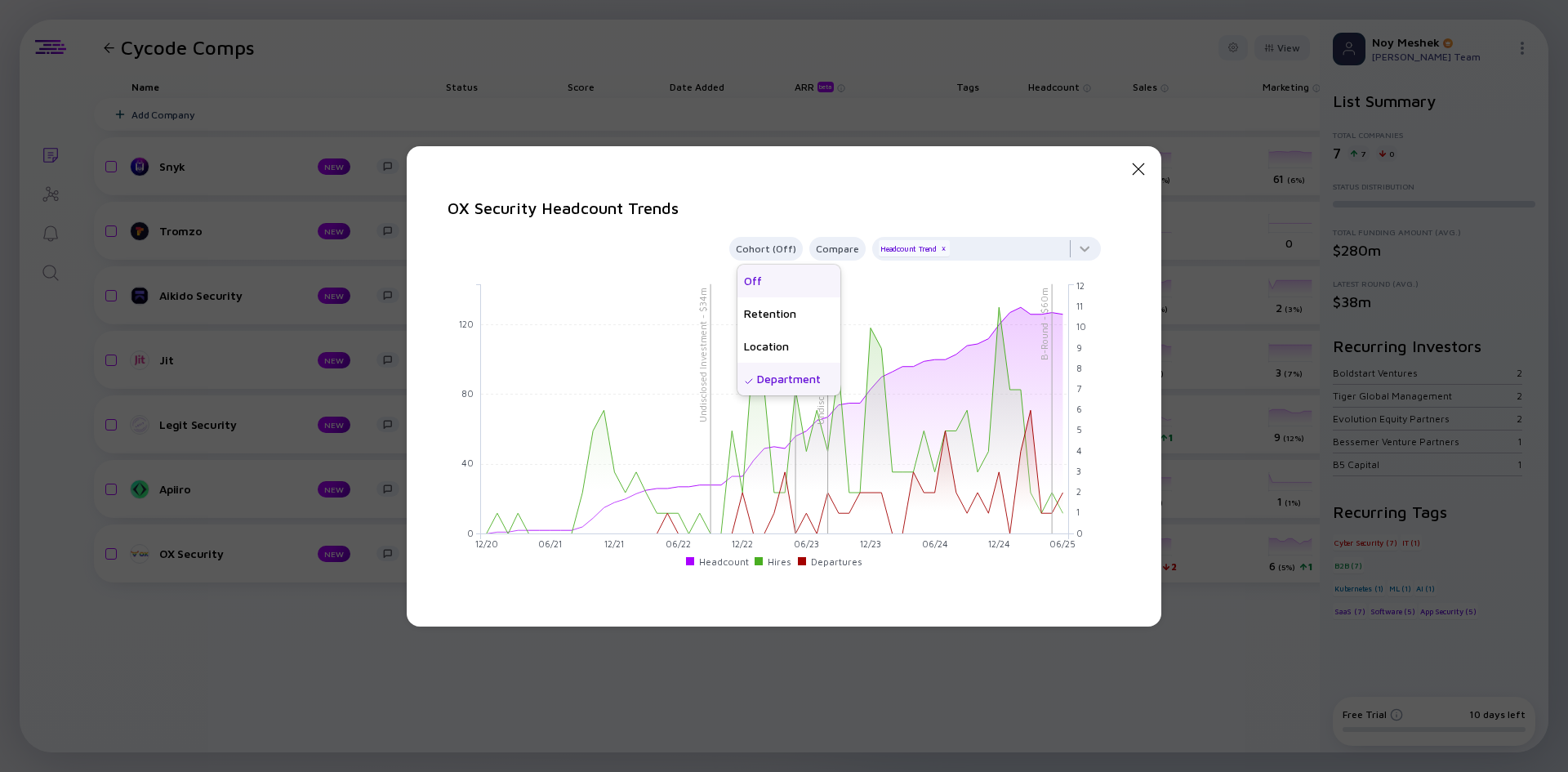 click on "Off" at bounding box center (789, 281) 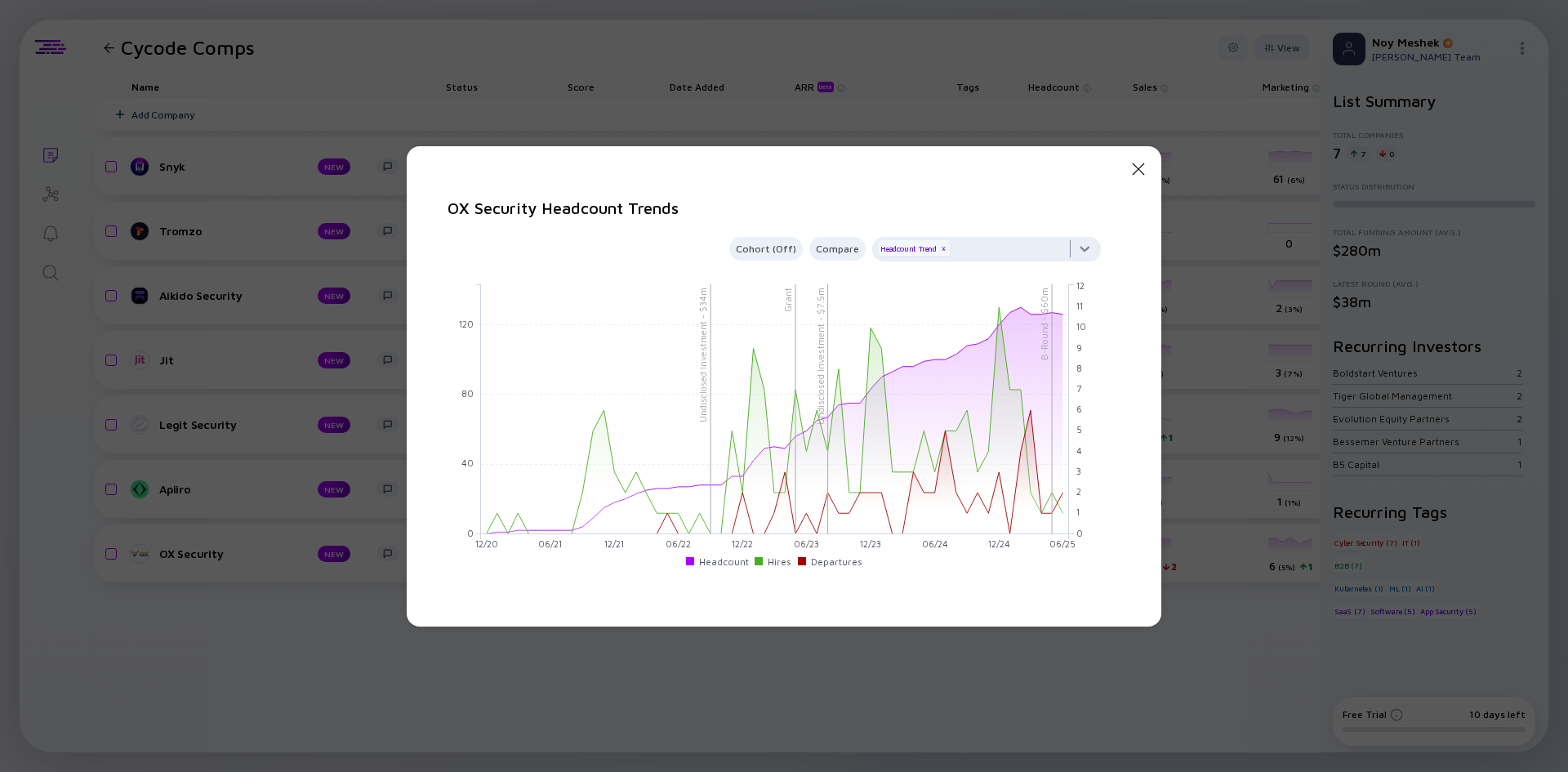 click at bounding box center [987, 253] 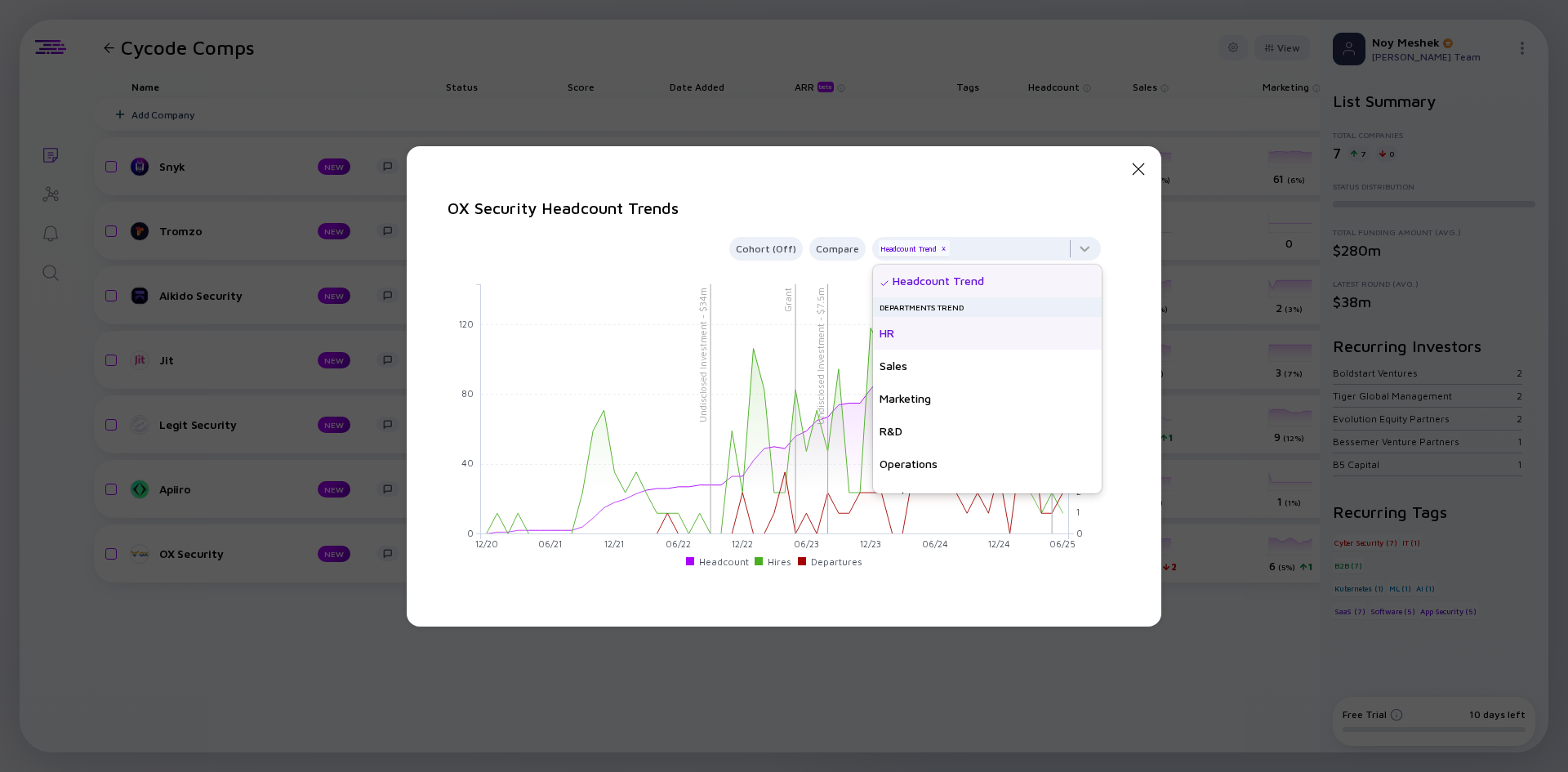 click on "HR" at bounding box center [987, 333] 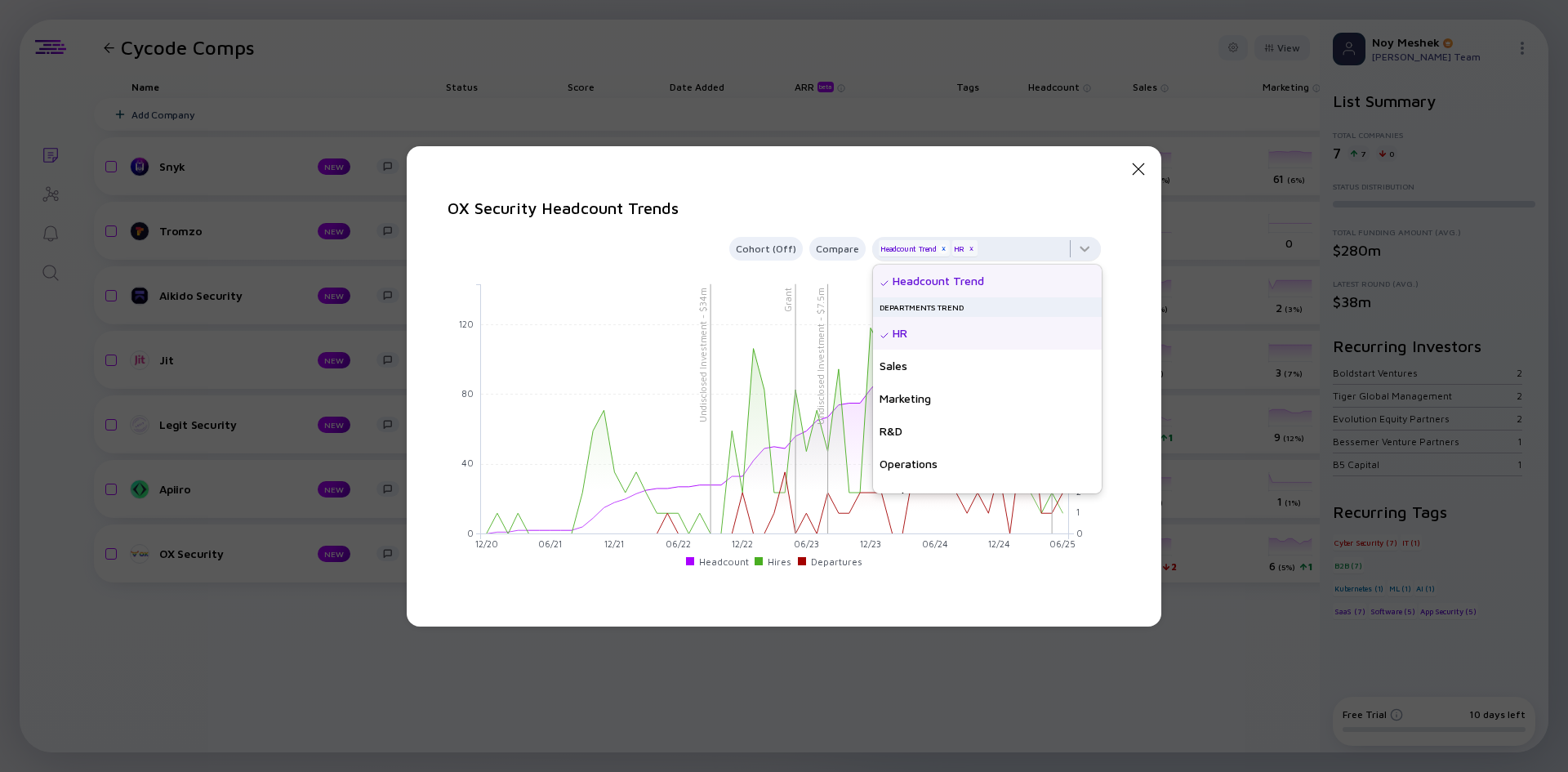click on "x" at bounding box center (943, 249) 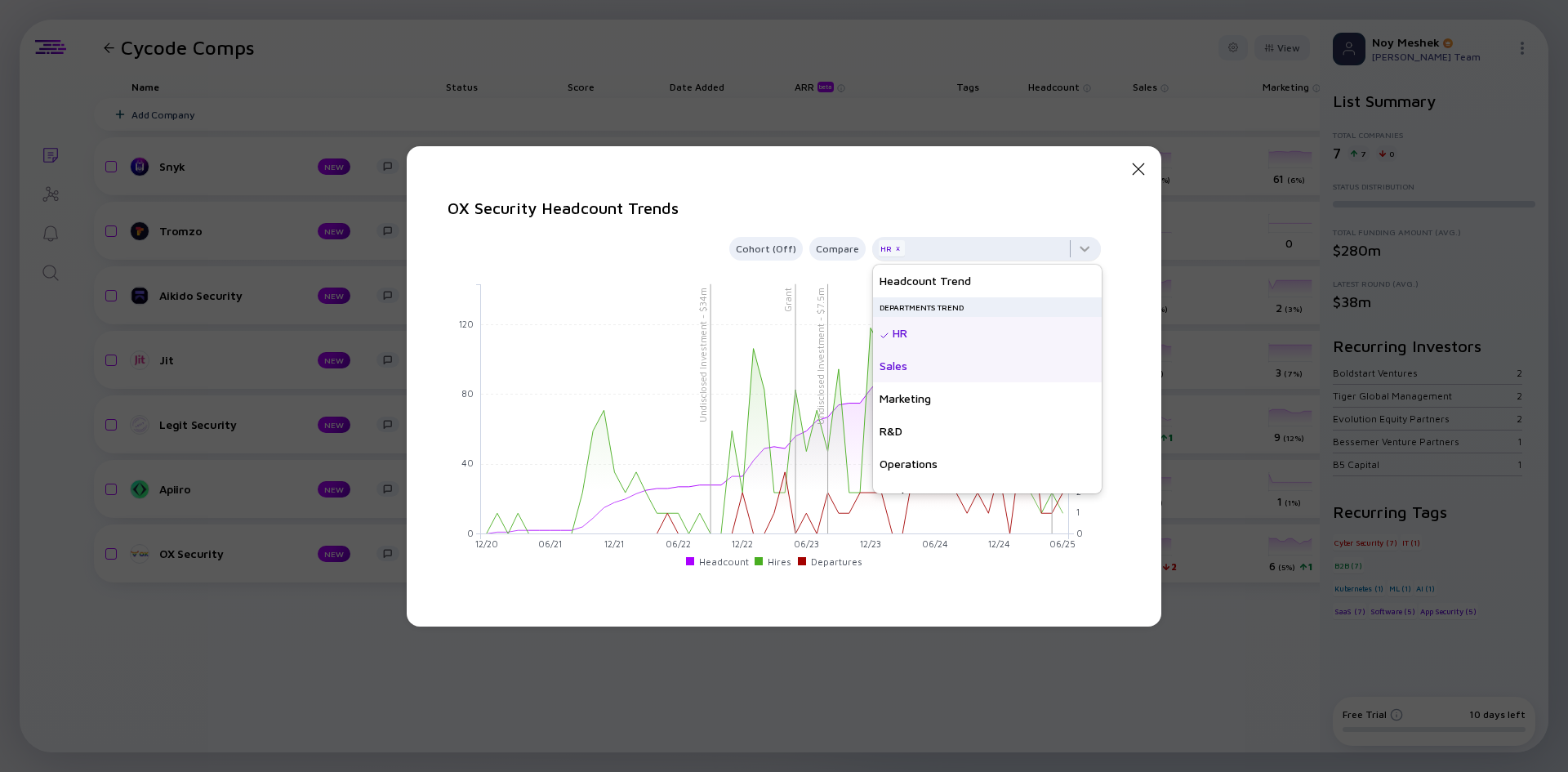 click on "Sales" at bounding box center [987, 366] 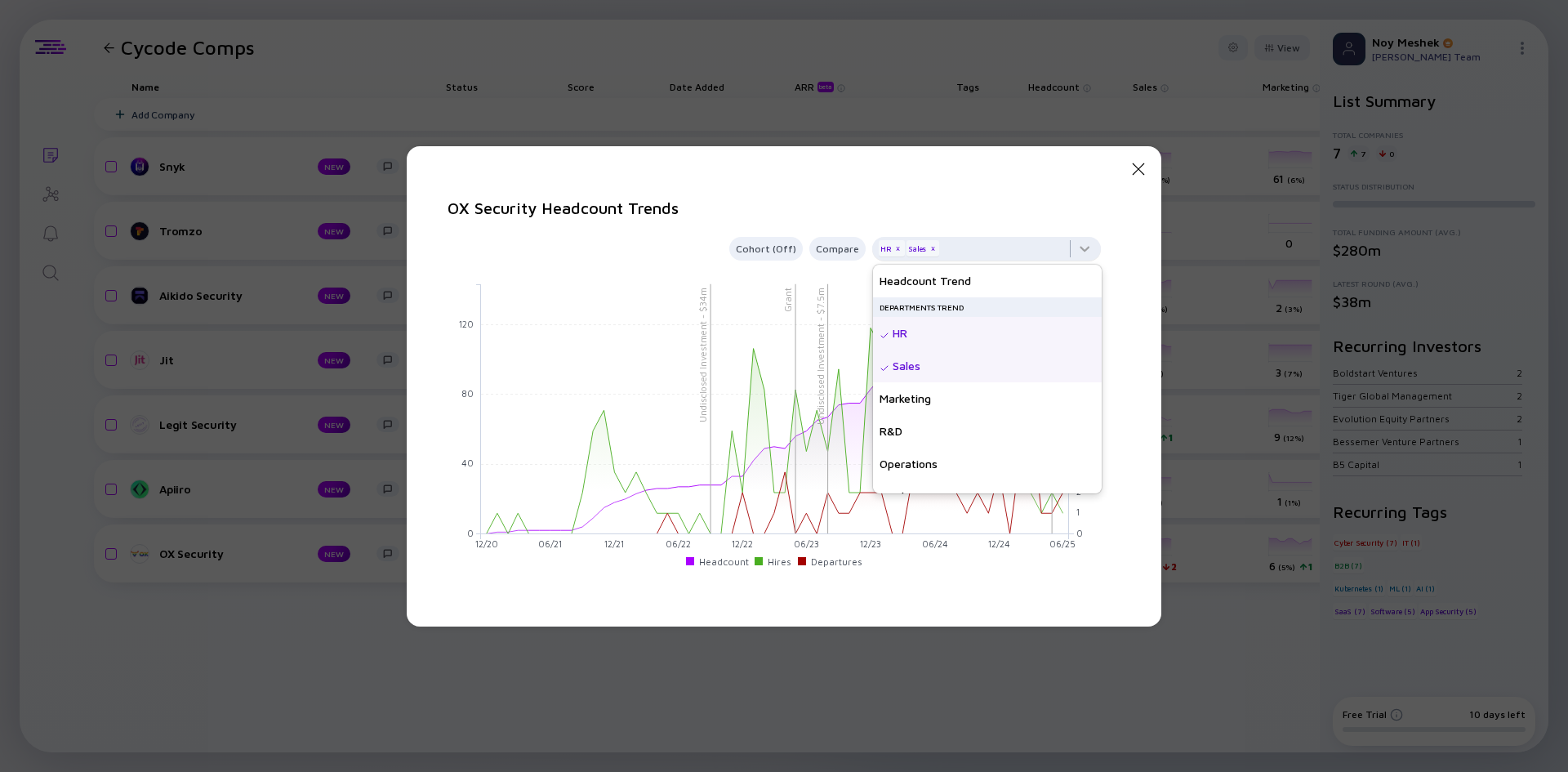 click on "HR" at bounding box center [987, 333] 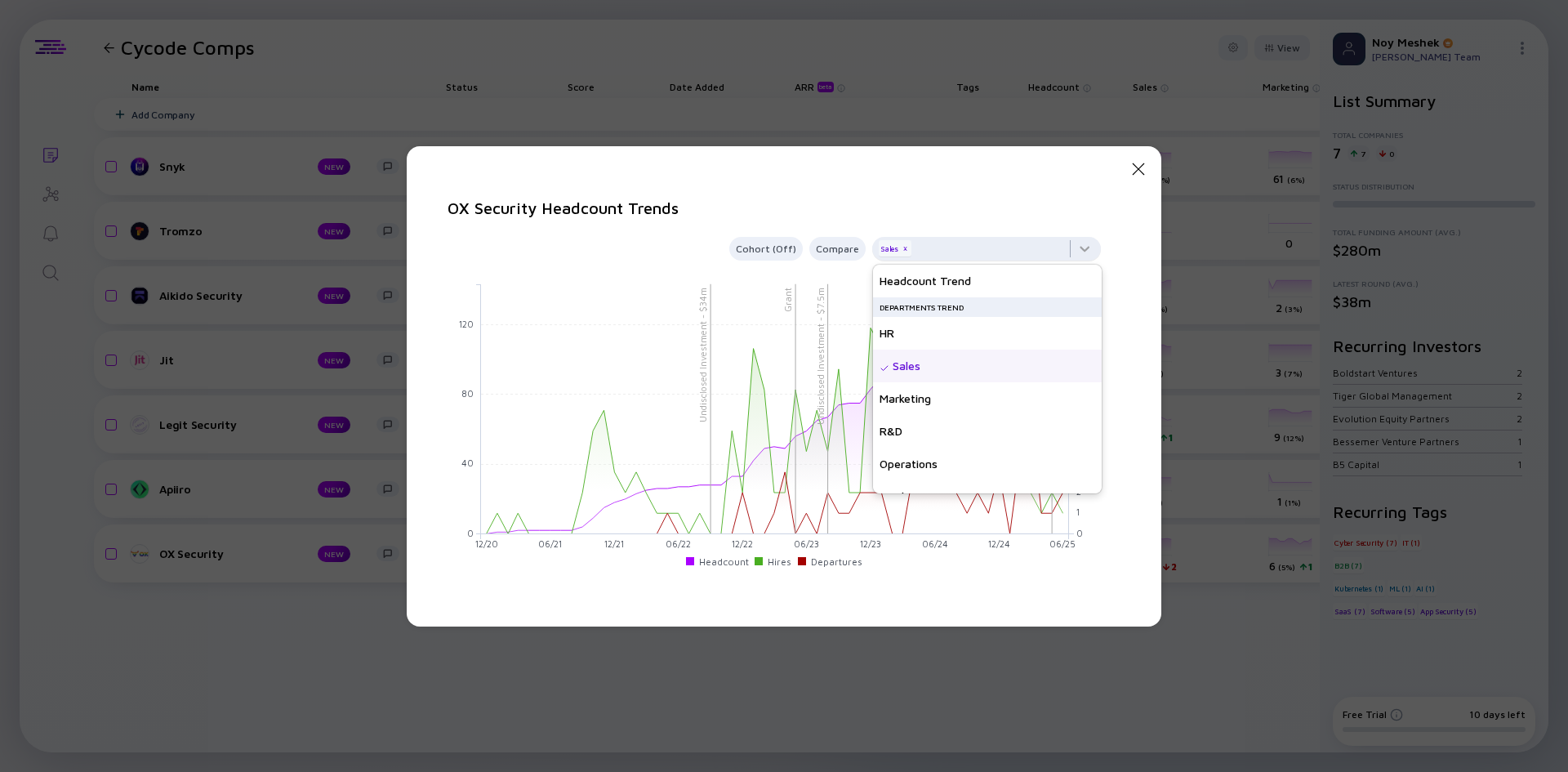 click on "Close Modal OX Security Headcount Trends Cohort (Off) Compare   Sales x B-Round - $60m Grant Undisclosed Investment - $7.5m Undisclosed Investment - $34m 12/20 01/21 02/21 03/21 04/21 05/21 06/21 07/21 08/21 09/21 10/21 11/21 12/21 01/22 02/22 03/22 04/22 05/22 06/22 07/22 08/22 09/22 10/22 11/22 12/22 01/23 02/23 03/23 04/23 05/23 06/23 07/23 08/23 09/23 10/23 11/23 12/23 01/24 02/24 03/24 04/24 05/24 06/24 07/24 08/24 09/24 10/24 11/24 12/24 01/25 02/25 03/25 04/25 05/25 06/25 0 20 40 60 80 100 120 140 0 1 2 3 4 5 6 7 8 9 10 11 12 Headcount Hires Departures 05/23 Headcount 56 Hires 7 Departures 0" at bounding box center (784, 386) 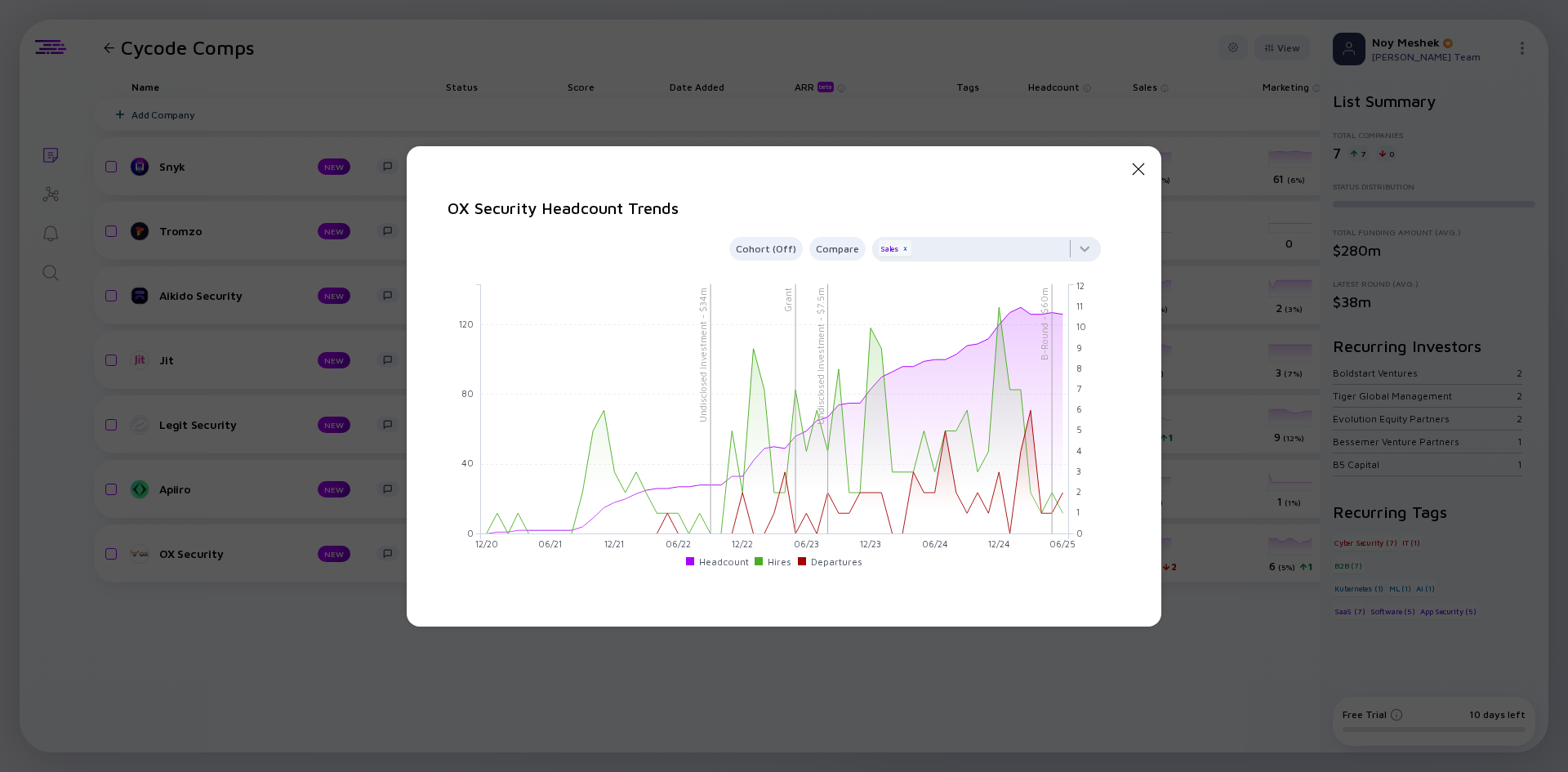 click on "x" at bounding box center (905, 249) 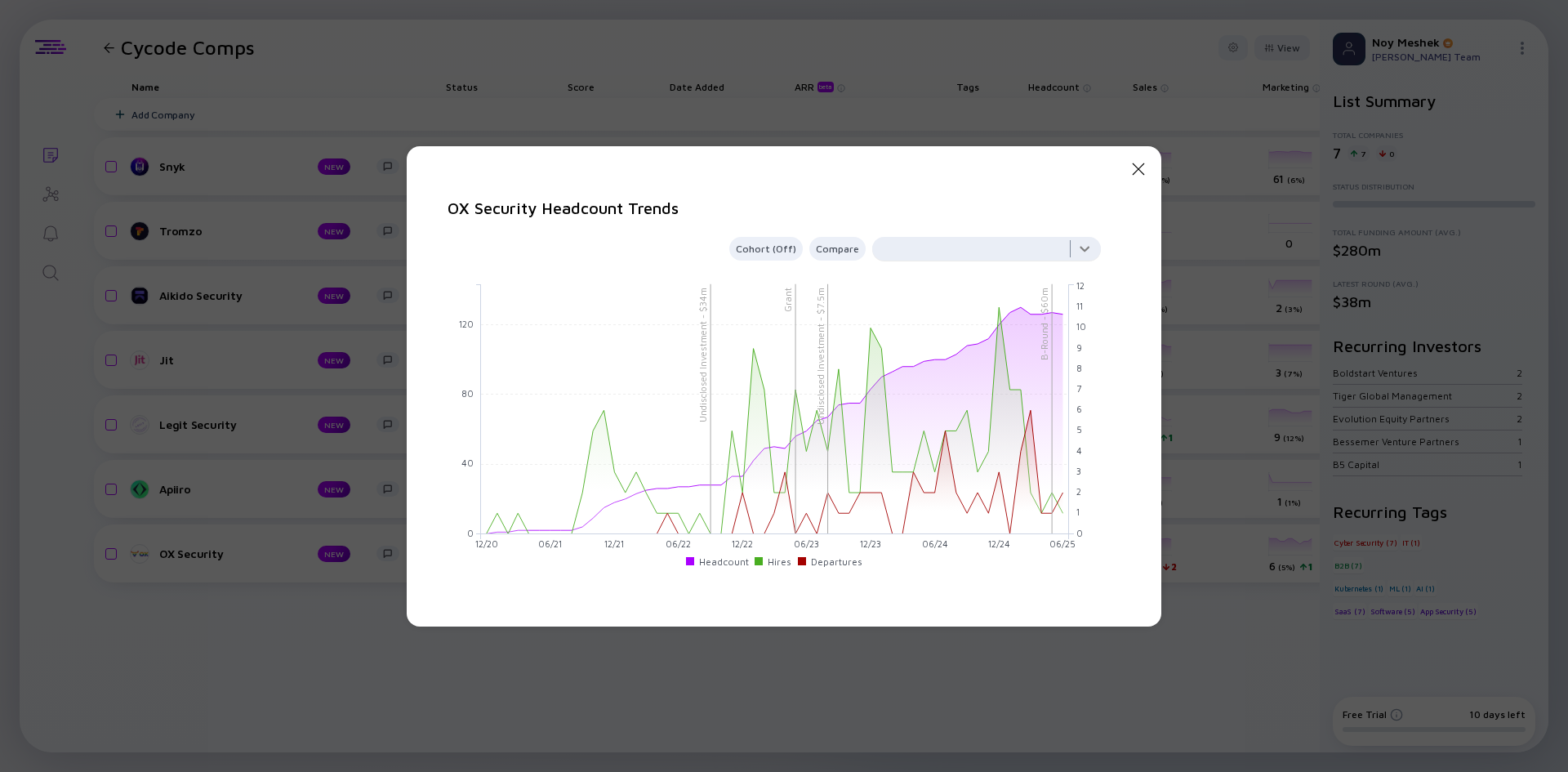 click at bounding box center [987, 253] 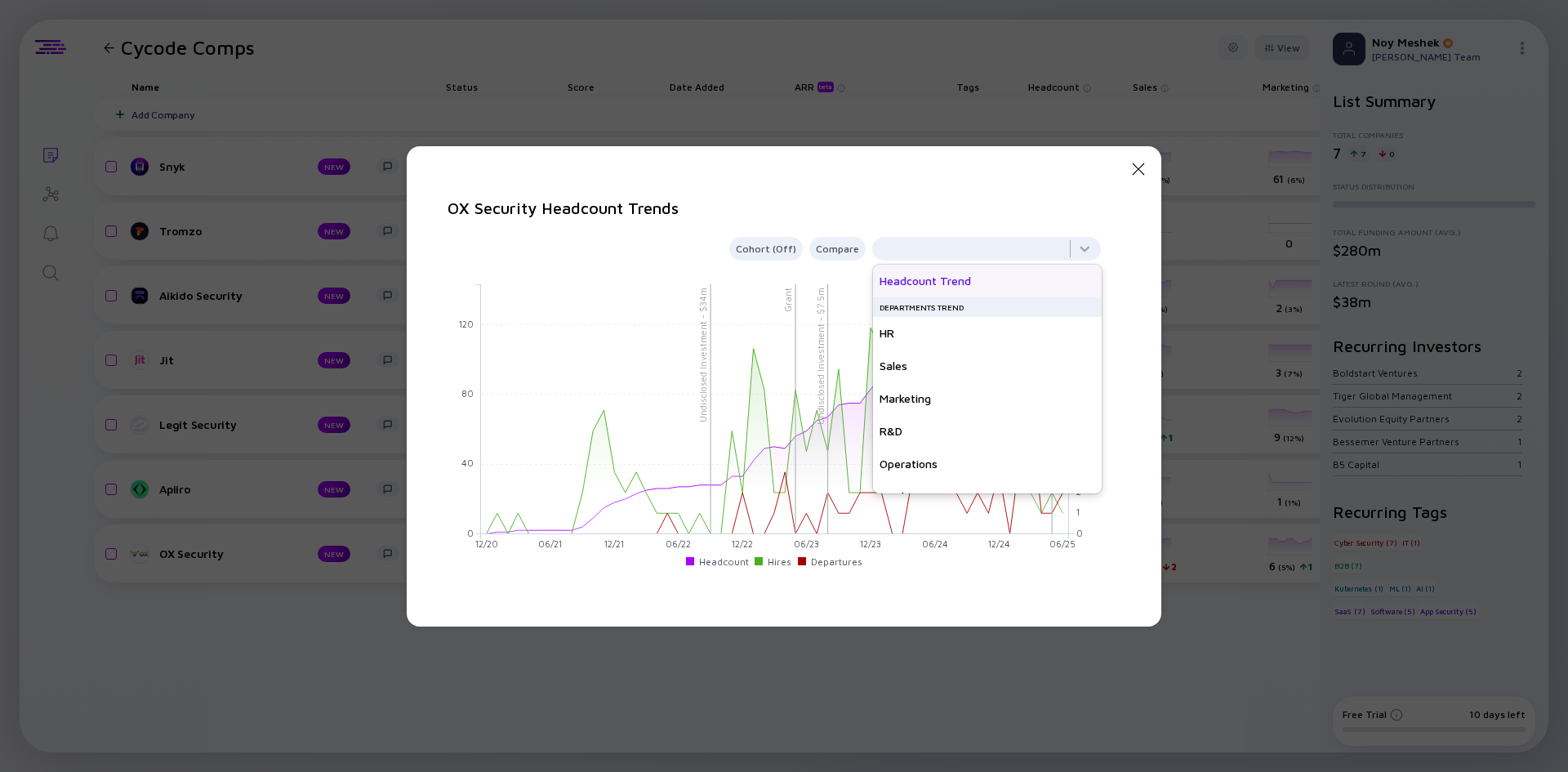 click on "Headcount Trend" at bounding box center [987, 281] 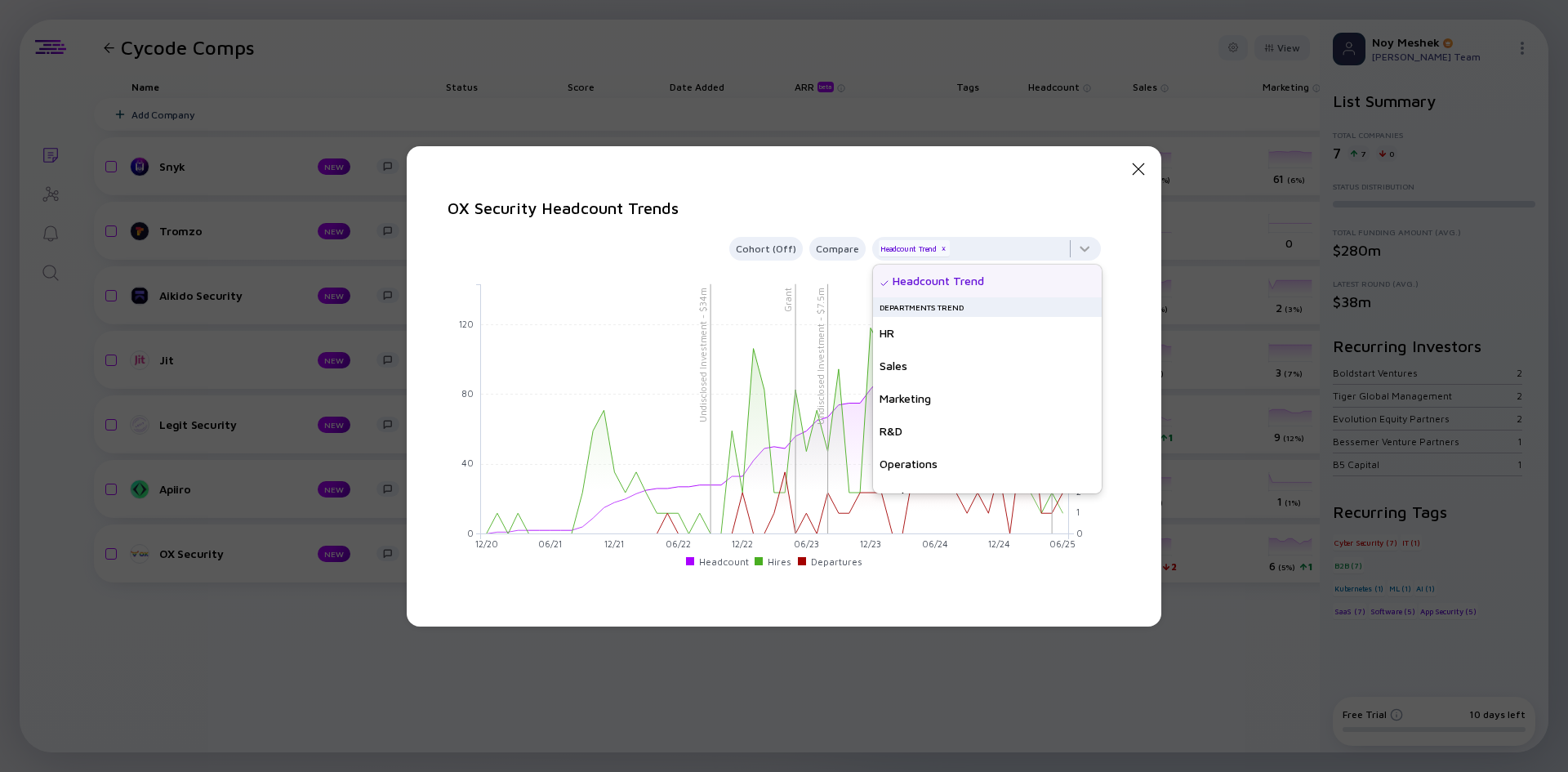click on "Close Modal OX Security Headcount Trends Cohort (Off) Compare   Headcount Trend x B-Round - $60m Grant Undisclosed Investment - $7.5m Undisclosed Investment - $34m 12/20 01/21 02/21 03/21 04/21 05/21 06/21 07/21 08/21 09/21 10/21 11/21 12/21 01/22 02/22 03/22 04/22 05/22 06/22 07/22 08/22 09/22 10/22 11/22 12/22 01/23 02/23 03/23 04/23 05/23 06/23 07/23 08/23 09/23 10/23 11/23 12/23 01/24 02/24 03/24 04/24 05/24 06/24 07/24 08/24 09/24 10/24 11/24 12/24 01/25 02/25 03/25 04/25 05/25 06/25 0 20 40 60 80 100 120 140 0 1 2 3 4 5 6 7 8 9 10 11 12 Headcount Hires Departures 04/24 Headcount 96 Hires 3 Departures 3" at bounding box center (784, 386) 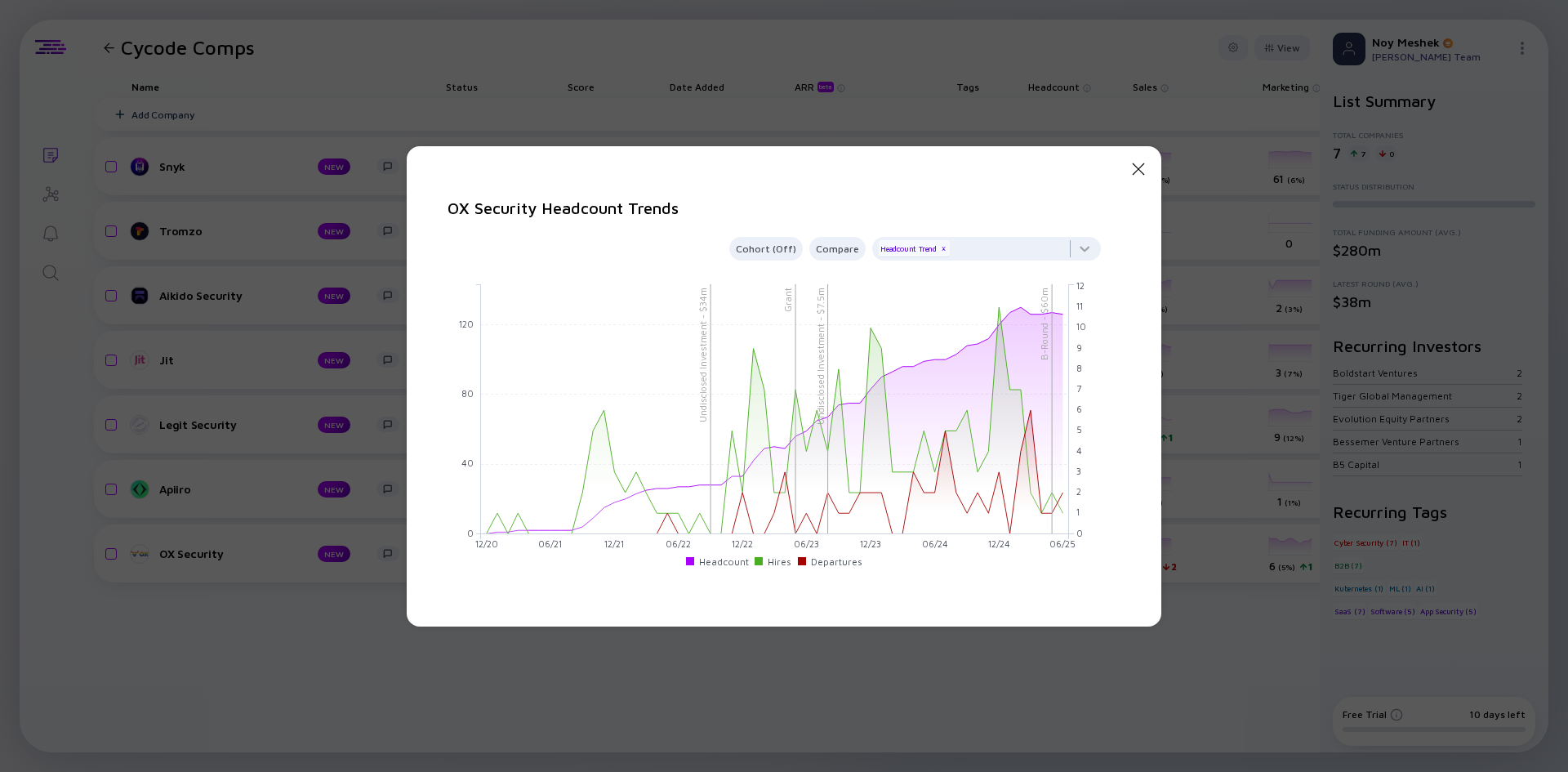 click on "Close Modal" 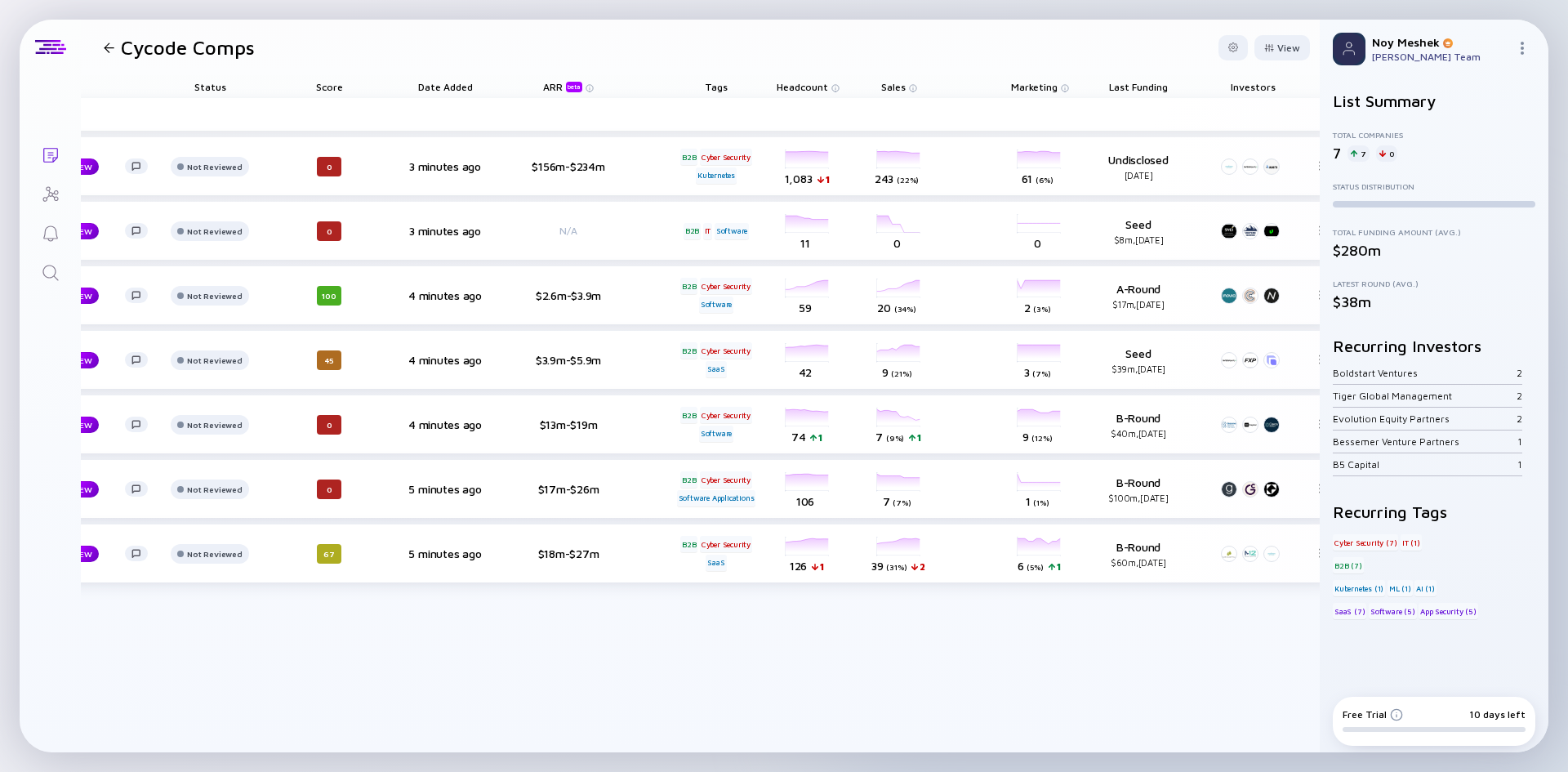 scroll, scrollTop: 0, scrollLeft: 0, axis: both 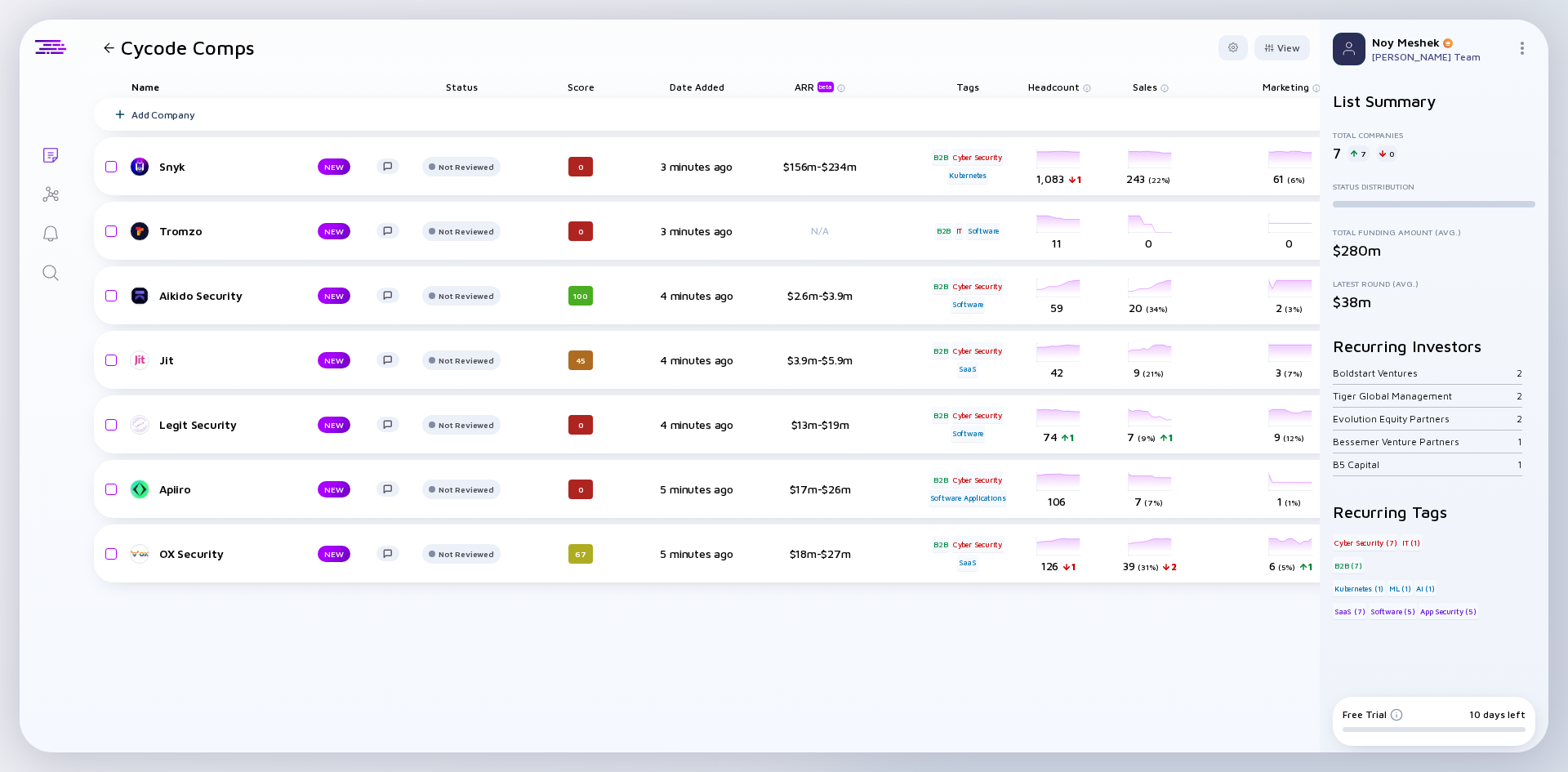 click on "Free Trial 10 days left" at bounding box center (1434, 721) 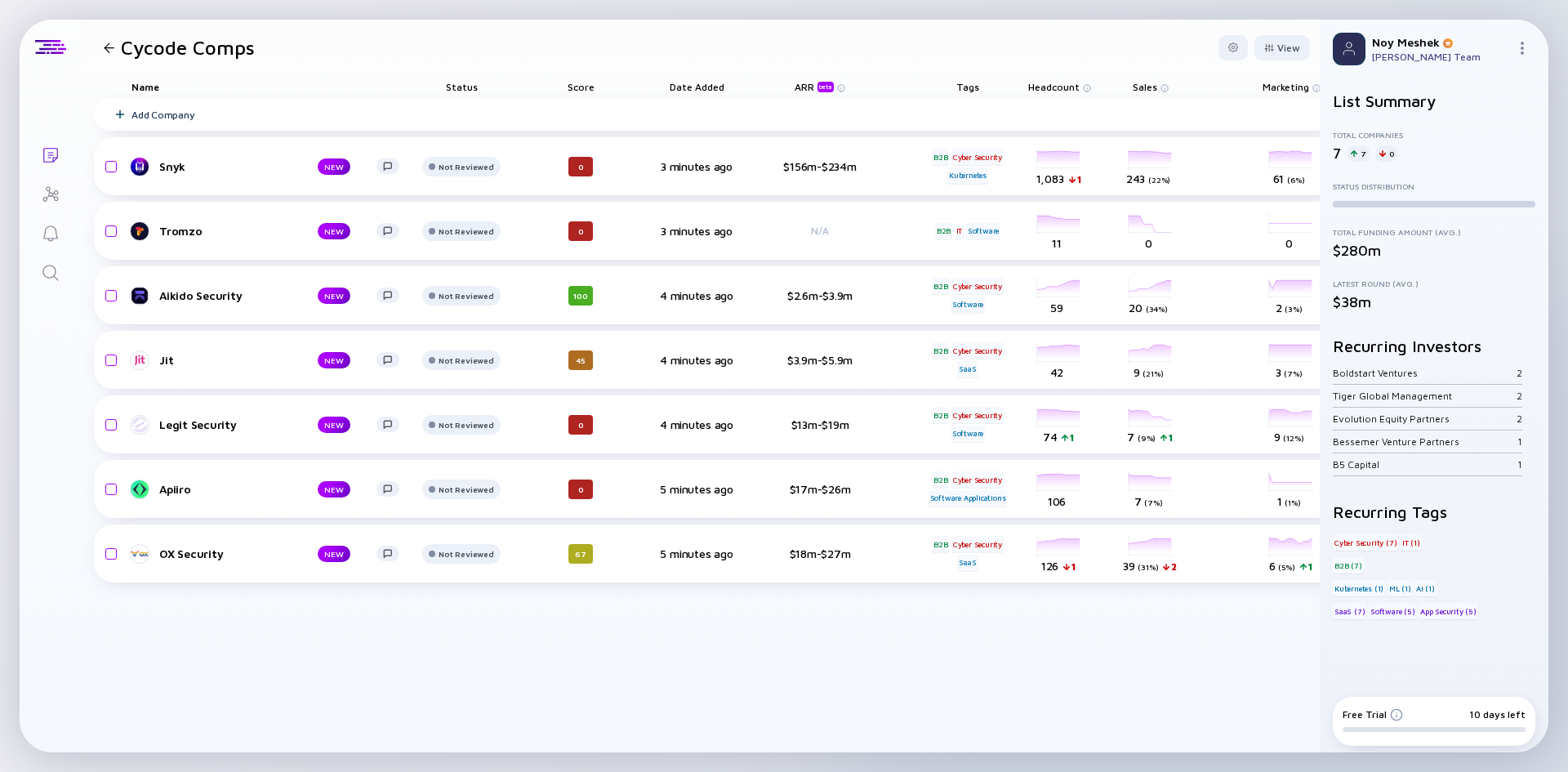 click 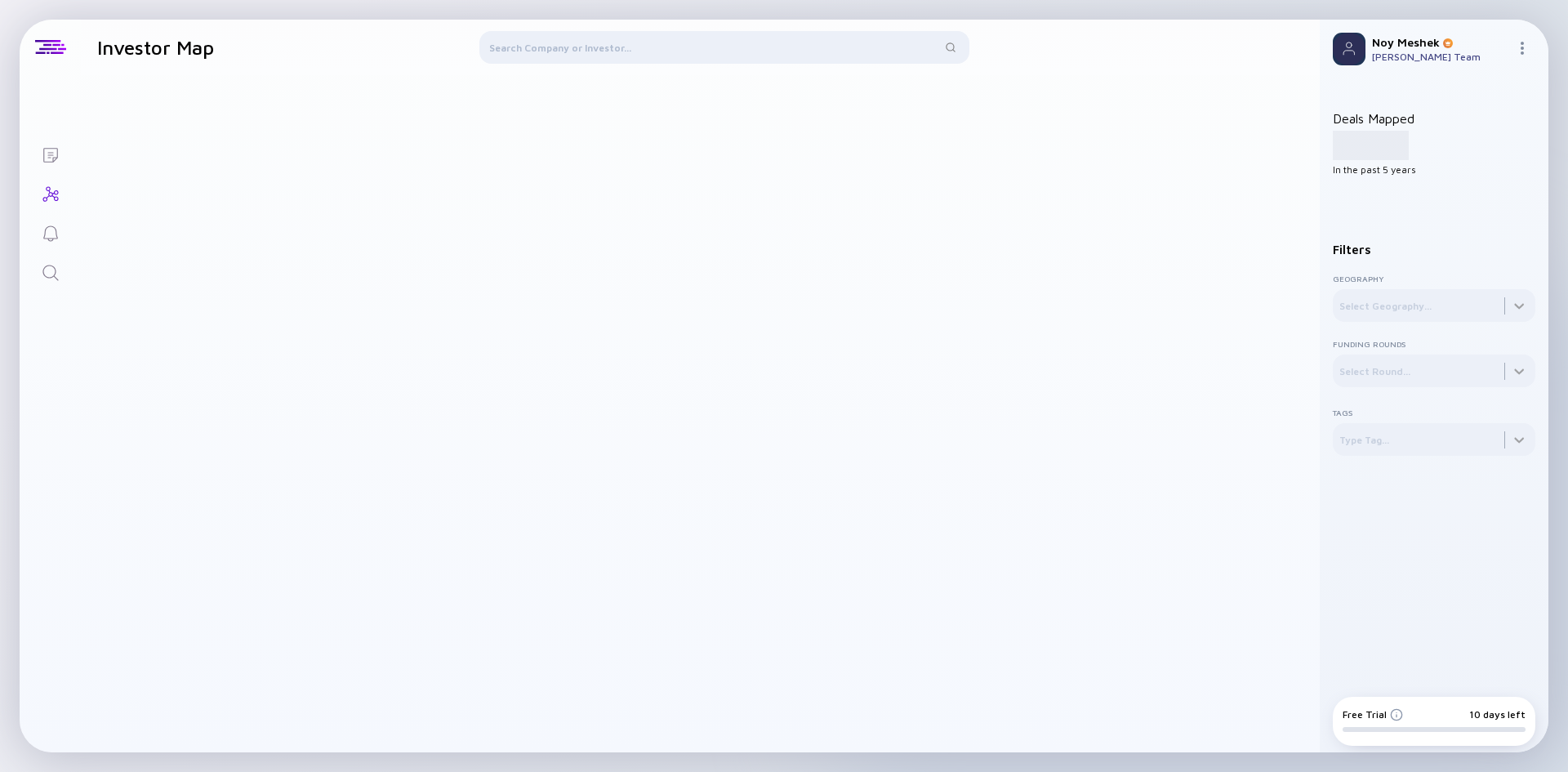 click on "1,234" at bounding box center [1370, 145] 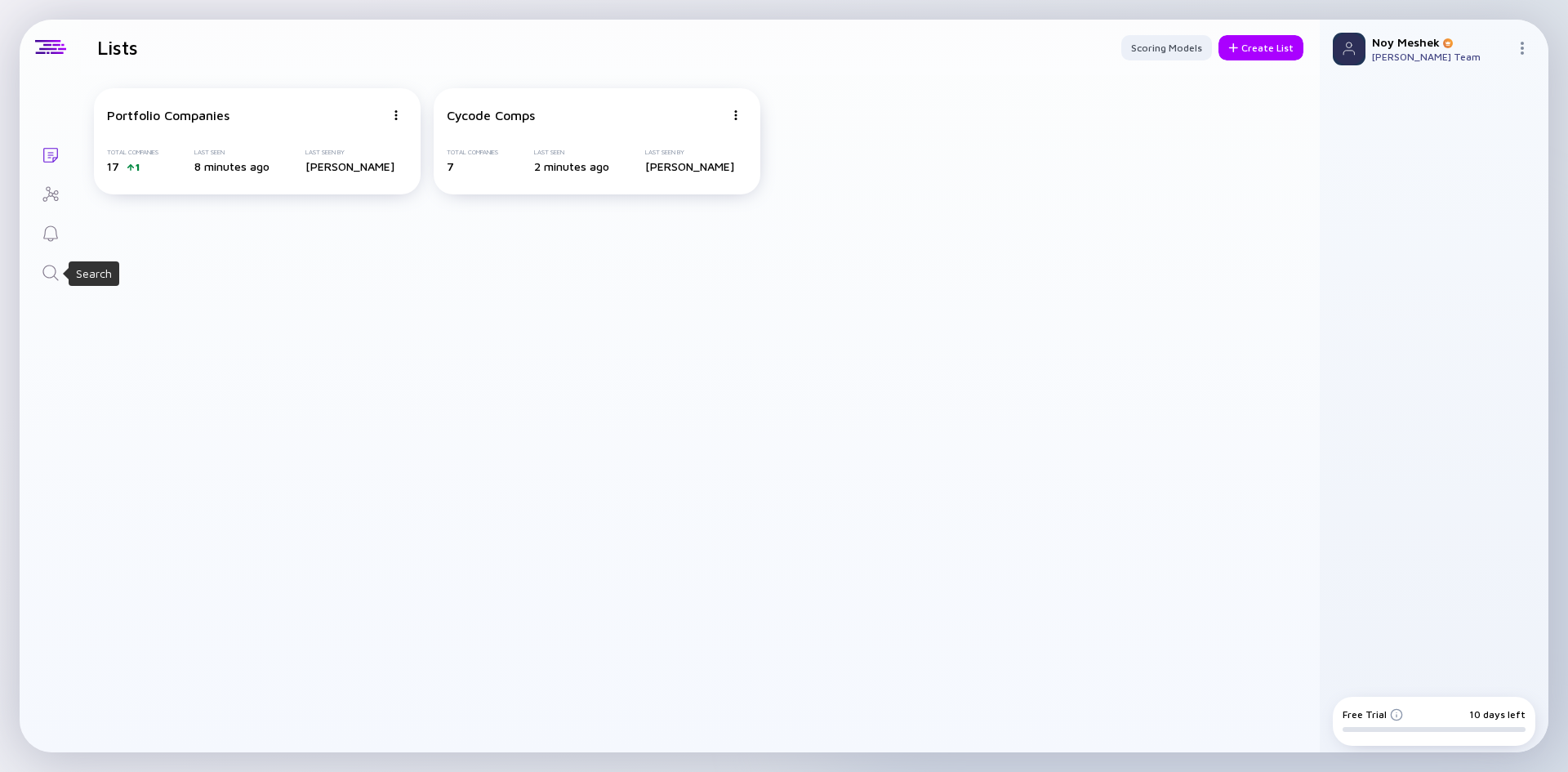 click 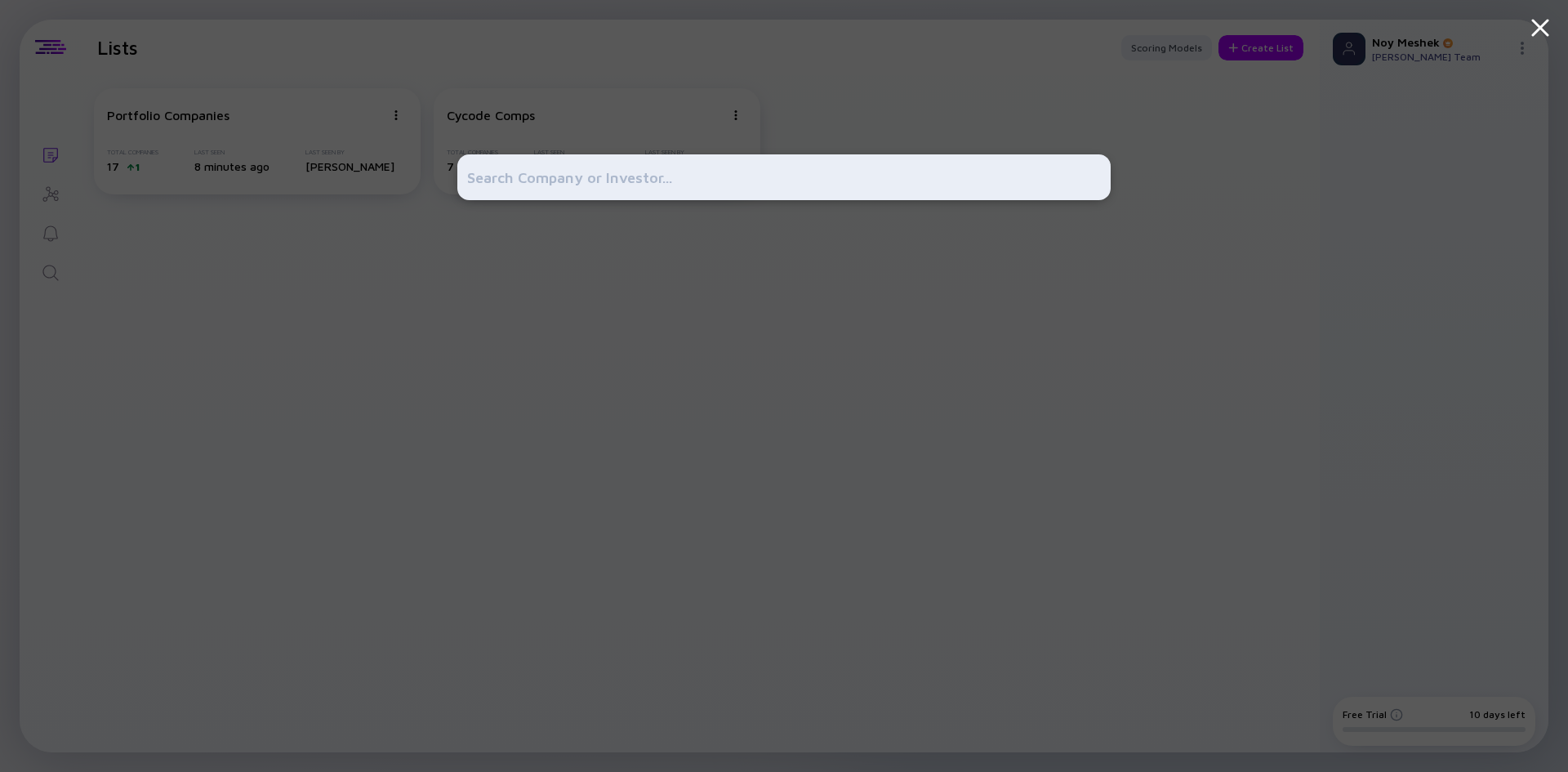 click at bounding box center (784, 177) 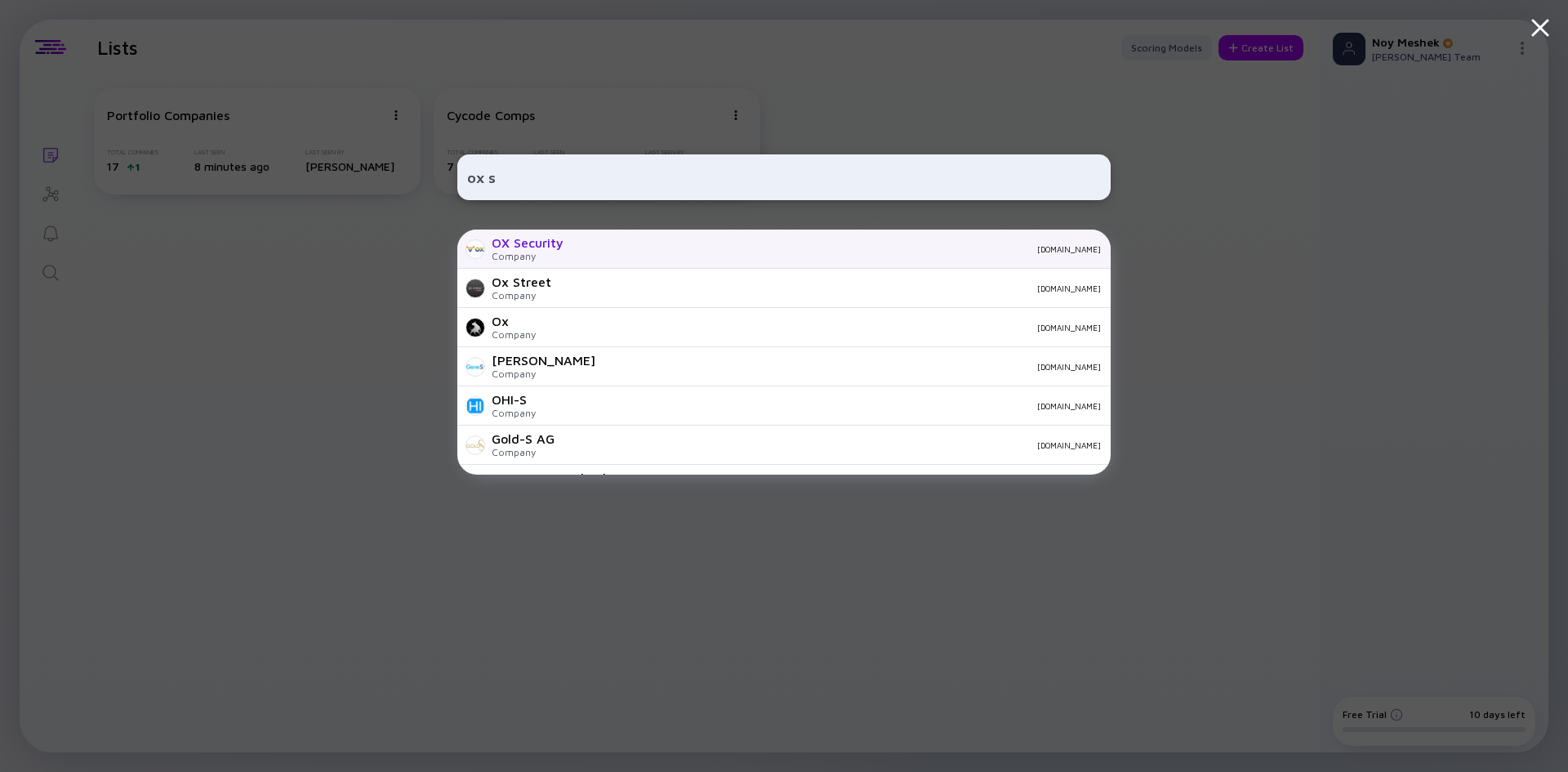 type on "ox s" 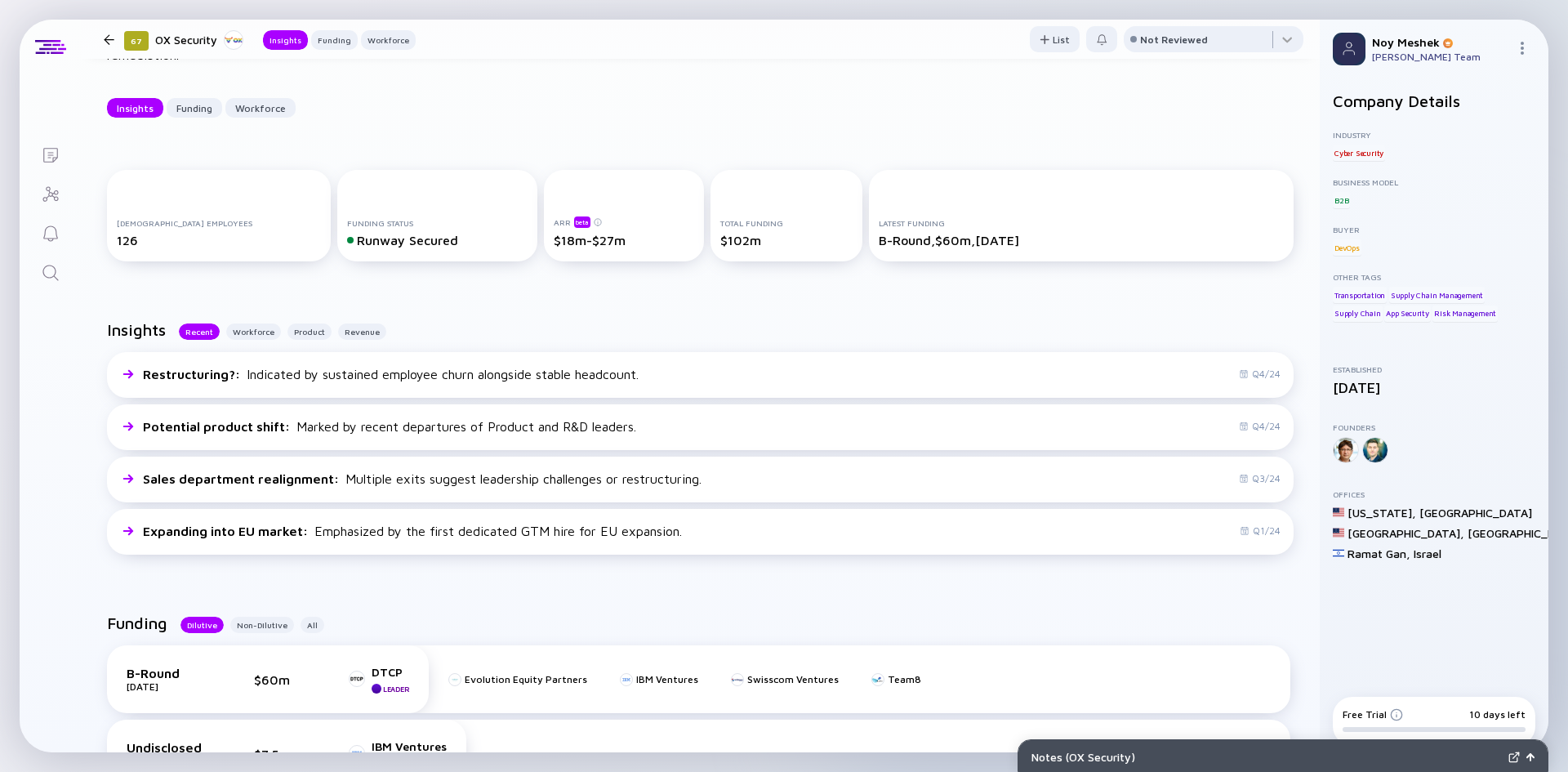scroll, scrollTop: 245, scrollLeft: 0, axis: vertical 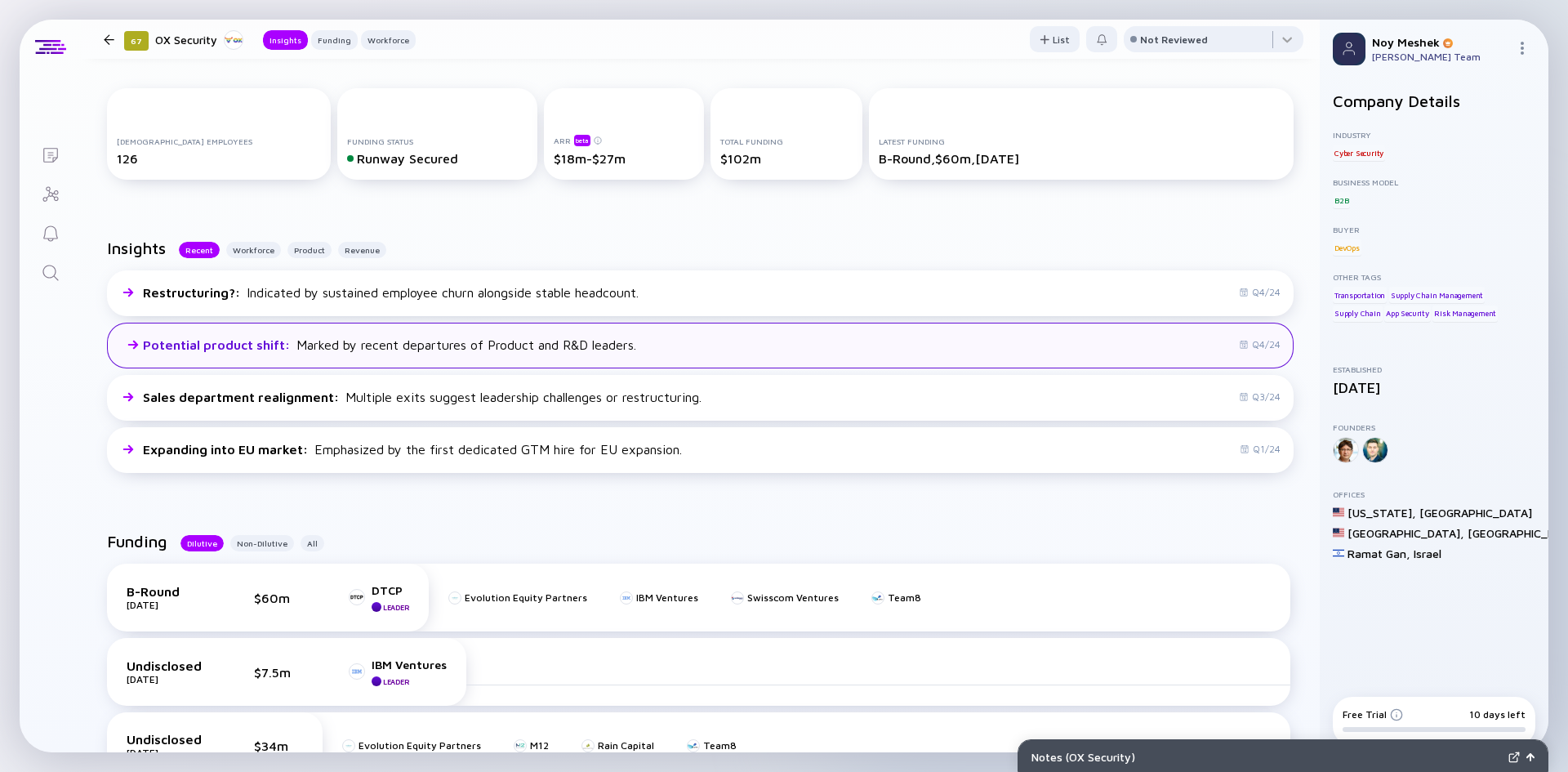 click on "Potential product shift :   Marked by recent departures of Product and R&D leaders." at bounding box center (390, 345) 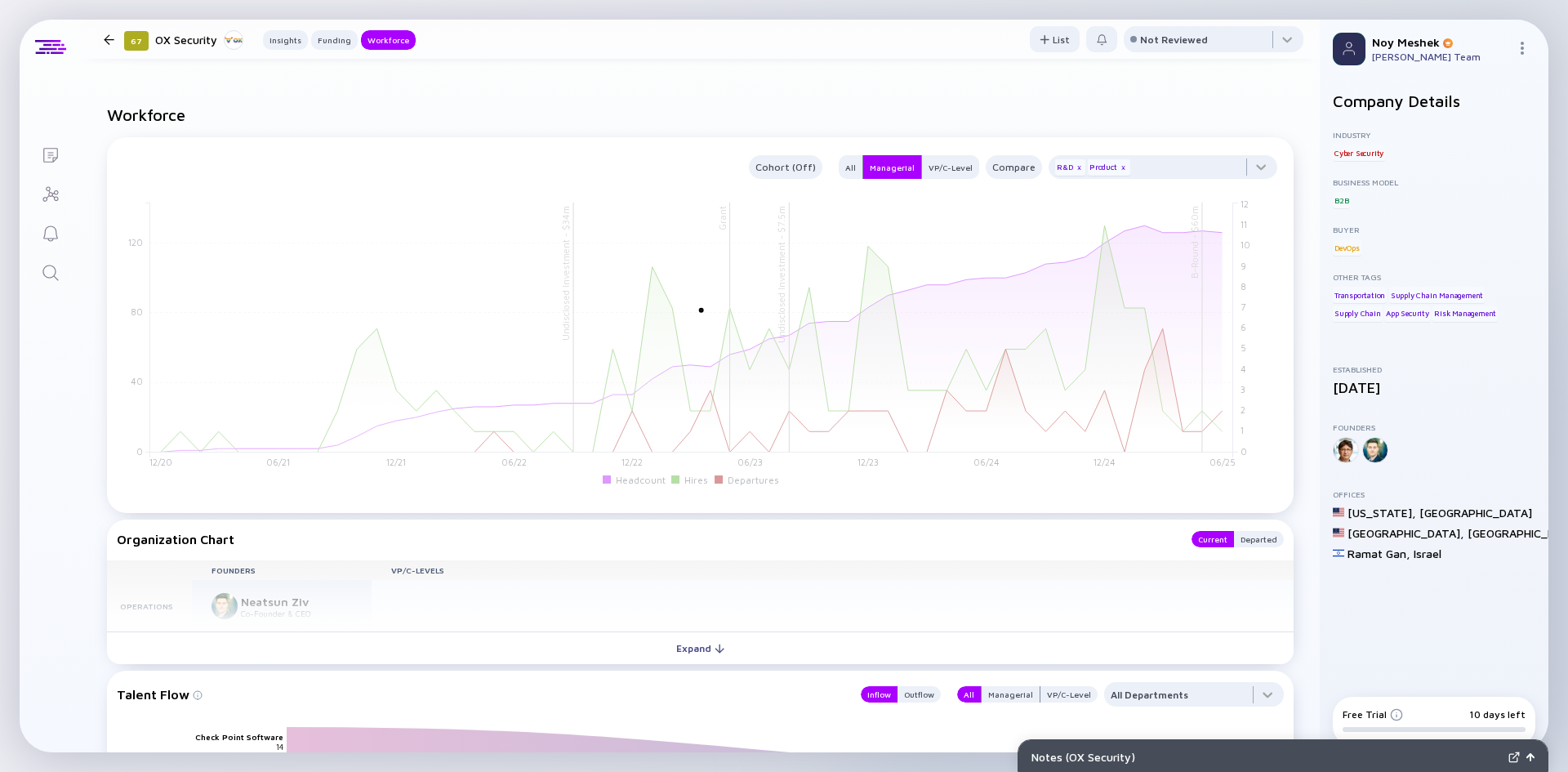 scroll, scrollTop: 1467, scrollLeft: 0, axis: vertical 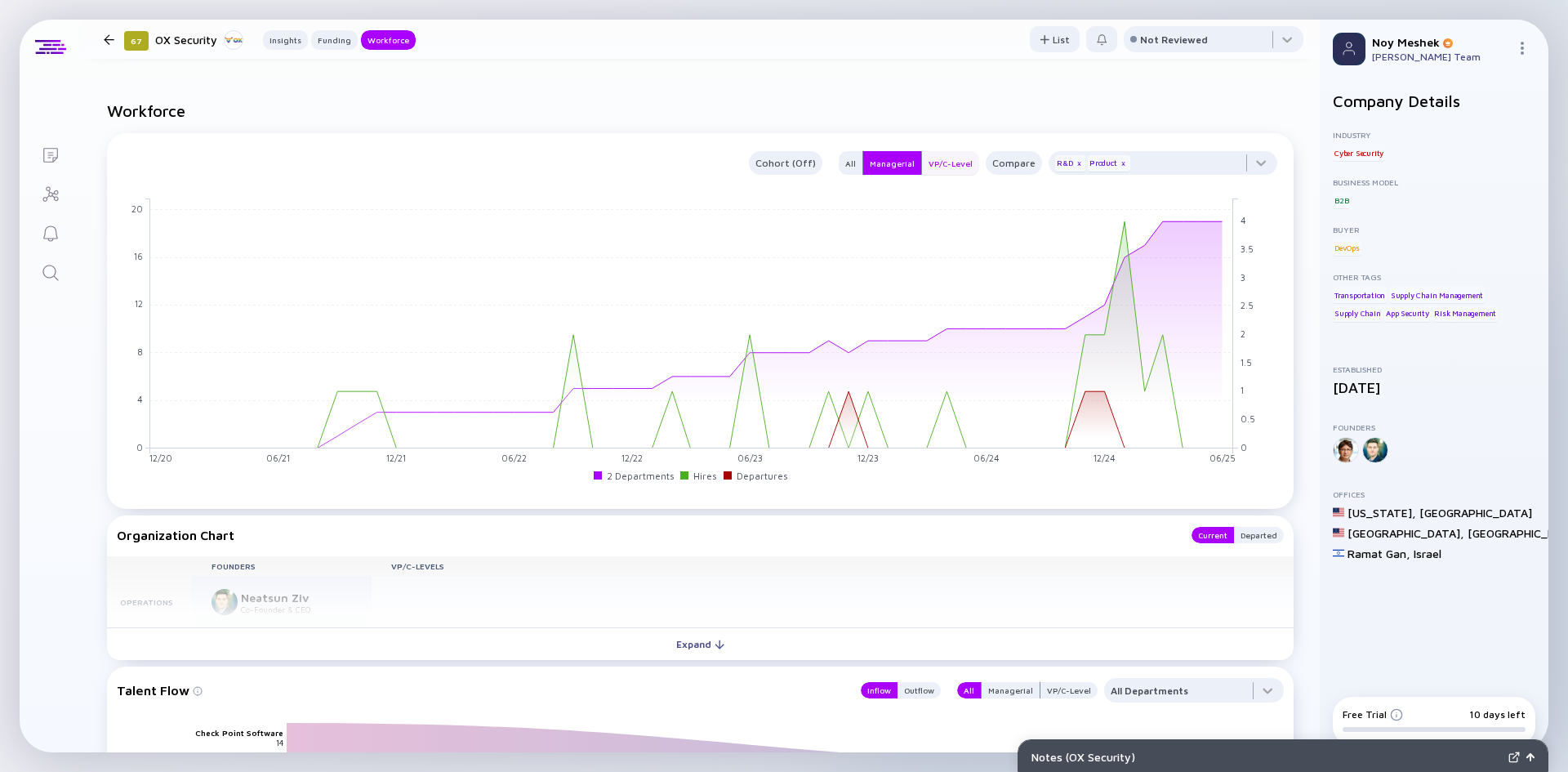click on "VP/C-Level" at bounding box center [951, 163] 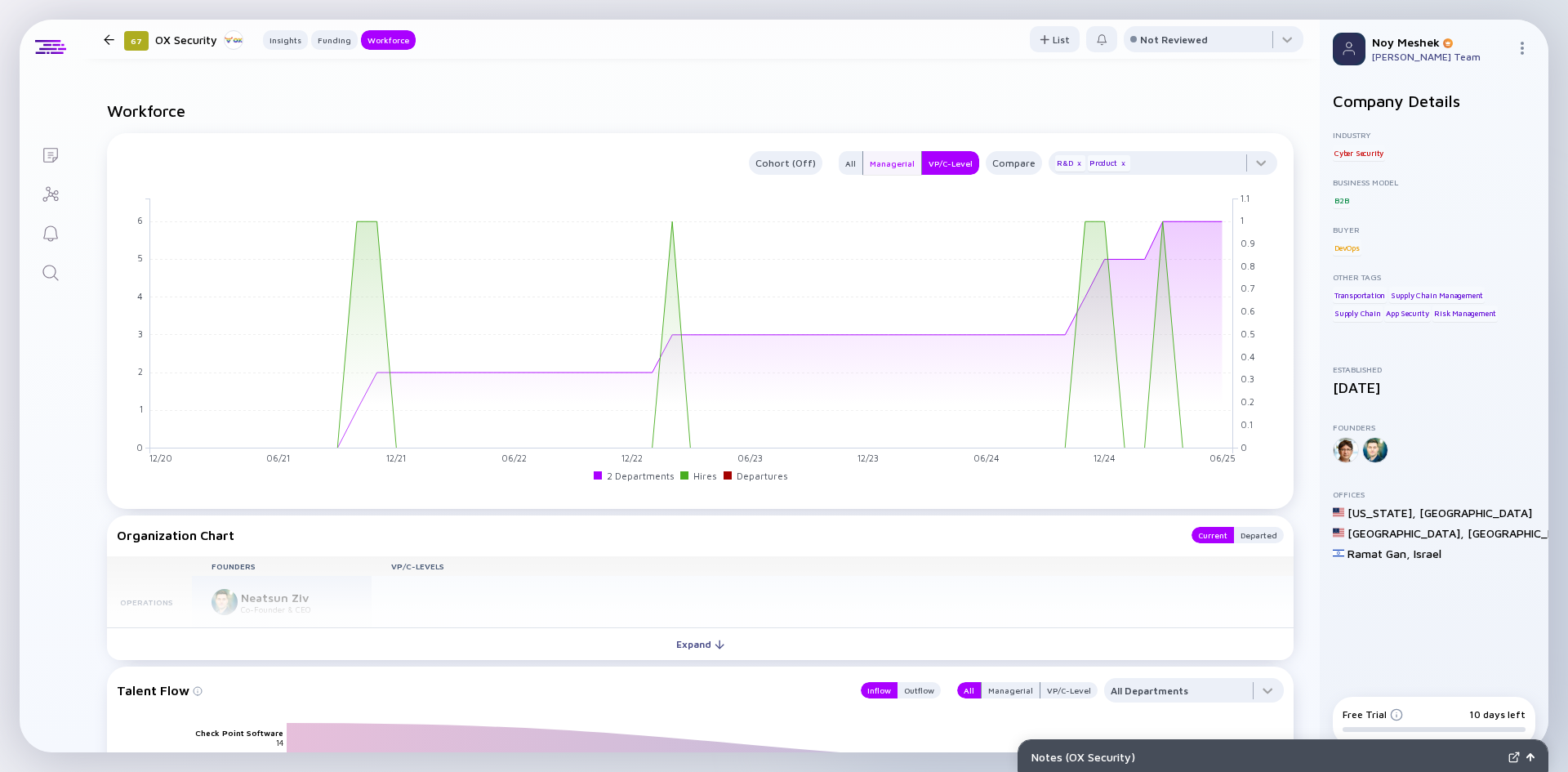 click on "Managerial" at bounding box center (892, 163) 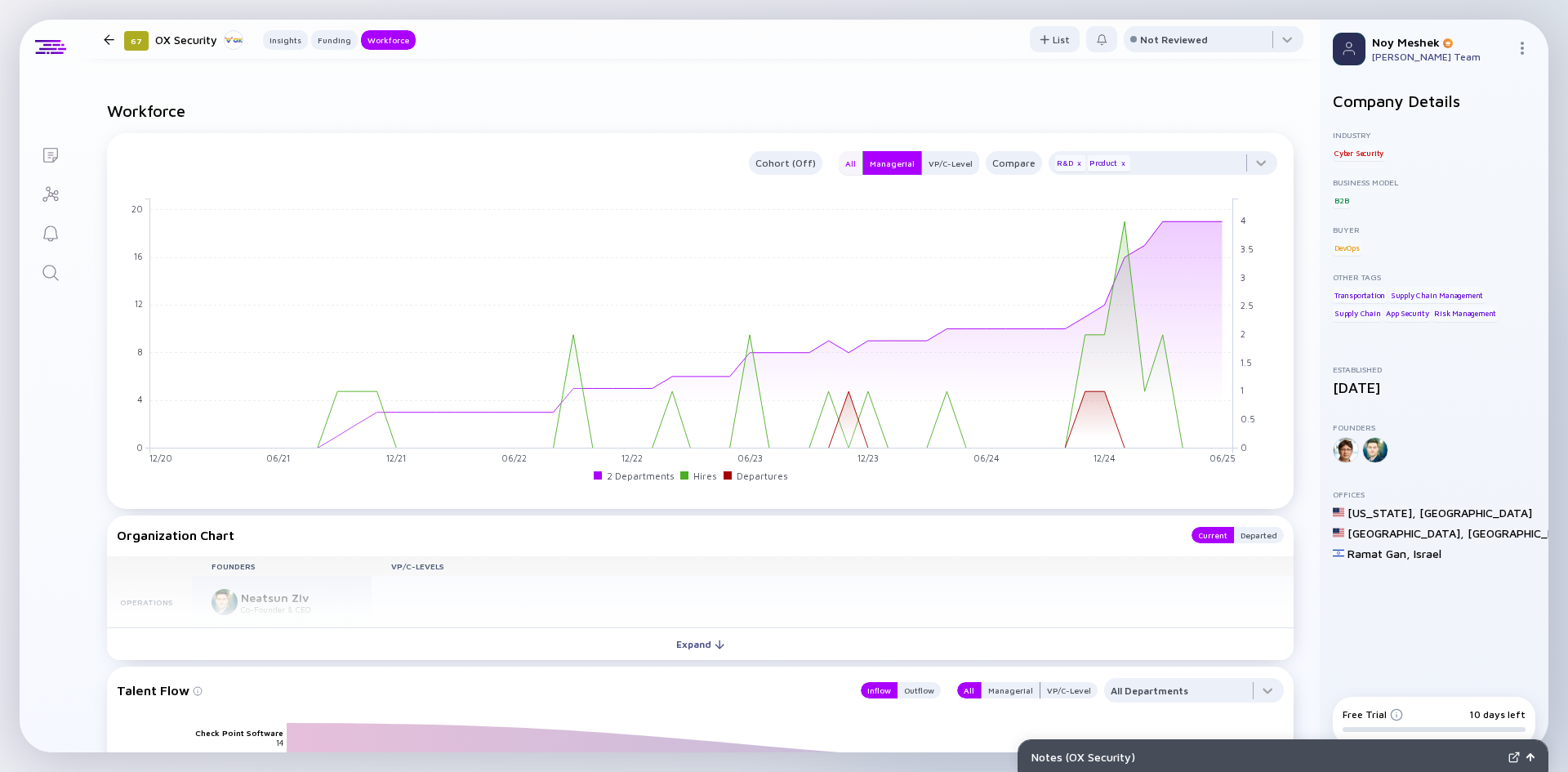 click on "All" at bounding box center [850, 163] 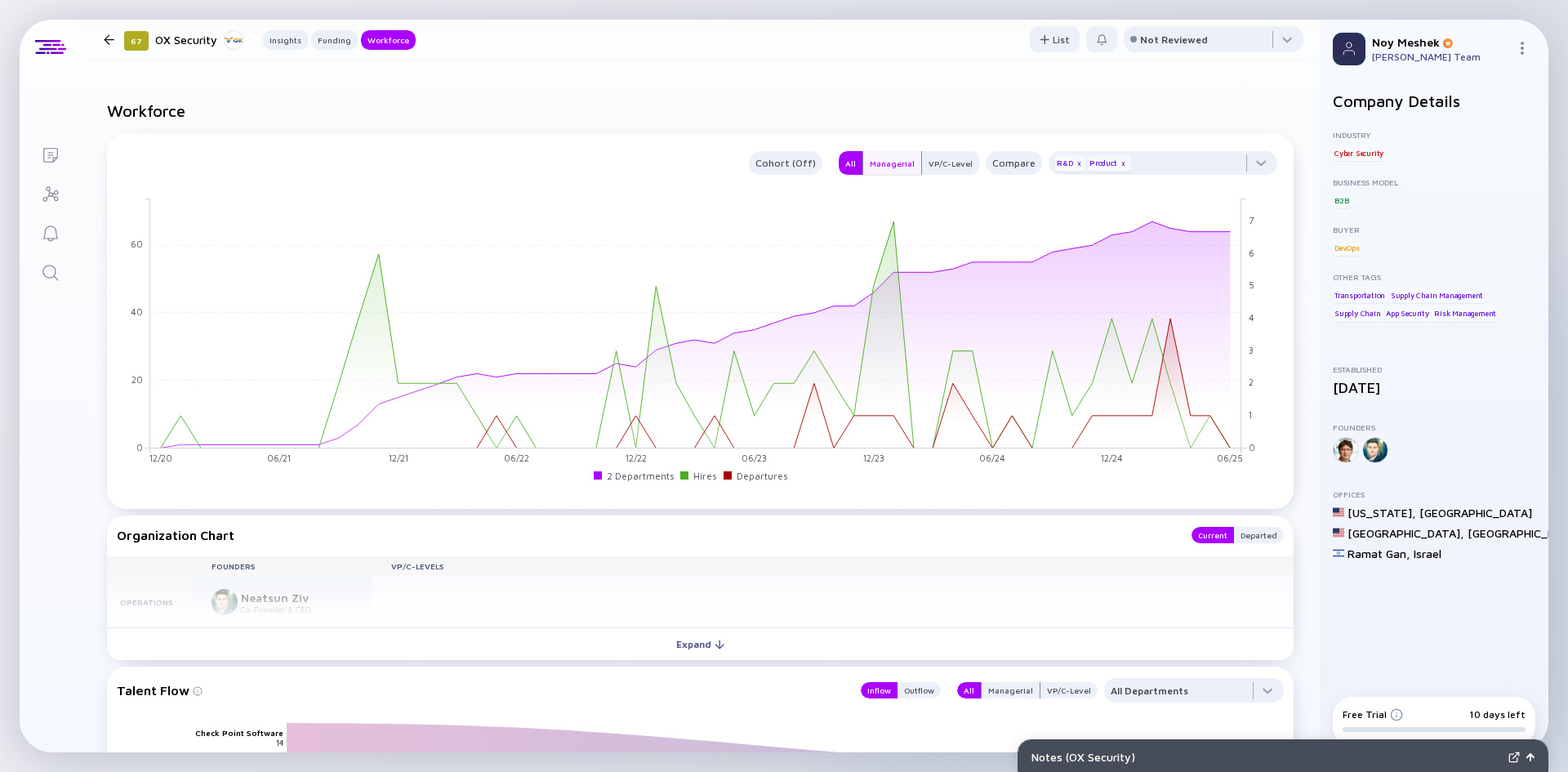 click on "Managerial" at bounding box center (892, 163) 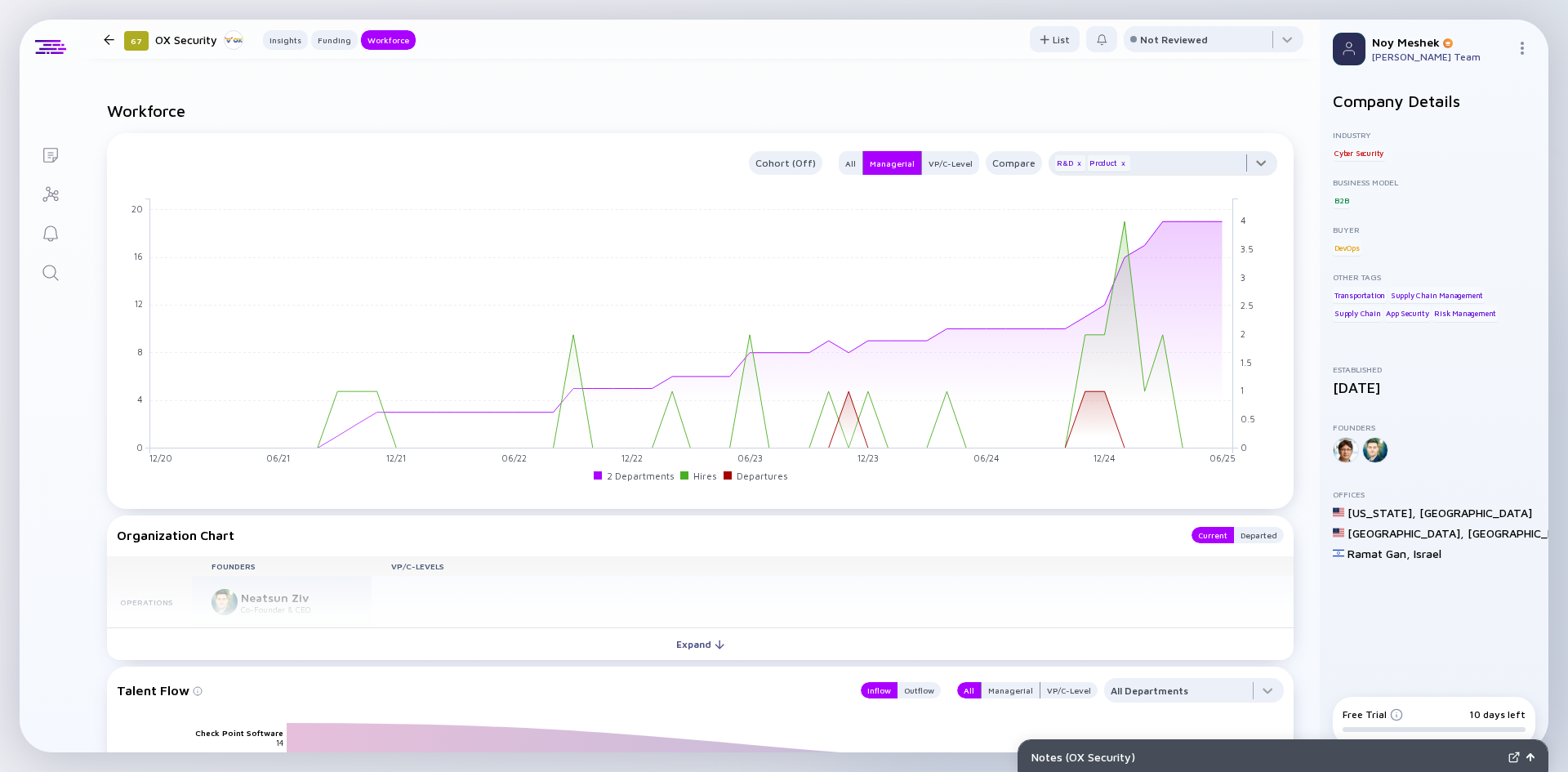 click at bounding box center (1163, 167) 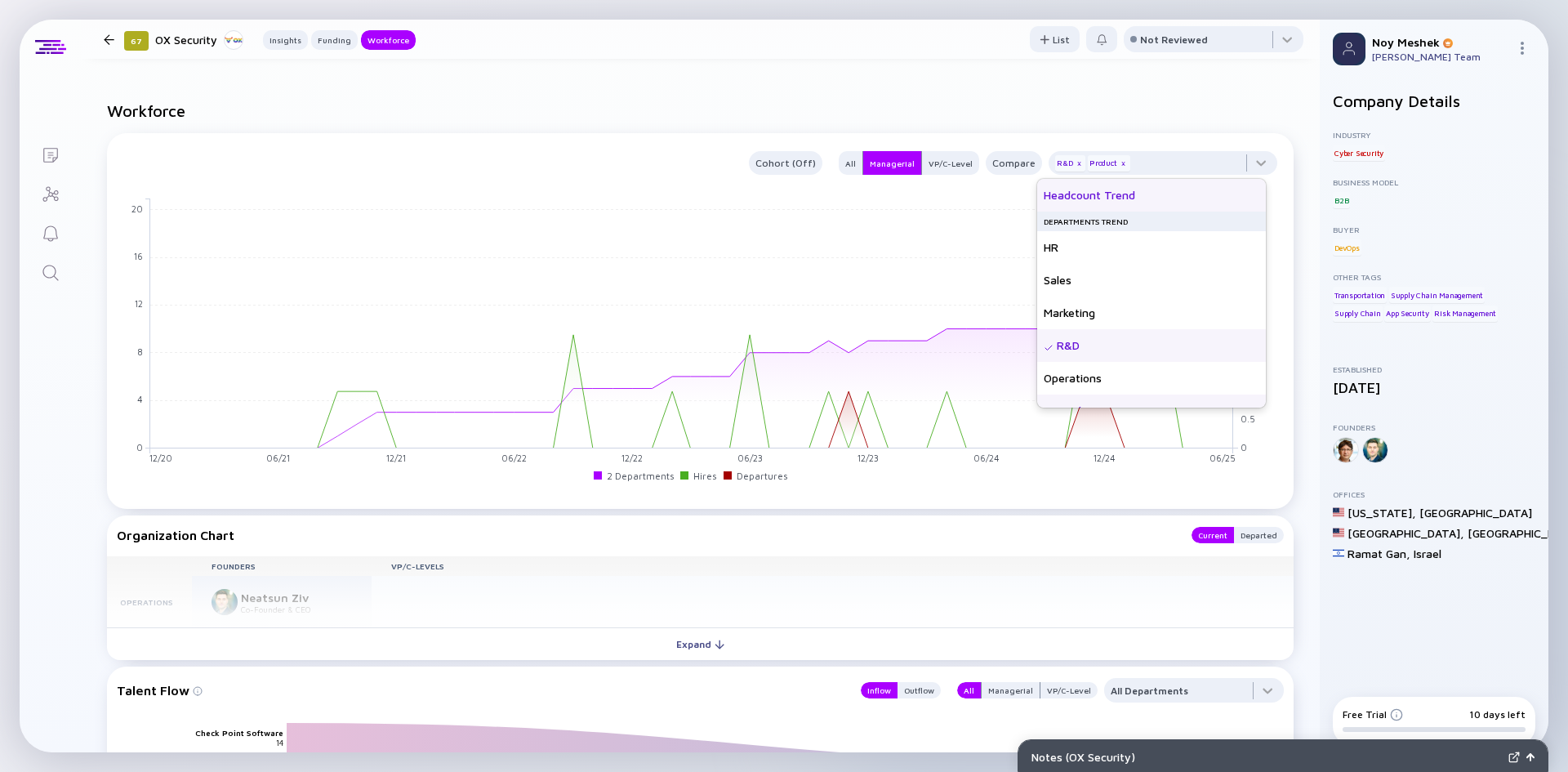 click on "Headcount Trend" at bounding box center [1152, 195] 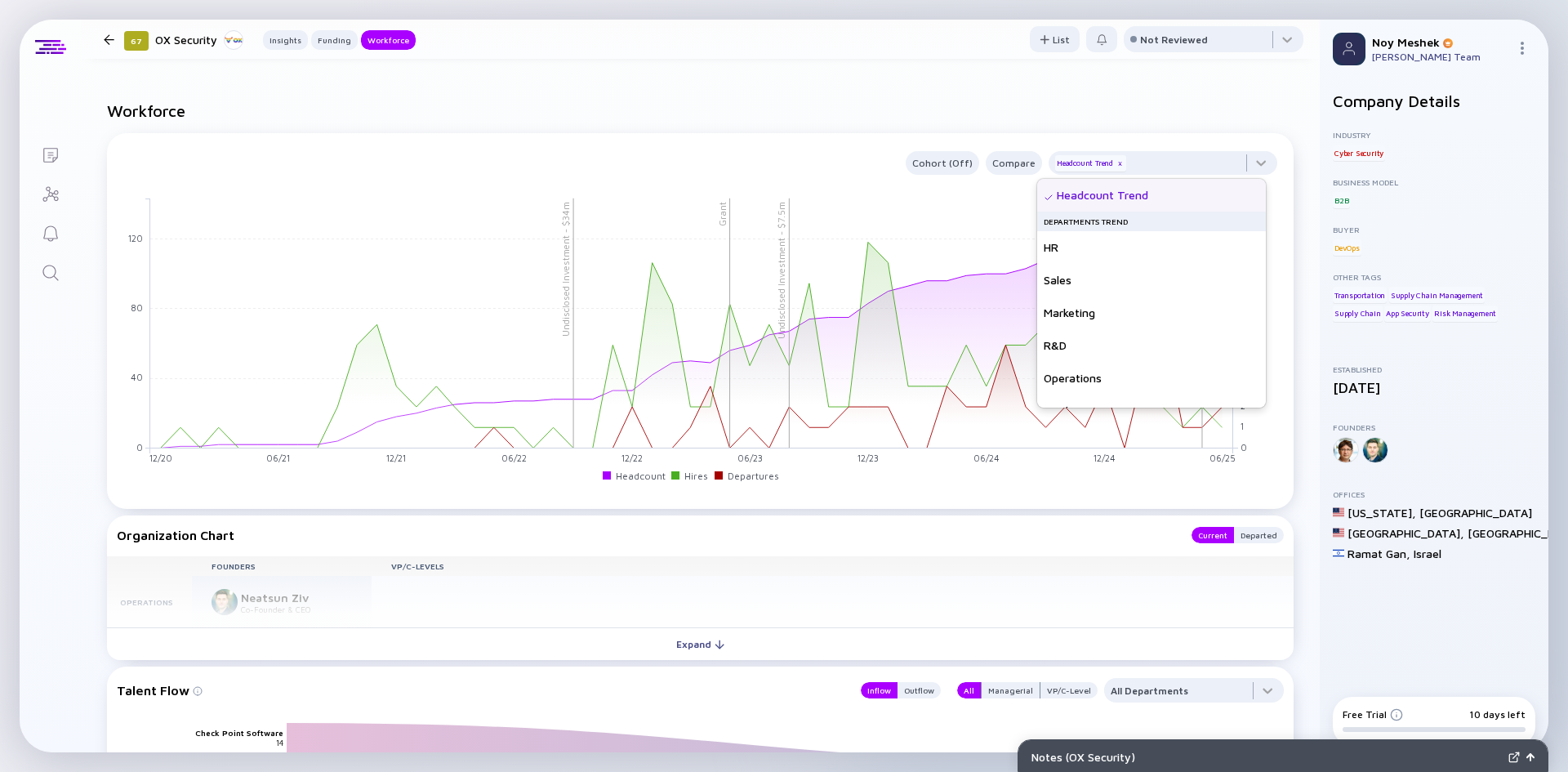 click on "Workforce" at bounding box center (700, 110) 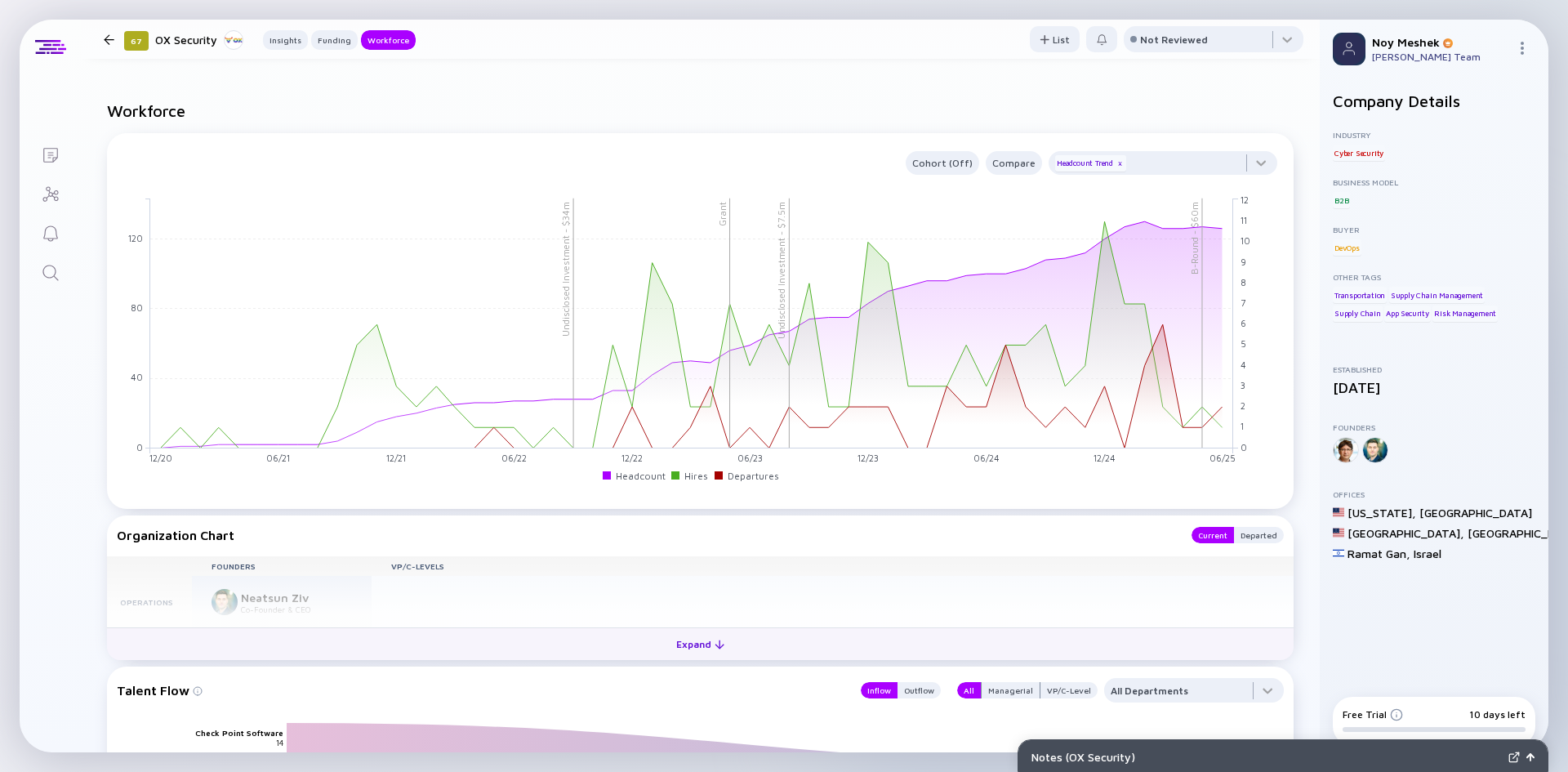 click on "Expand" at bounding box center [700, 644] 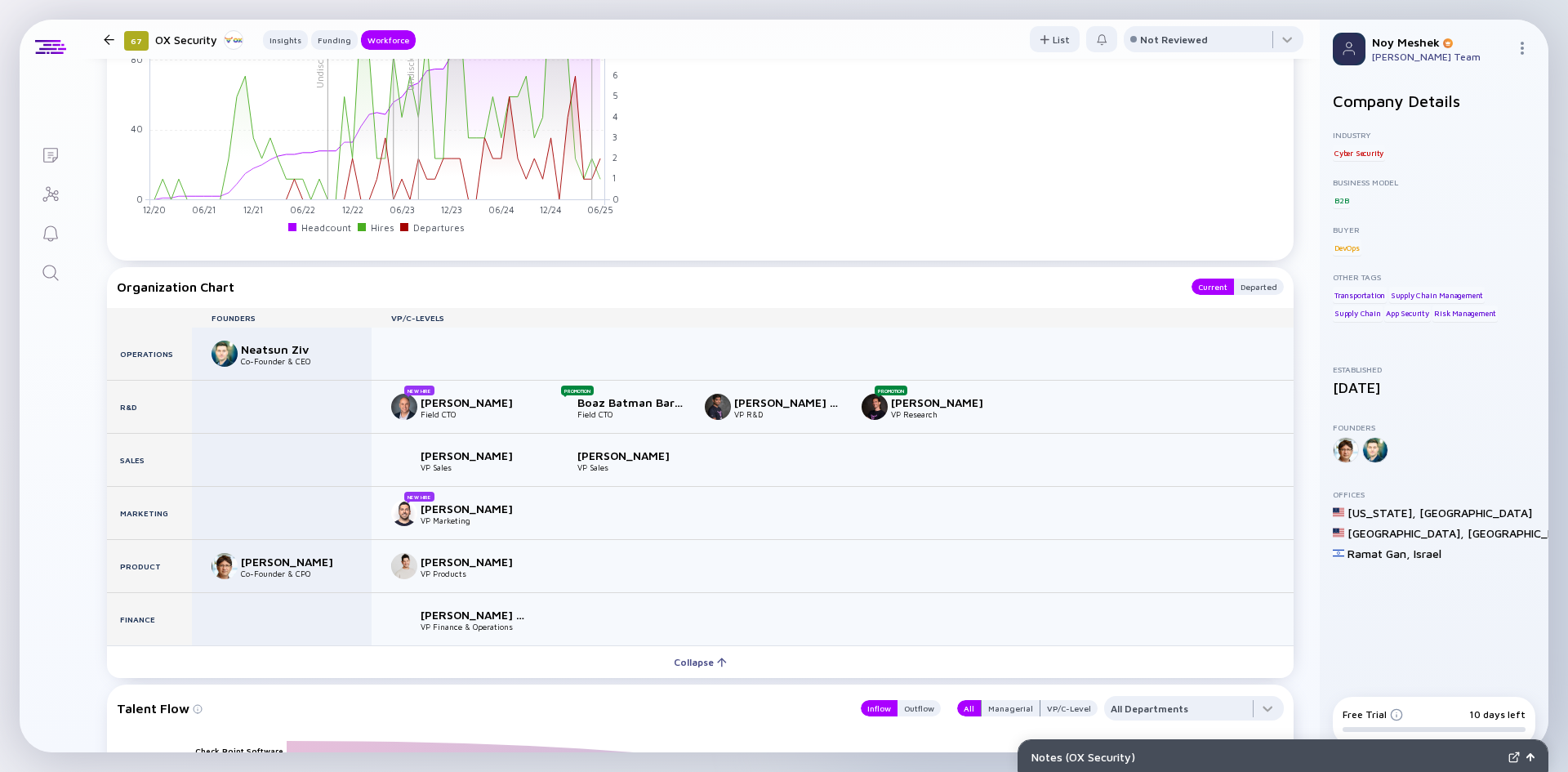 scroll, scrollTop: 1712, scrollLeft: 0, axis: vertical 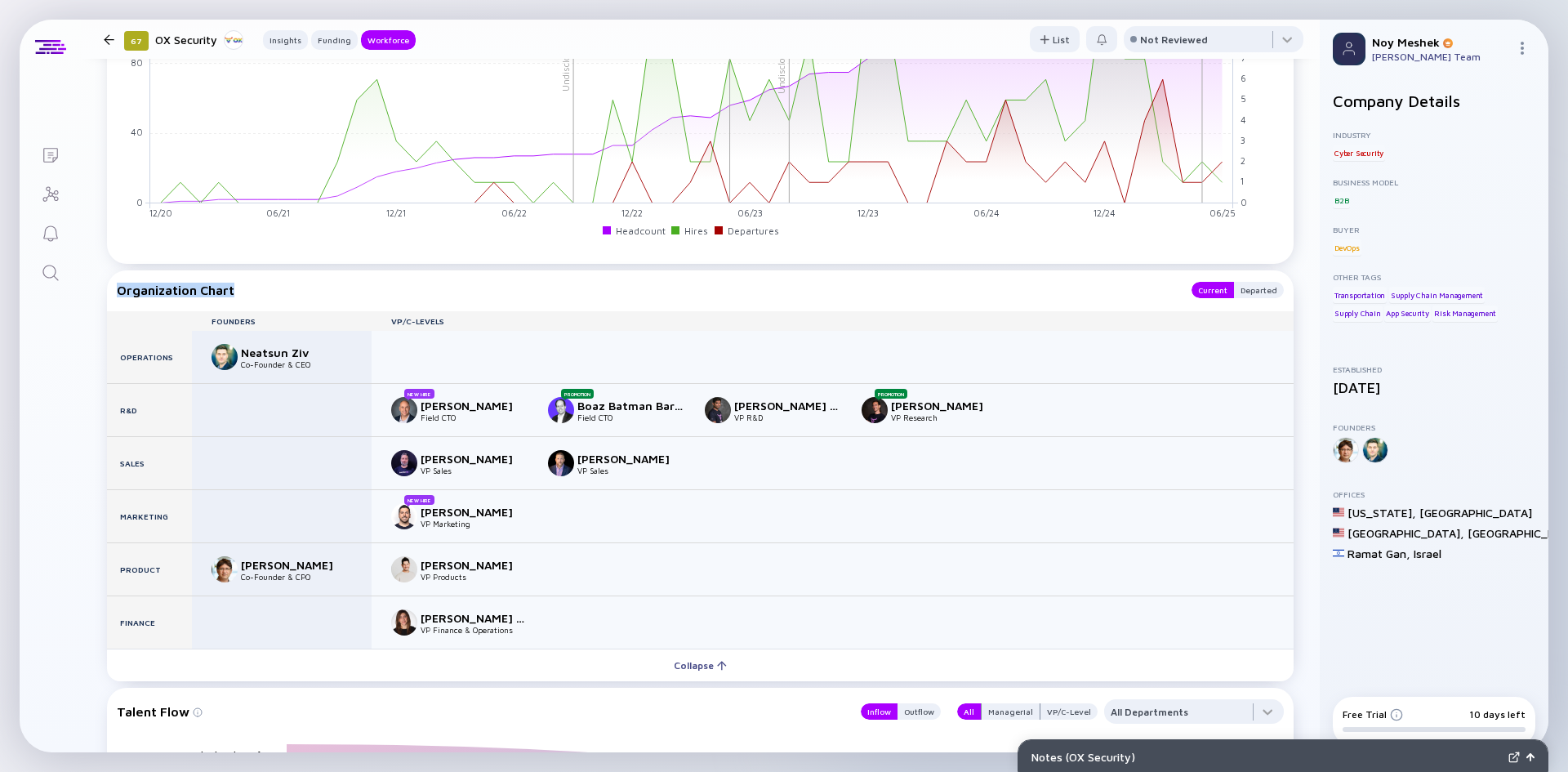 drag, startPoint x: 233, startPoint y: 291, endPoint x: 106, endPoint y: 288, distance: 127.0354 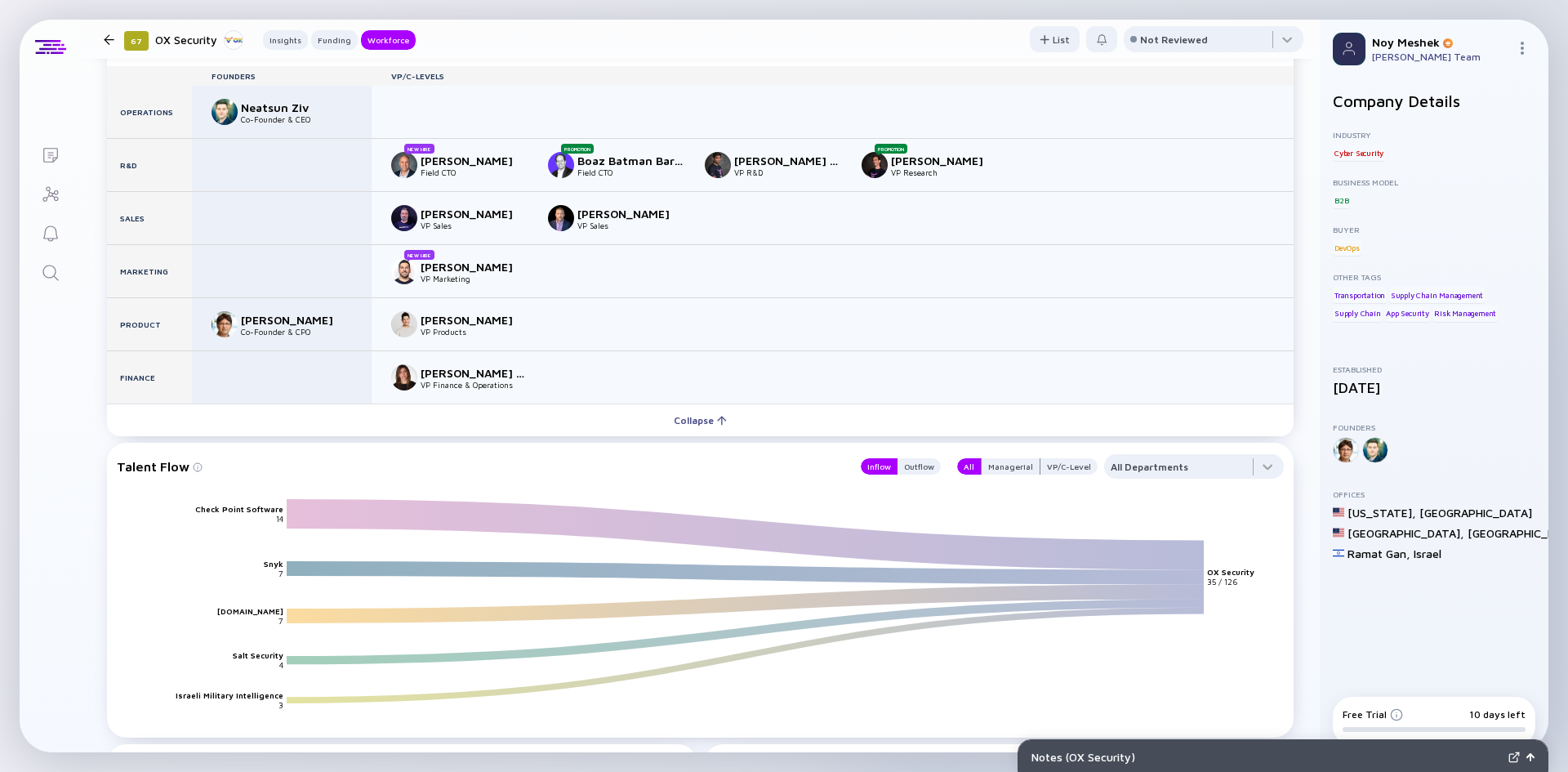 scroll, scrollTop: 2121, scrollLeft: 0, axis: vertical 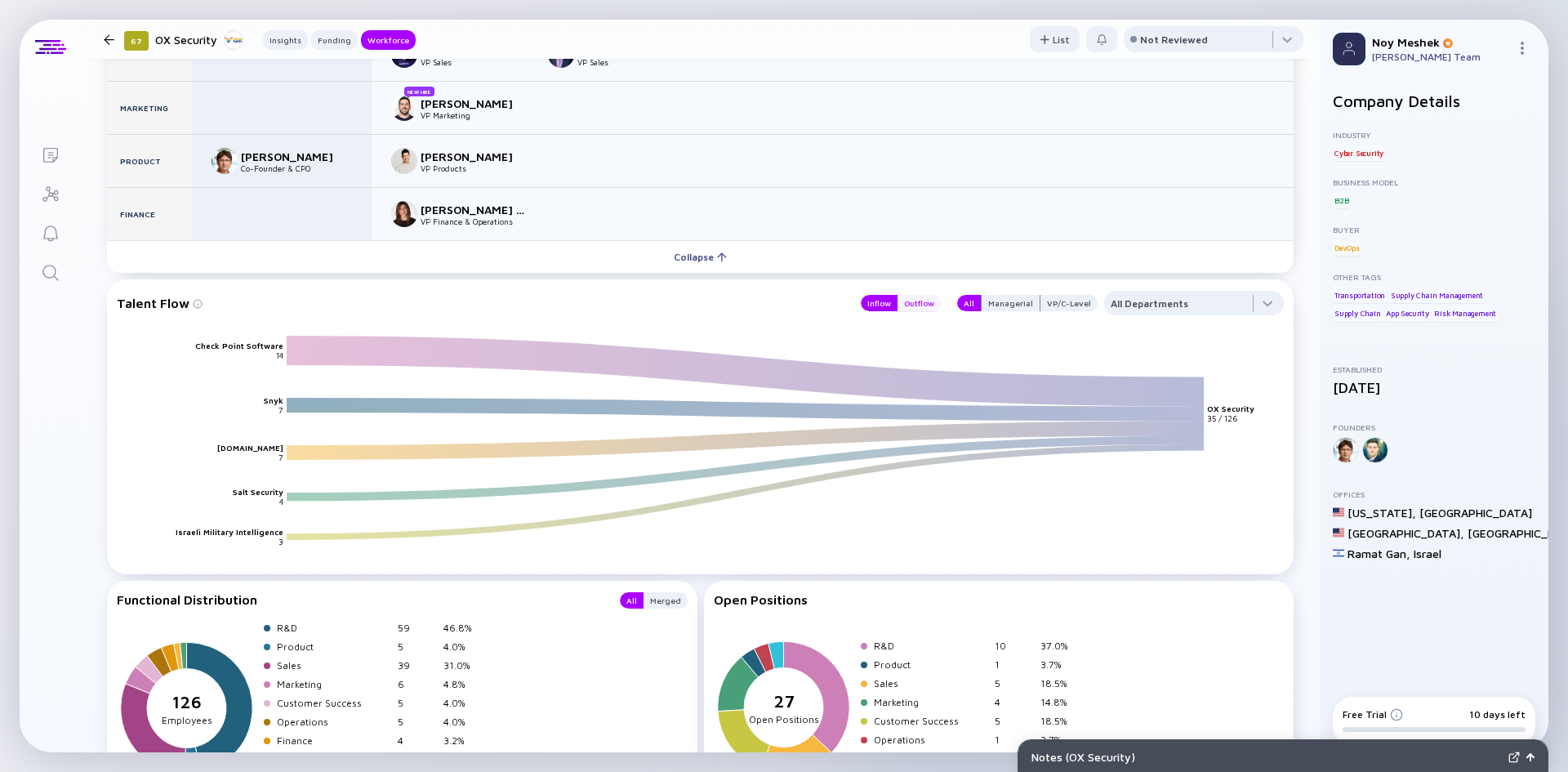 click on "Outflow" at bounding box center [919, 303] 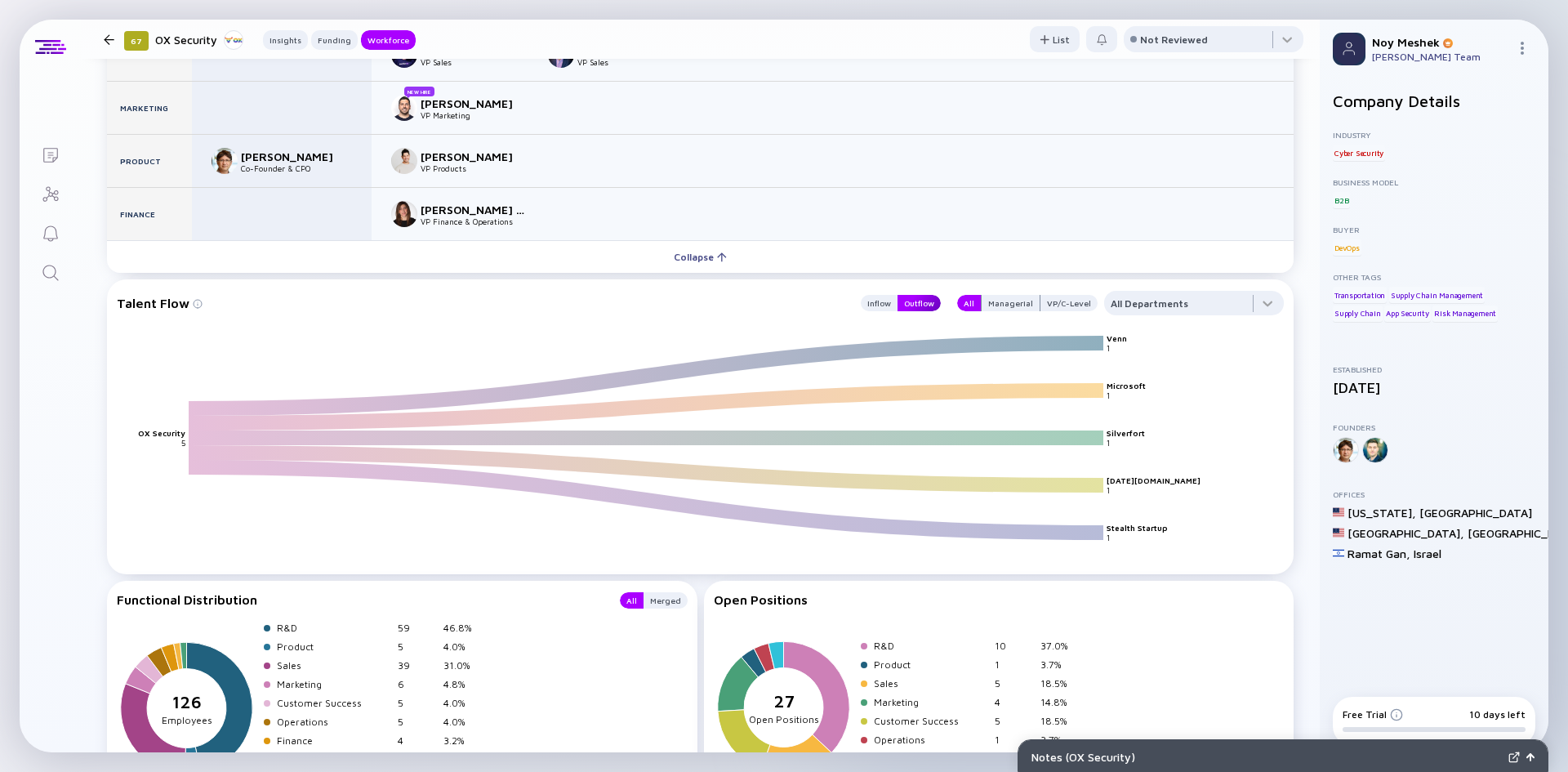type 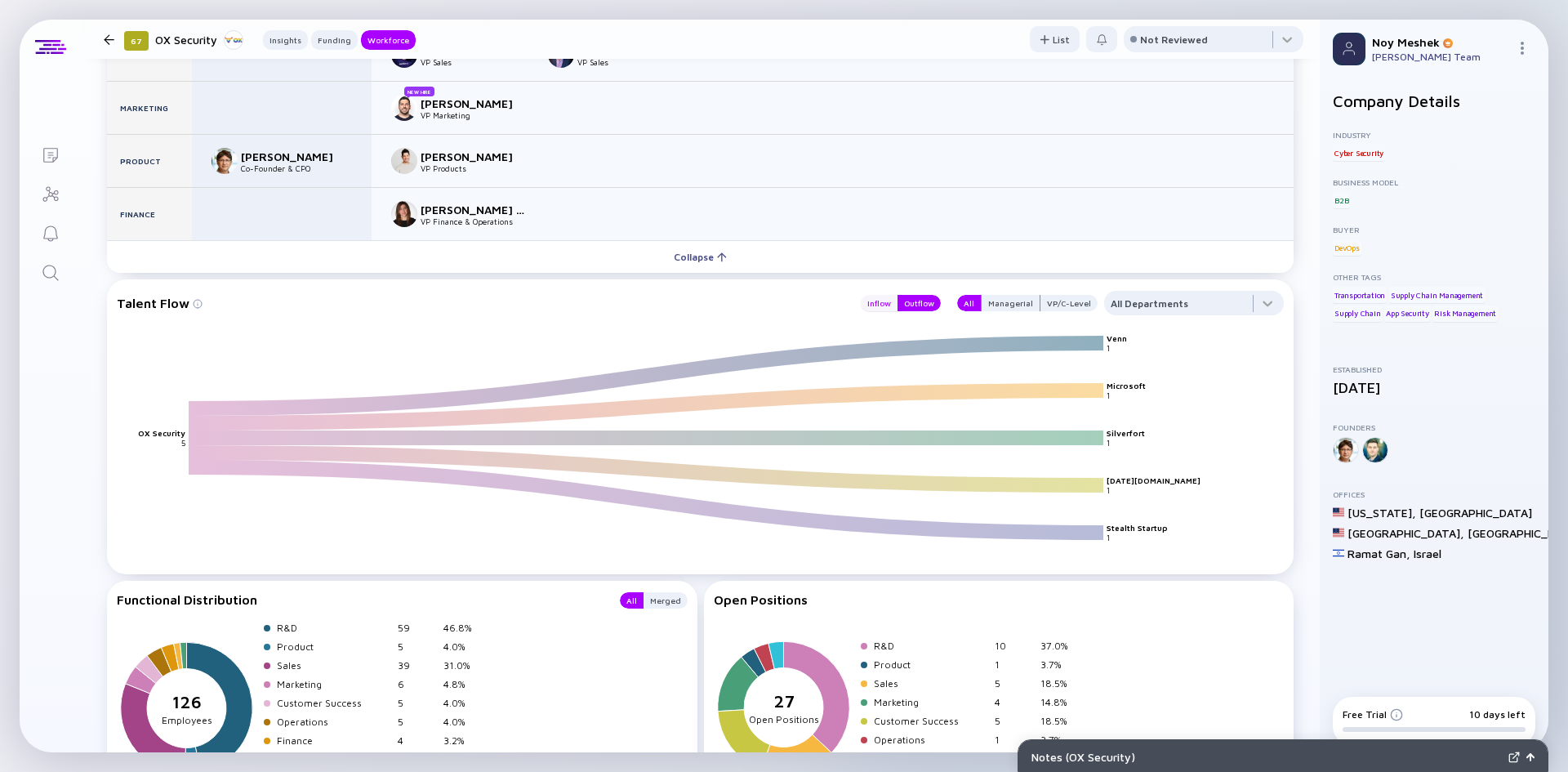 click on "Inflow" at bounding box center (879, 303) 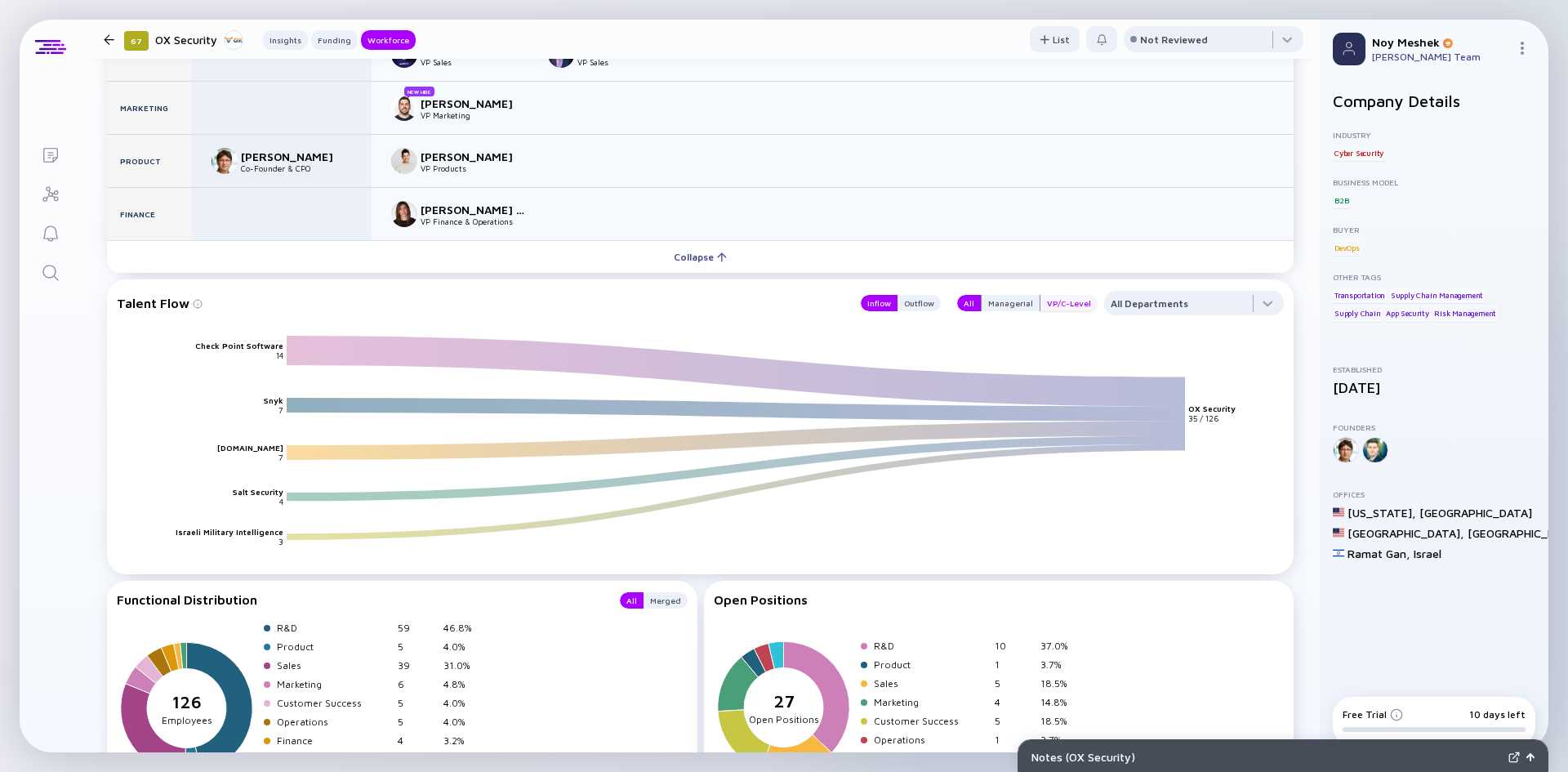 click on "VP/C-Level" at bounding box center [1069, 303] 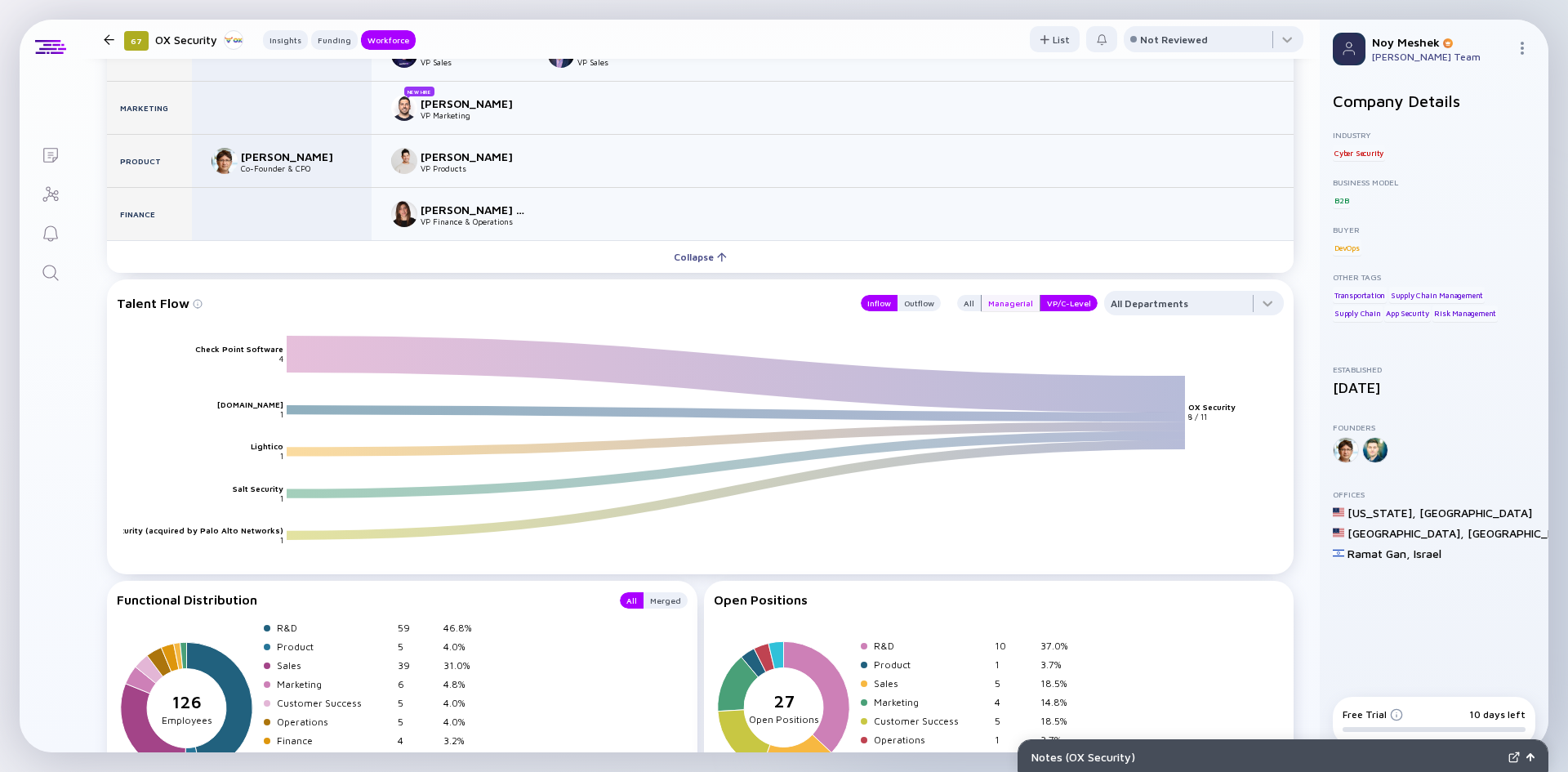 click on "Managerial" at bounding box center [1010, 303] 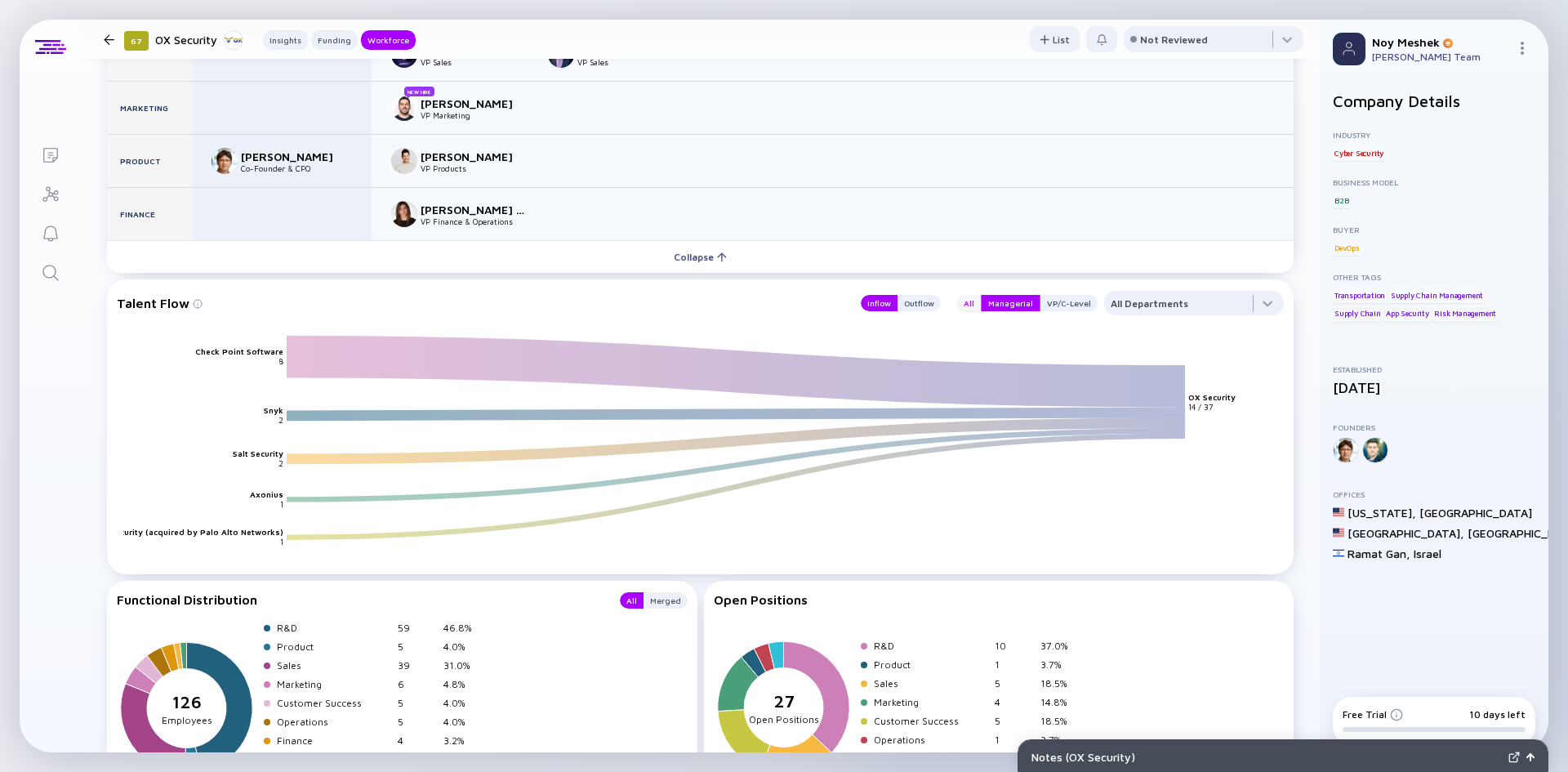 click on "All" at bounding box center (969, 303) 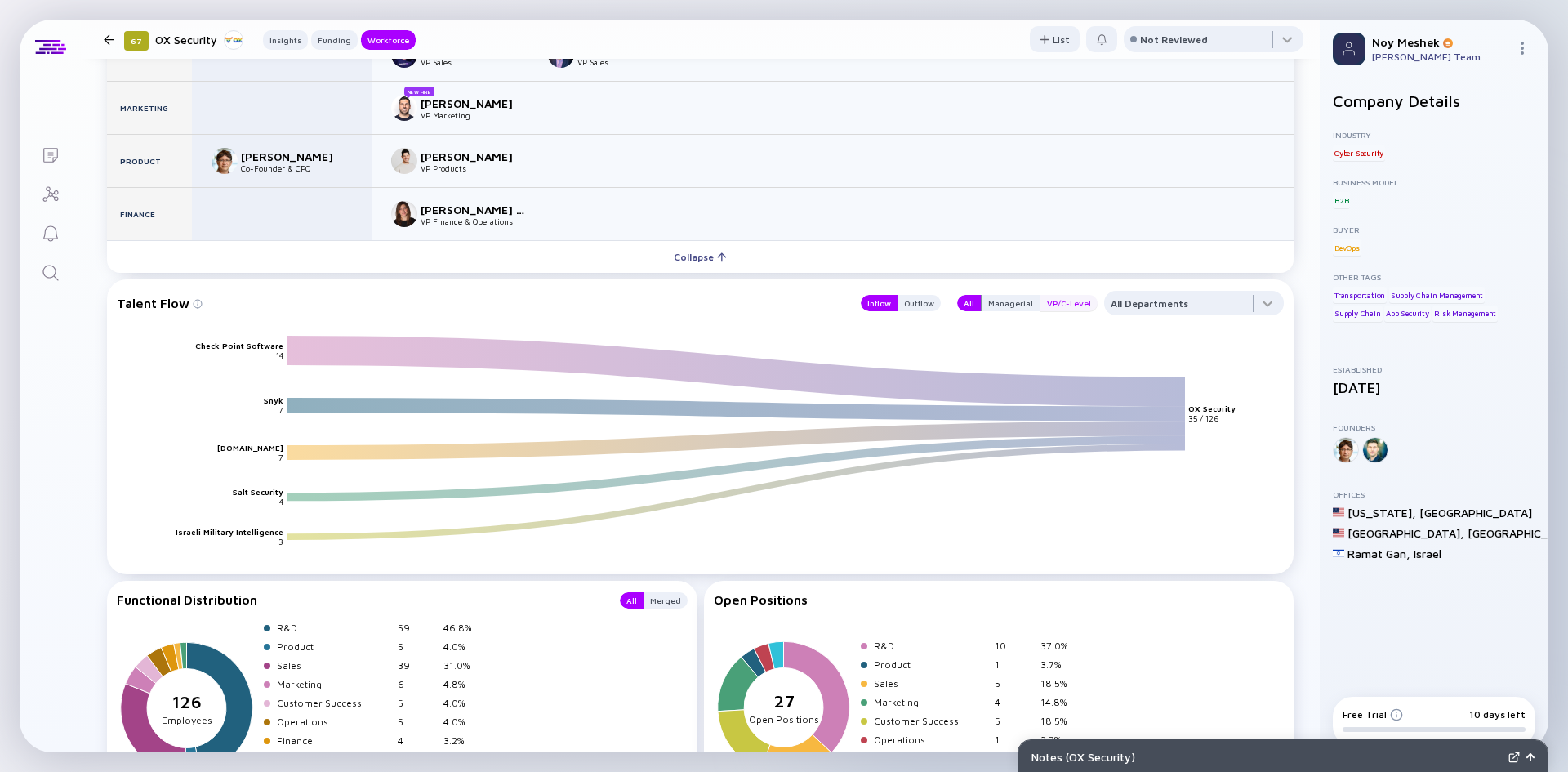 click on "VP/C-Level" at bounding box center [1069, 303] 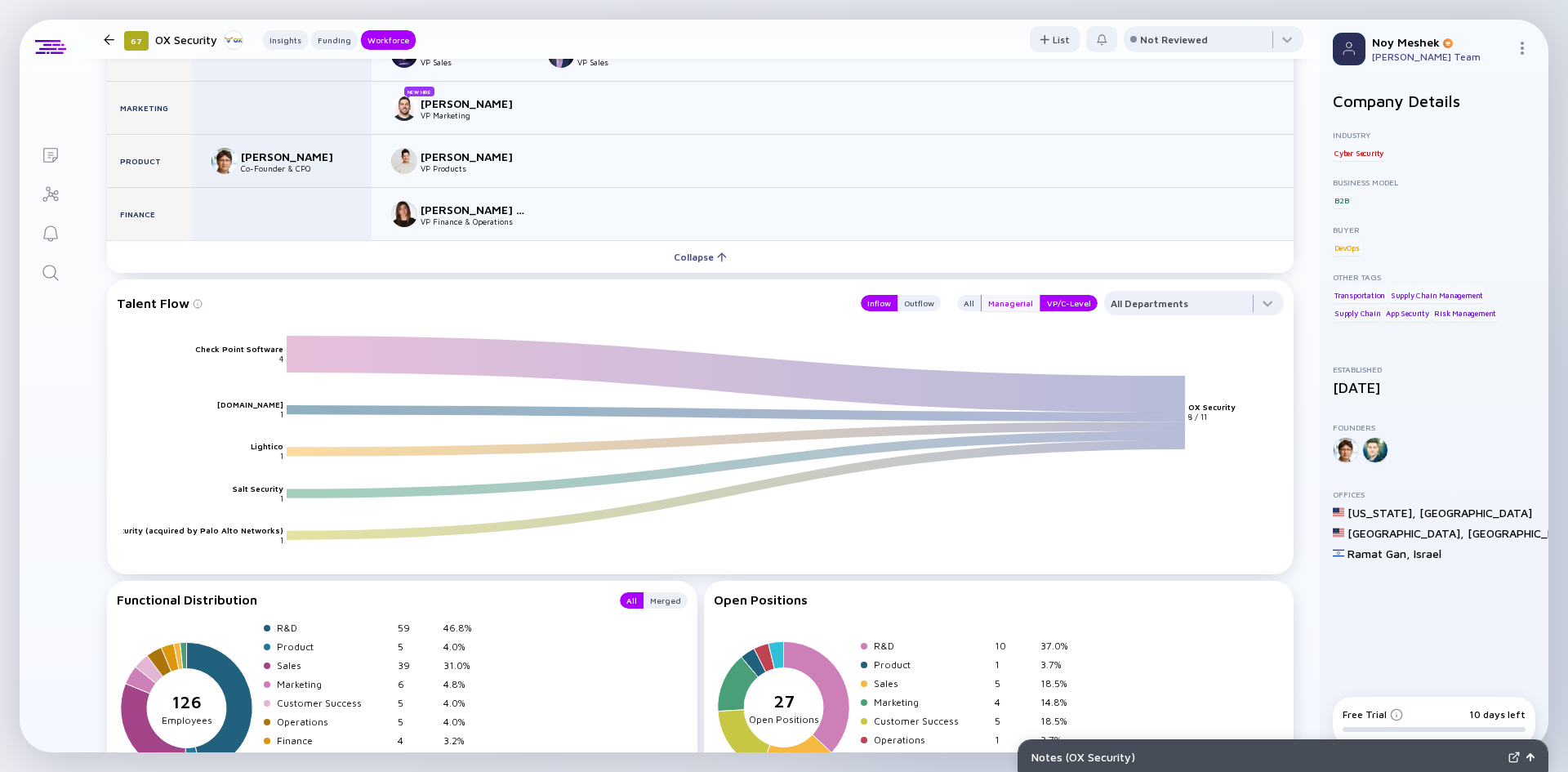 click on "Managerial" at bounding box center [1010, 303] 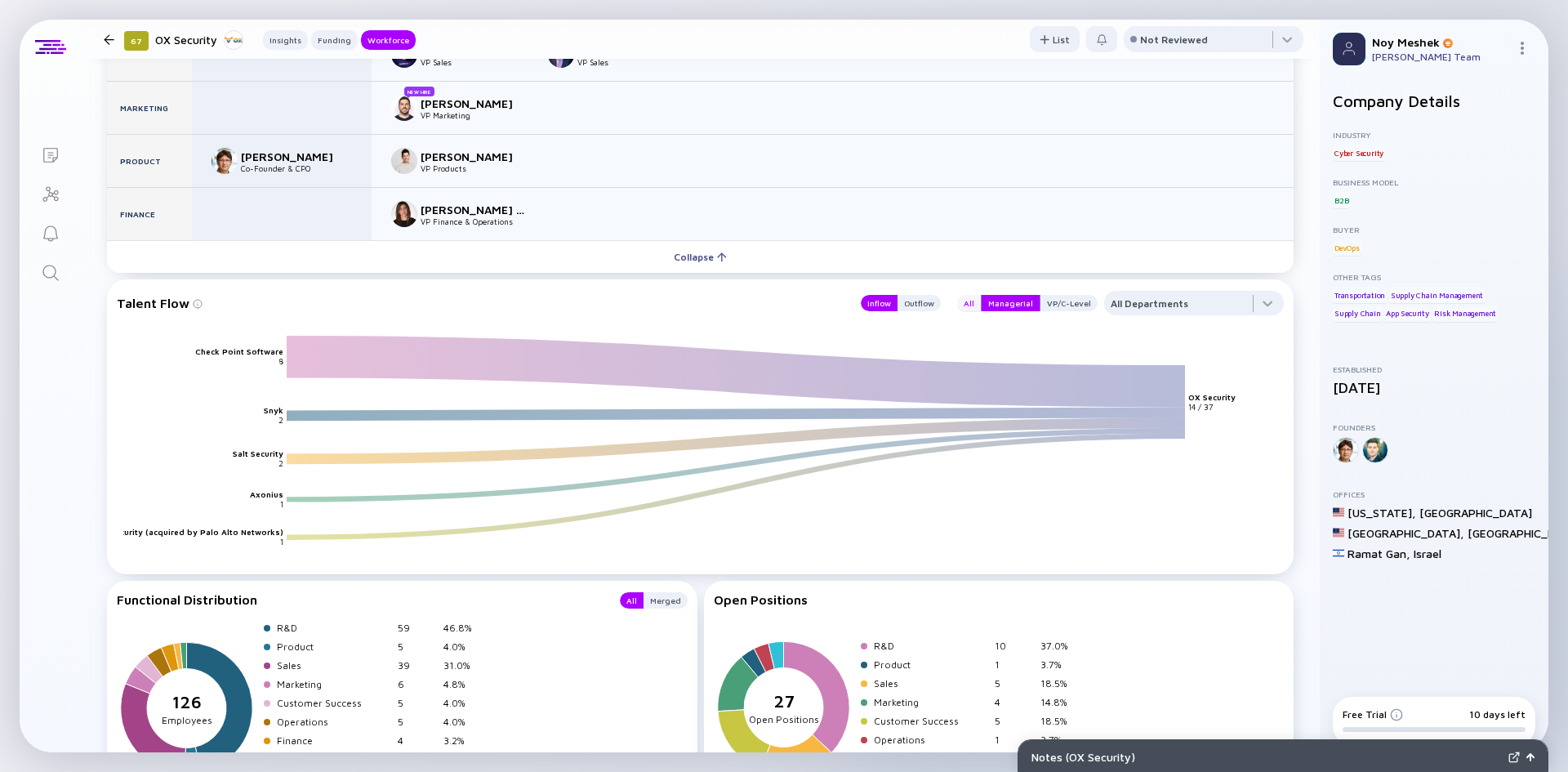 click on "All" at bounding box center [969, 303] 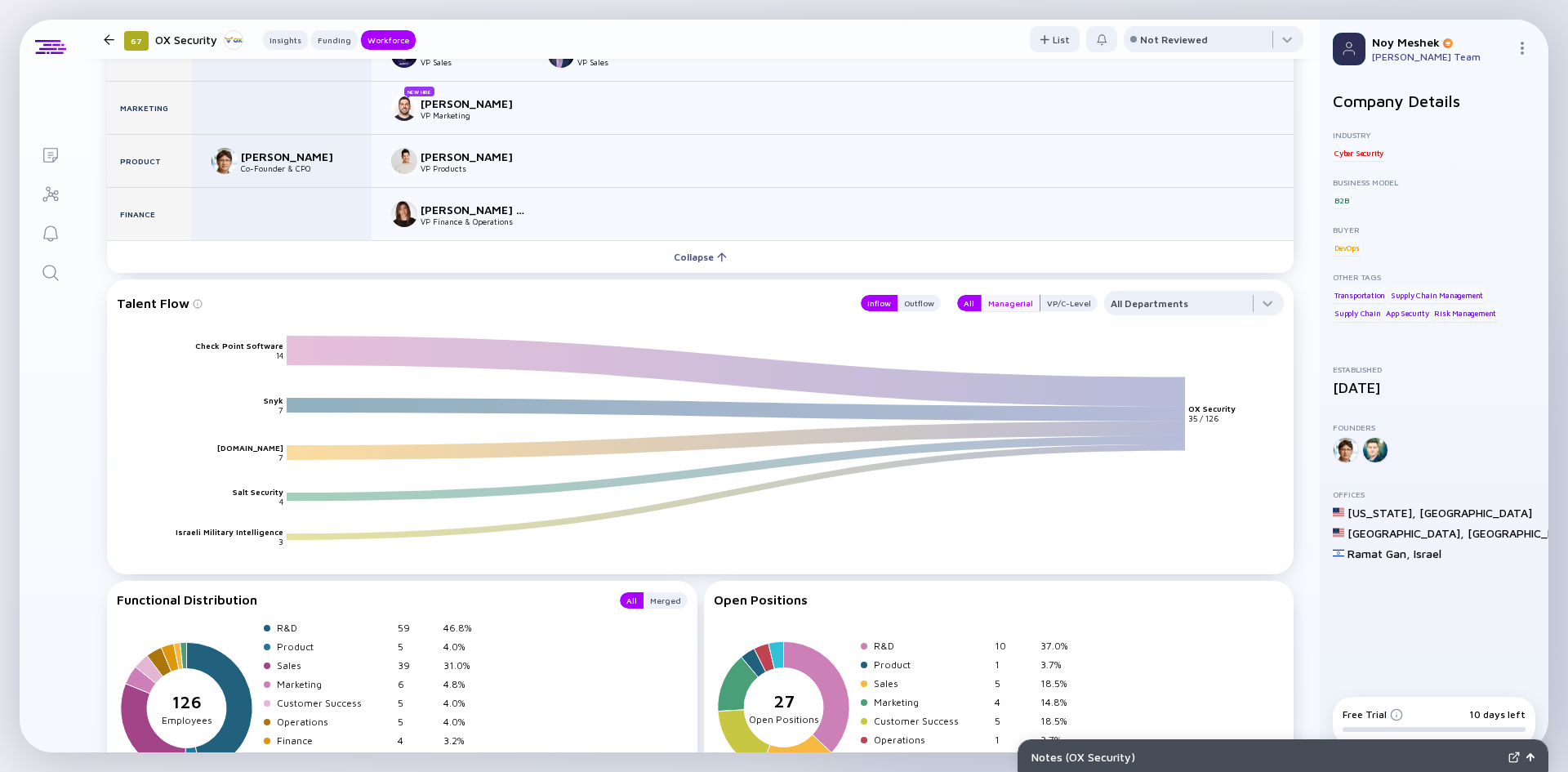click on "Managerial" at bounding box center (1010, 303) 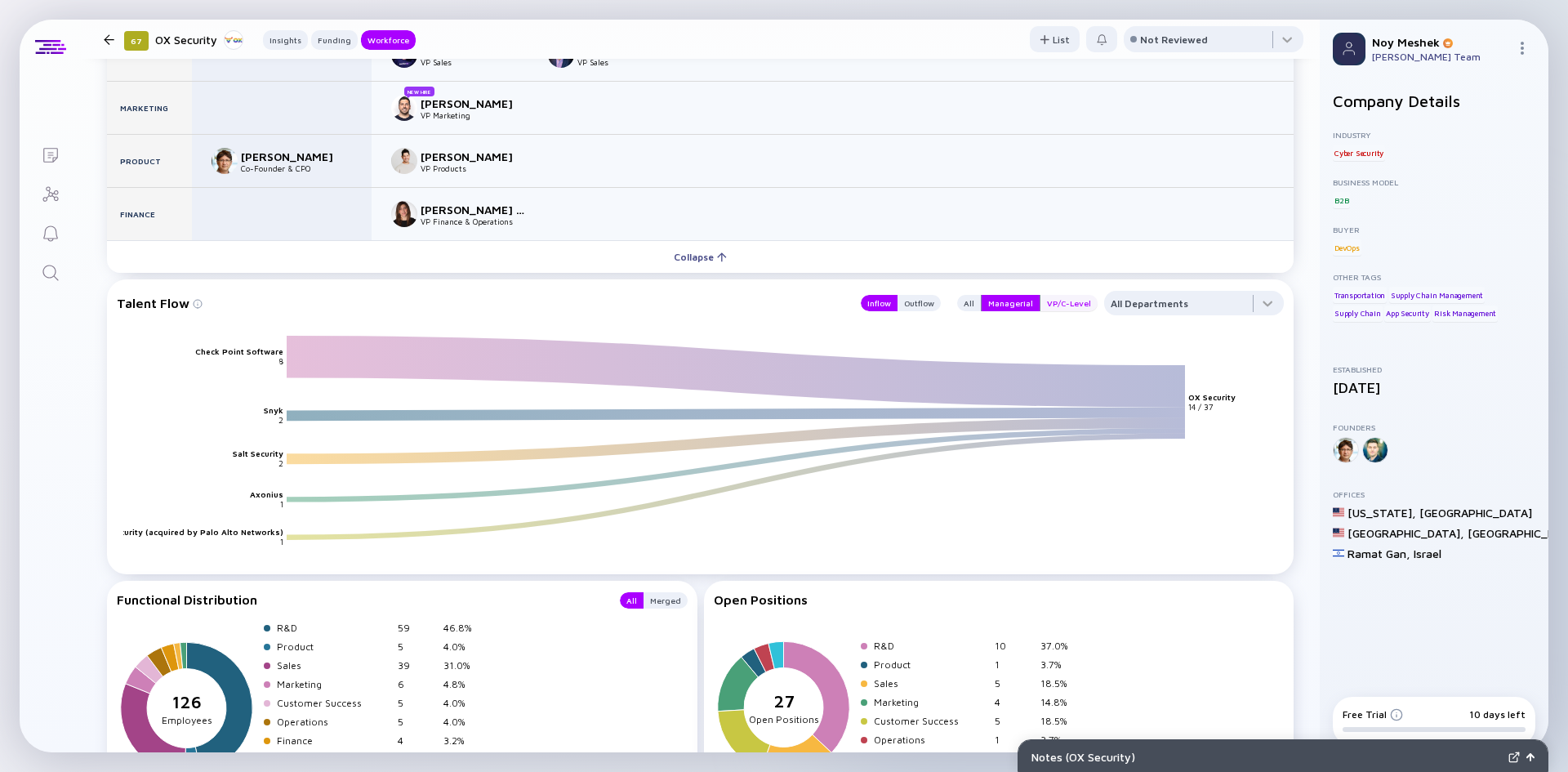 click on "VP/C-Level" at bounding box center (1069, 303) 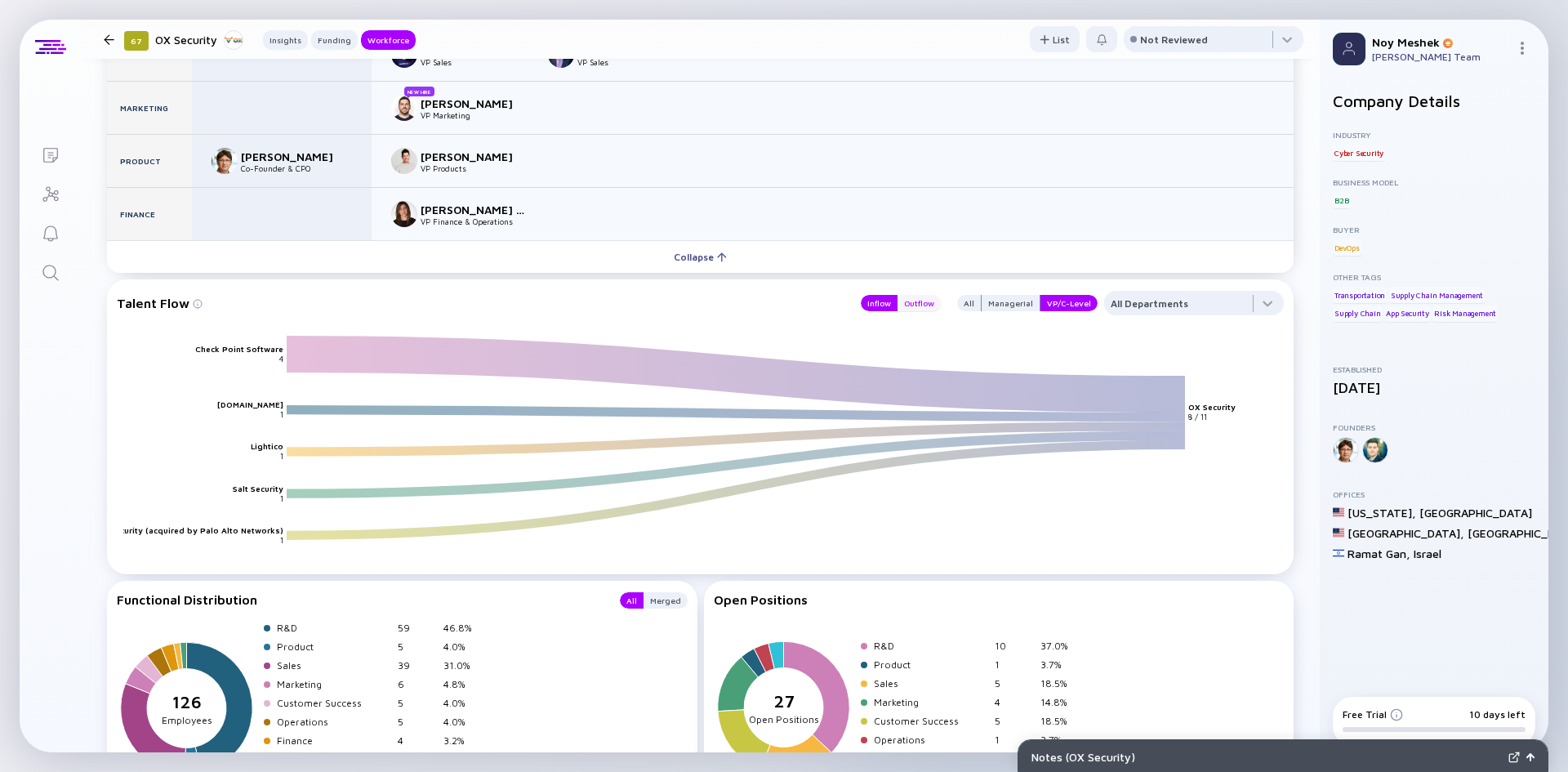 click on "Outflow" at bounding box center (919, 303) 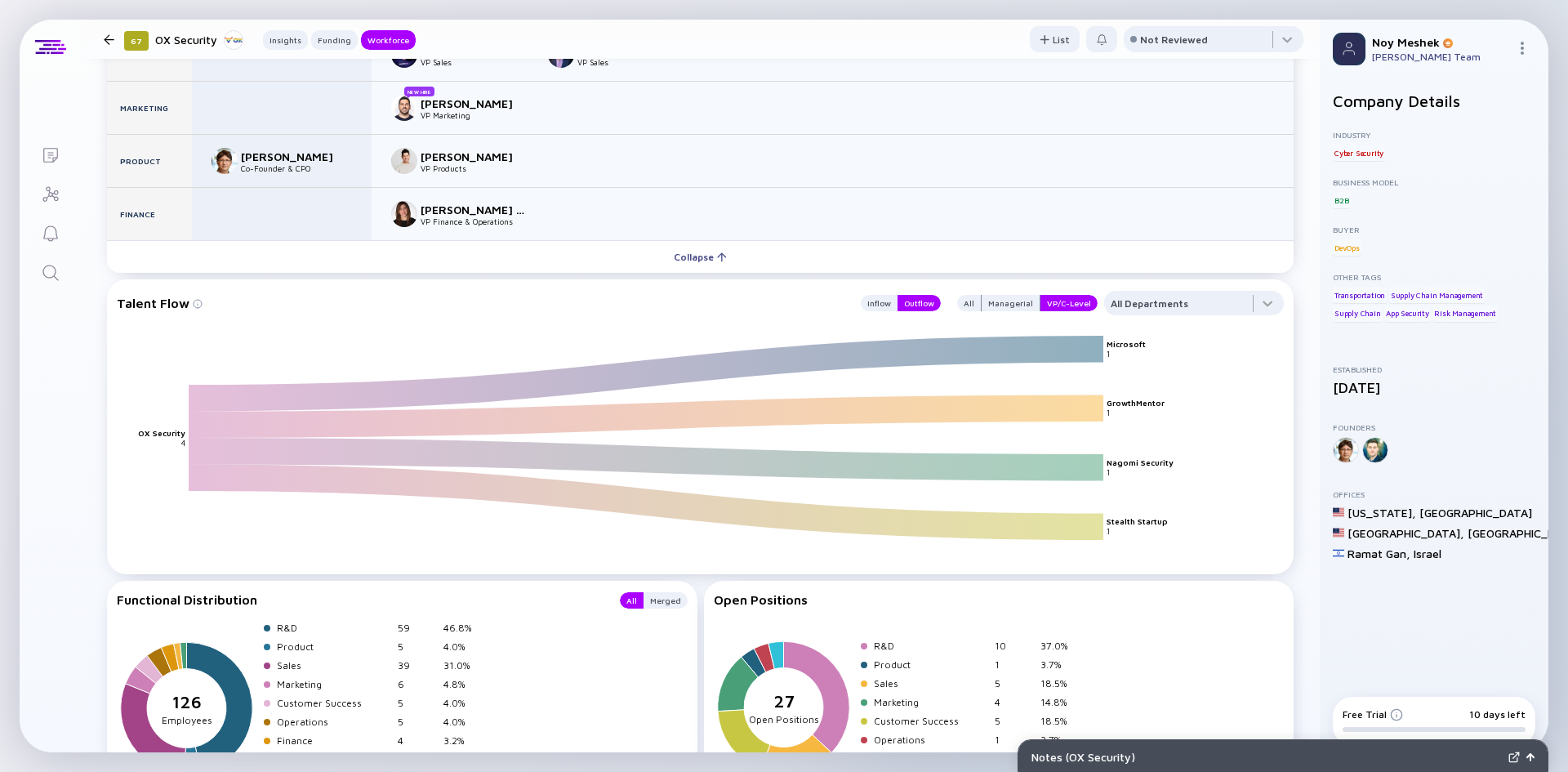 click on "Lists 67 OX Security Insights Funding Workforce List Not Reviewed 67 OX Security Security teams utilize technology to prioritize developer resources by identifying and resolving critical security issues. It enhances application security without hindering development, consolidates tools into actionable insights, and streamlines issue remediation. Insights Funding Workforce [DEMOGRAPHIC_DATA] Employees 126 Funding Status Runway Secured ARR beta $18m-$27m Total Funding $102m Latest Funding B-Round,  $60m,
[DATE] Insights Recent Workforce Product Revenue Restructuring? :   Indicated by sustained employee churn alongside stable headcount. Q4/24 Potential product shift :   Marked by recent departures of Product and R&D leaders. Q4/24 Sales department realignment :   Multiple exits suggest leadership challenges or restructuring. Q3/24 Expanding into EU market :   Emphasized by the first dedicated GTM hire for EU expansion. Q1/24 Funding Dilutive Non-Dilutive All B-Round   [DATE]   $60m DTCP Leader IBM Ventures" at bounding box center (784, 386) 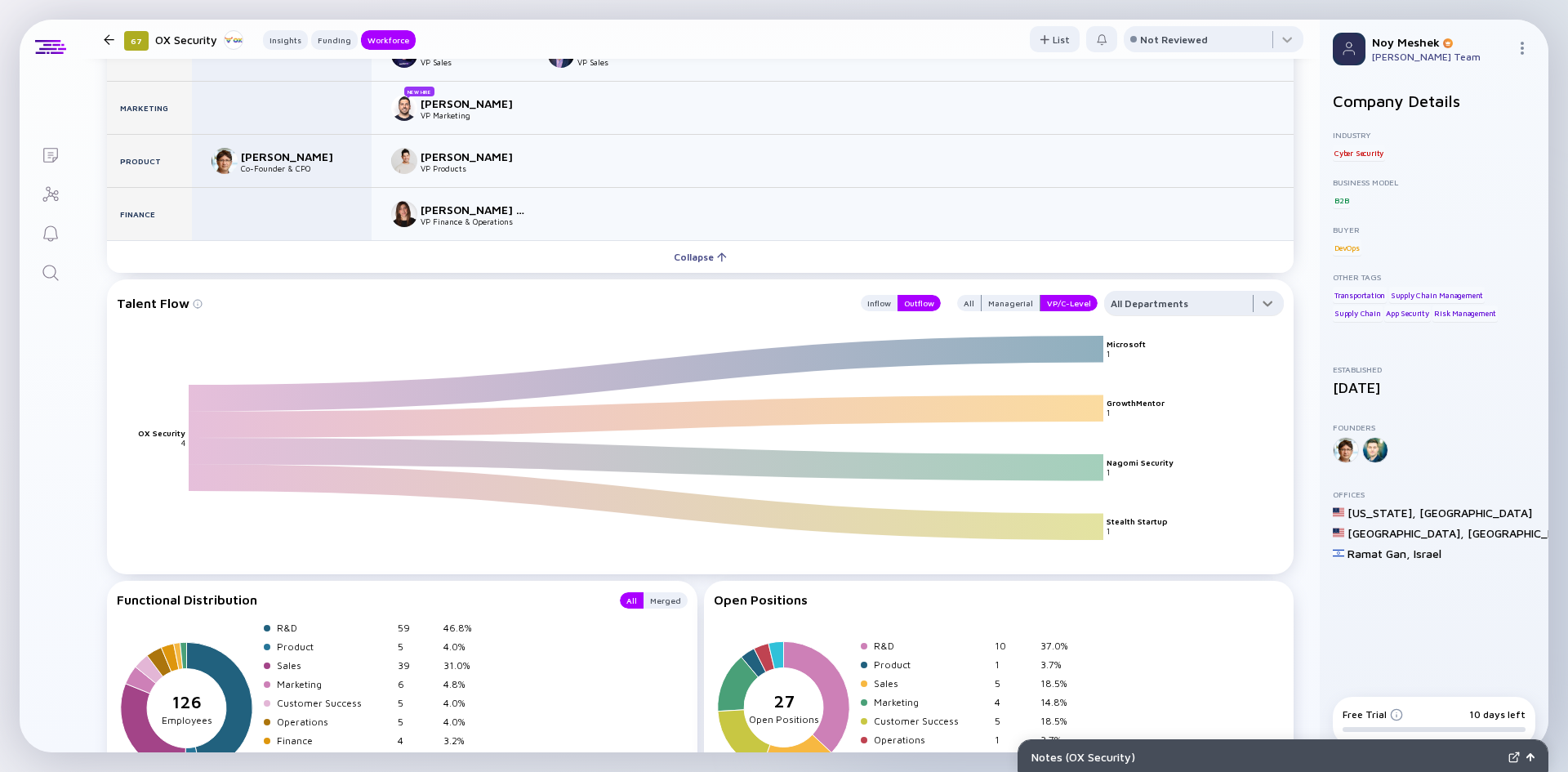 click at bounding box center [1194, 307] 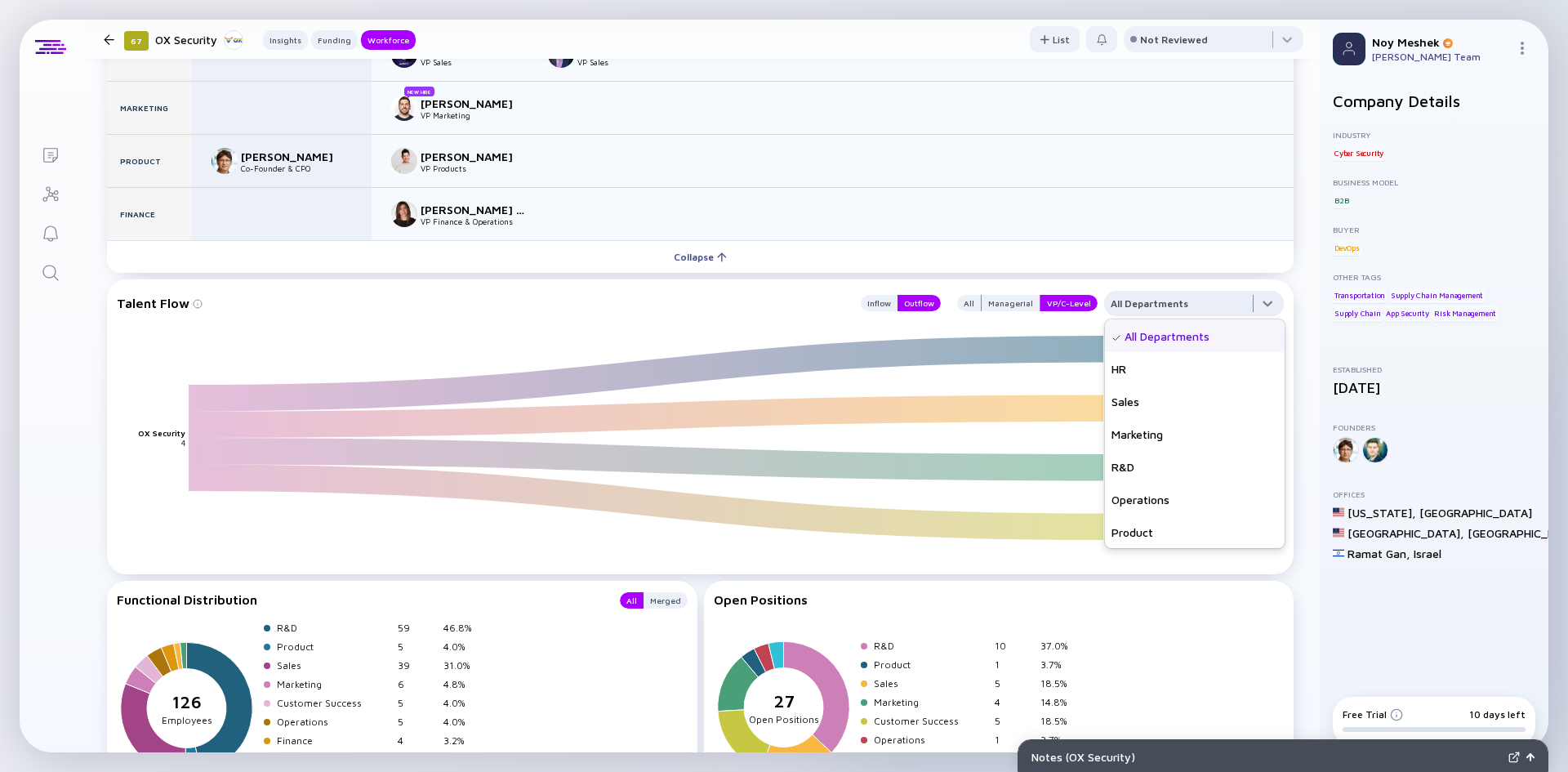 click at bounding box center [1194, 307] 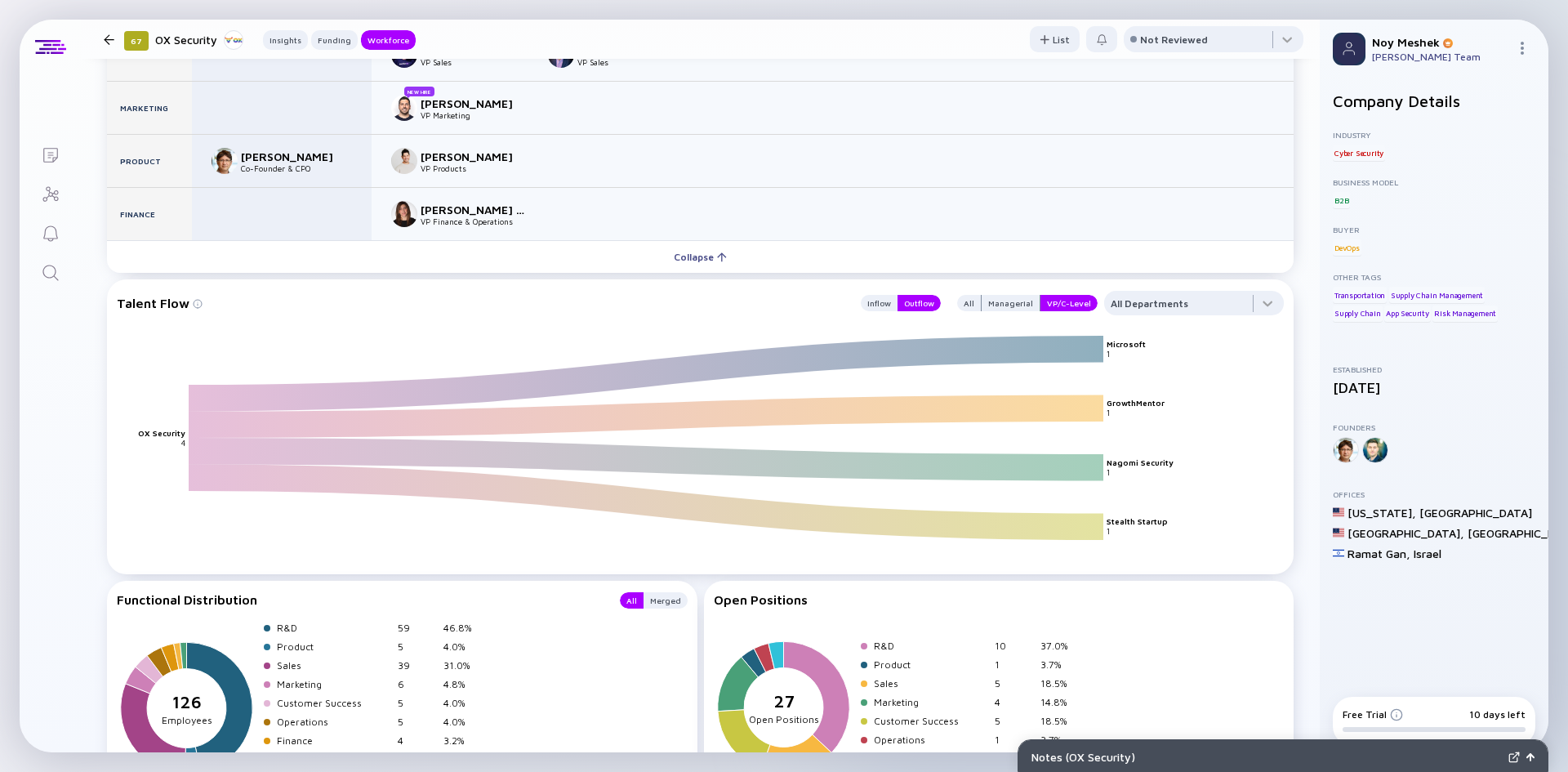 click on "Microsoft" 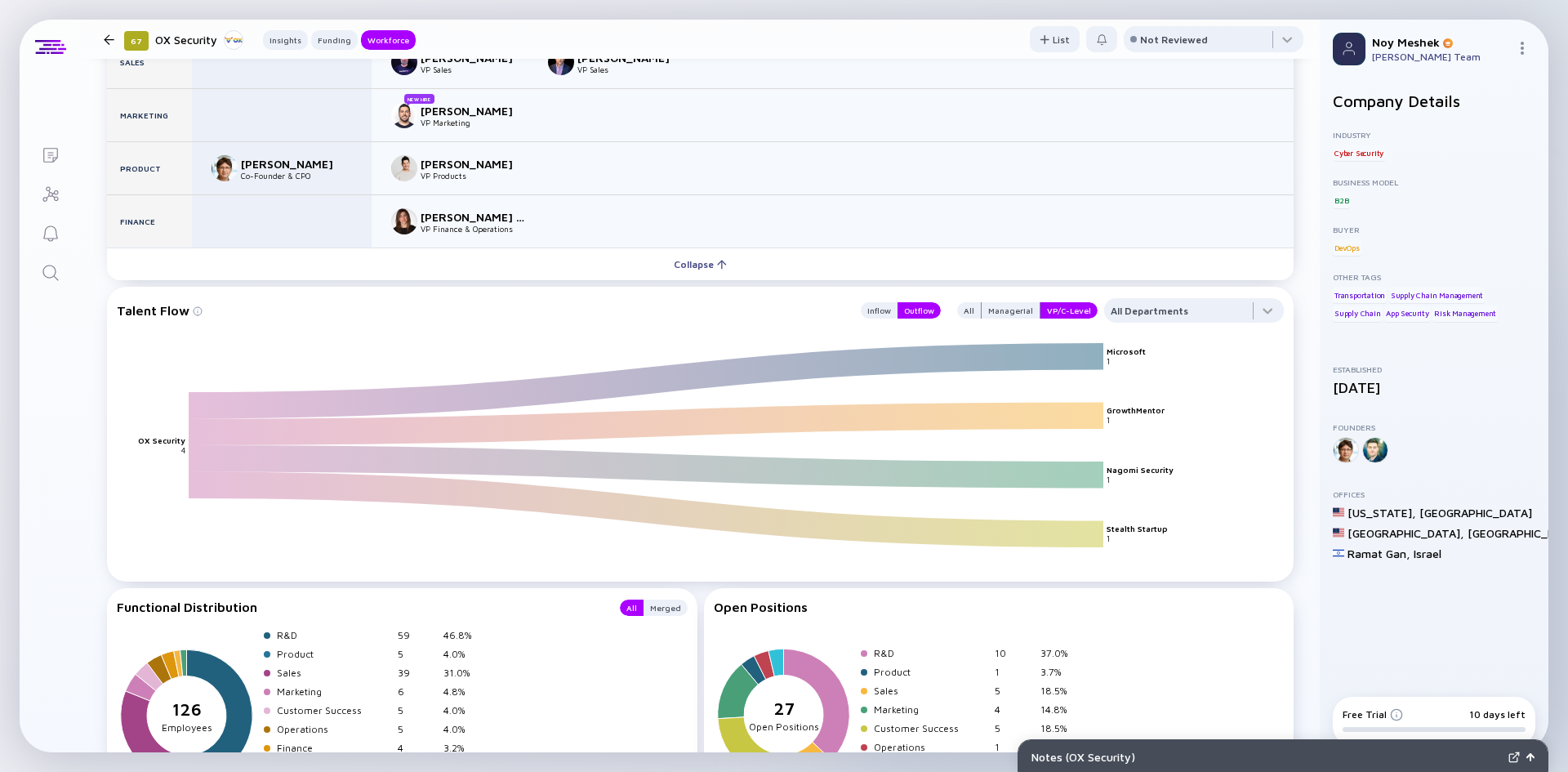 scroll, scrollTop: 2121, scrollLeft: 0, axis: vertical 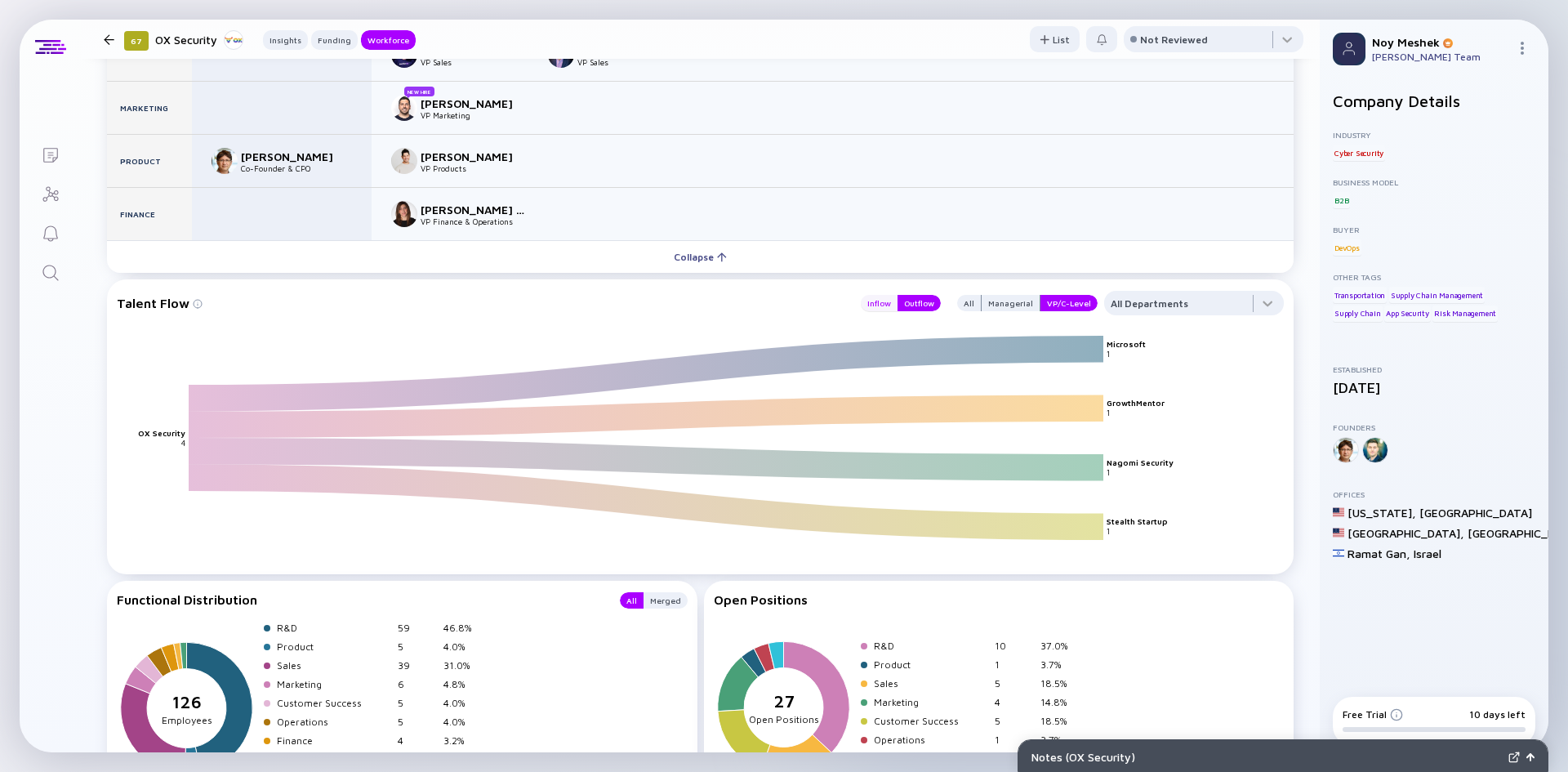 click on "Inflow" at bounding box center [879, 303] 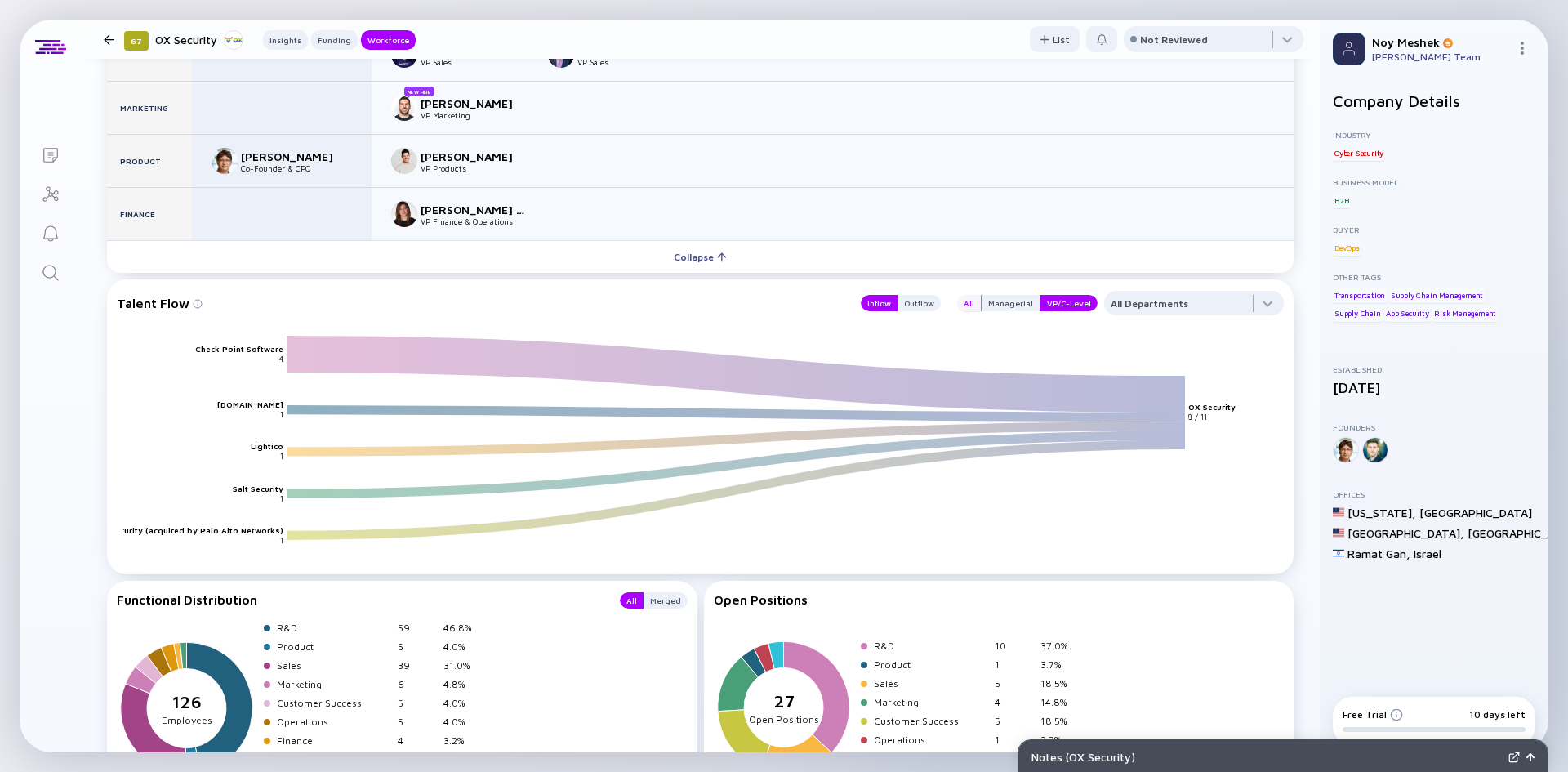 click on "All" at bounding box center (969, 303) 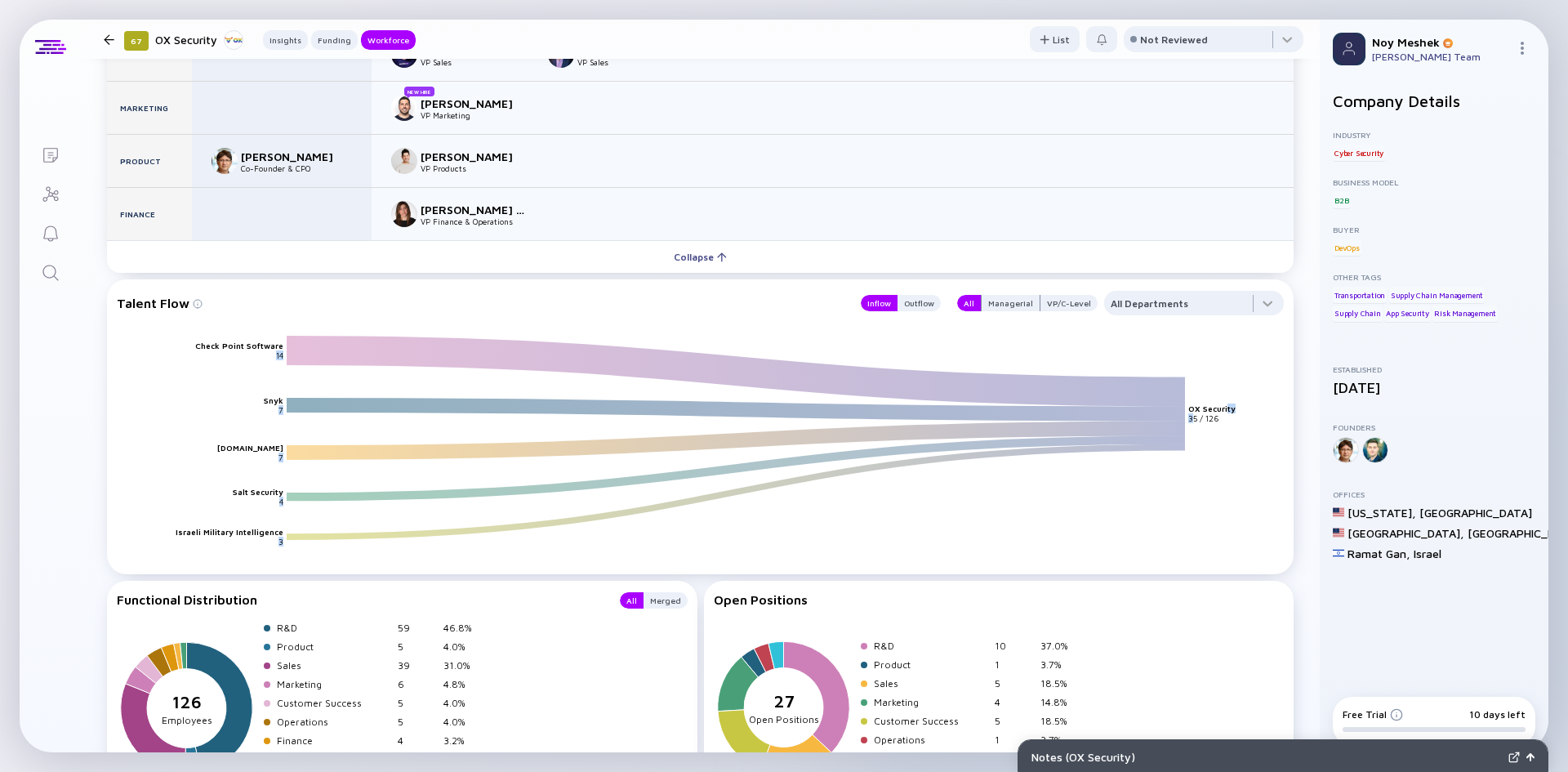 drag, startPoint x: 1191, startPoint y: 419, endPoint x: 1227, endPoint y: 418, distance: 36.013886 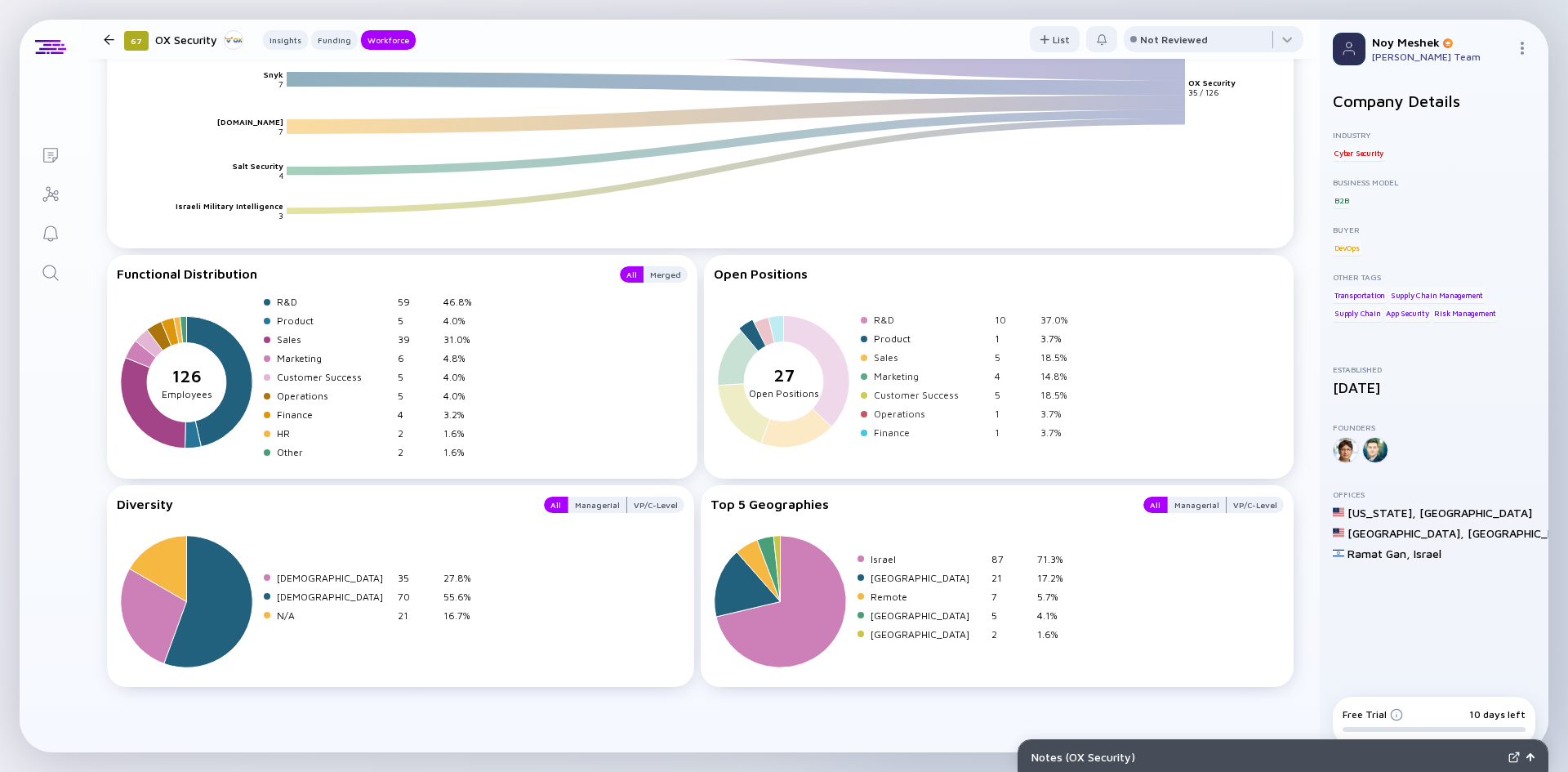 scroll, scrollTop: 2120, scrollLeft: 0, axis: vertical 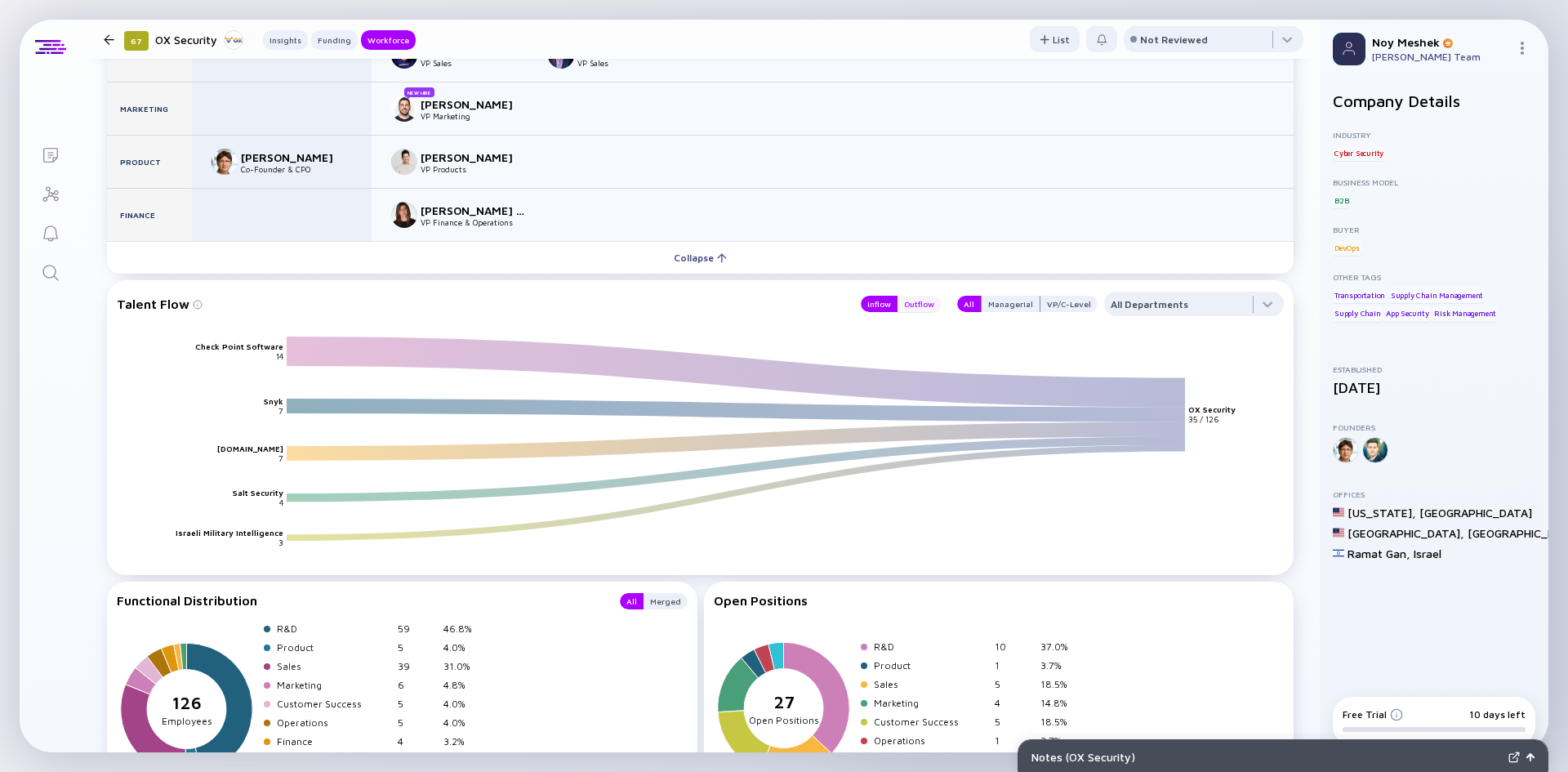 click on "Outflow" at bounding box center [919, 304] 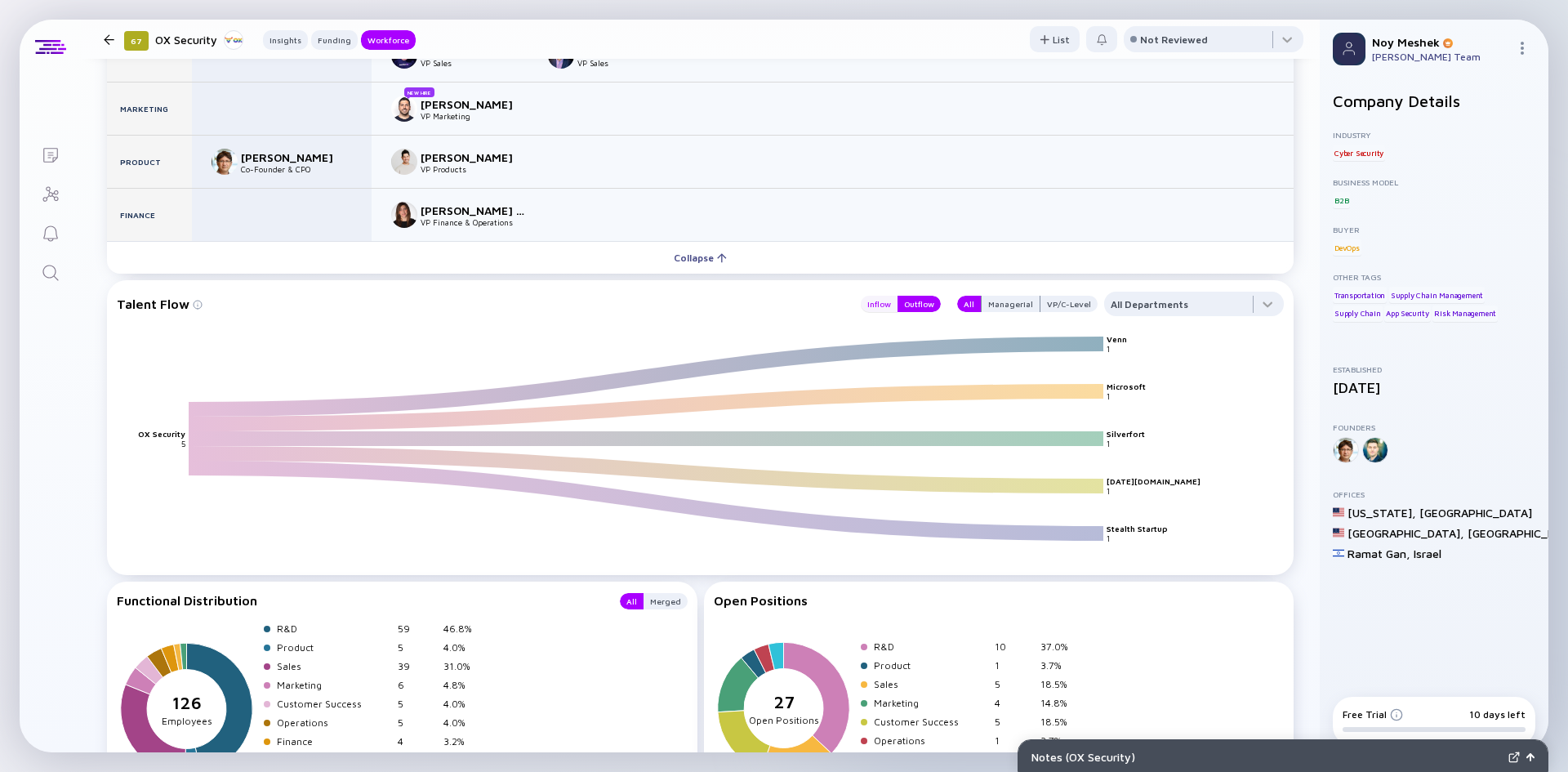 click on "Inflow" at bounding box center (879, 304) 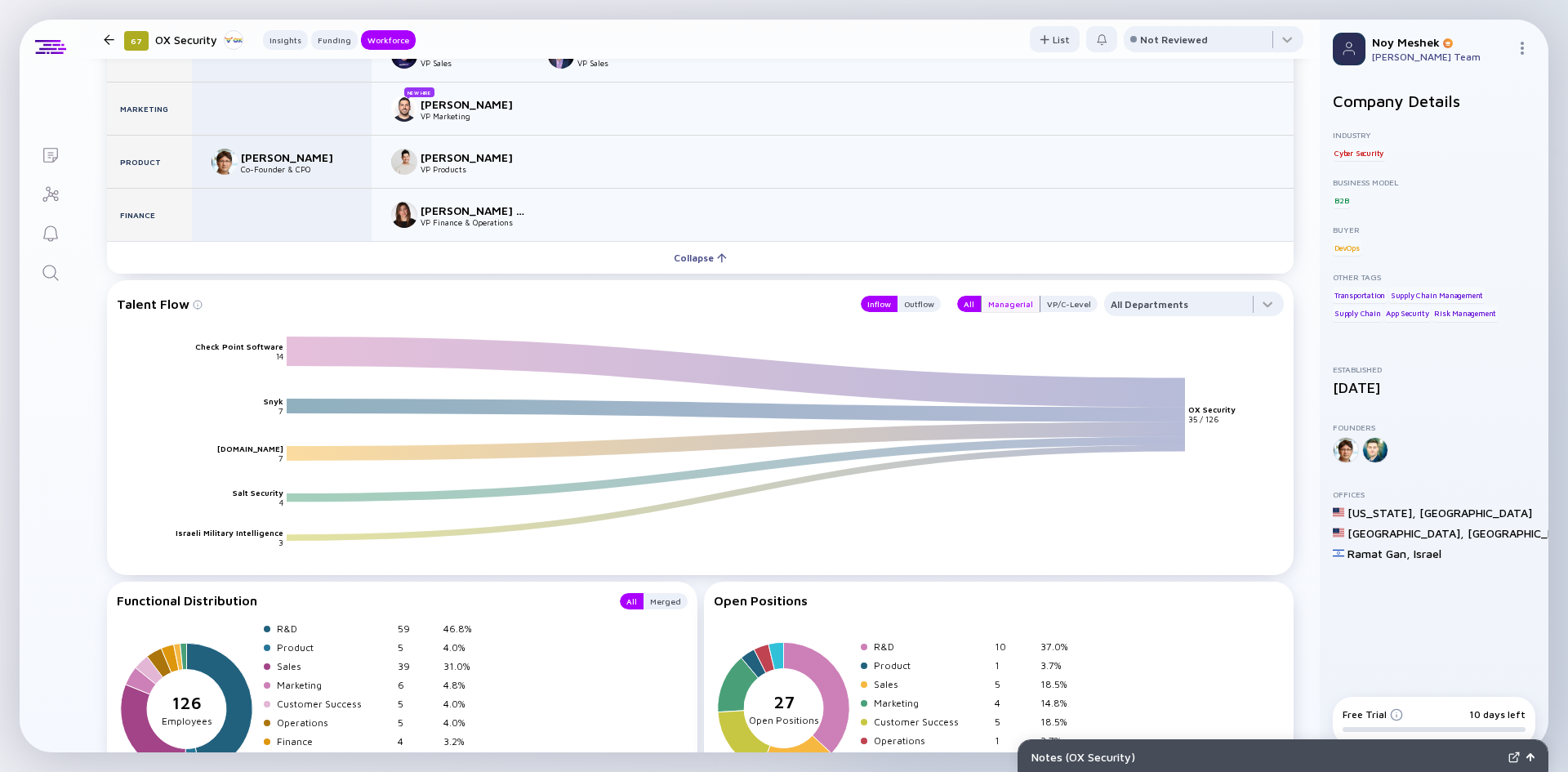 click on "Managerial" at bounding box center (1010, 304) 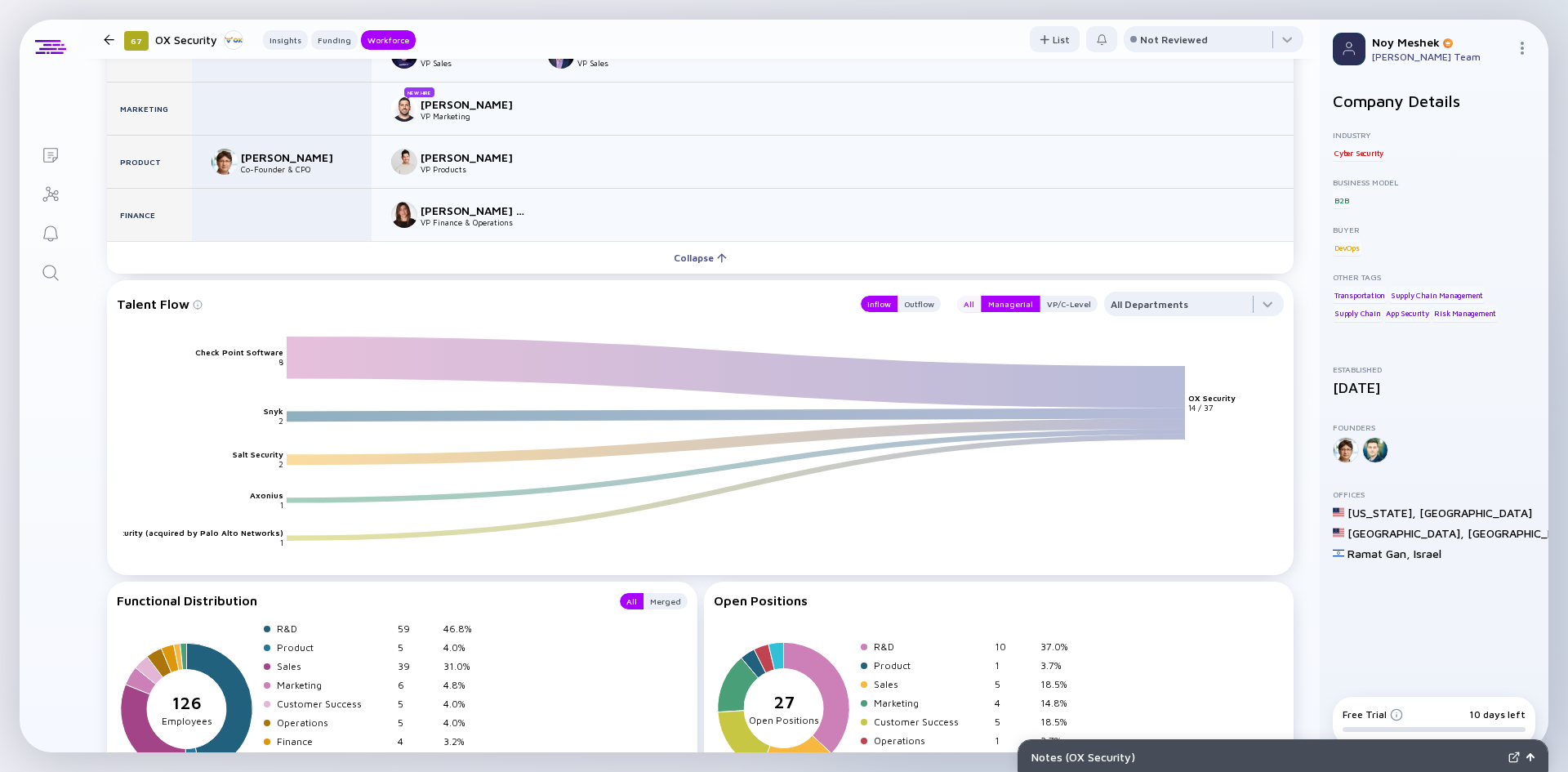 click on "All" at bounding box center (969, 304) 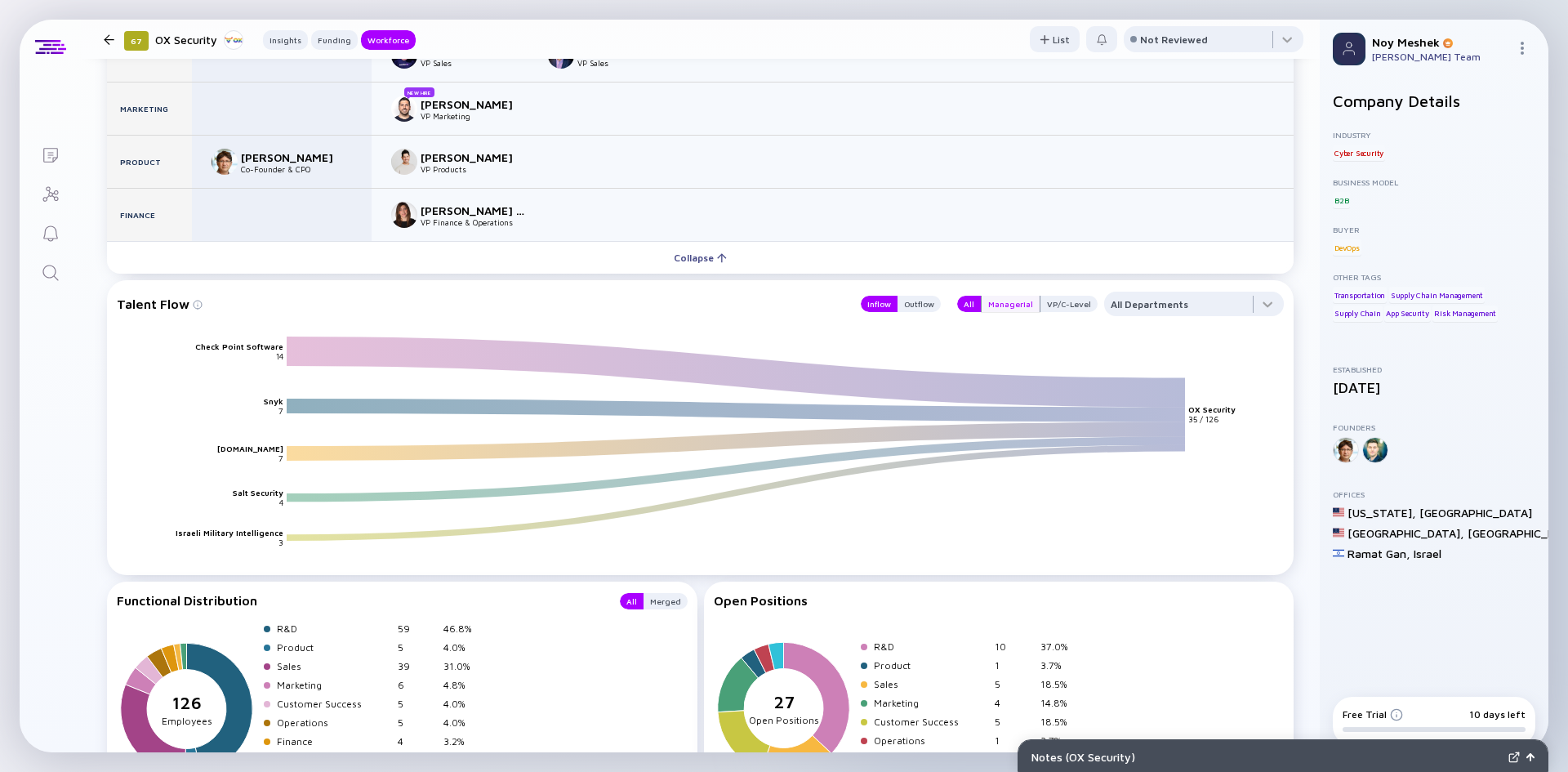 click on "Managerial" at bounding box center (1010, 304) 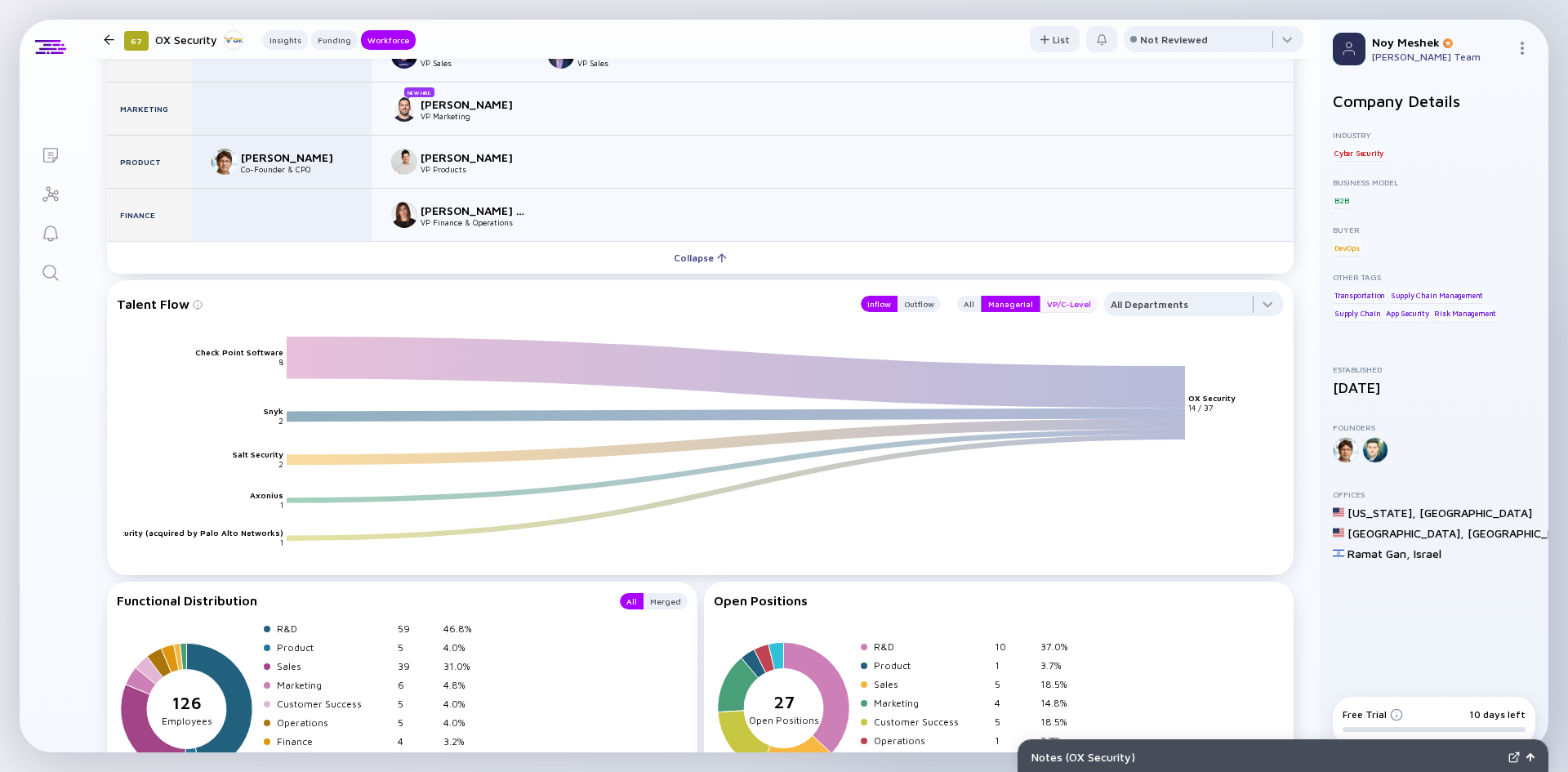 click on "VP/C-Level" at bounding box center (1069, 304) 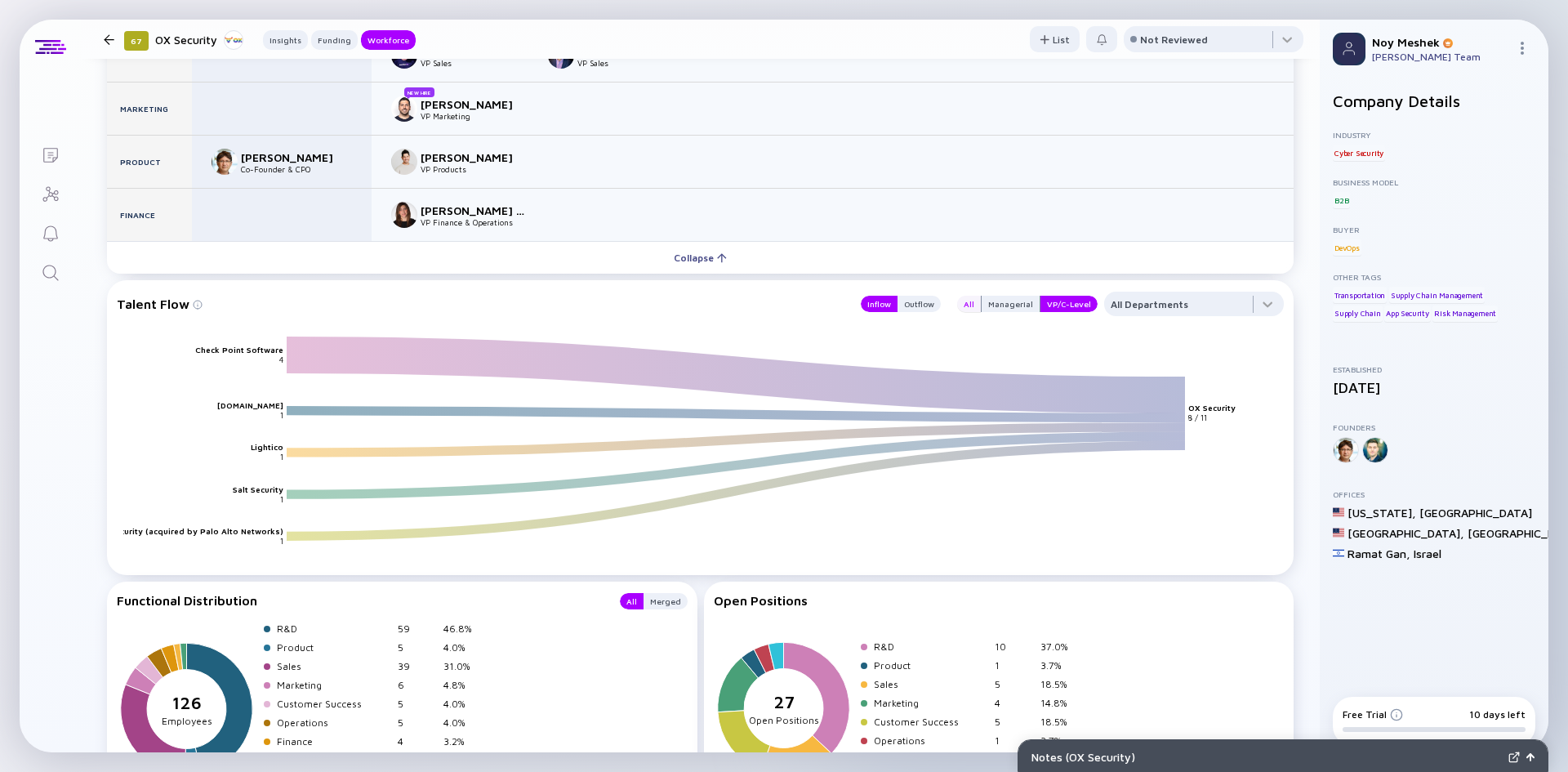 click on "All" at bounding box center [969, 304] 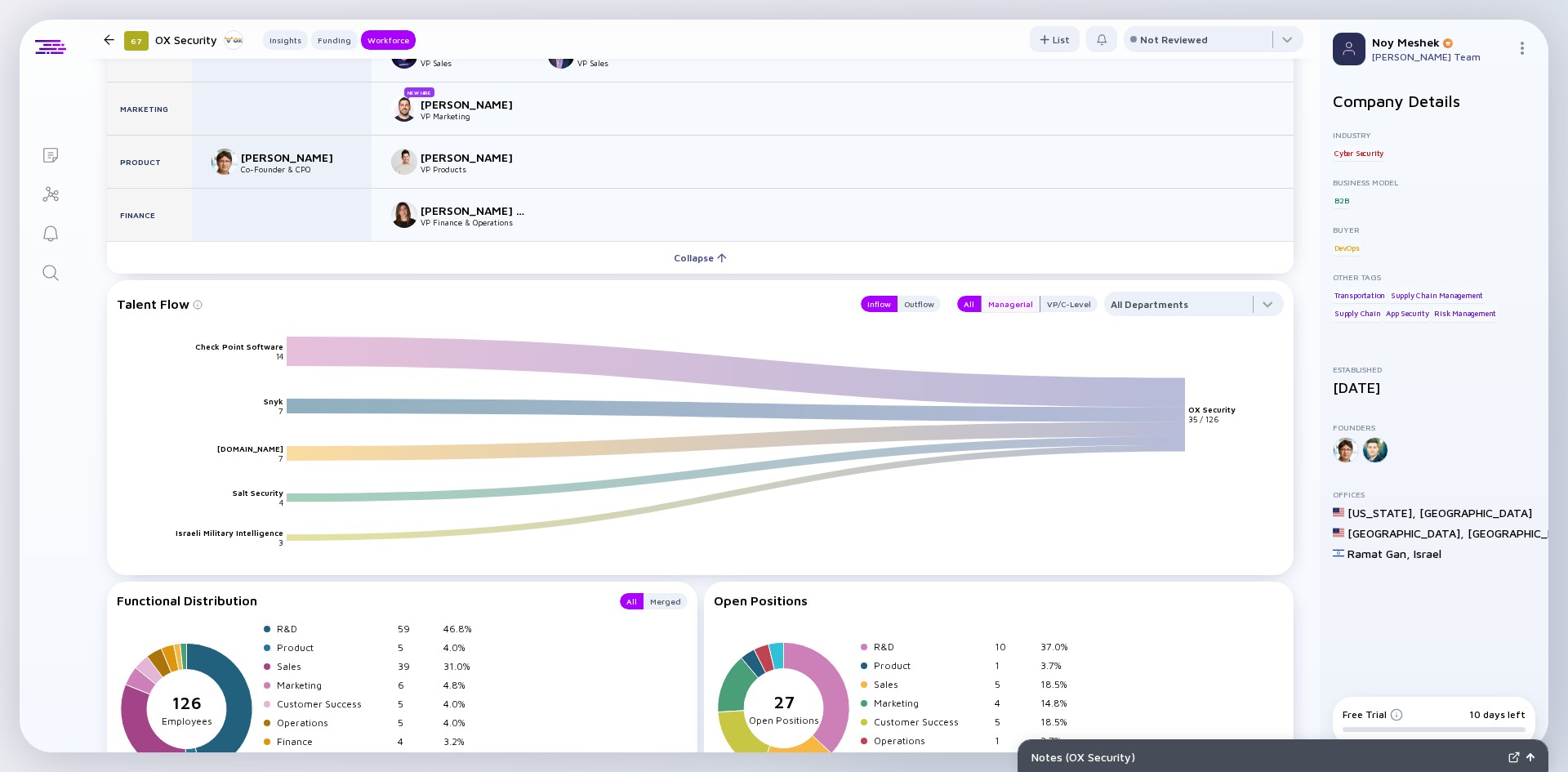 click on "Managerial" at bounding box center (1010, 304) 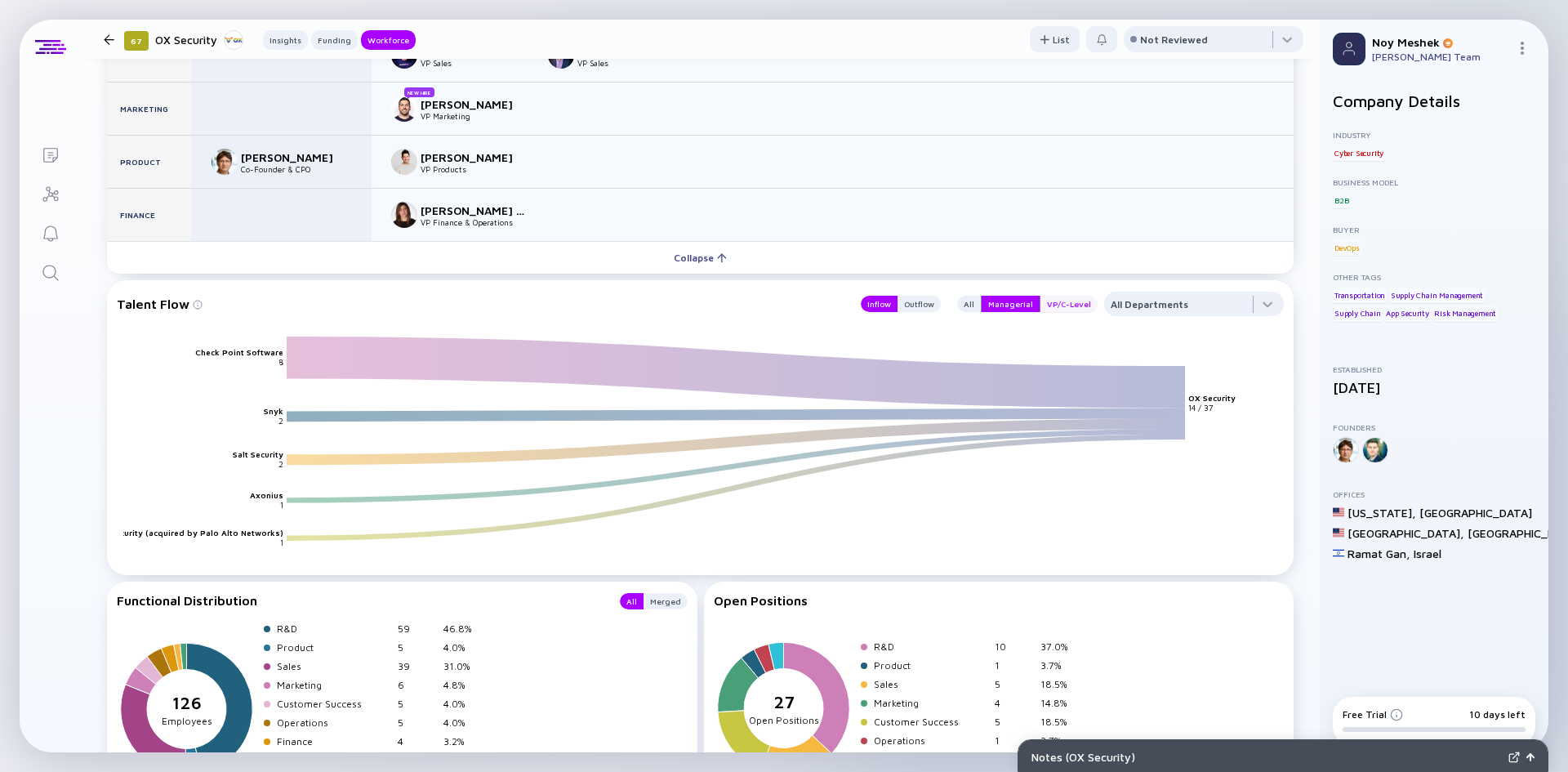 click on "VP/C-Level" at bounding box center [1069, 304] 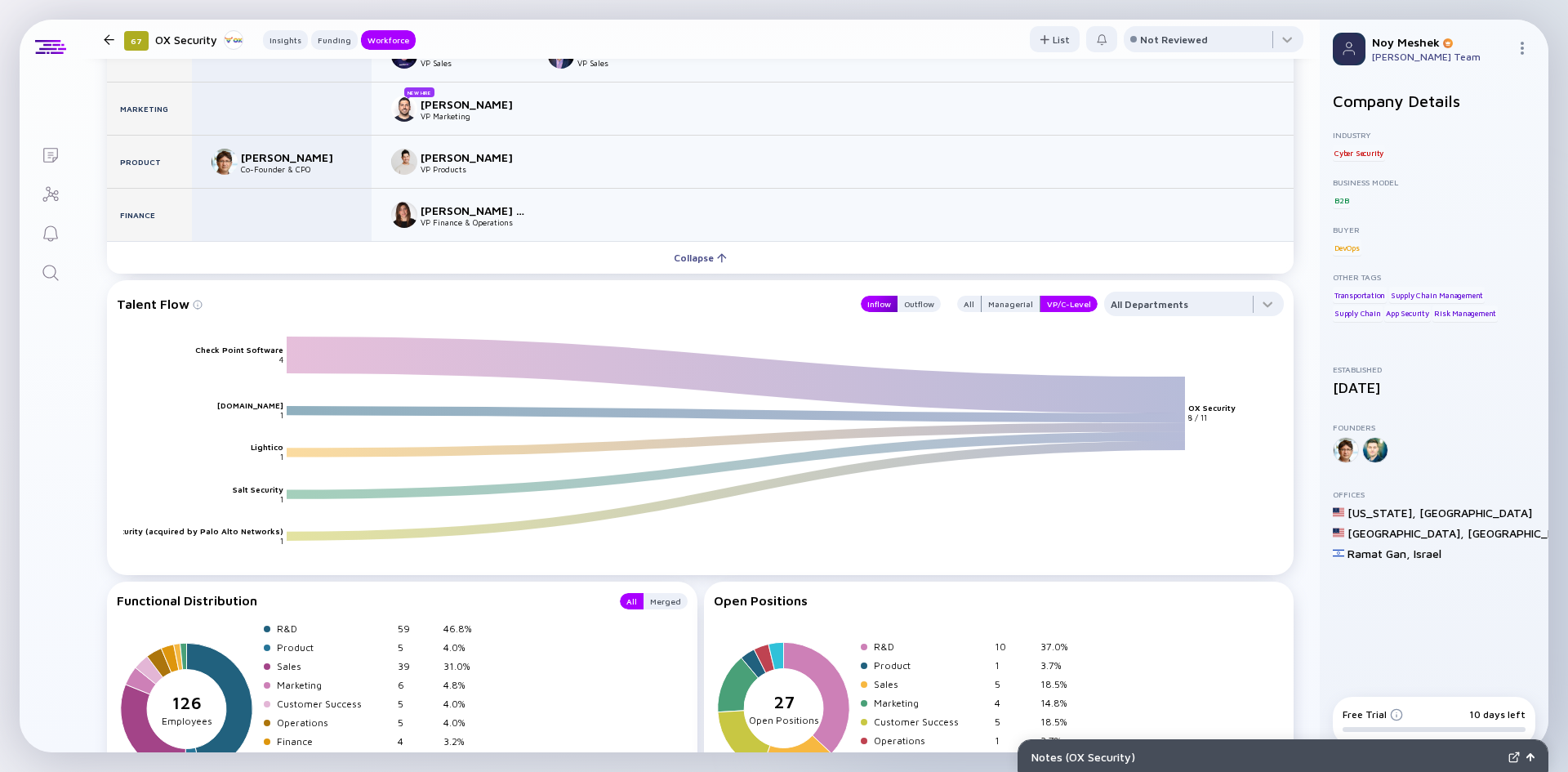 click on "Inflow" at bounding box center [879, 304] 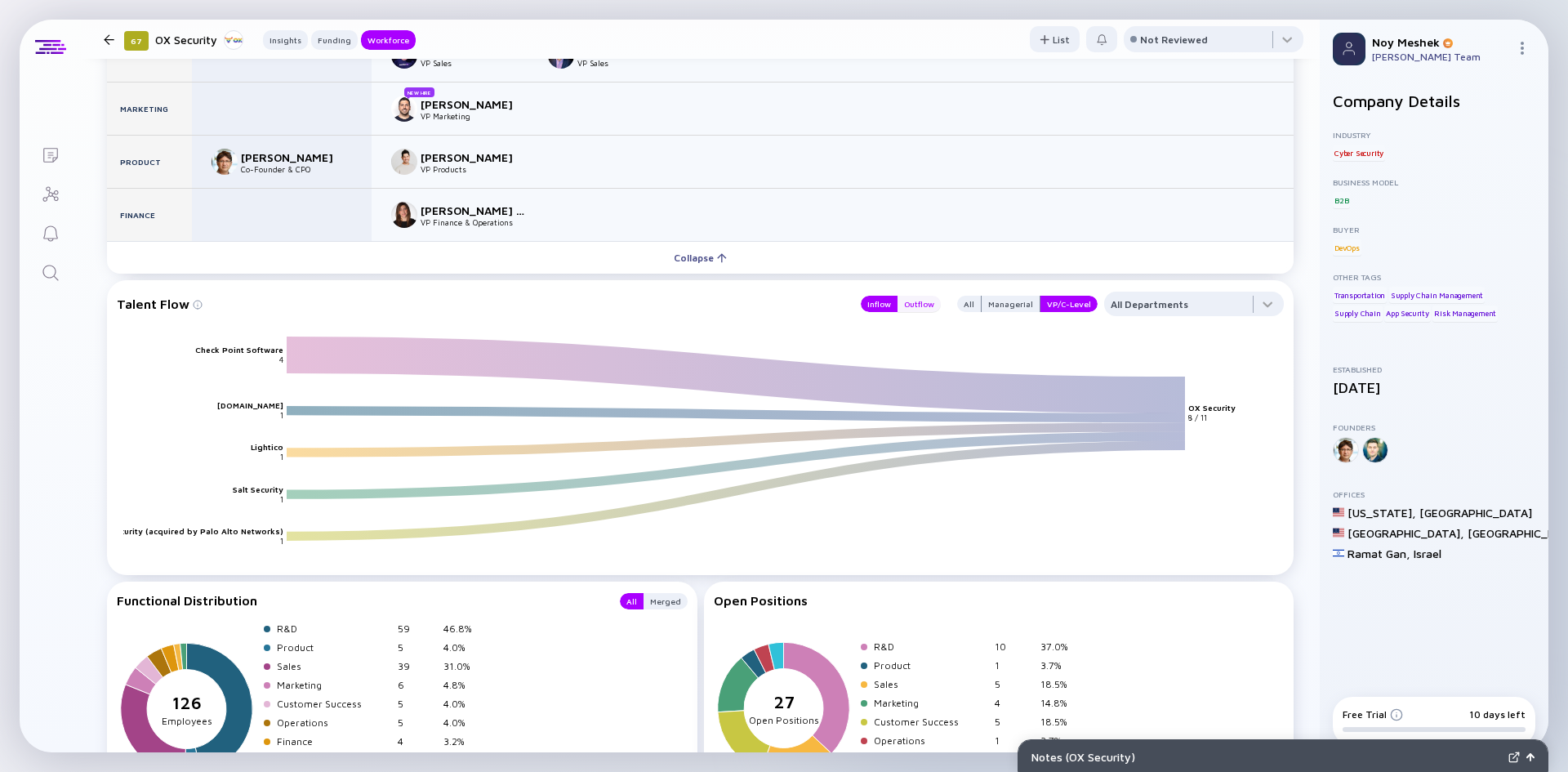click on "Outflow" at bounding box center (919, 304) 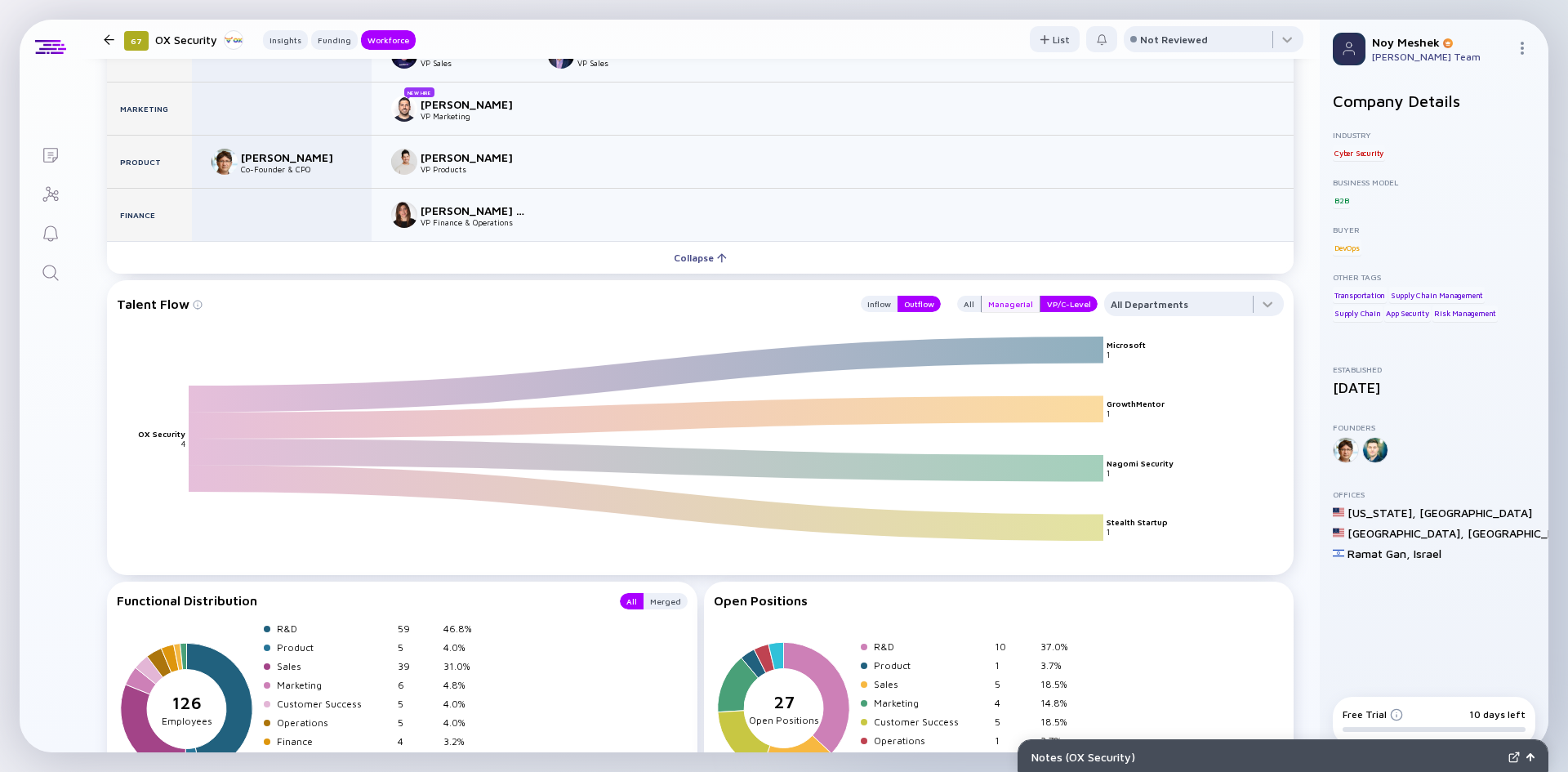 click on "Managerial" at bounding box center [1010, 304] 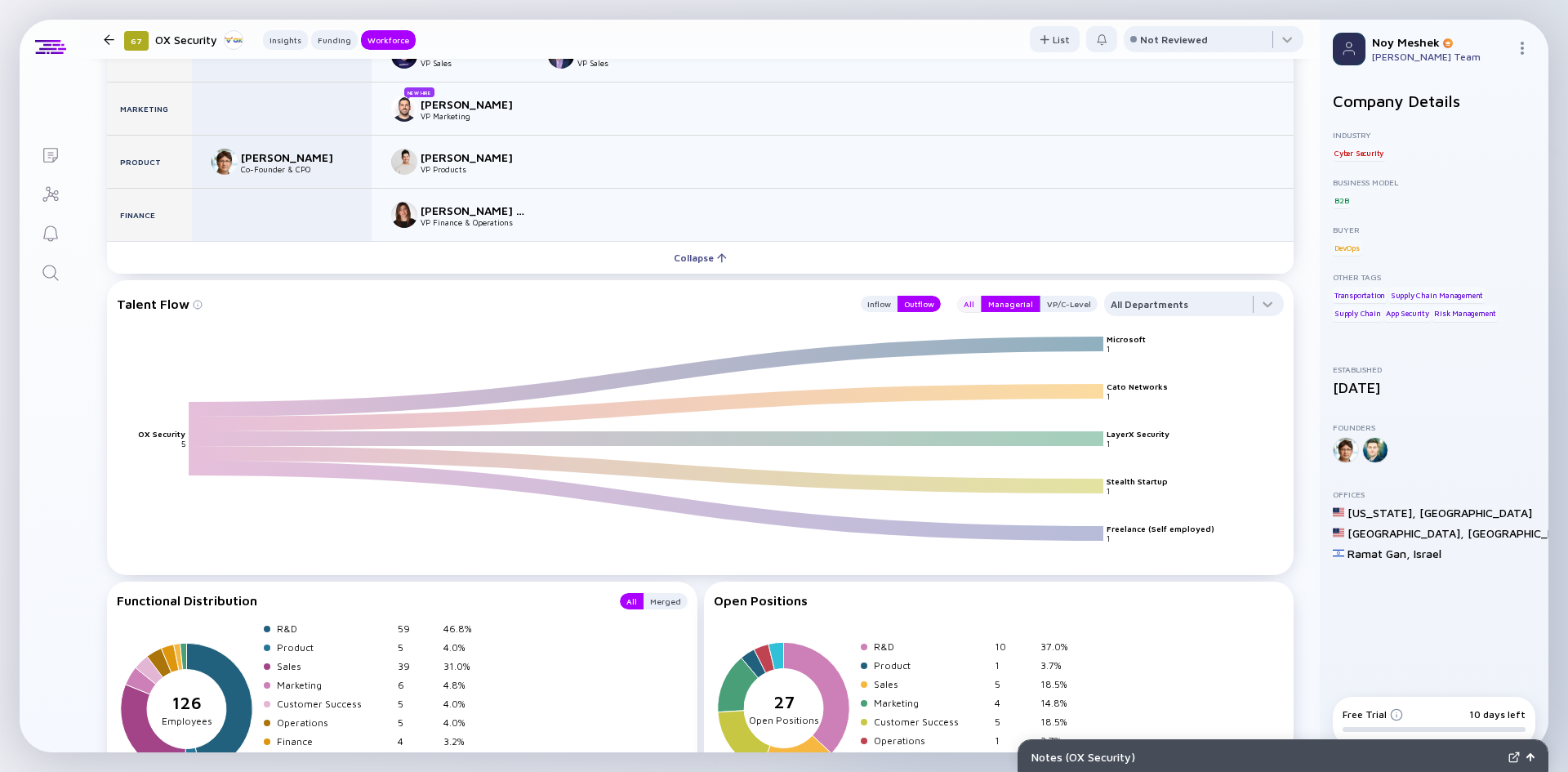 click on "All" at bounding box center [969, 304] 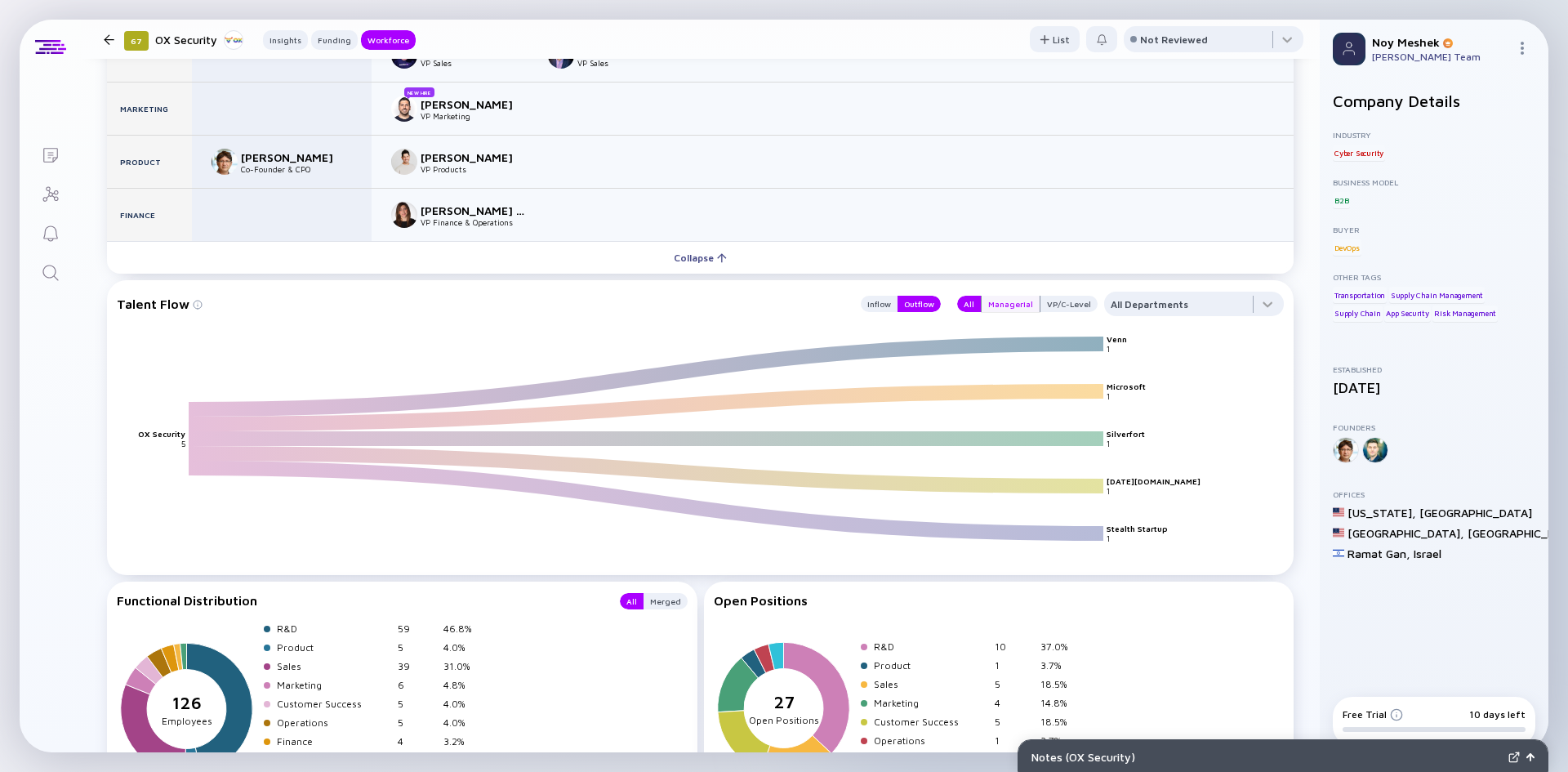 click on "Managerial" at bounding box center (1010, 304) 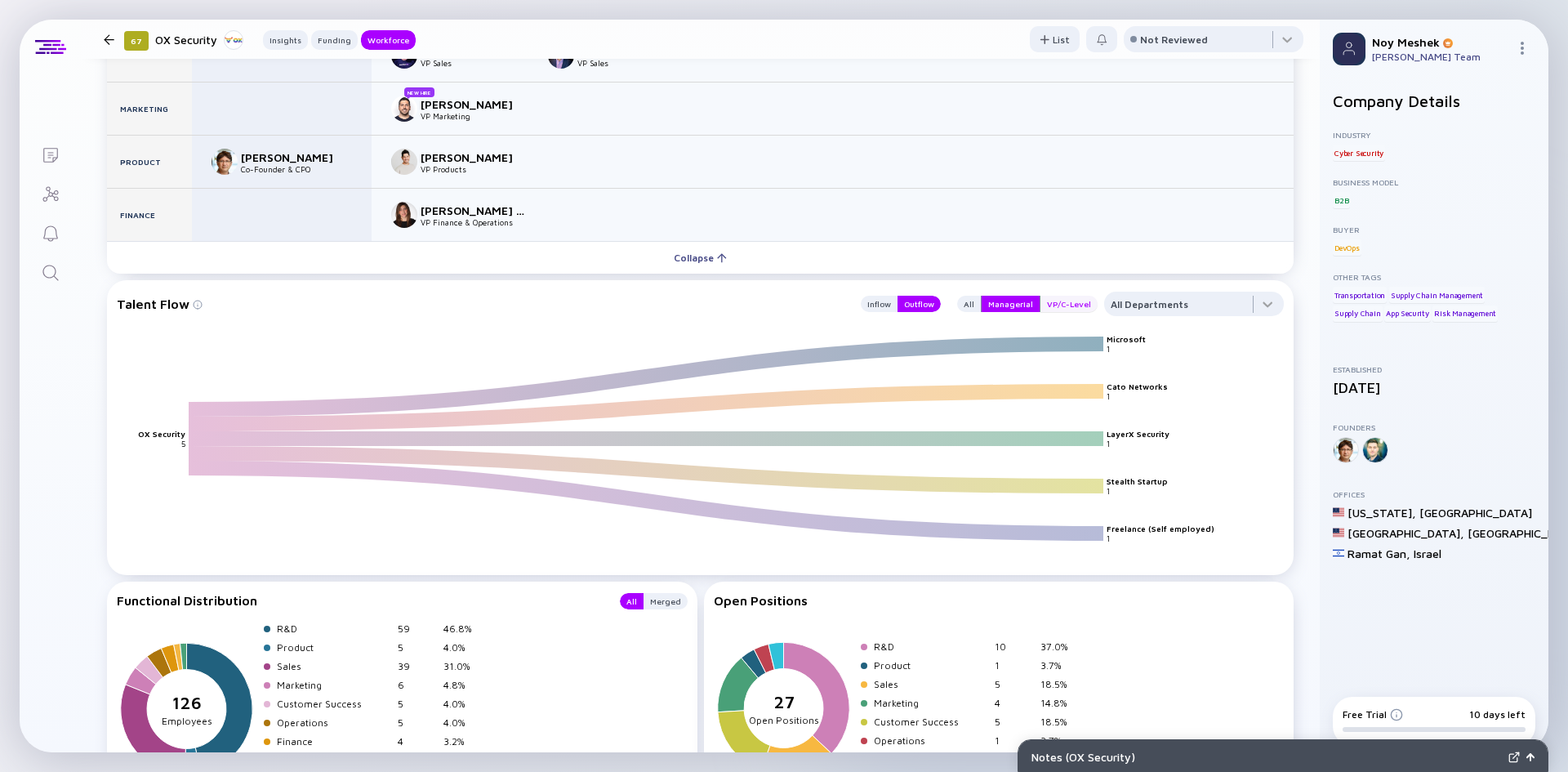 click on "VP/C-Level" at bounding box center [1069, 304] 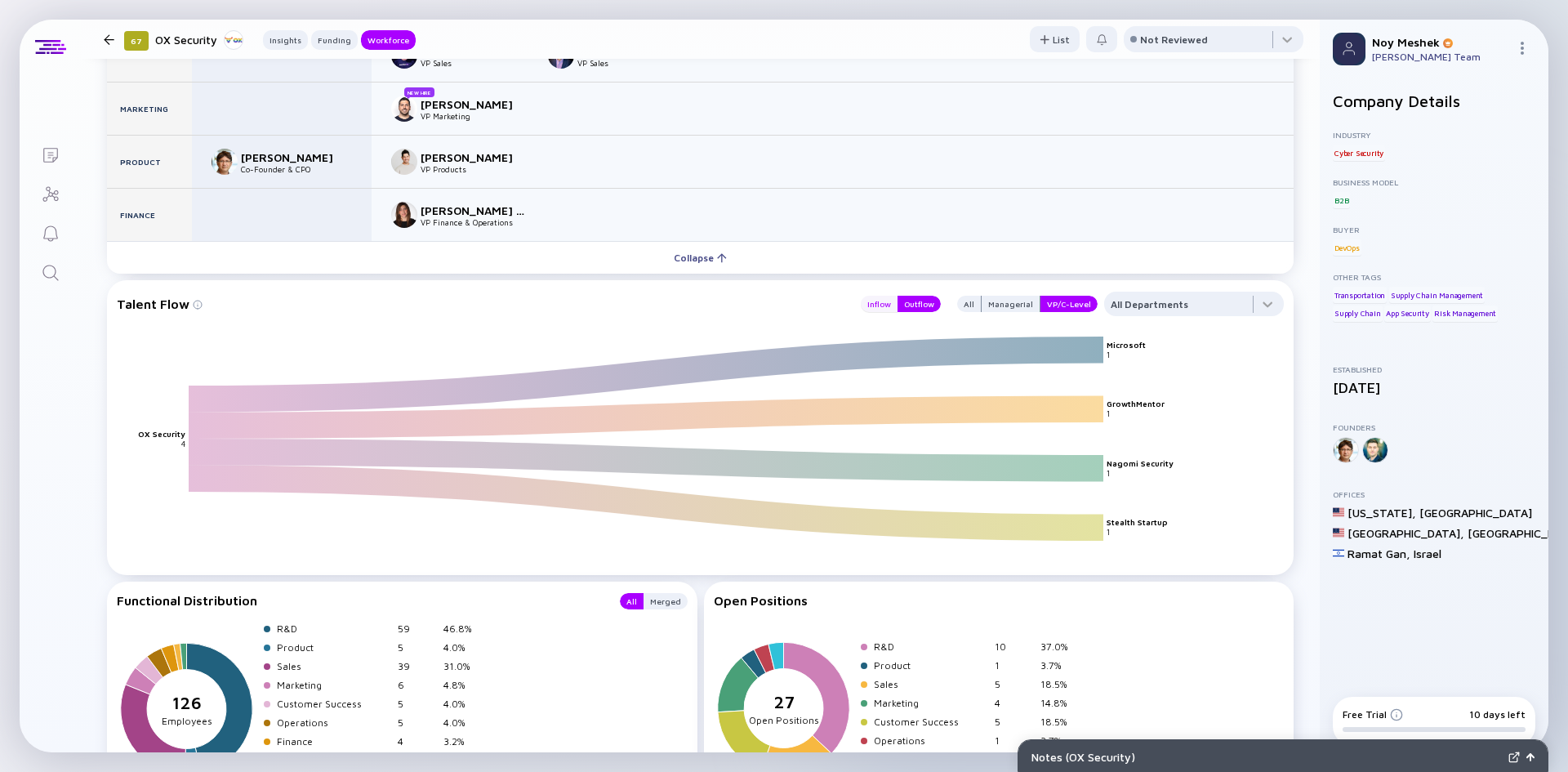 click on "Inflow" at bounding box center (879, 304) 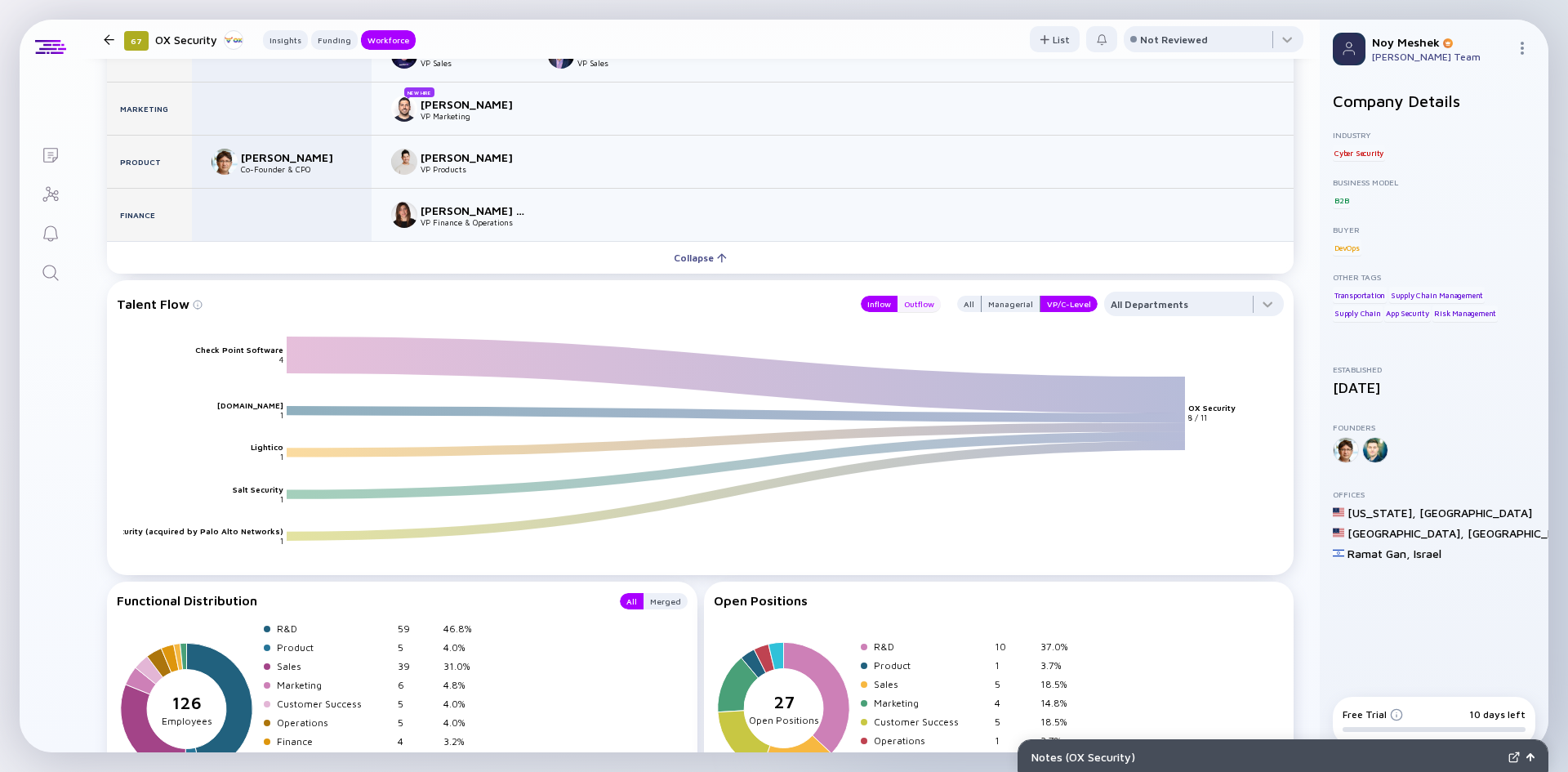 click on "Outflow" at bounding box center (919, 304) 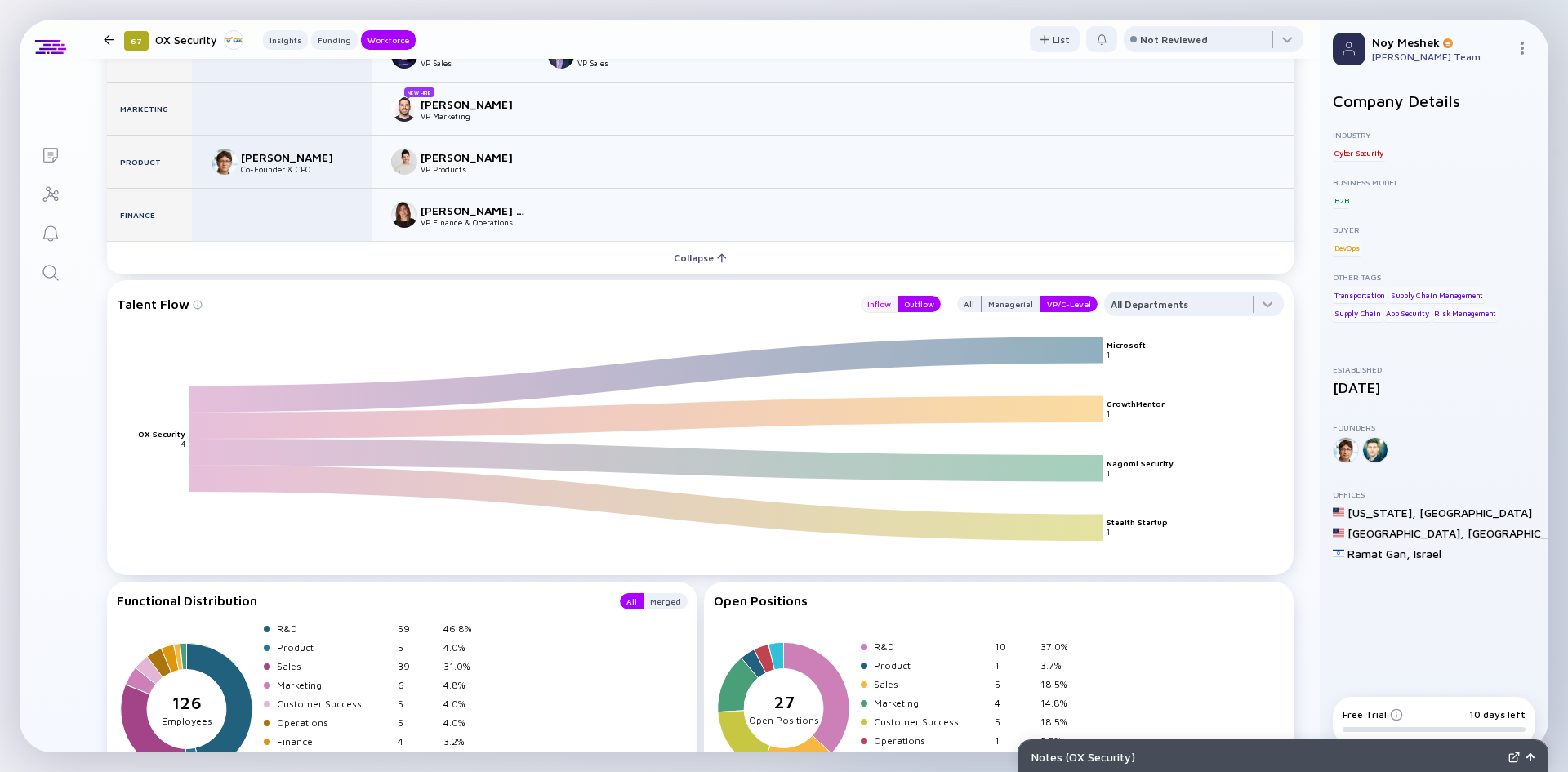 click on "Inflow" at bounding box center (879, 304) 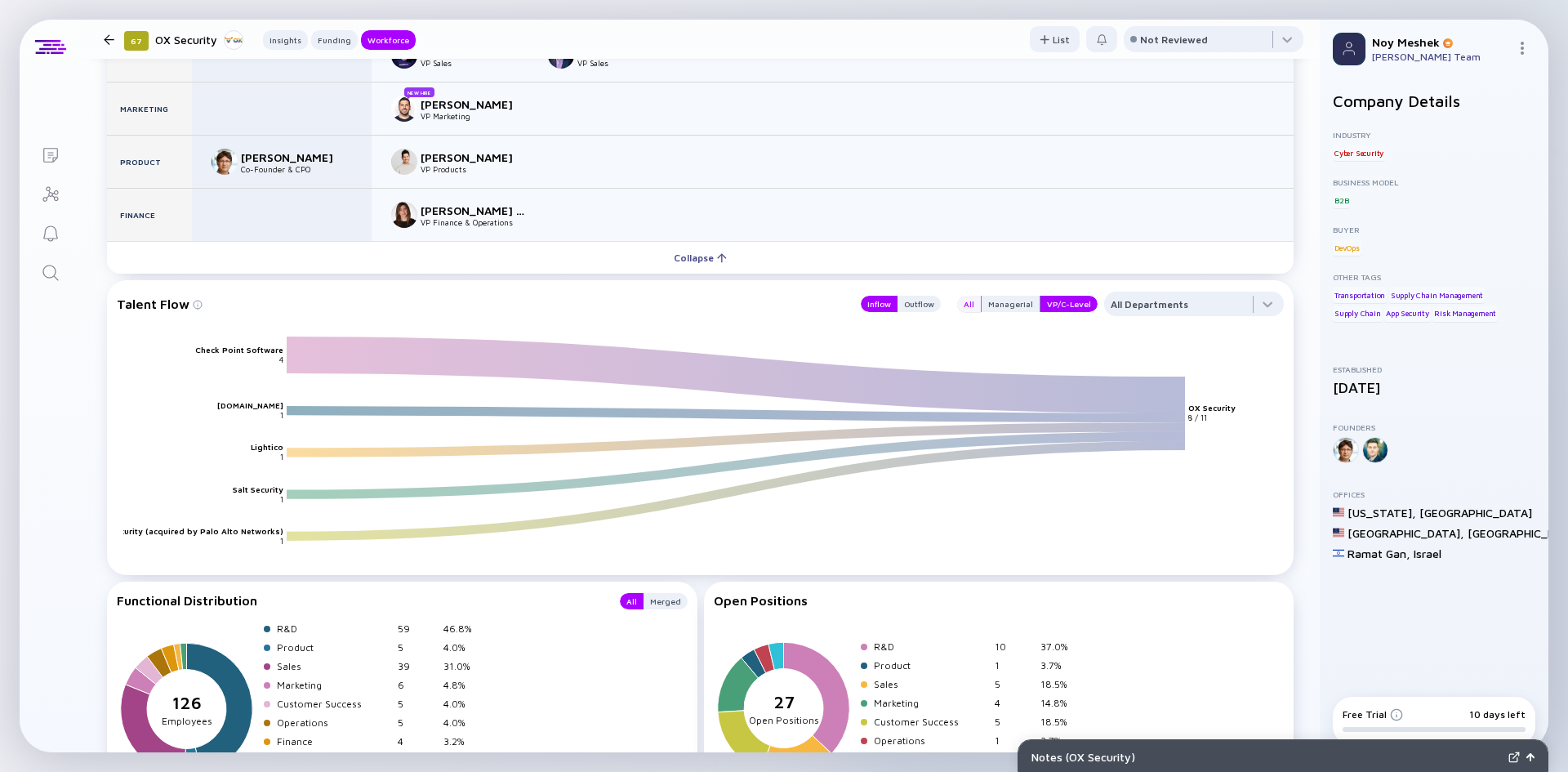 click on "All" at bounding box center (969, 304) 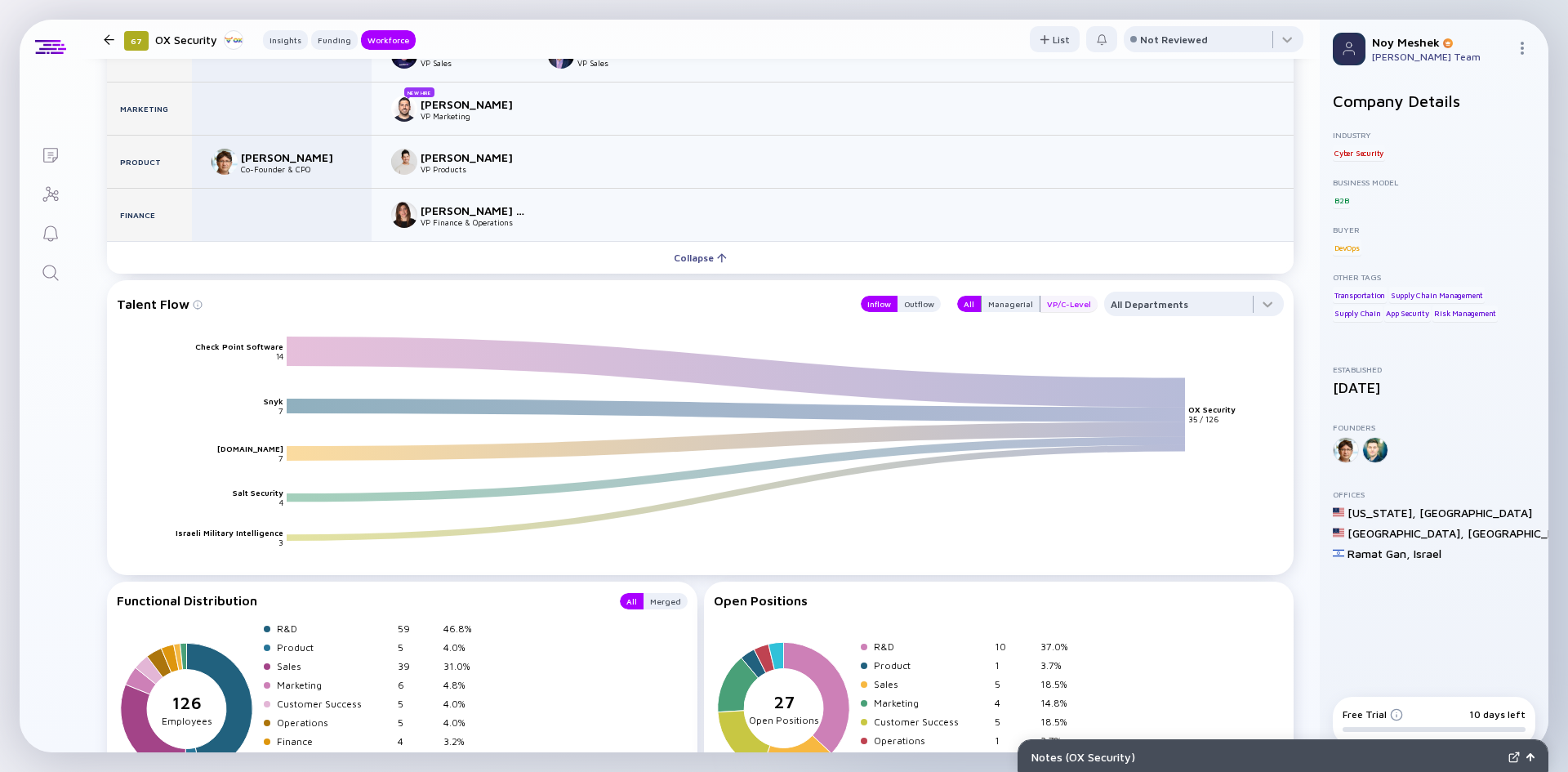 click on "VP/C-Level" at bounding box center [1069, 304] 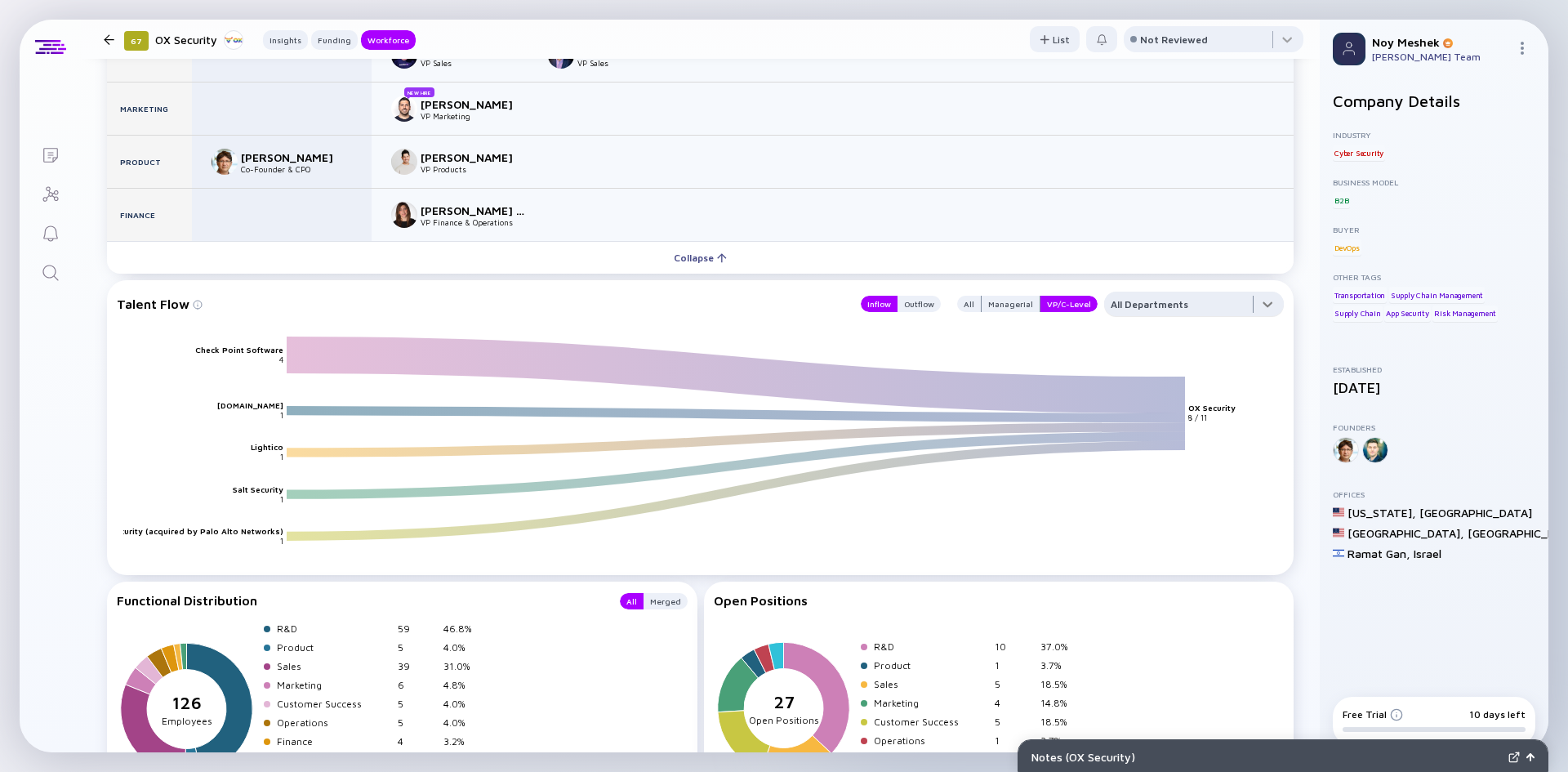 click at bounding box center (1194, 308) 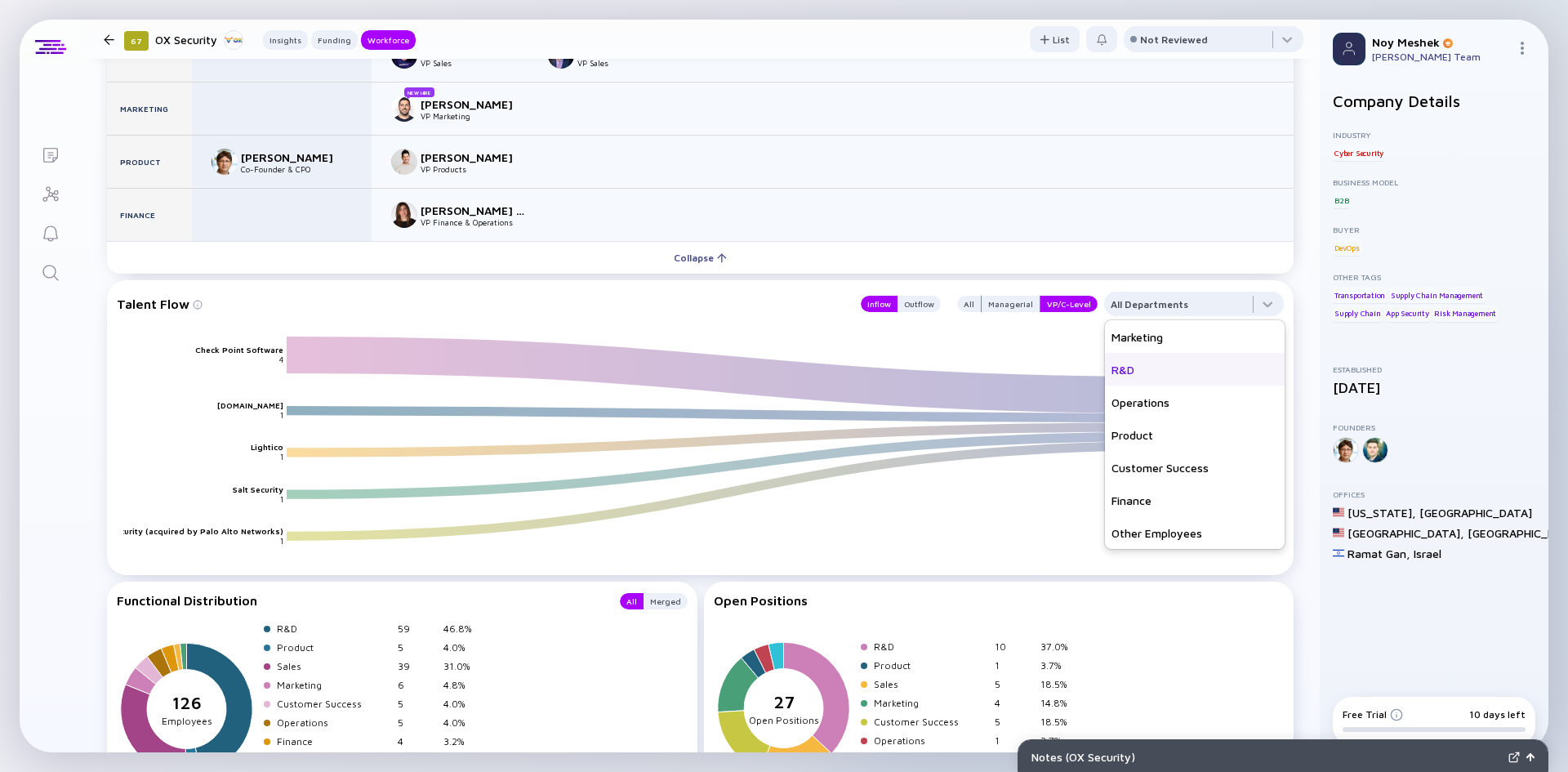 scroll, scrollTop: 0, scrollLeft: 0, axis: both 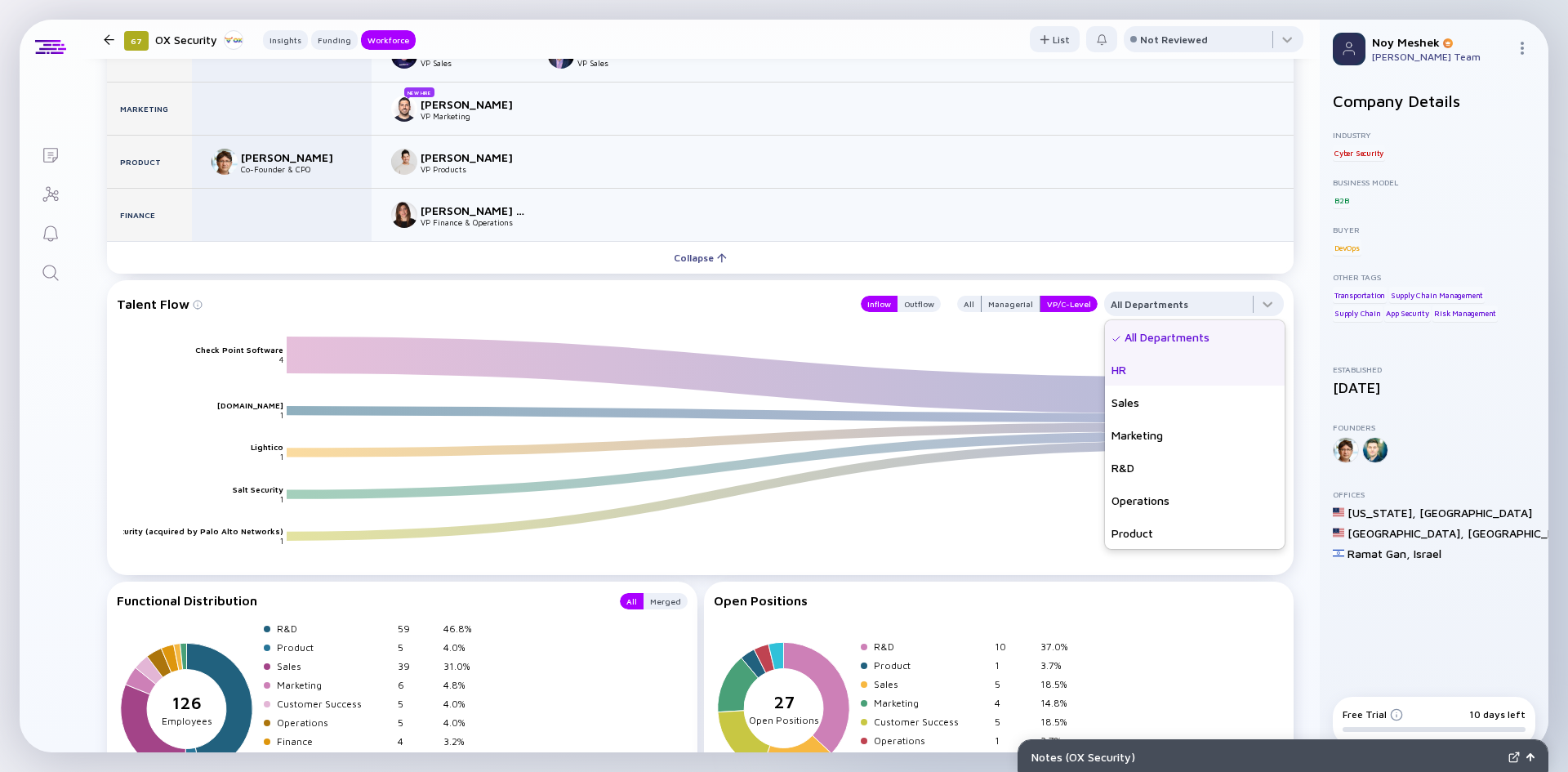 click on "HR" at bounding box center [1195, 369] 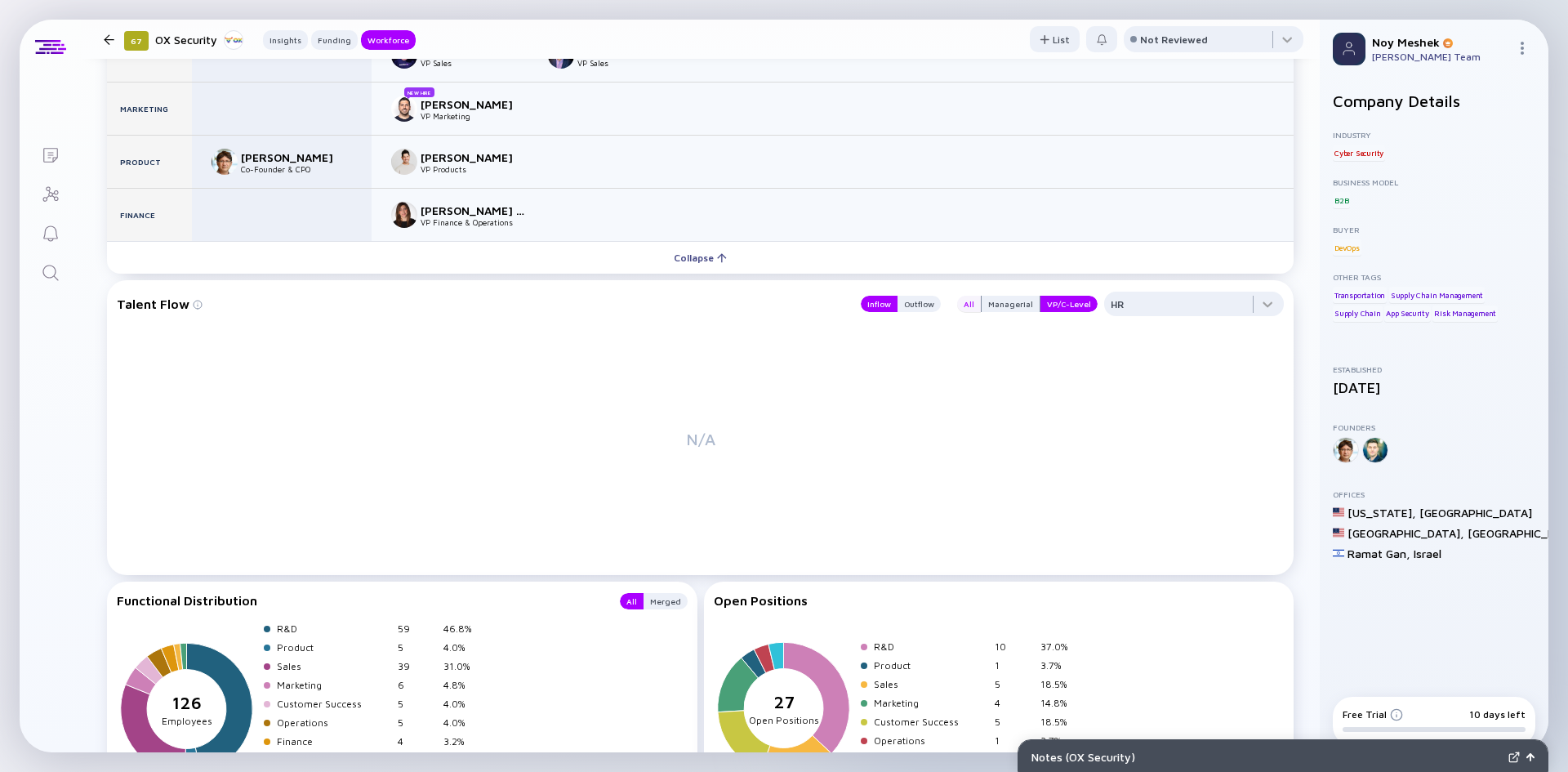 click on "All" at bounding box center (969, 304) 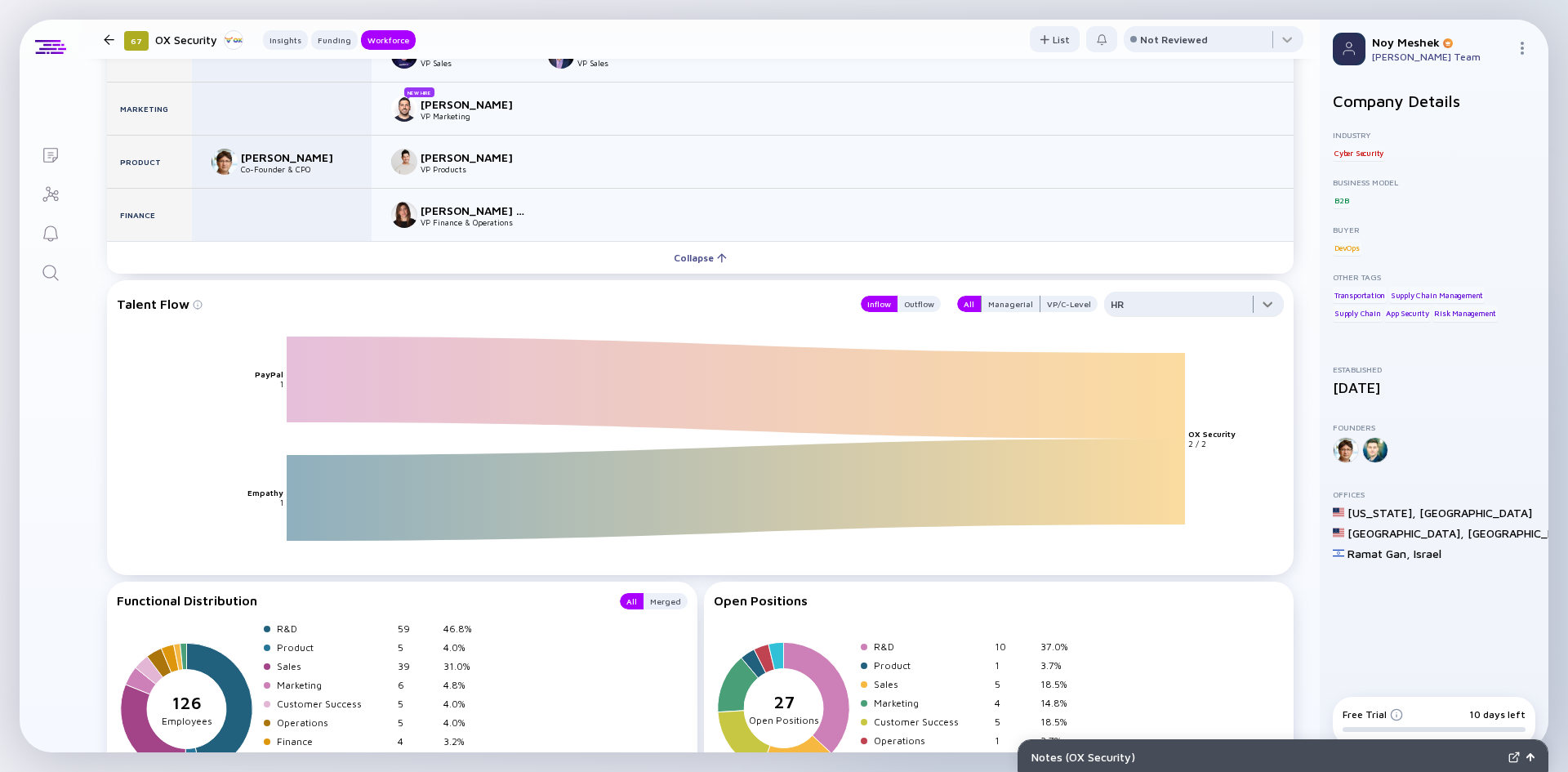 click at bounding box center (1194, 308) 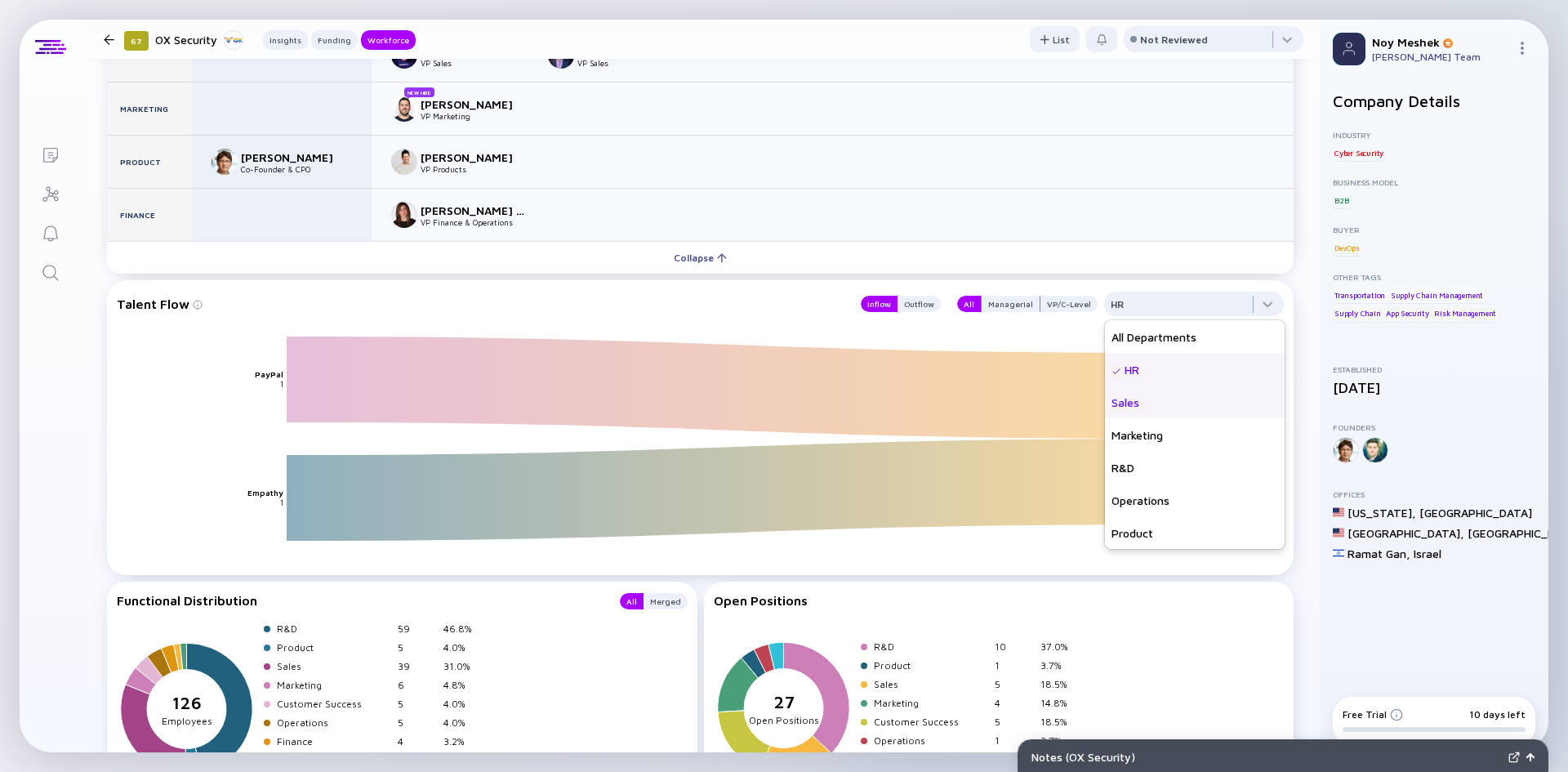 click on "Sales" at bounding box center [1195, 402] 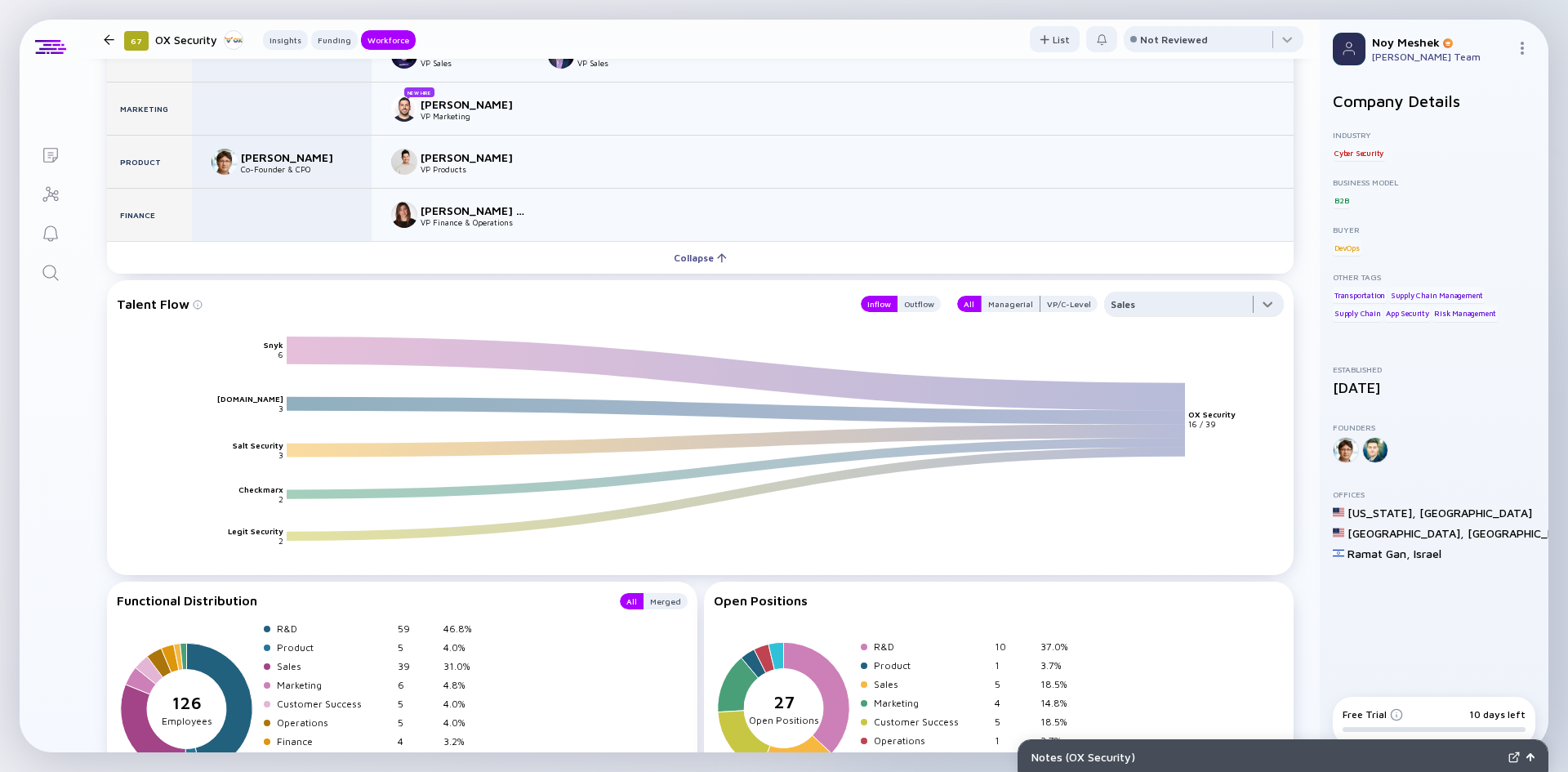click at bounding box center (1194, 308) 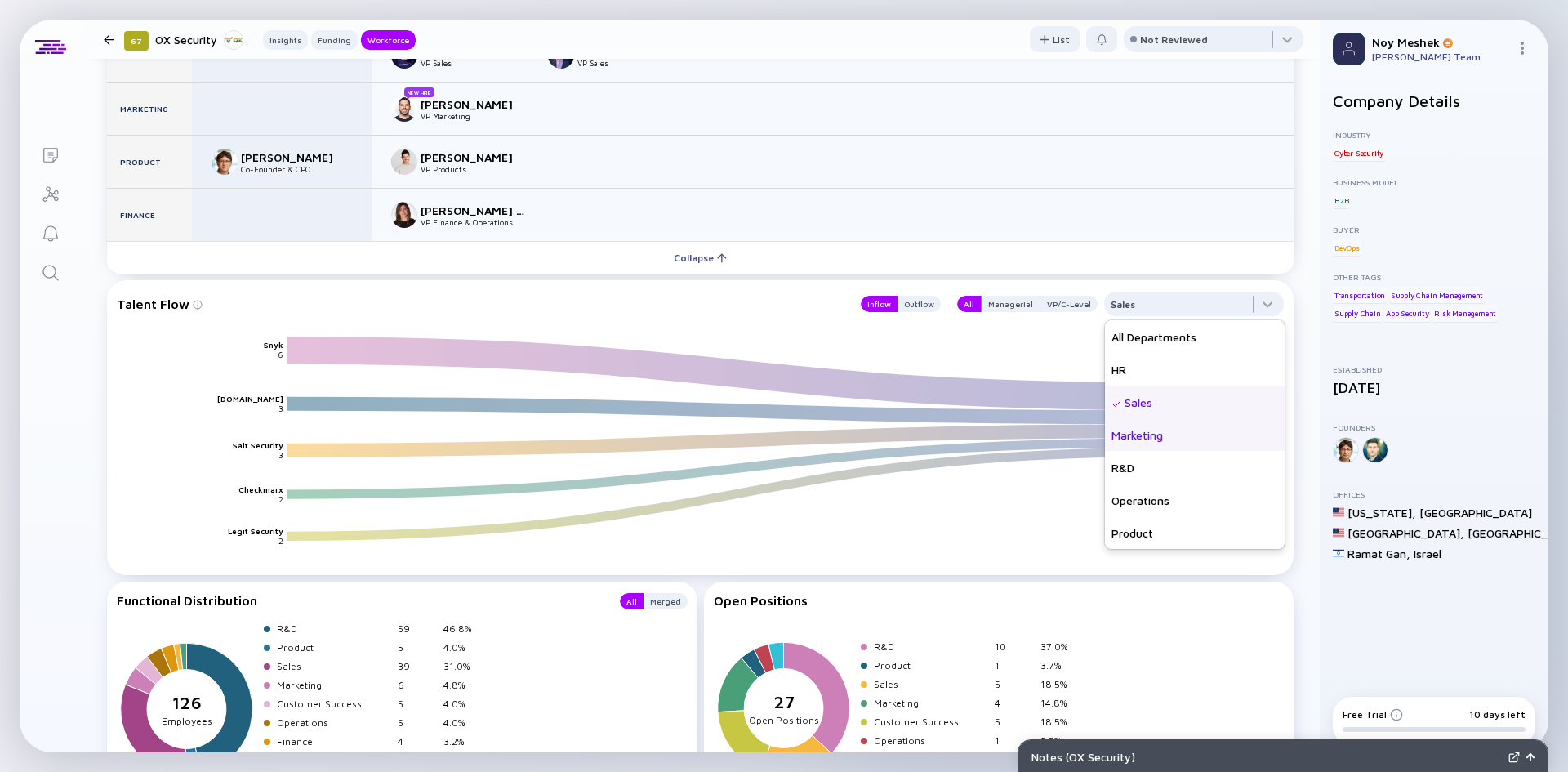 click on "Marketing" at bounding box center (1195, 435) 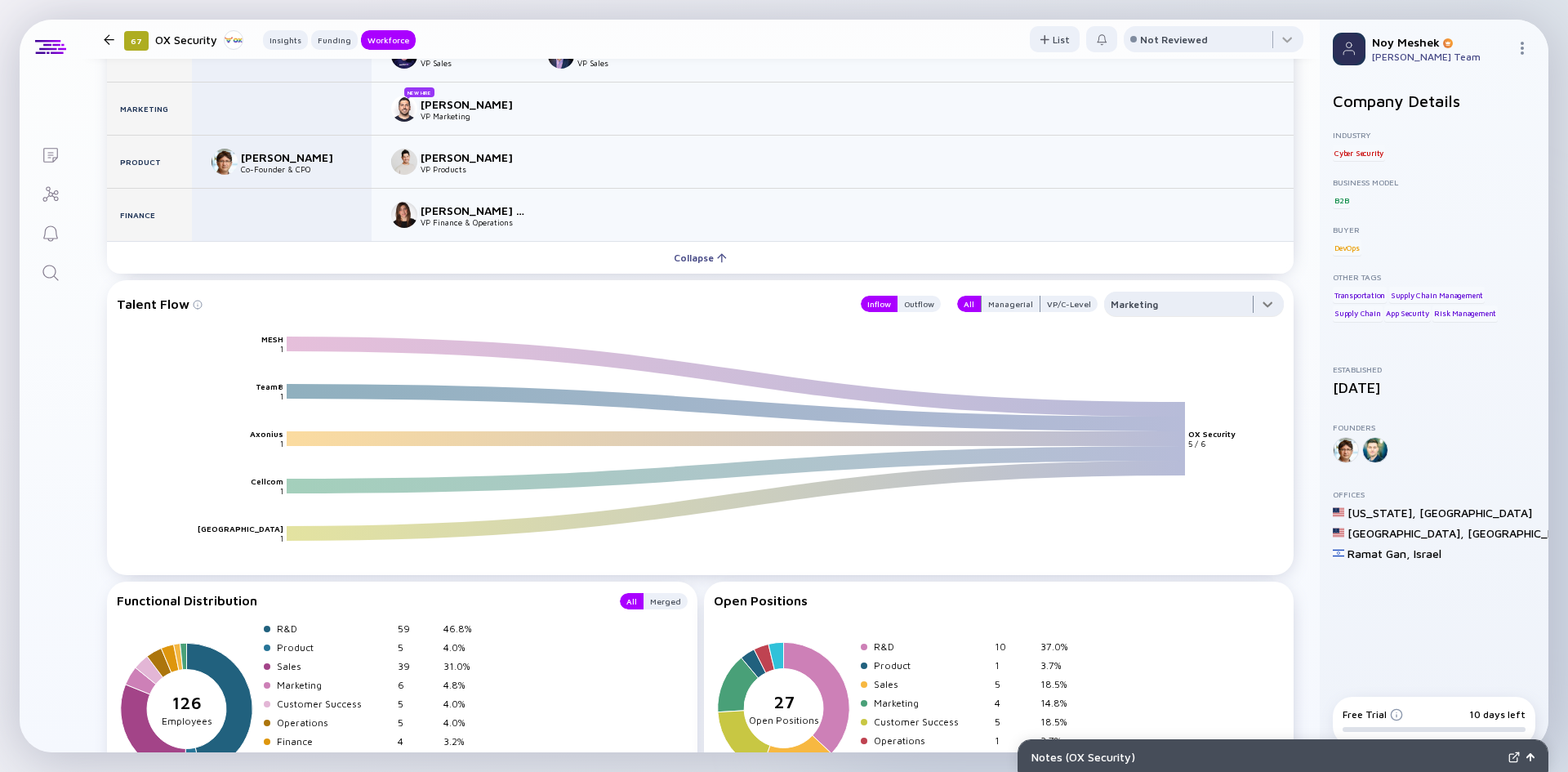 click at bounding box center [1194, 308] 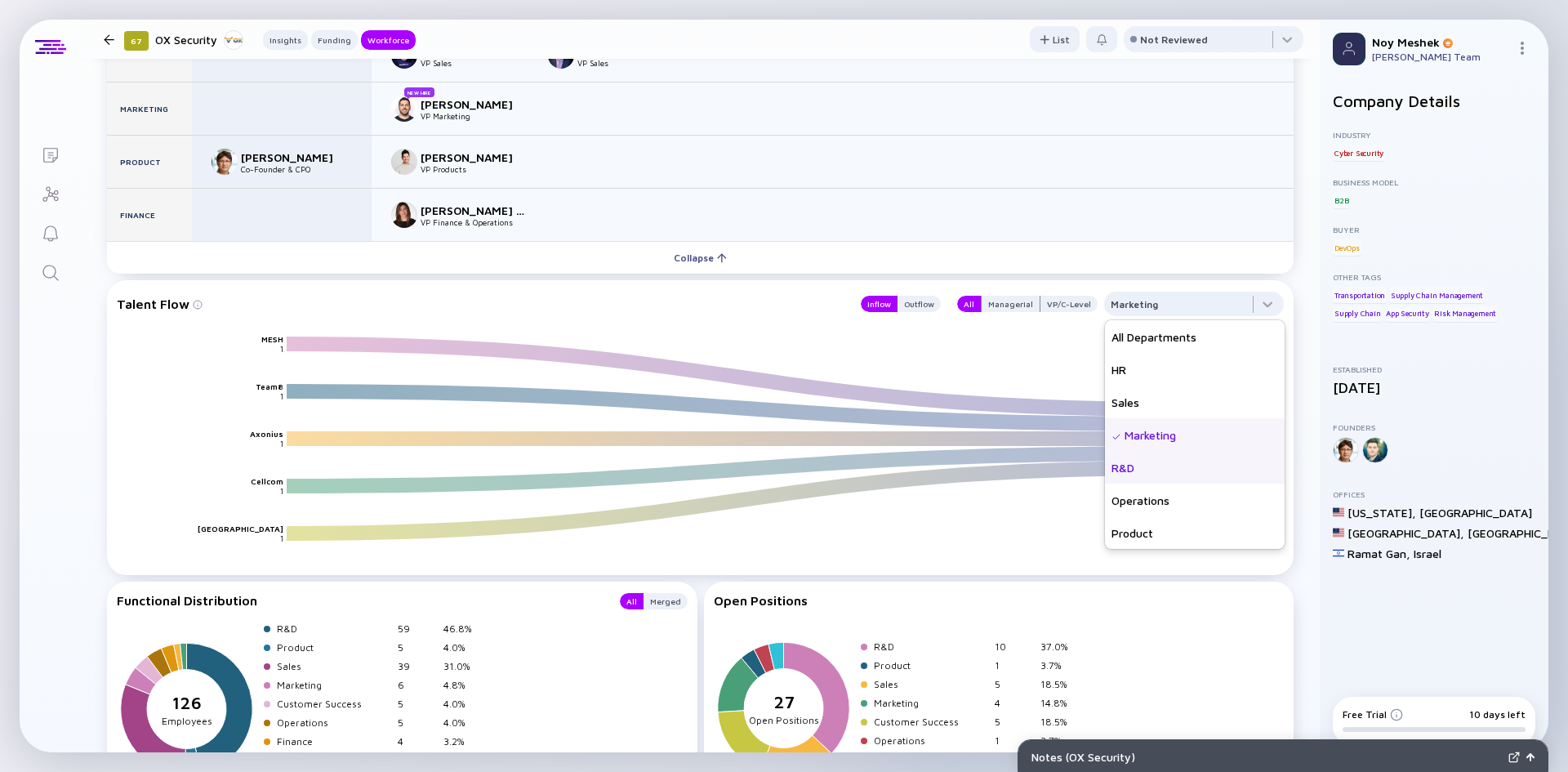 click on "R&D" at bounding box center [1195, 467] 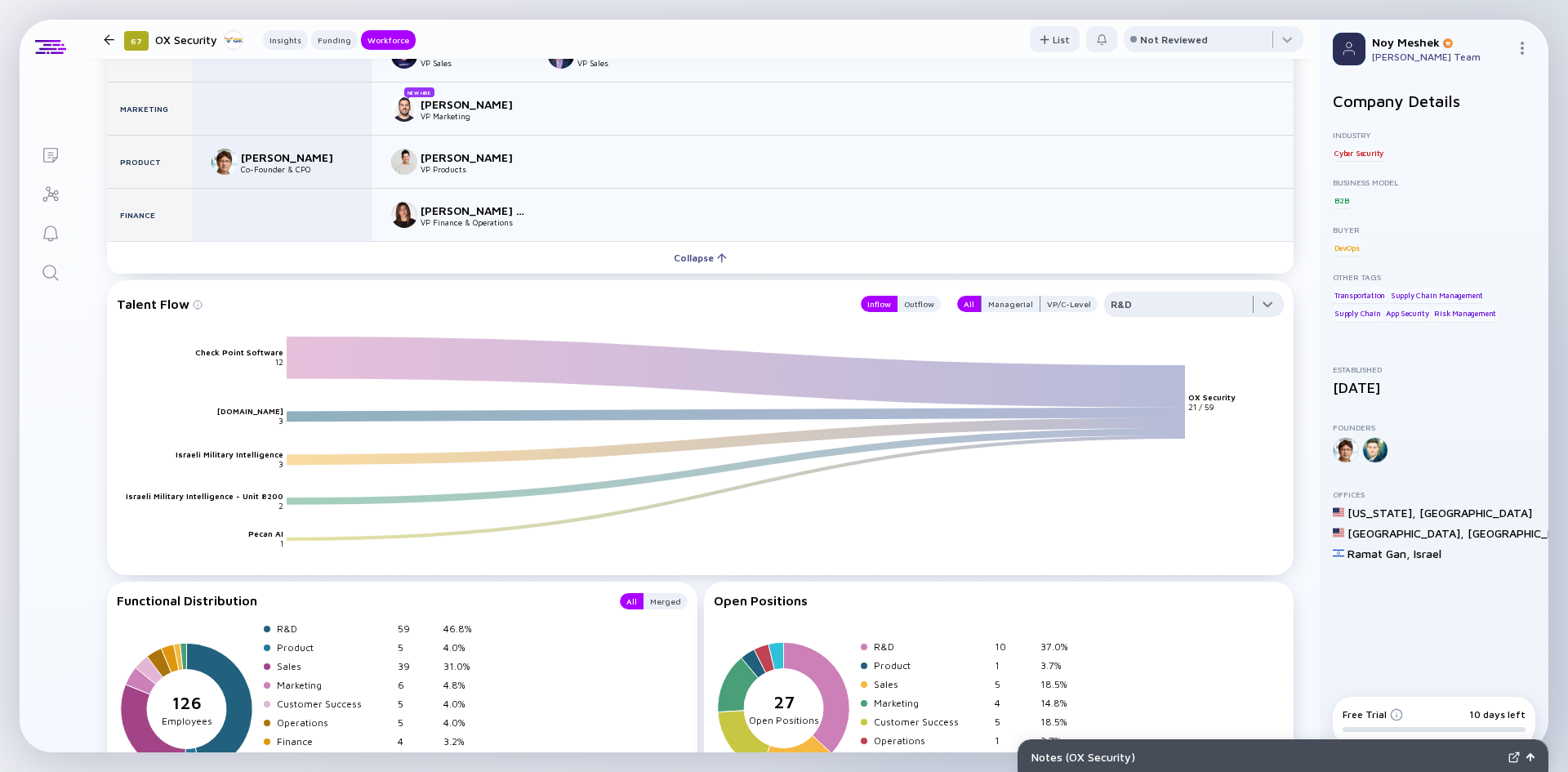 click at bounding box center (1194, 308) 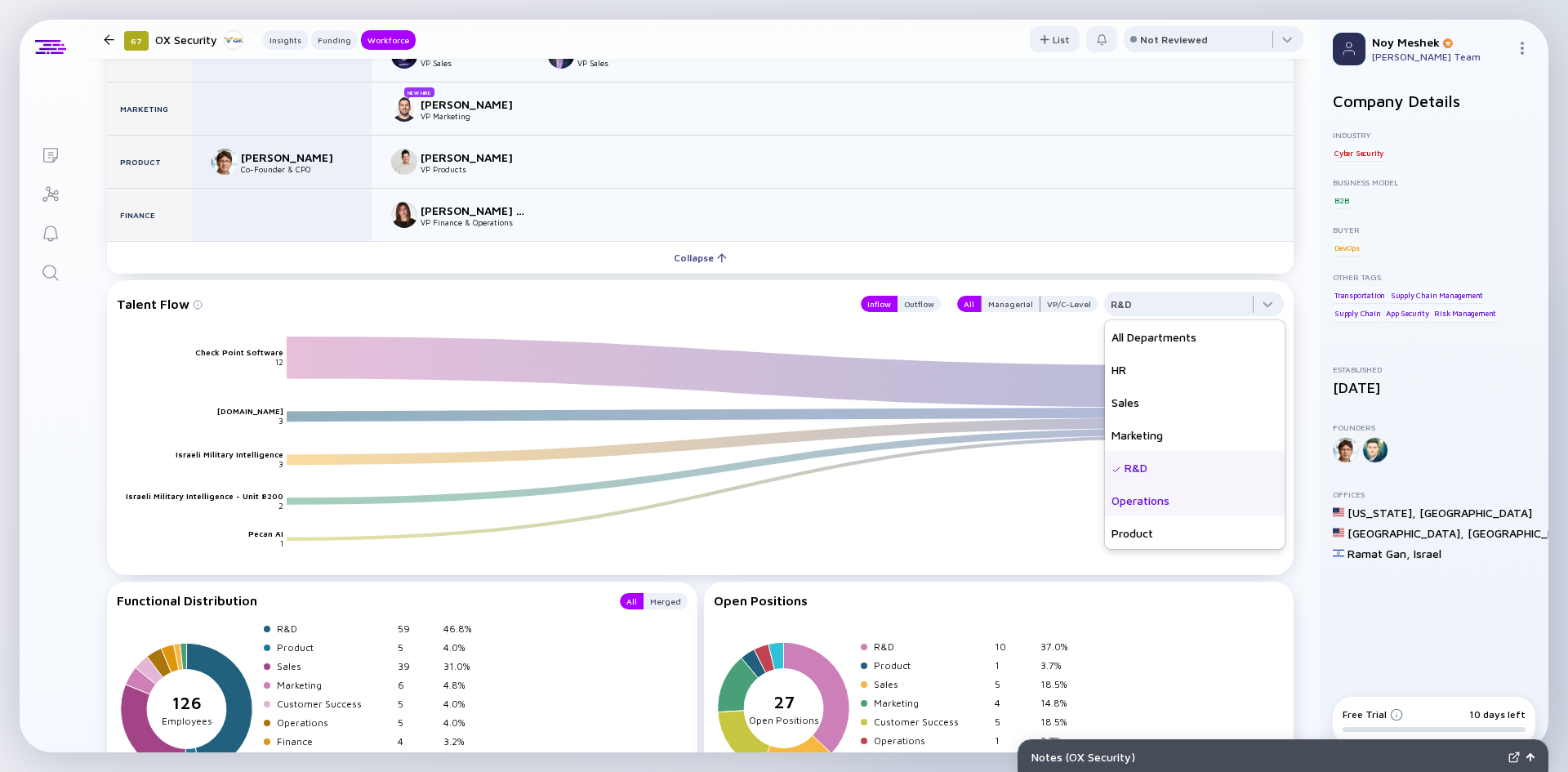 click on "Operations" at bounding box center [1195, 500] 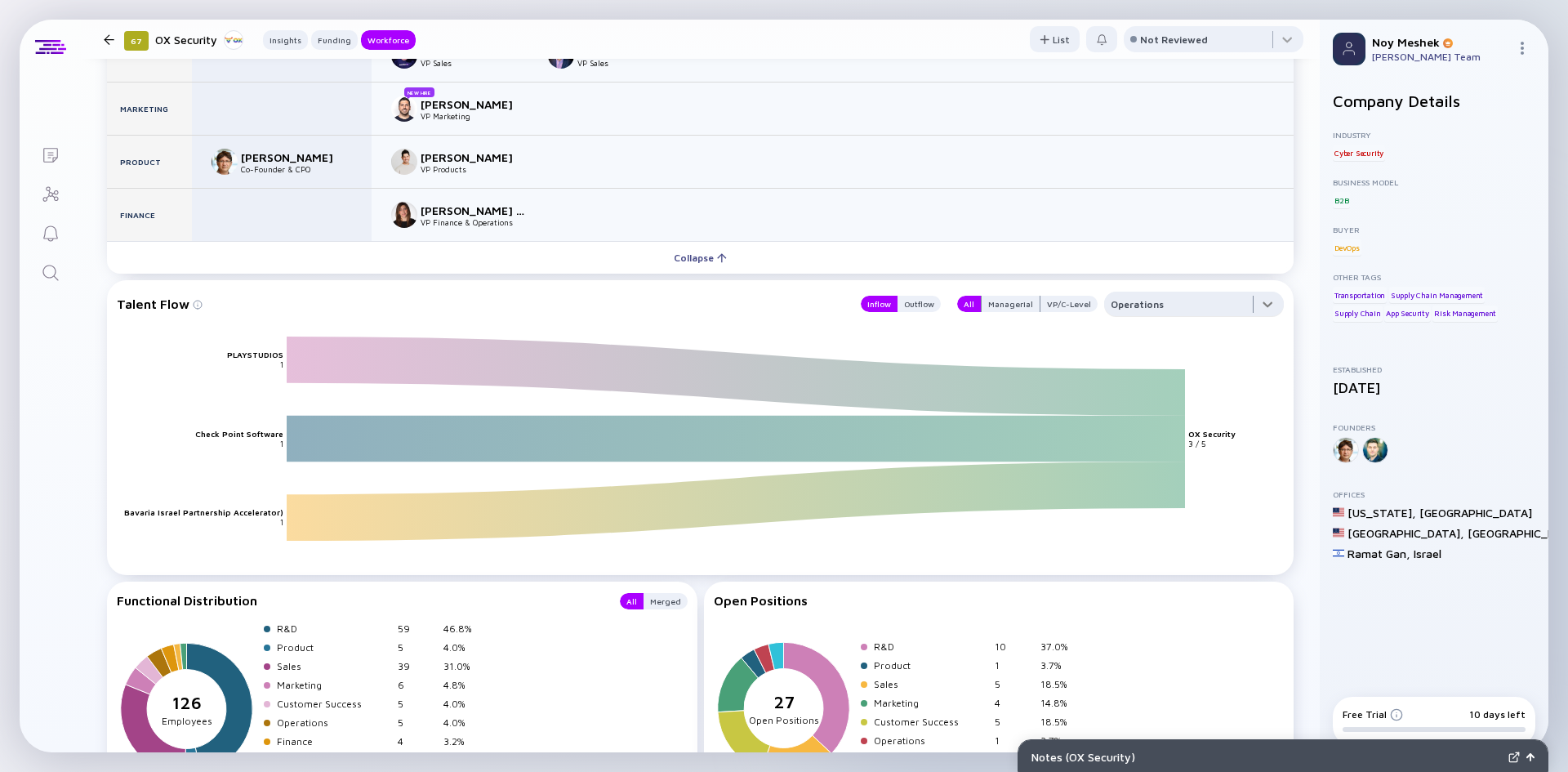 click at bounding box center [1194, 308] 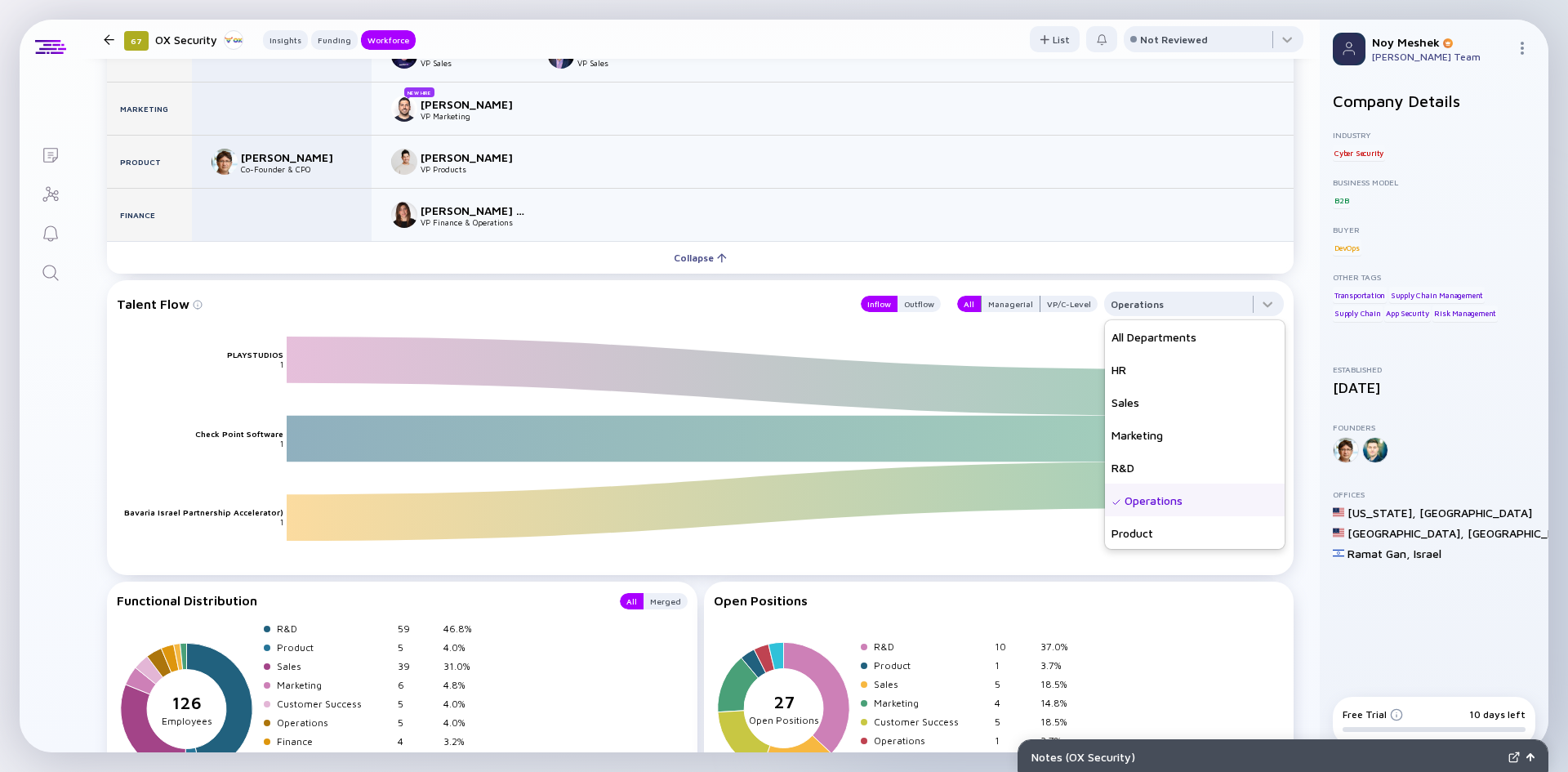 scroll, scrollTop: 82, scrollLeft: 0, axis: vertical 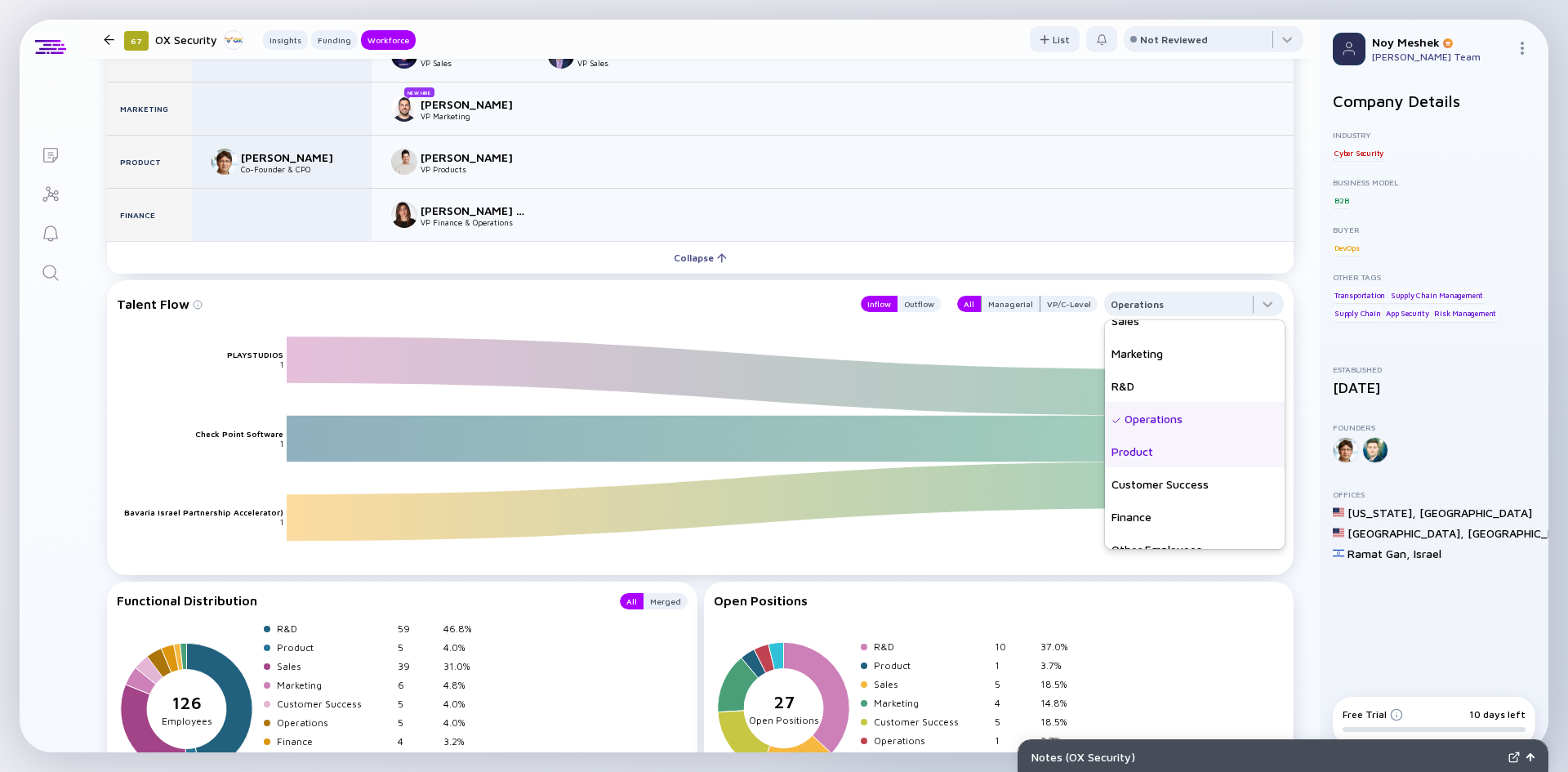 click on "Product" at bounding box center [1195, 451] 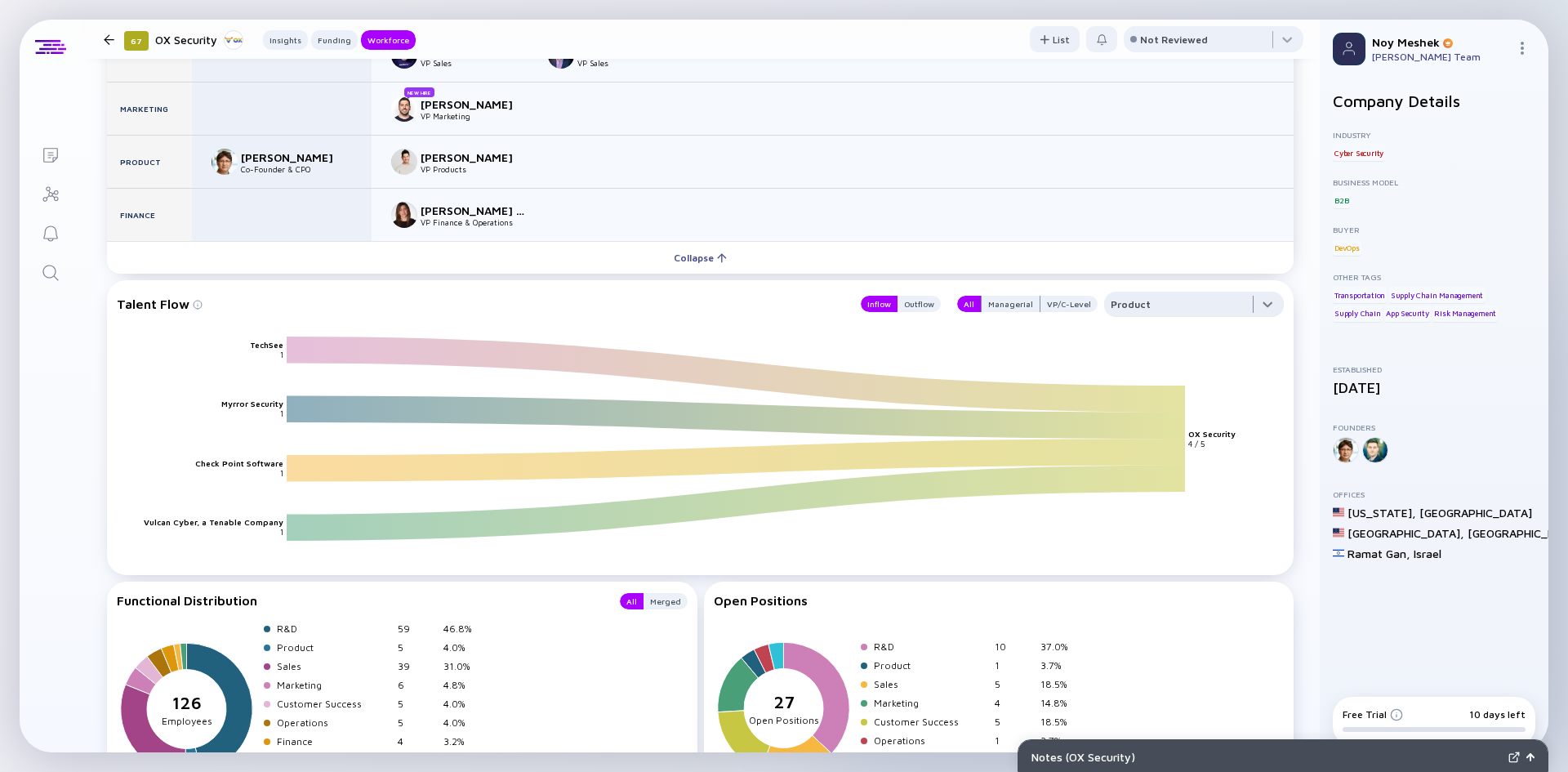 click at bounding box center [1194, 308] 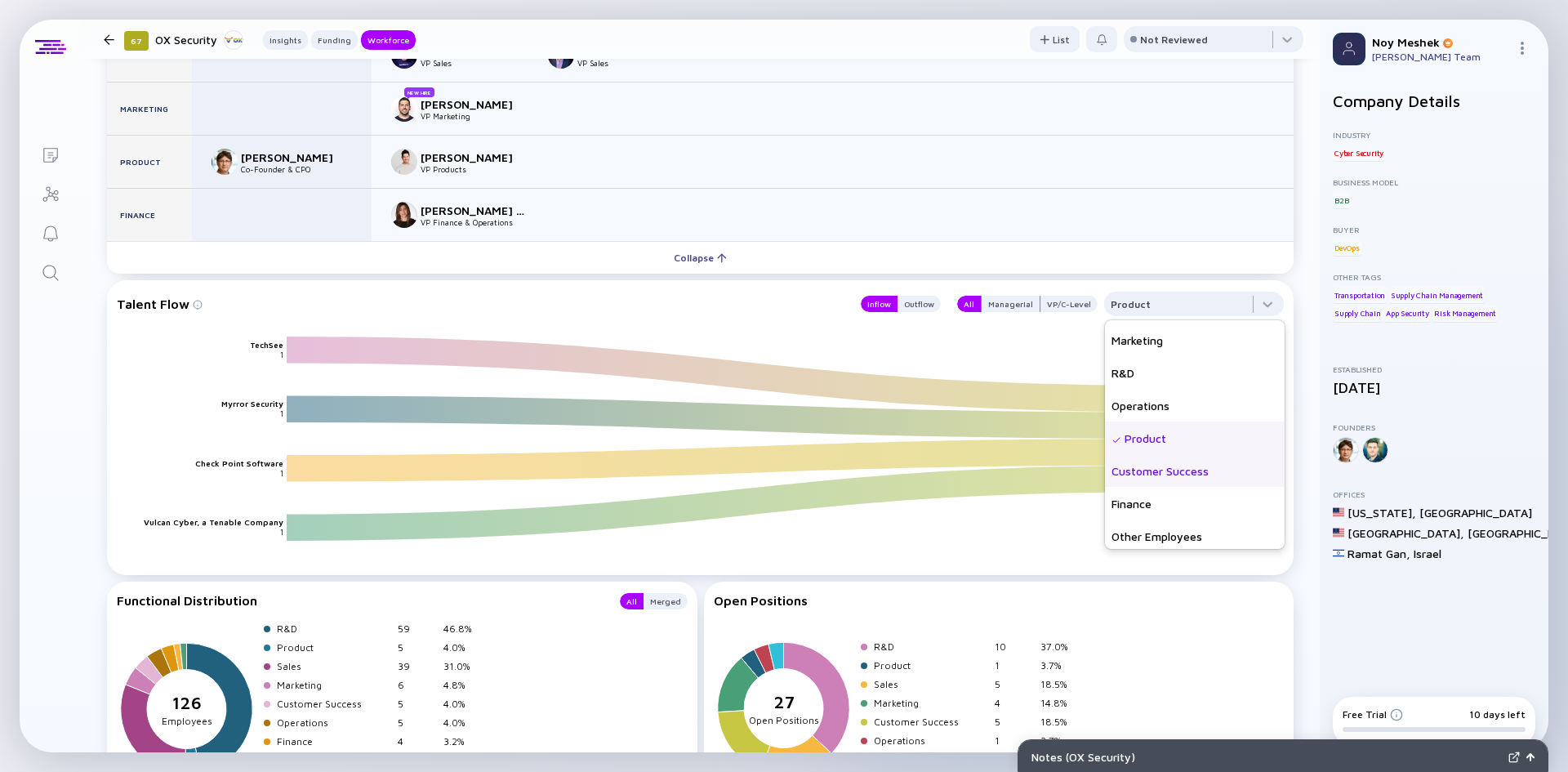 scroll, scrollTop: 98, scrollLeft: 0, axis: vertical 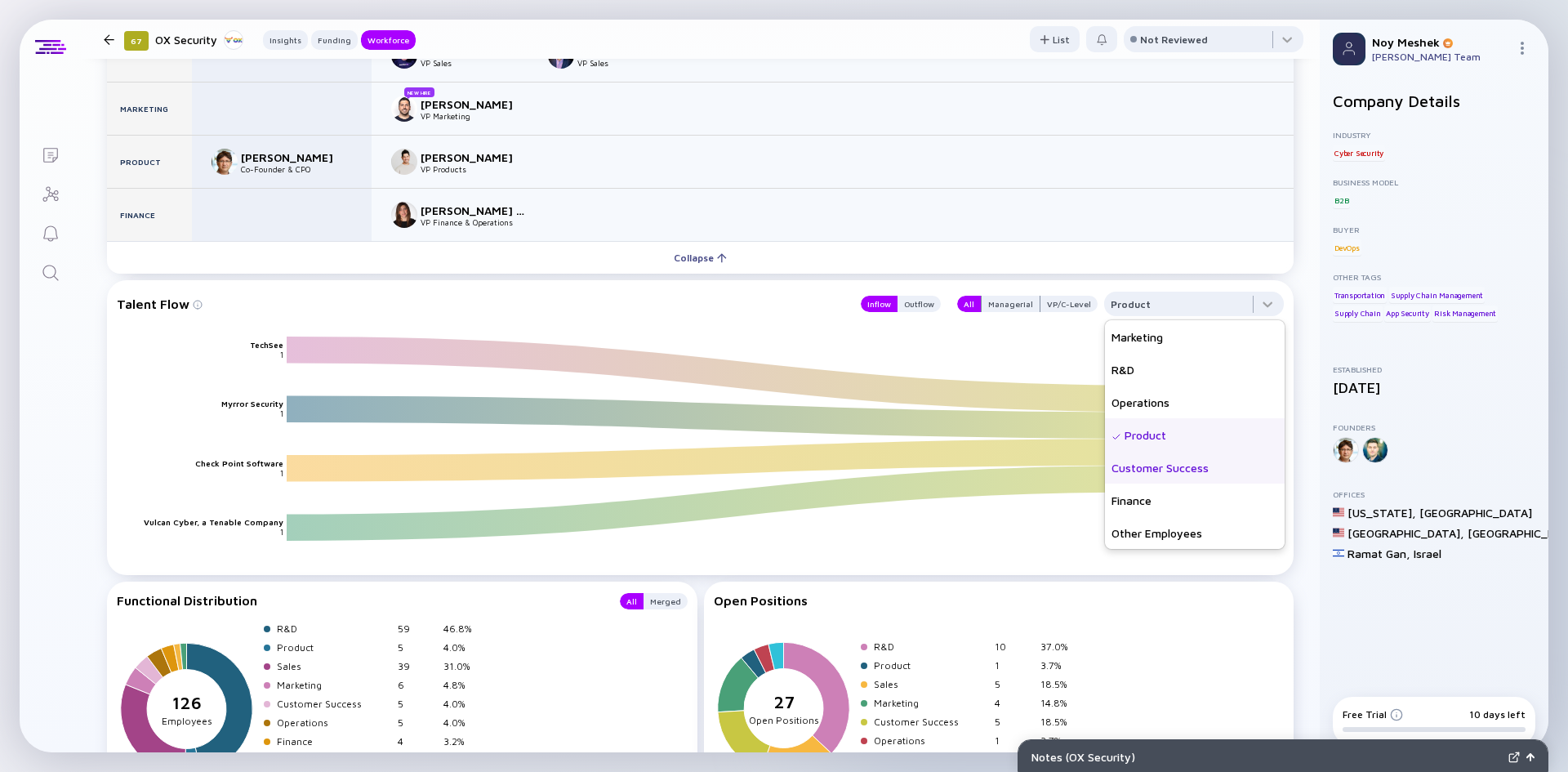 click on "Customer Success" at bounding box center (1195, 467) 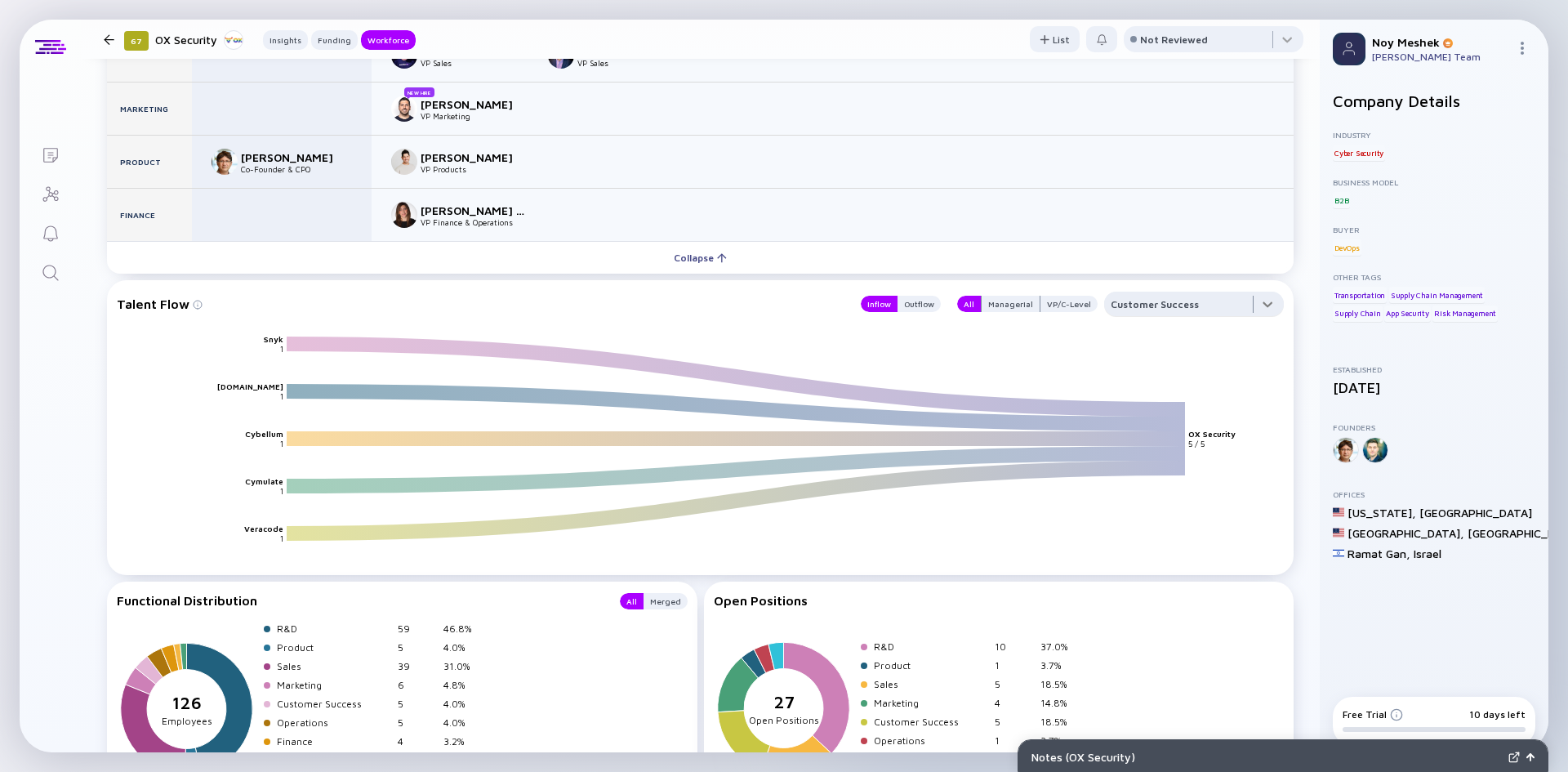 click at bounding box center [1194, 308] 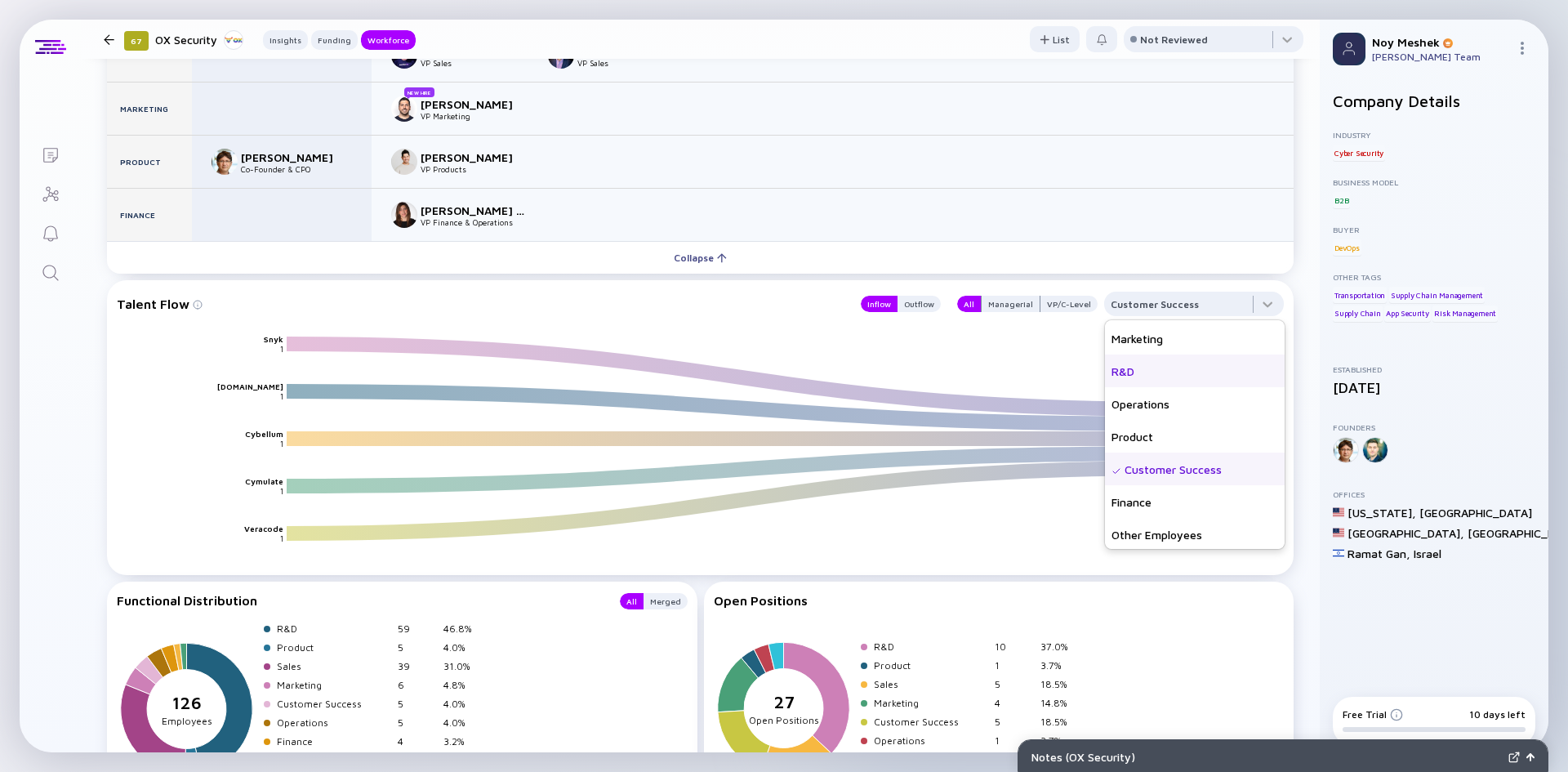 scroll, scrollTop: 98, scrollLeft: 0, axis: vertical 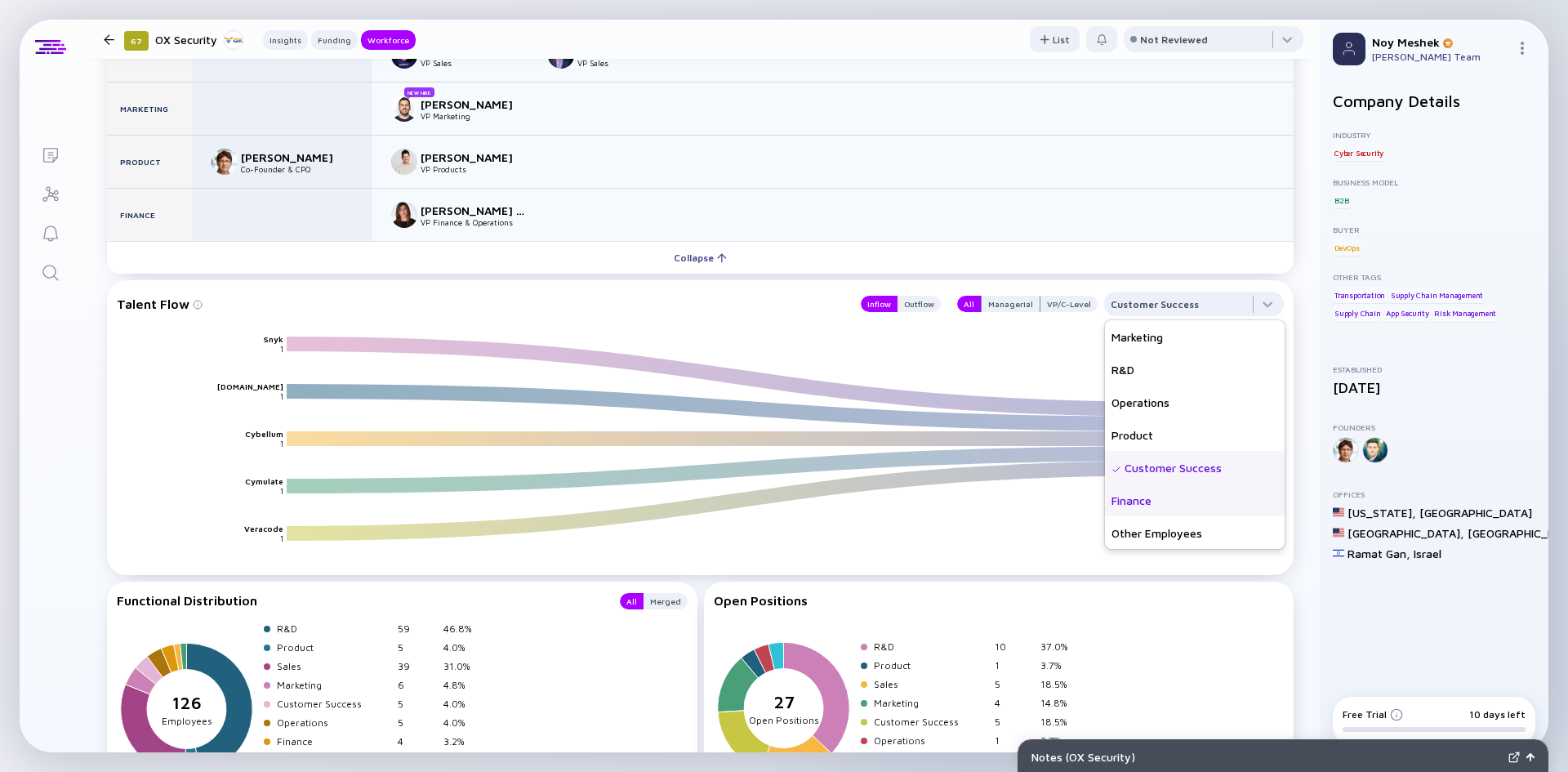 click on "Finance" at bounding box center (1195, 500) 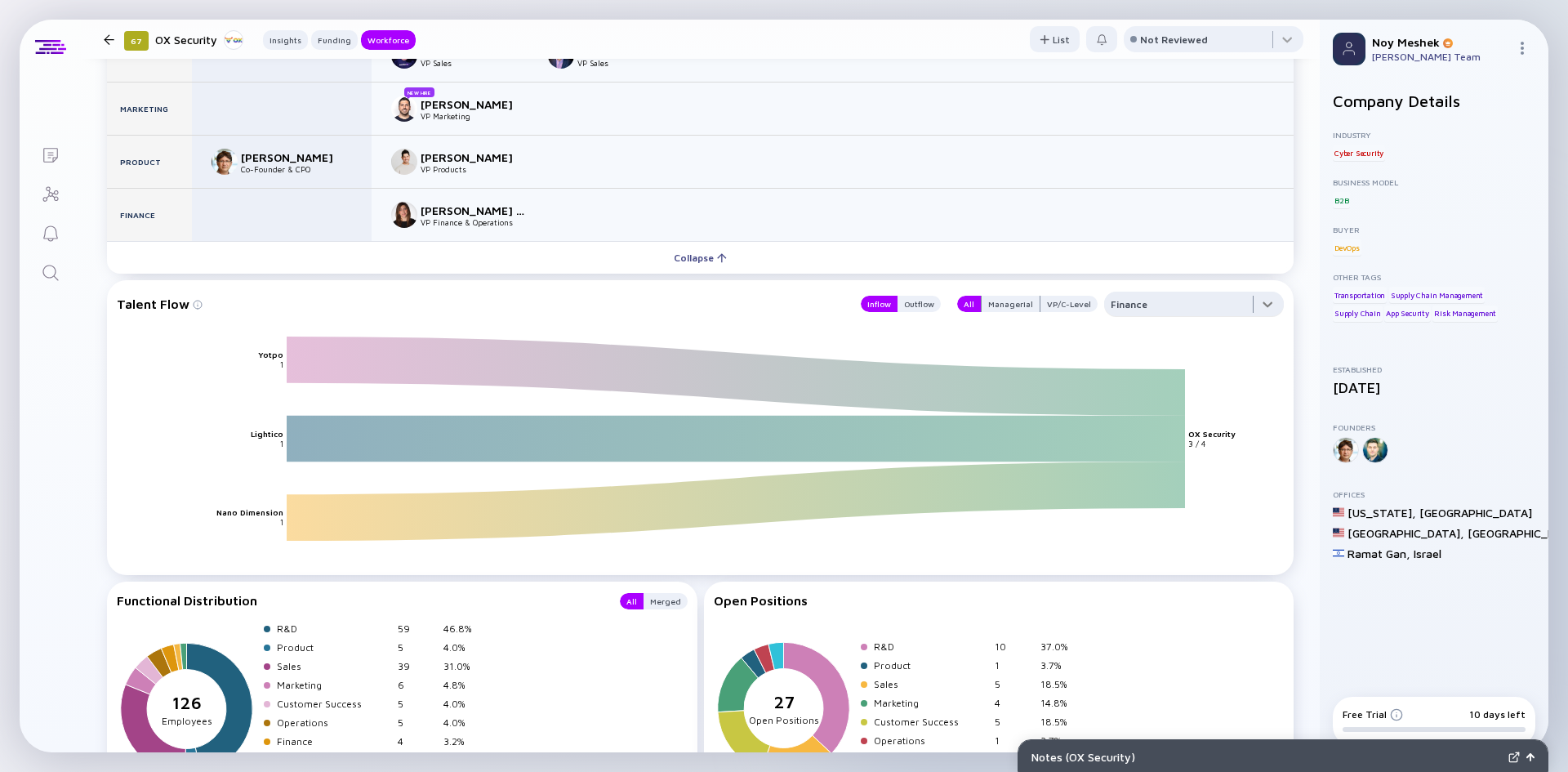 click at bounding box center [1194, 308] 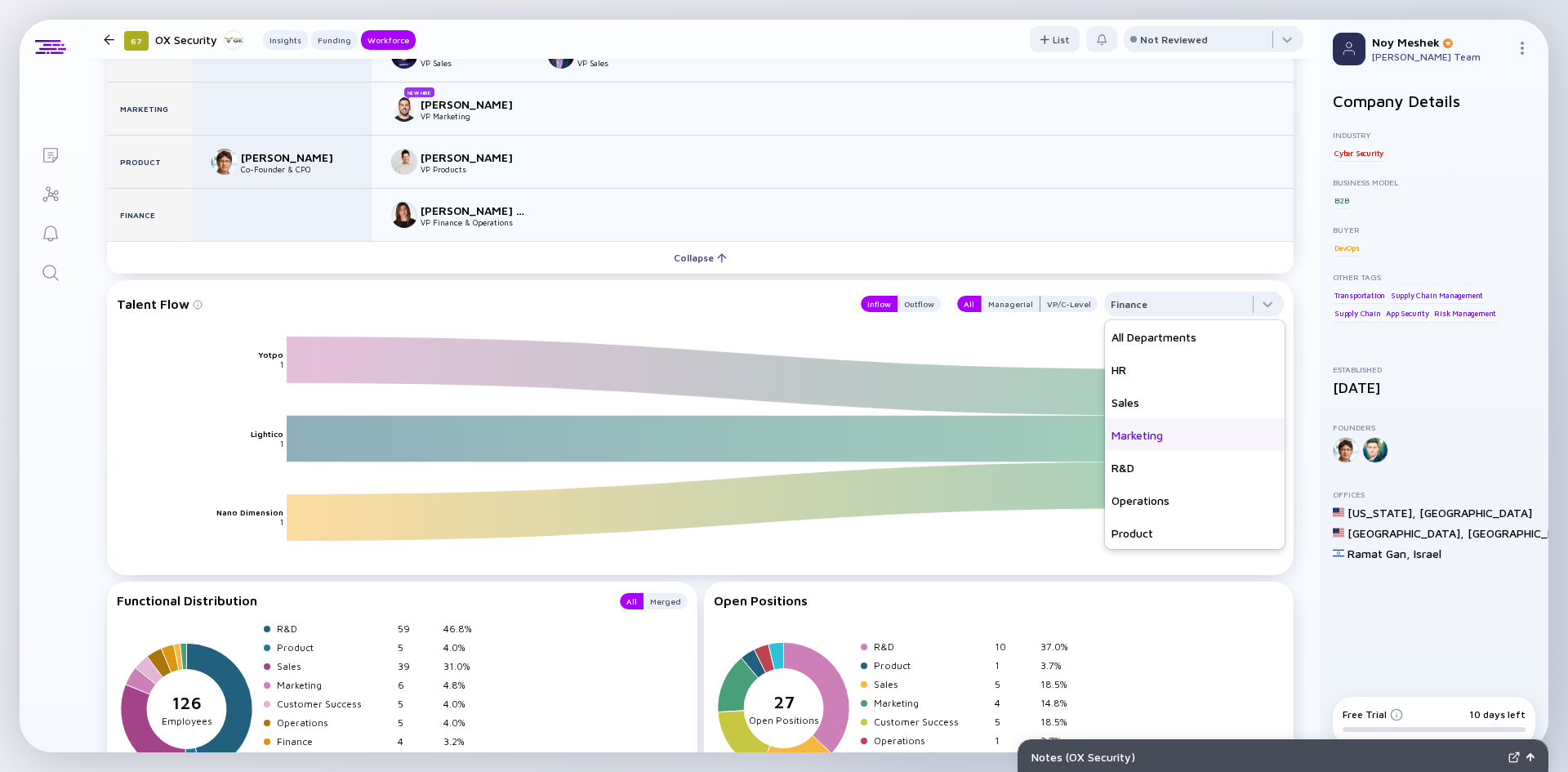 scroll, scrollTop: 98, scrollLeft: 0, axis: vertical 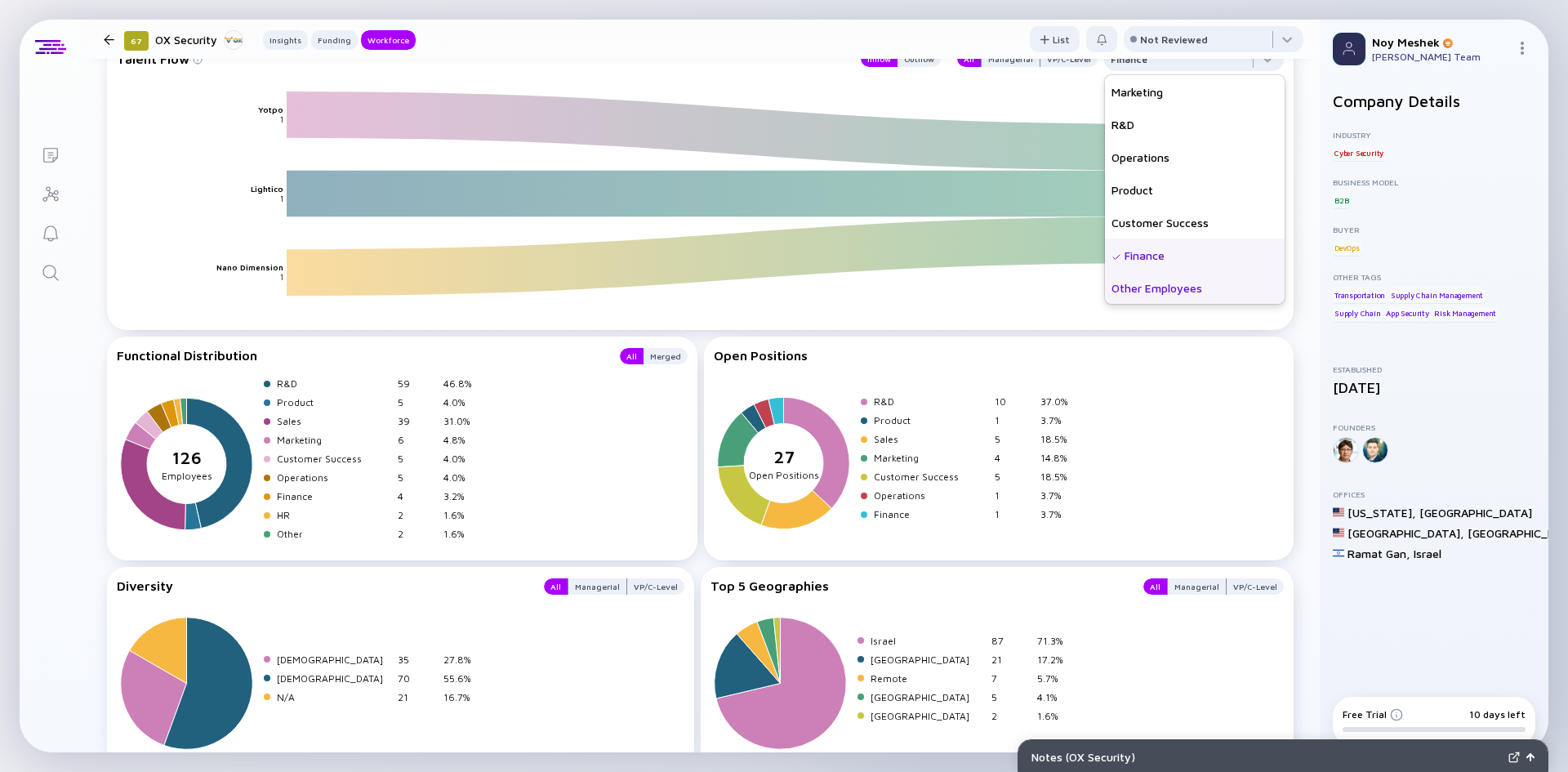 click on "Other Employees" at bounding box center (1195, 288) 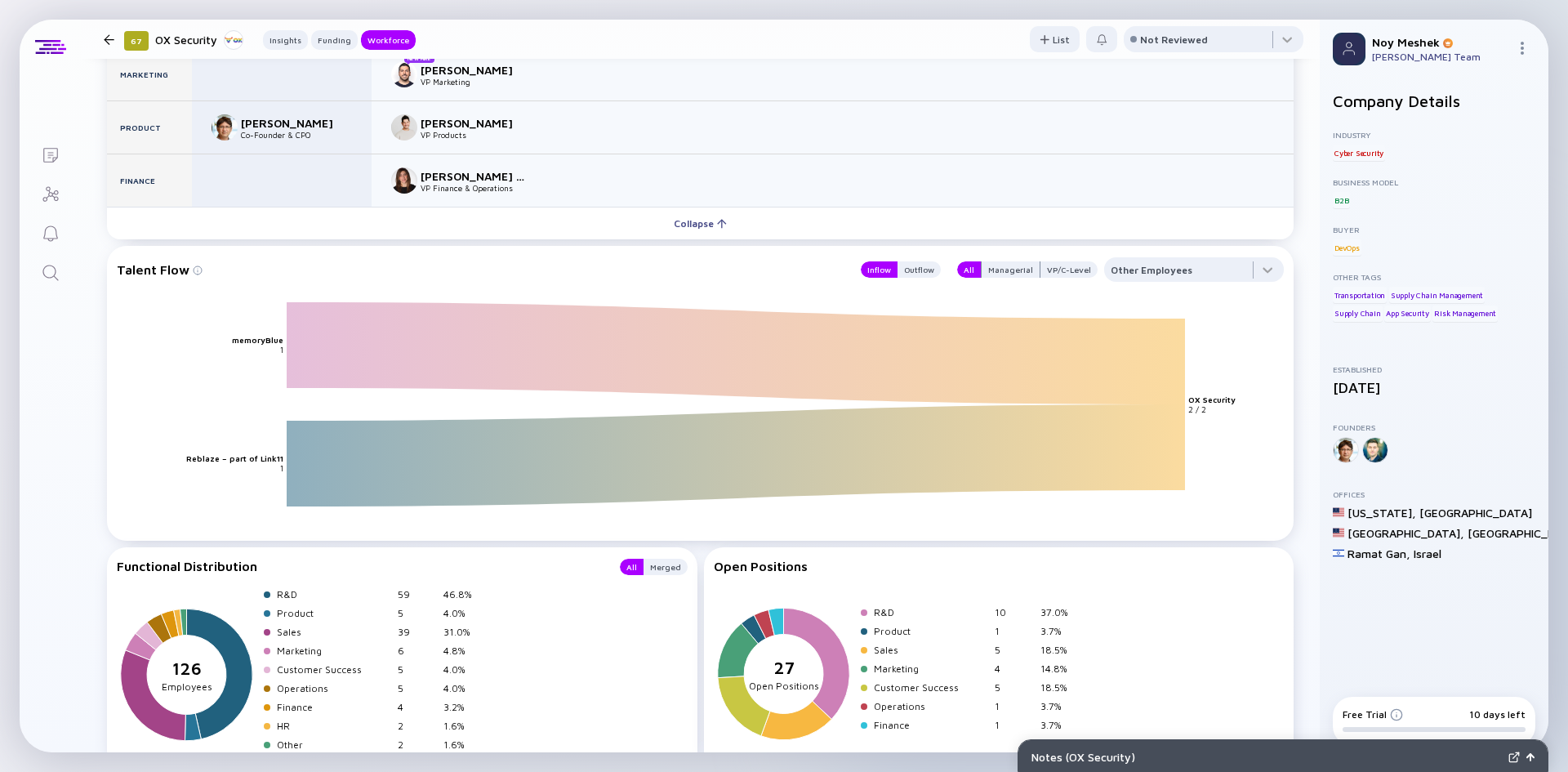 scroll, scrollTop: 2120, scrollLeft: 0, axis: vertical 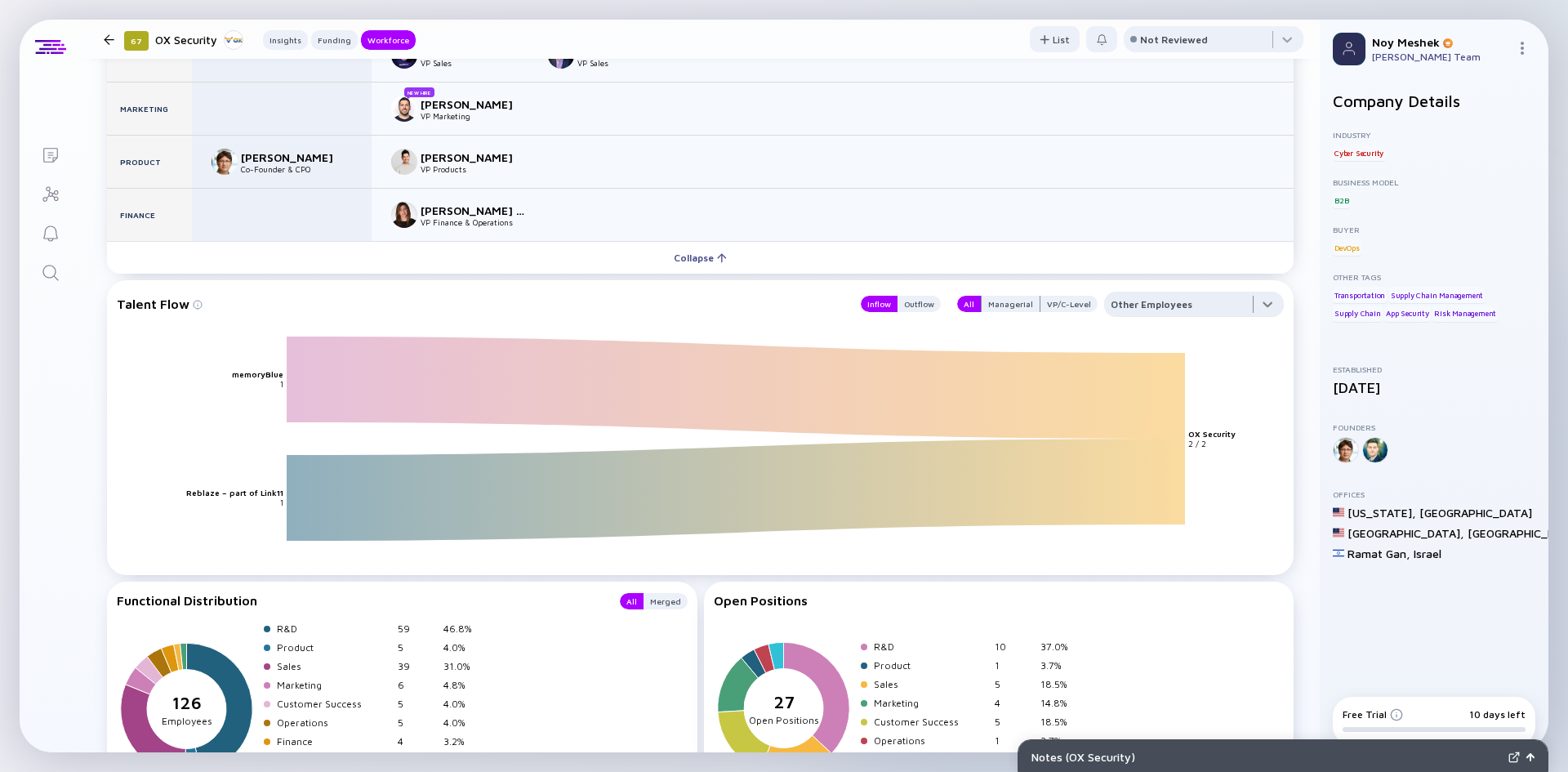 click at bounding box center [1194, 308] 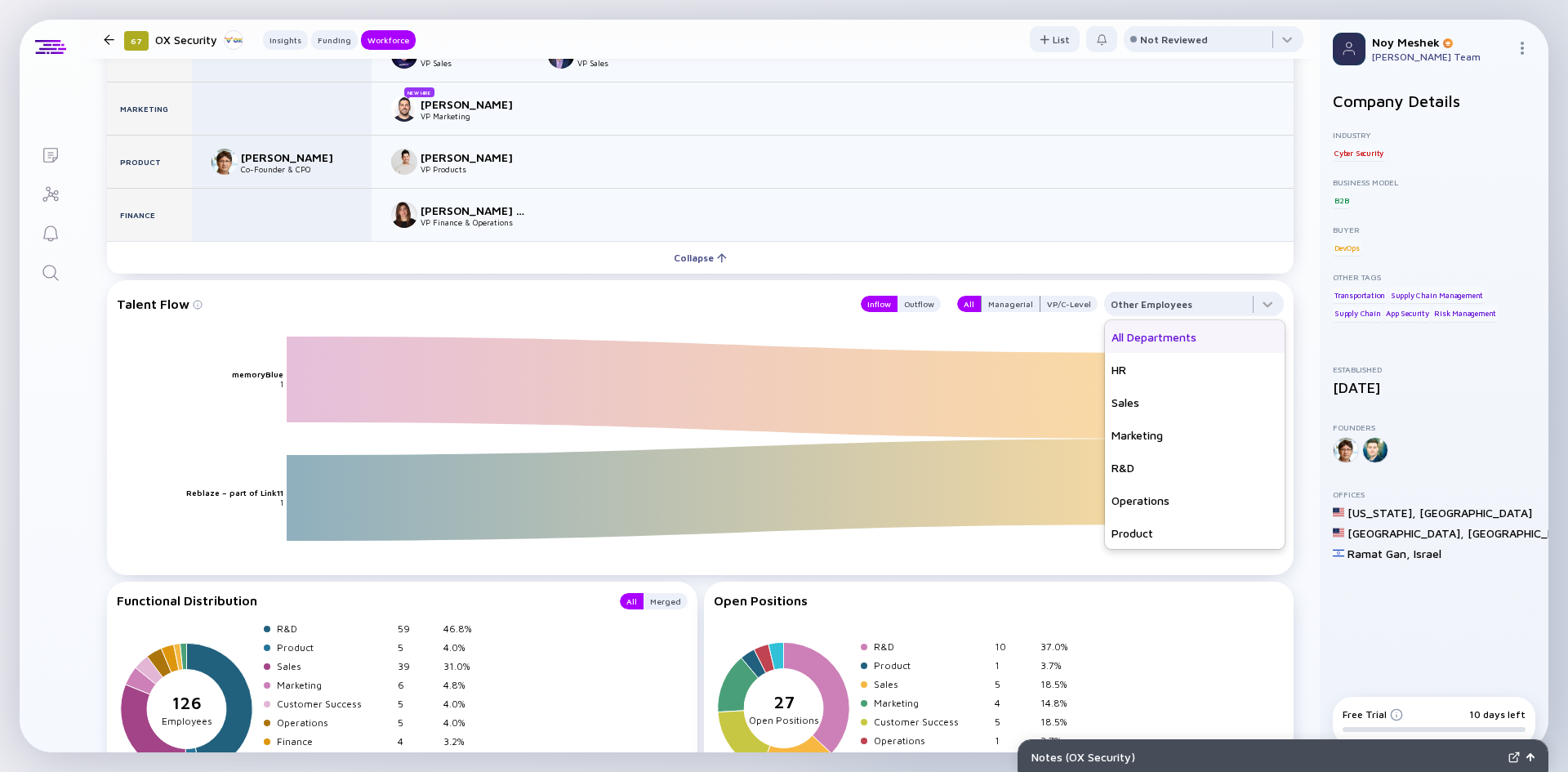 scroll, scrollTop: 1711, scrollLeft: 0, axis: vertical 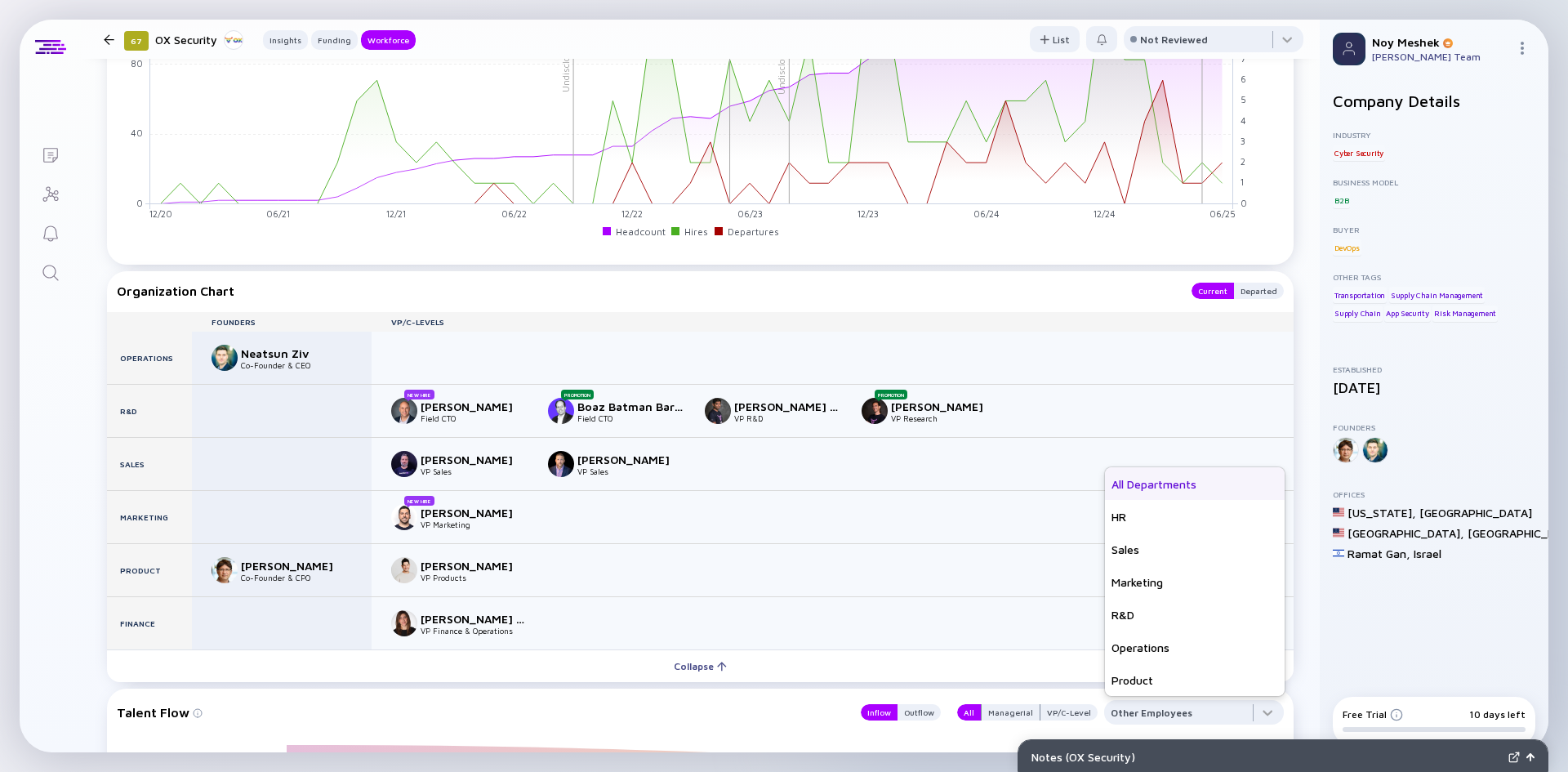 click on "All Departments" at bounding box center [1195, 484] 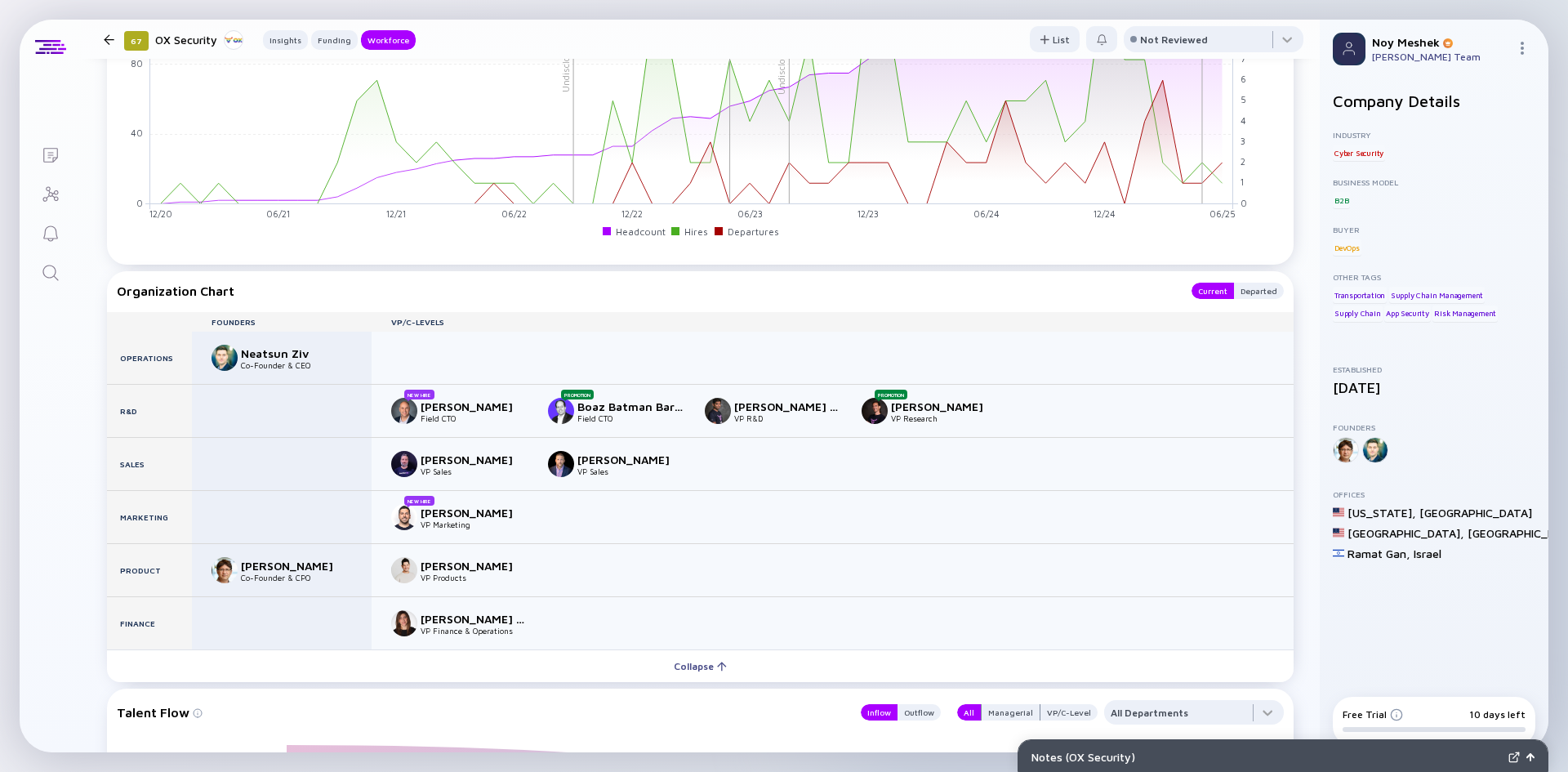 scroll, scrollTop: 2120, scrollLeft: 0, axis: vertical 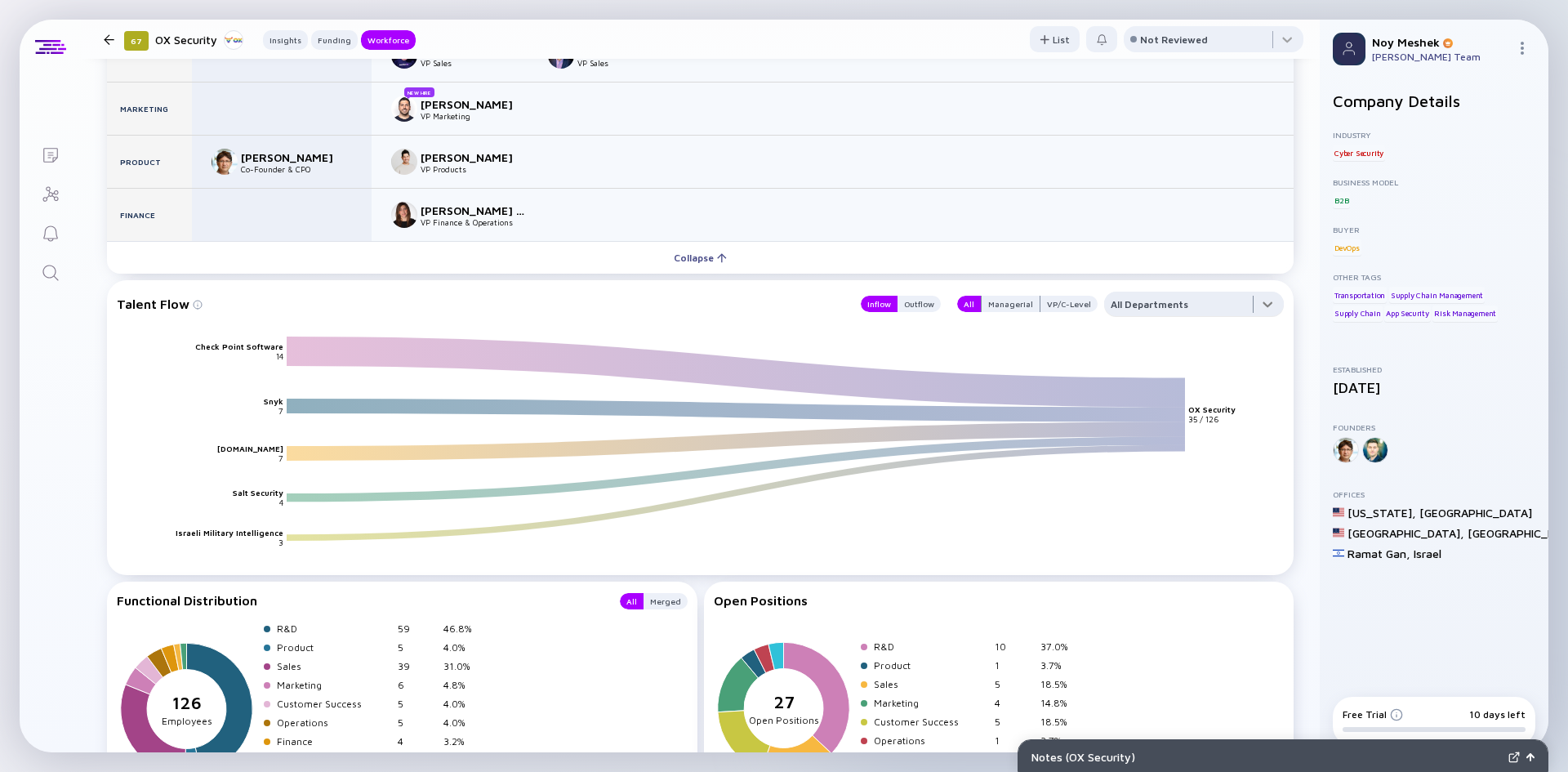 click at bounding box center [1194, 308] 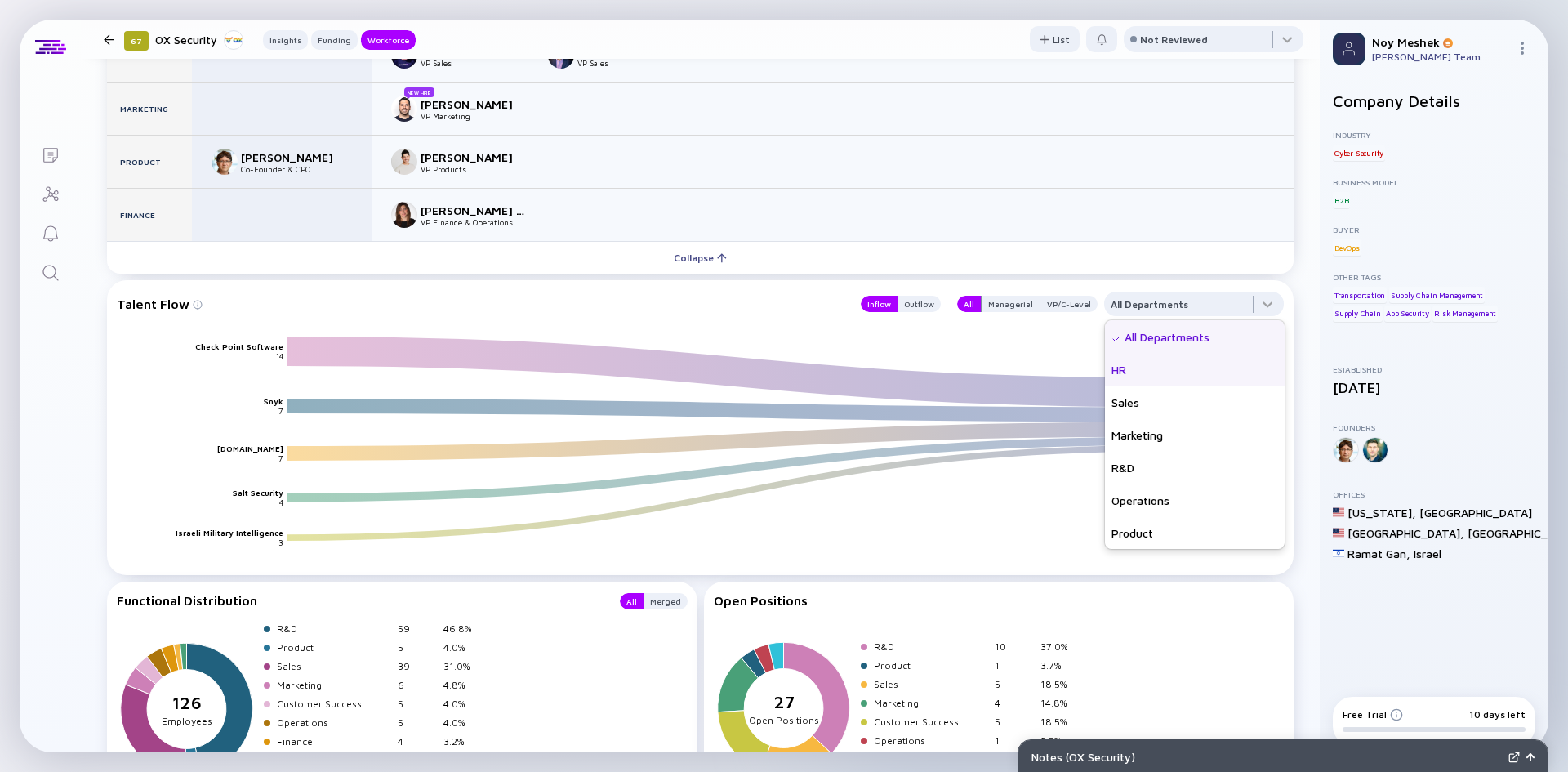 click on "HR" at bounding box center (1195, 369) 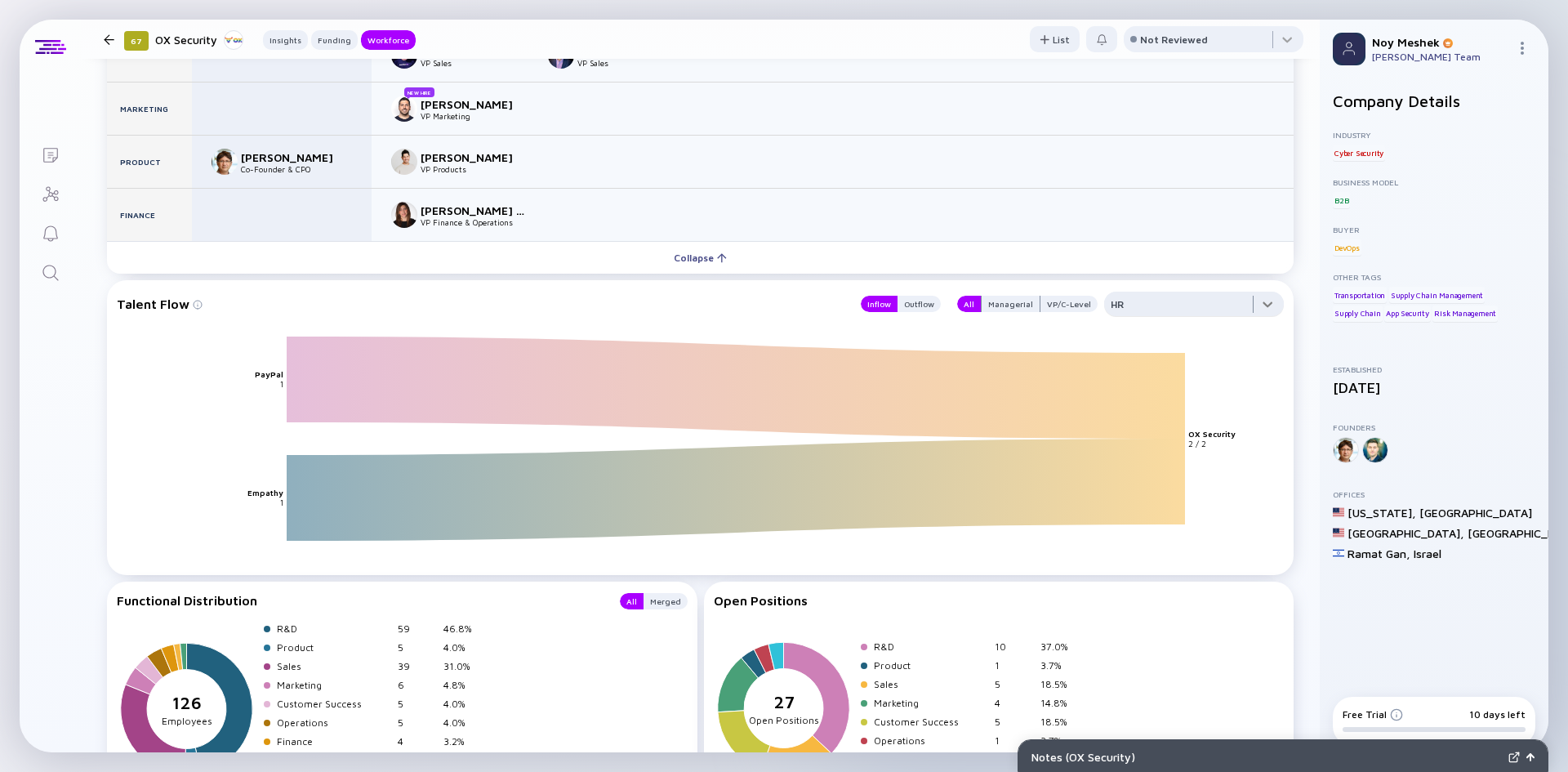click at bounding box center [1194, 308] 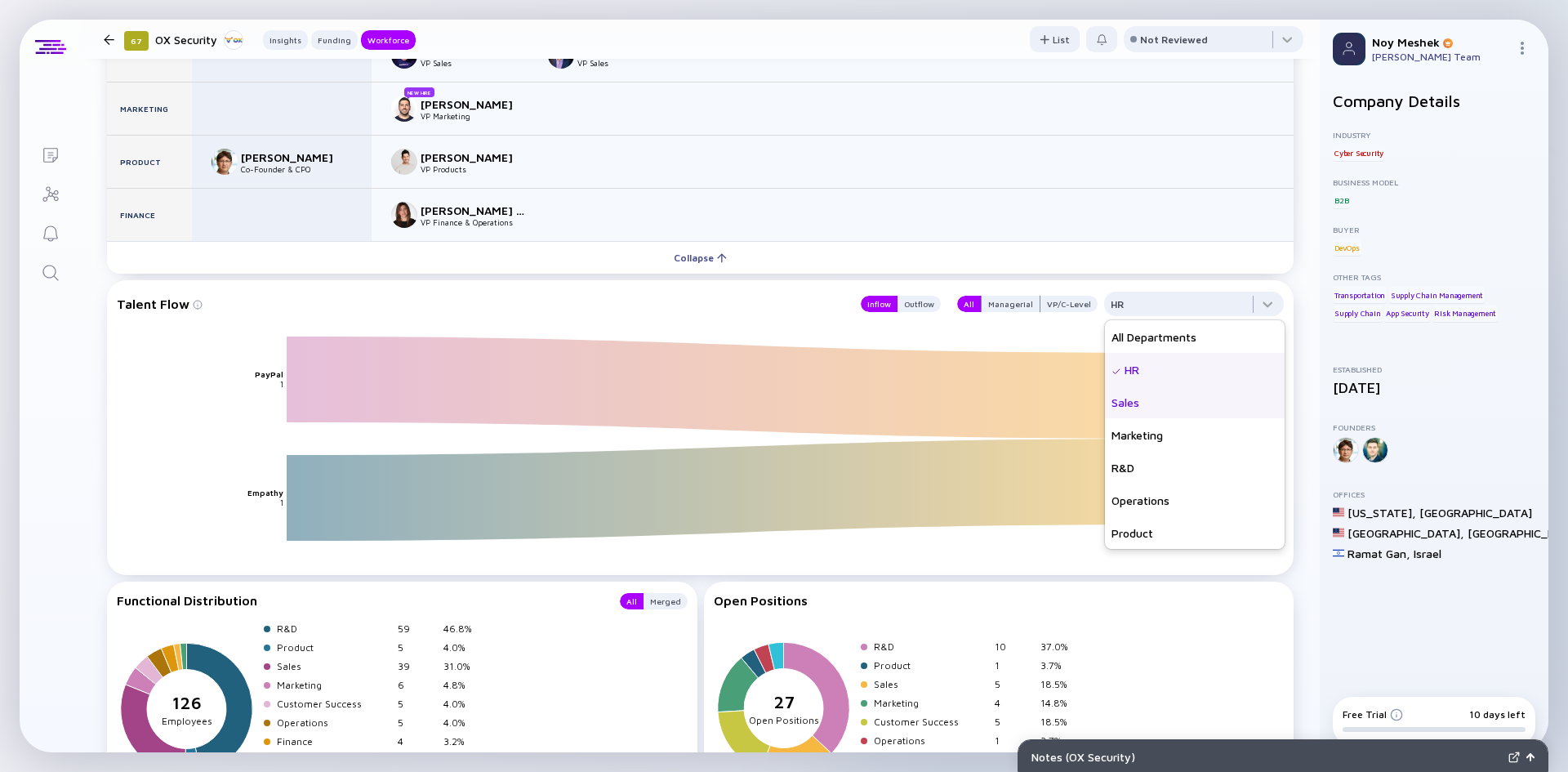 click on "Sales" at bounding box center (1195, 402) 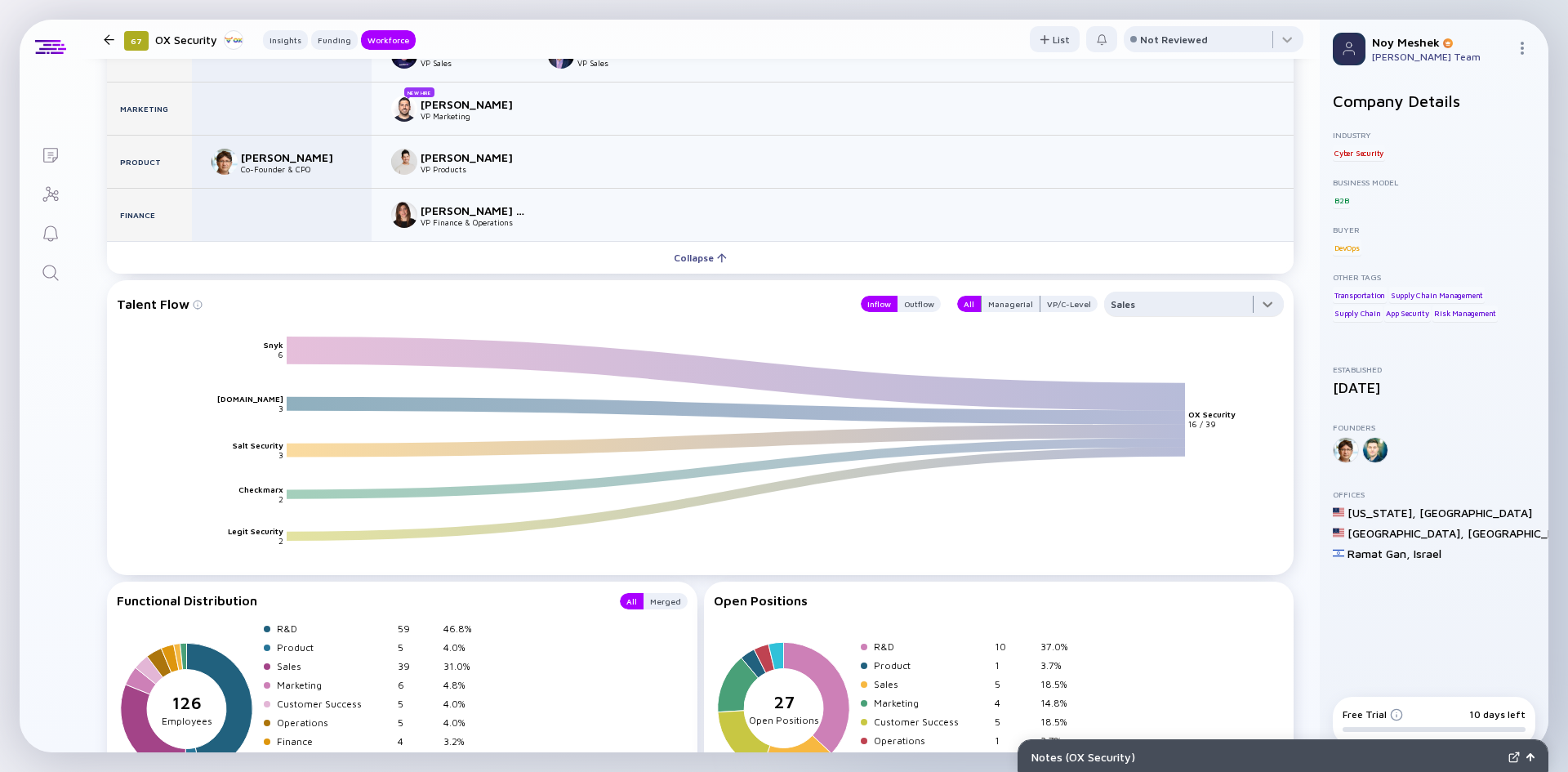 click at bounding box center (1194, 308) 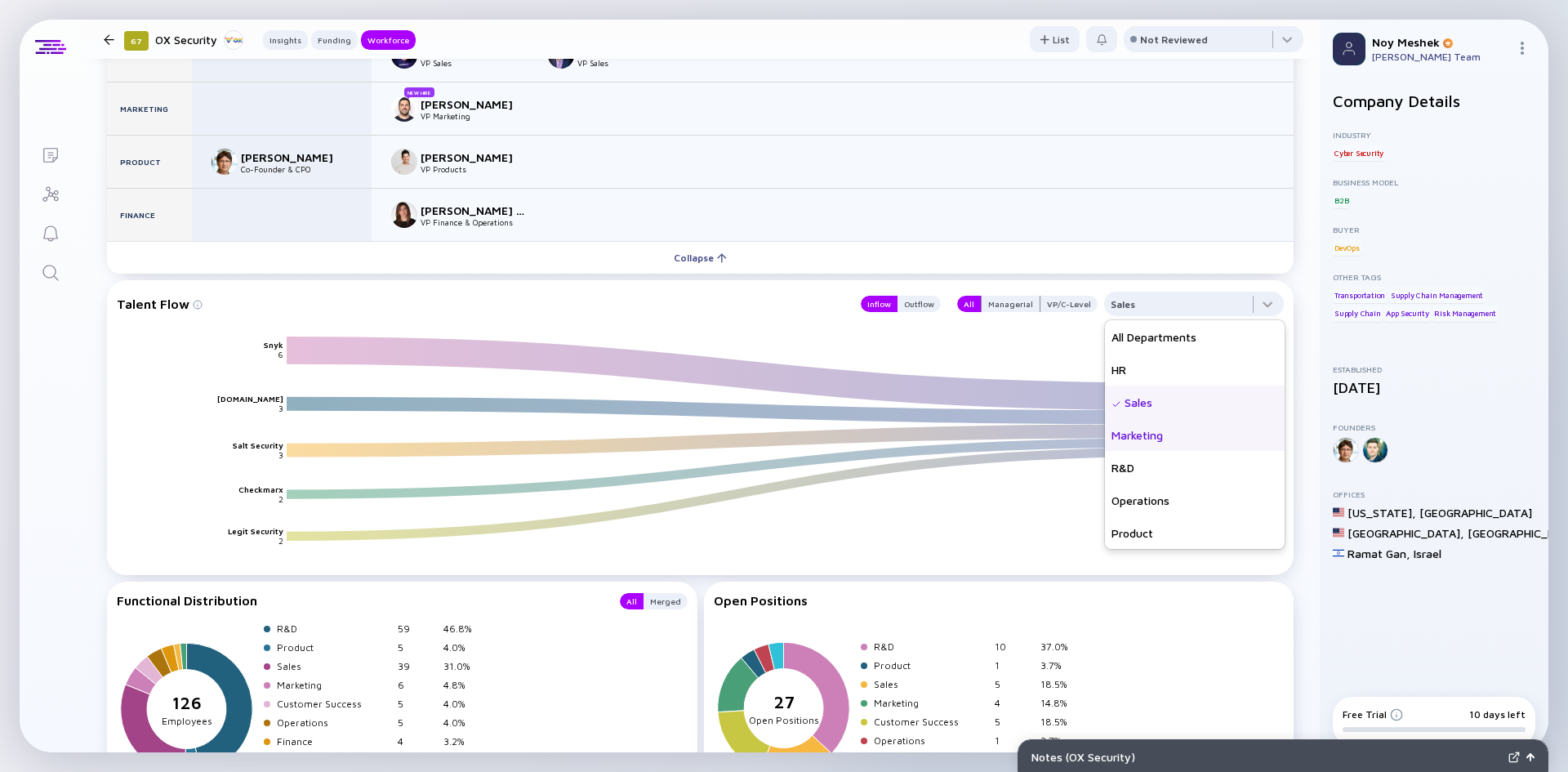 click on "Marketing" at bounding box center (1195, 435) 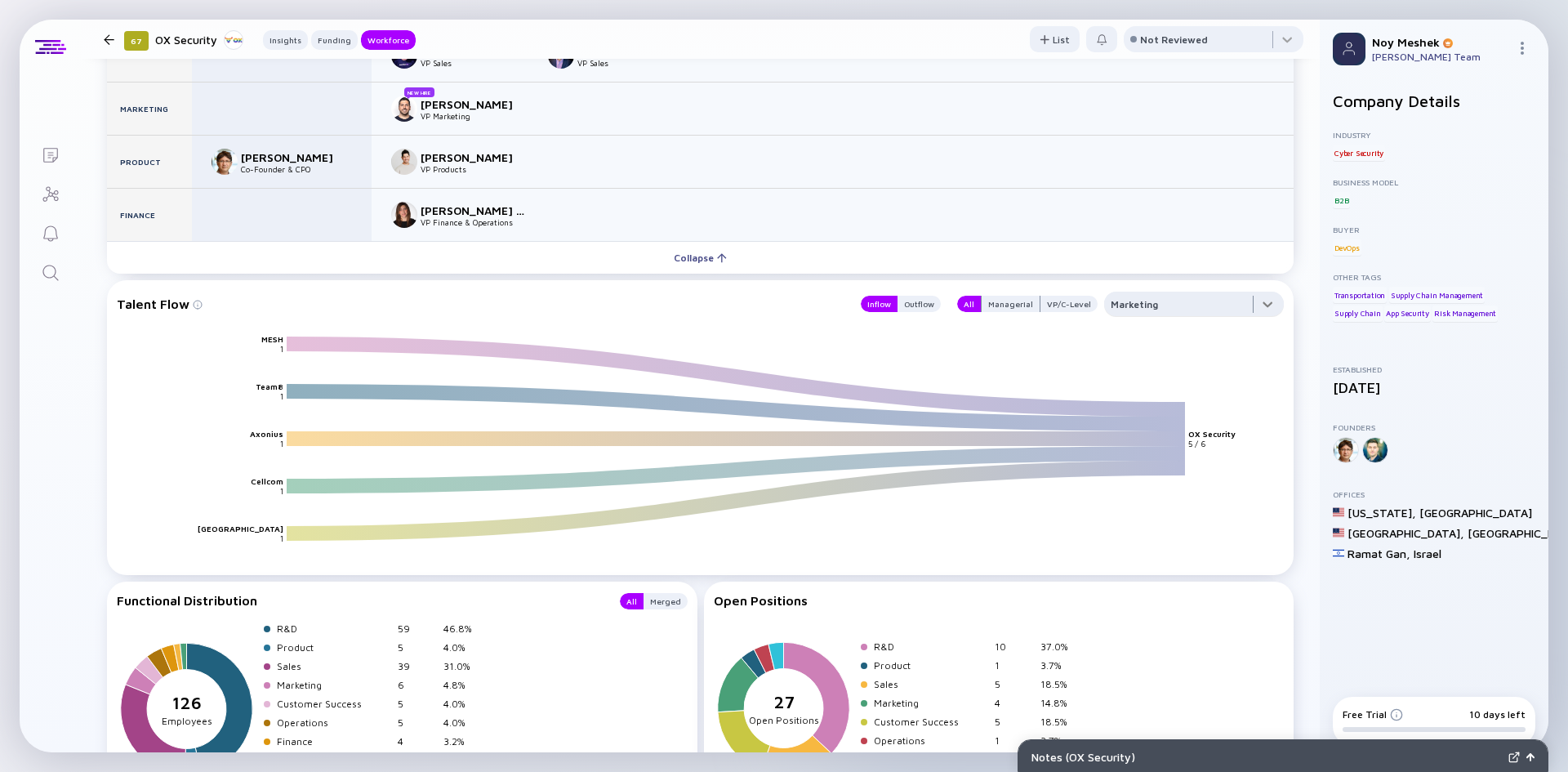 click at bounding box center (1194, 308) 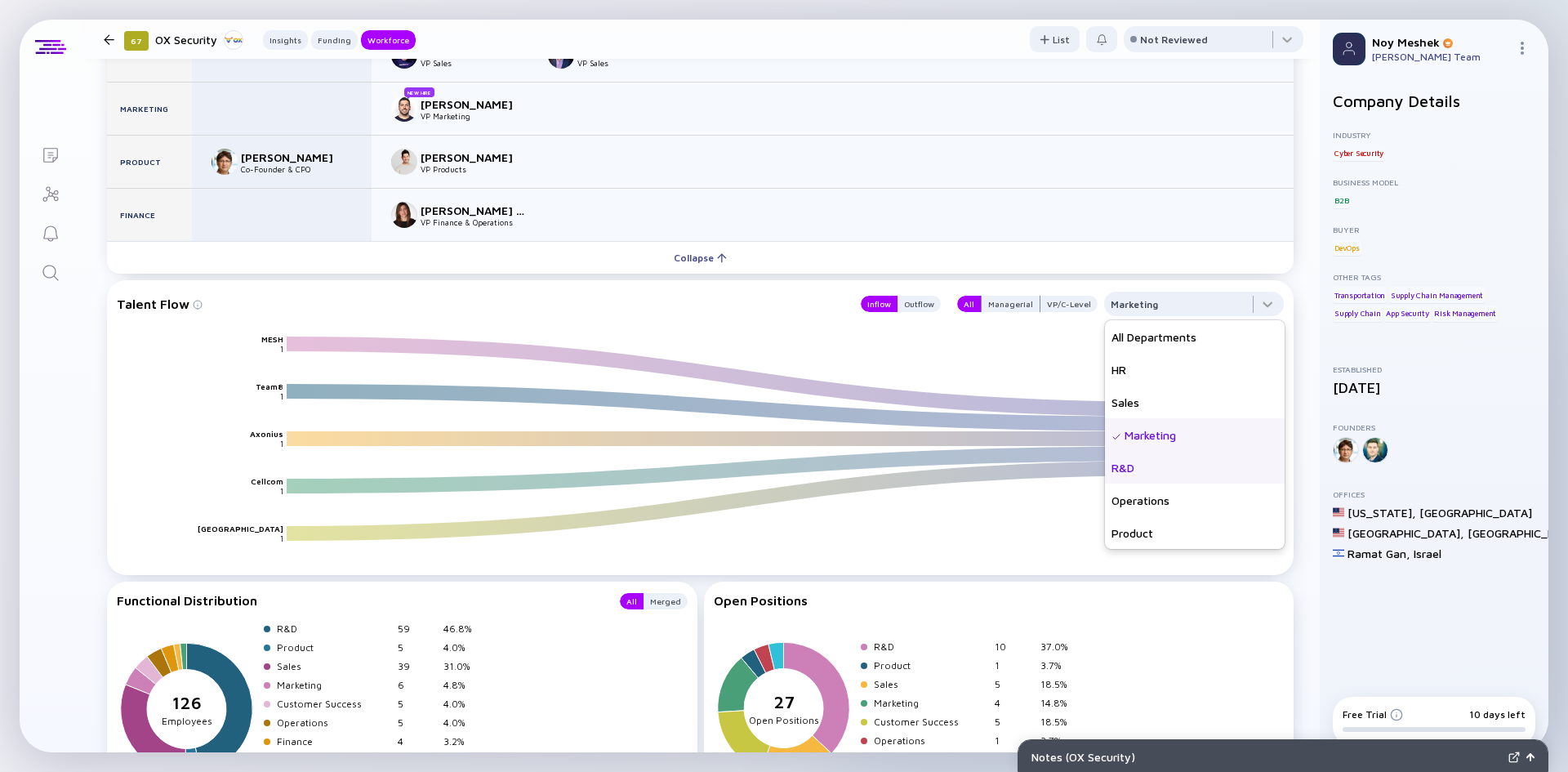 click on "R&D" at bounding box center (1195, 467) 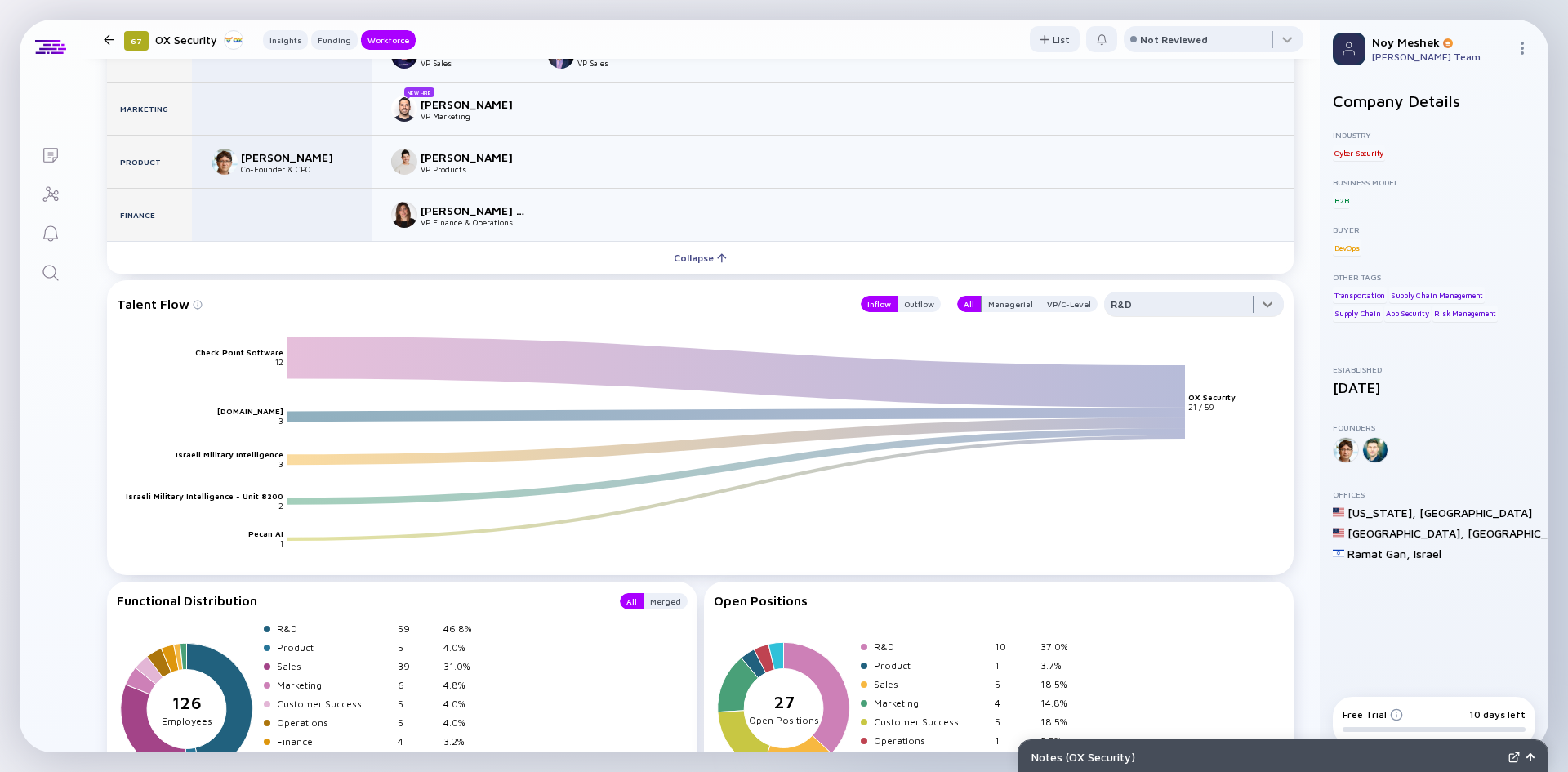 click at bounding box center (1194, 308) 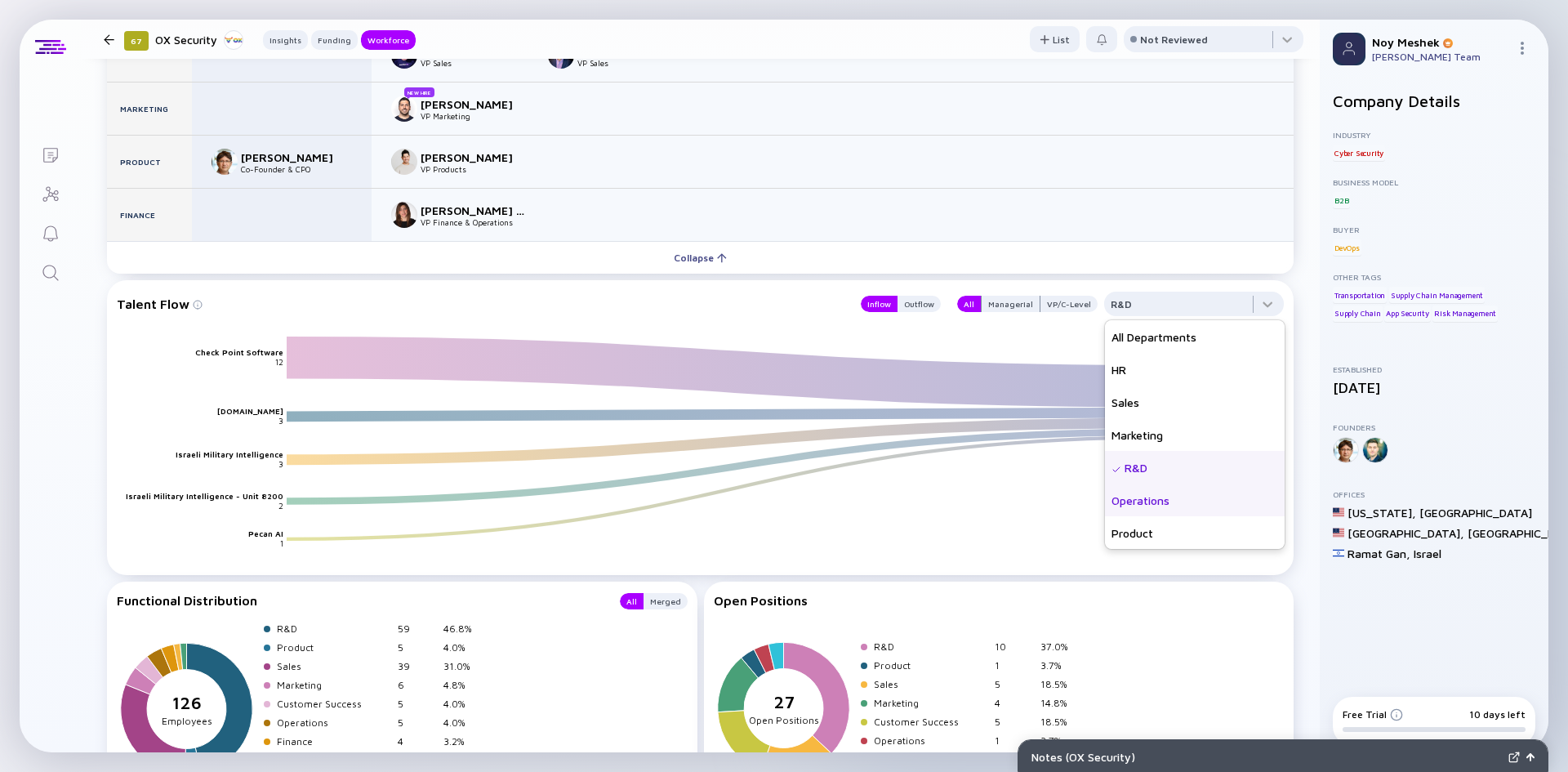 click on "Operations" at bounding box center (1195, 500) 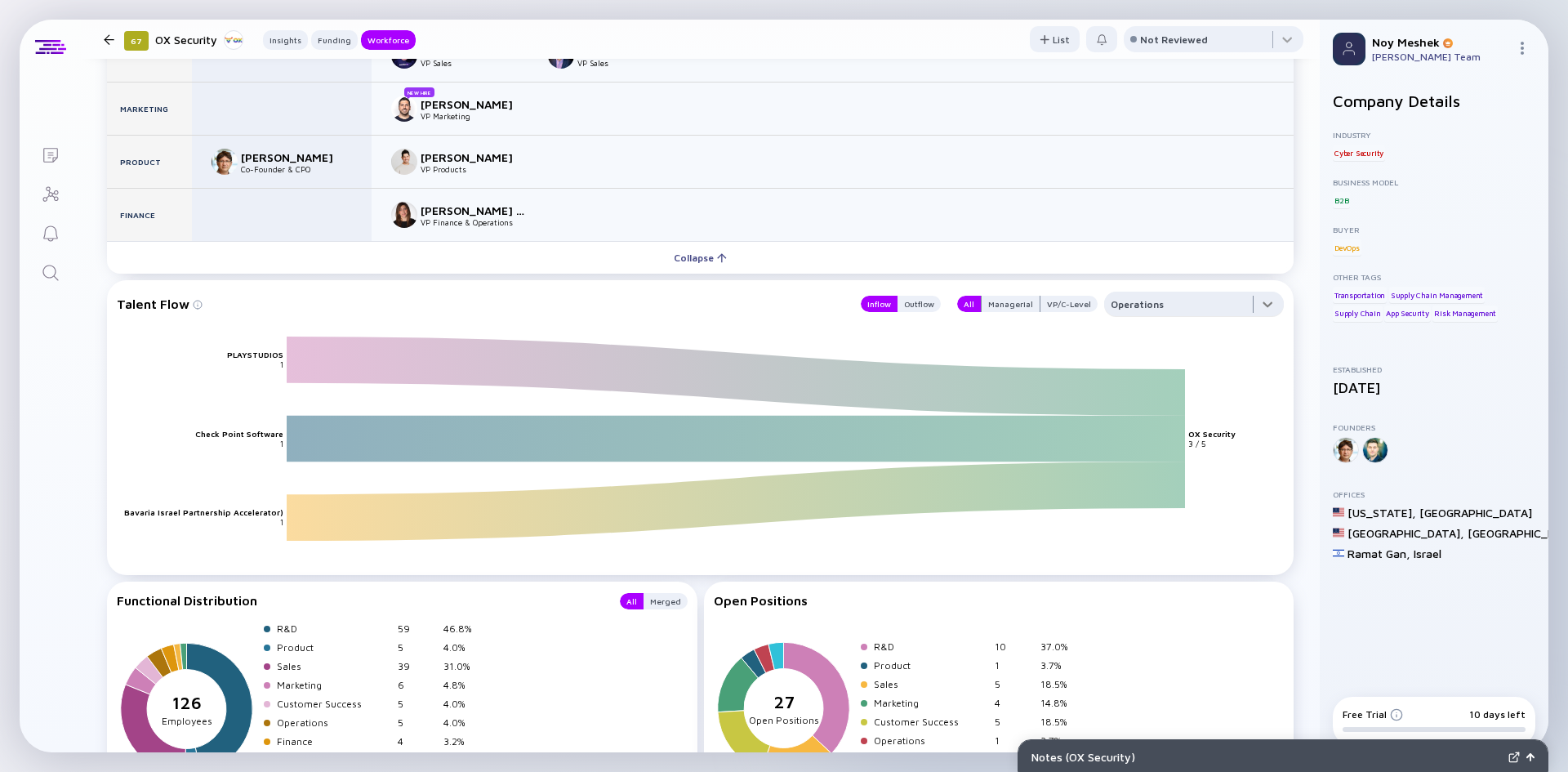 click at bounding box center (1194, 308) 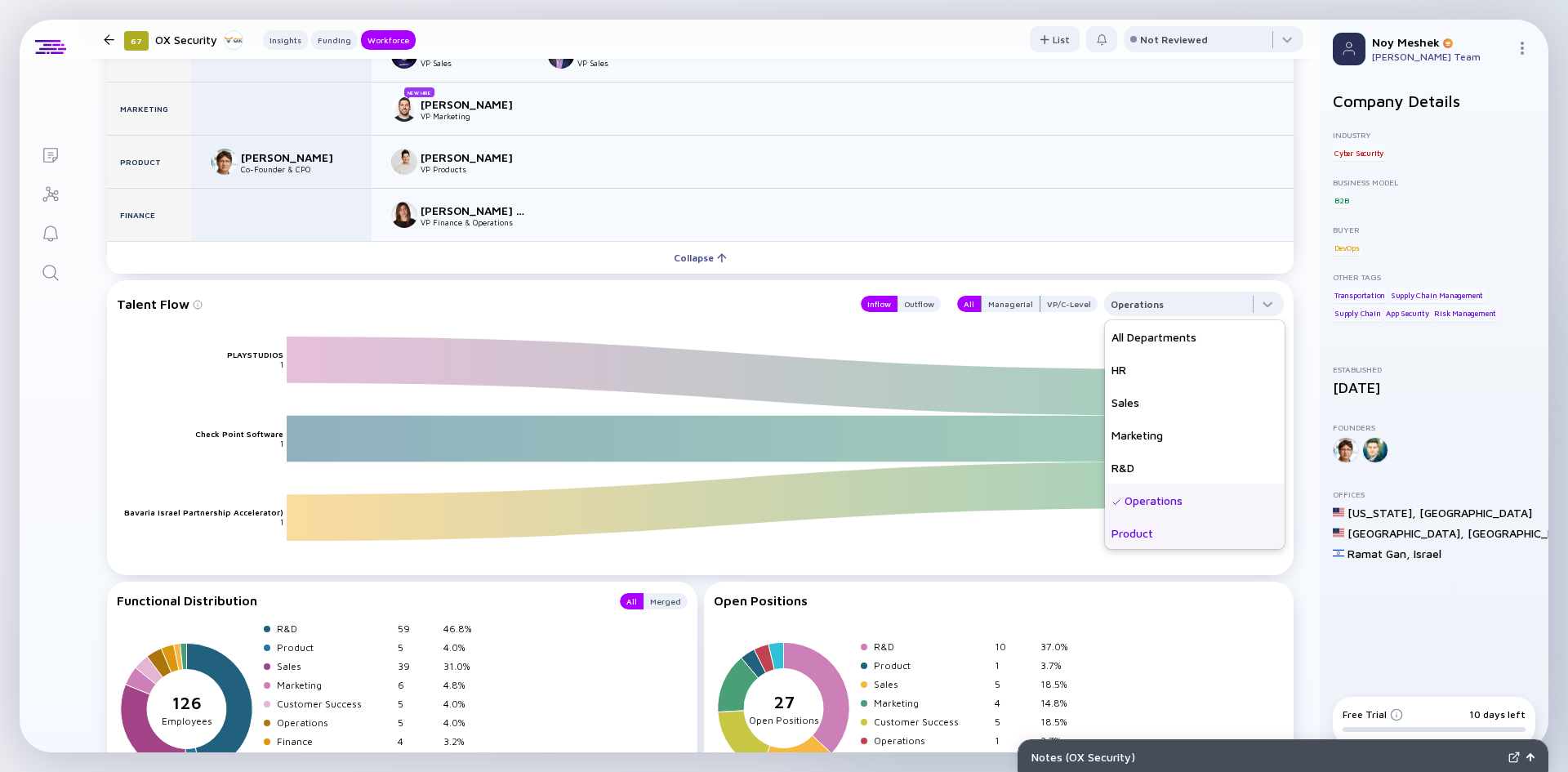 click on "Product" at bounding box center [1195, 533] 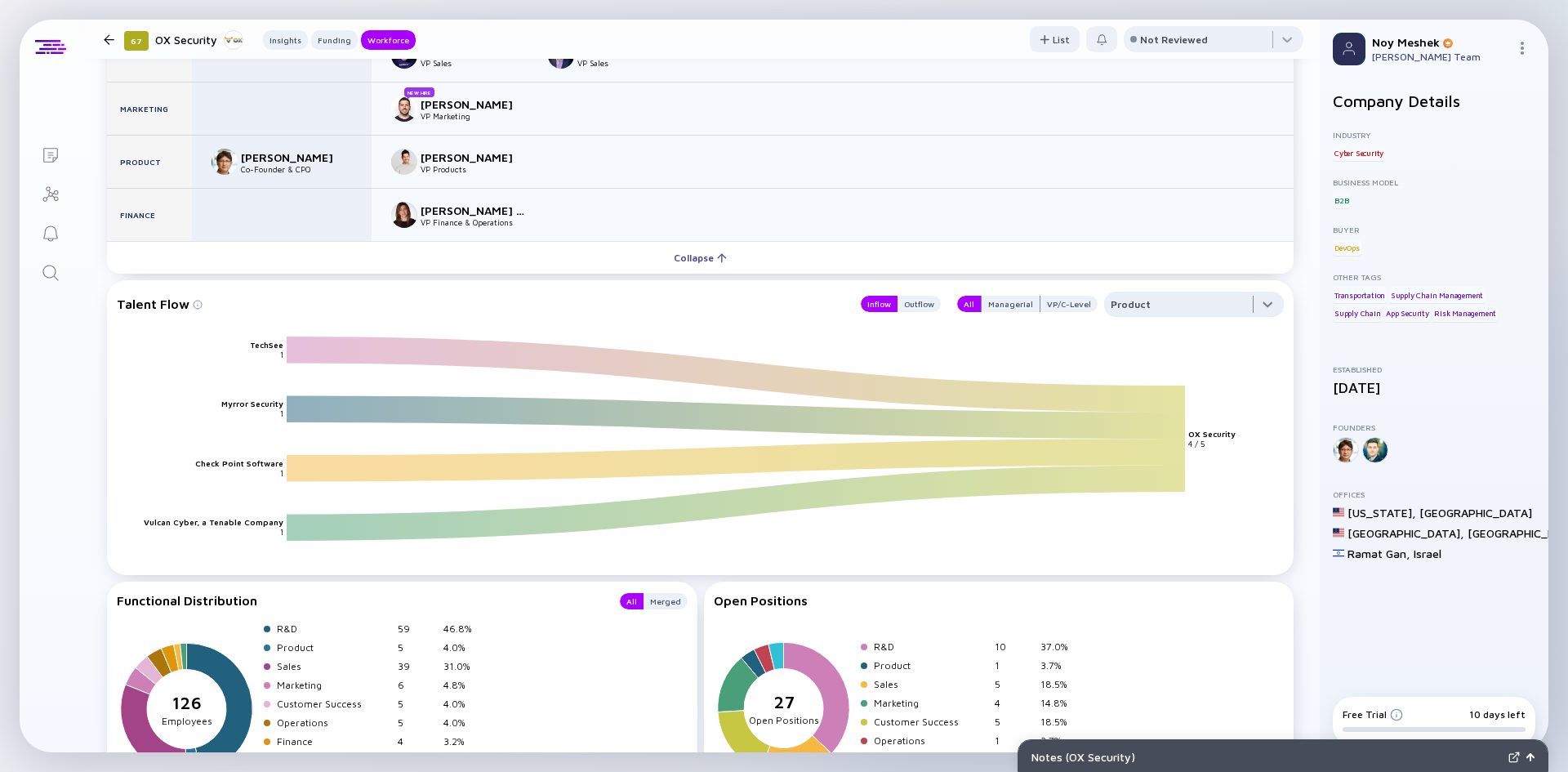click at bounding box center [1194, 308] 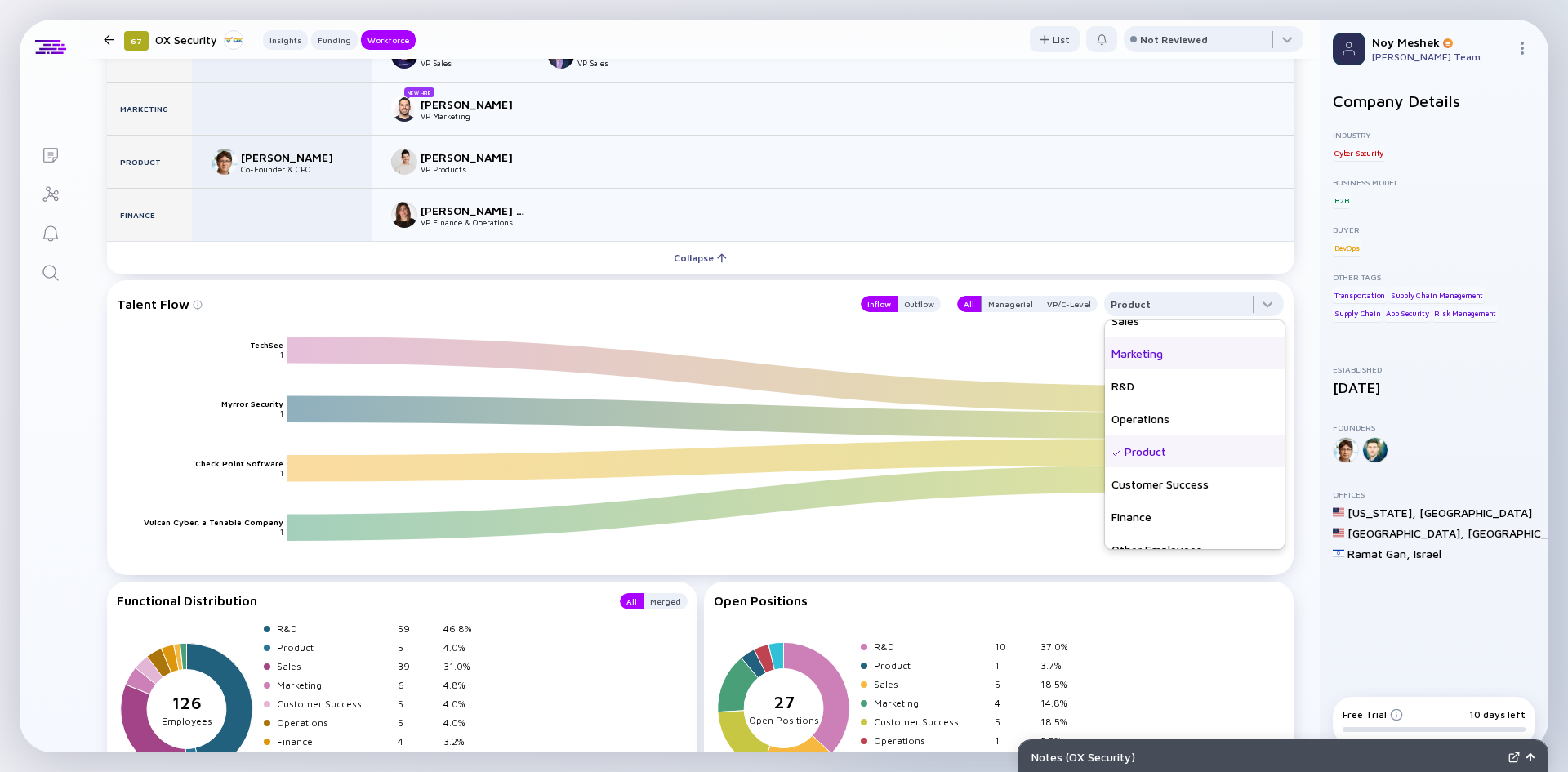 scroll, scrollTop: 98, scrollLeft: 0, axis: vertical 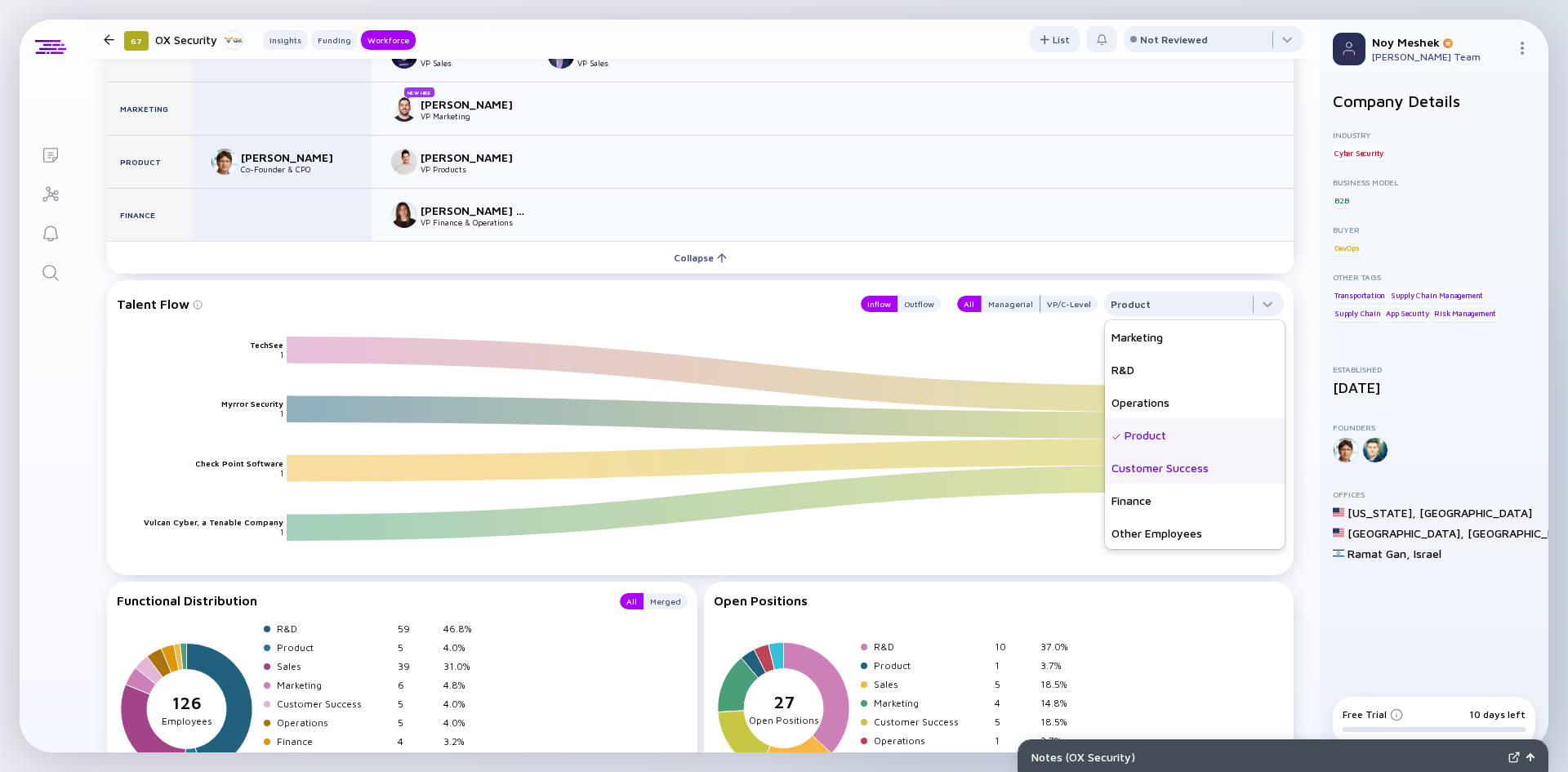 click on "Customer Success" at bounding box center [1195, 467] 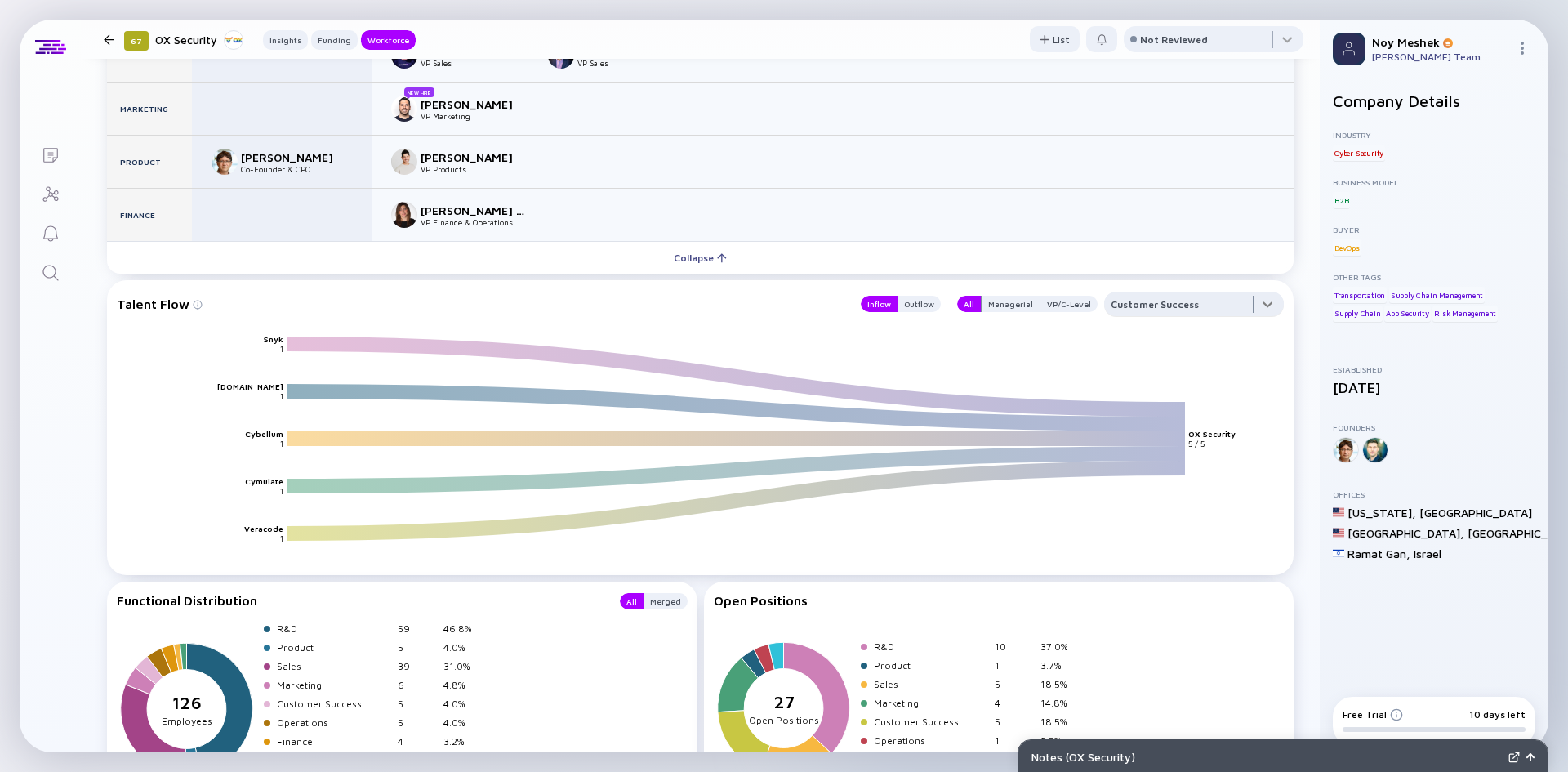click at bounding box center [1194, 308] 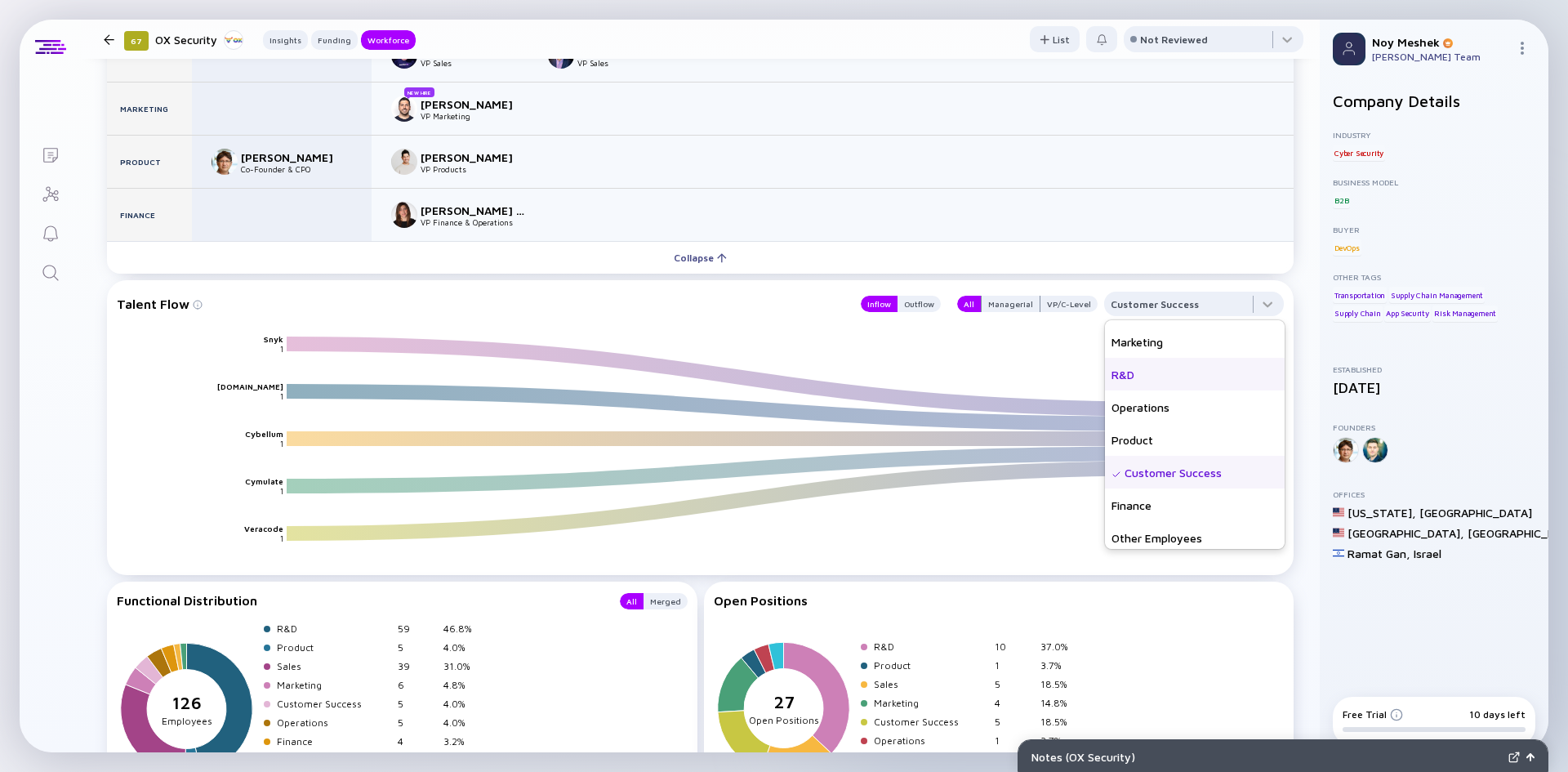scroll, scrollTop: 98, scrollLeft: 0, axis: vertical 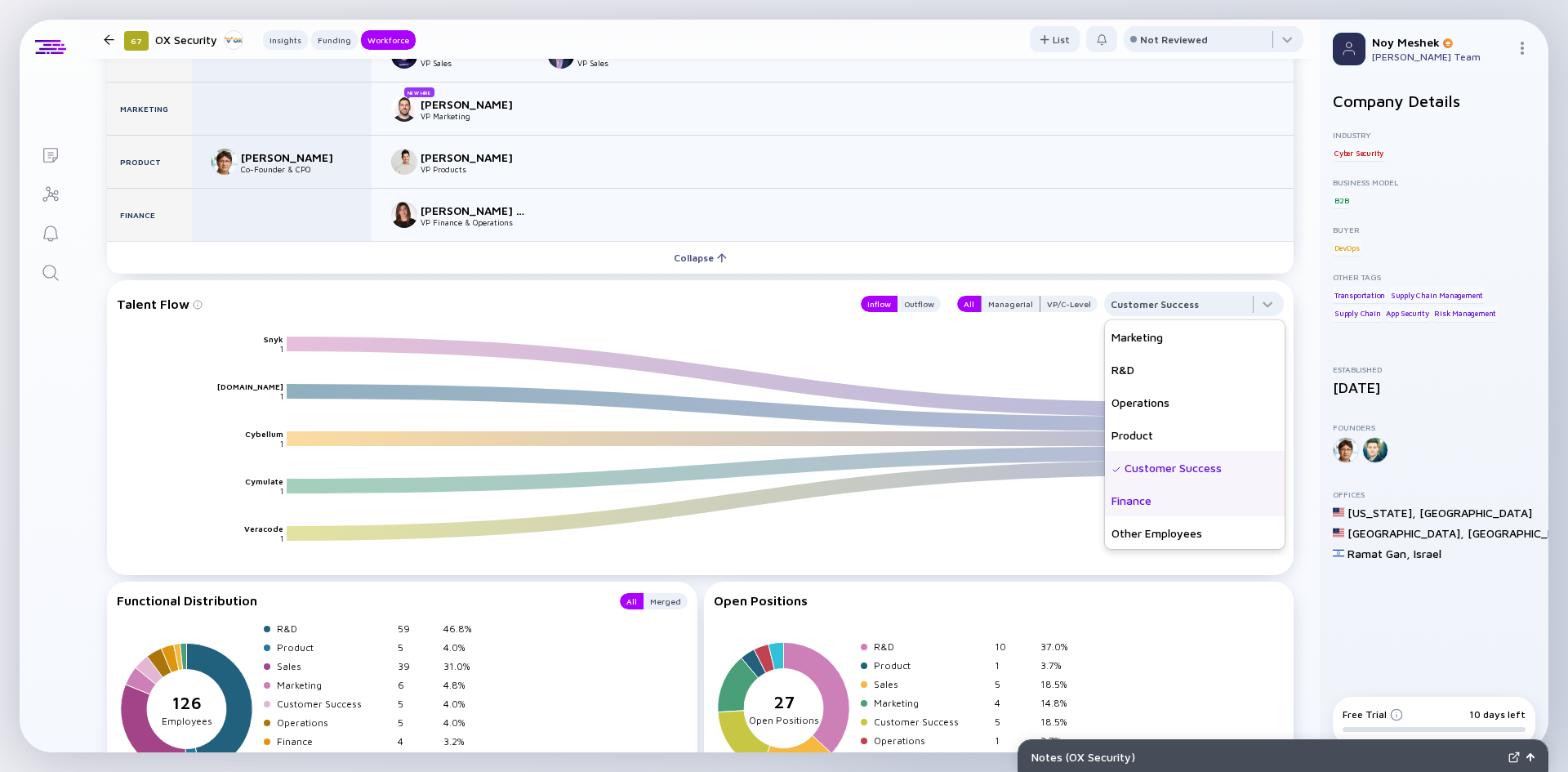 click on "Finance" at bounding box center [1195, 500] 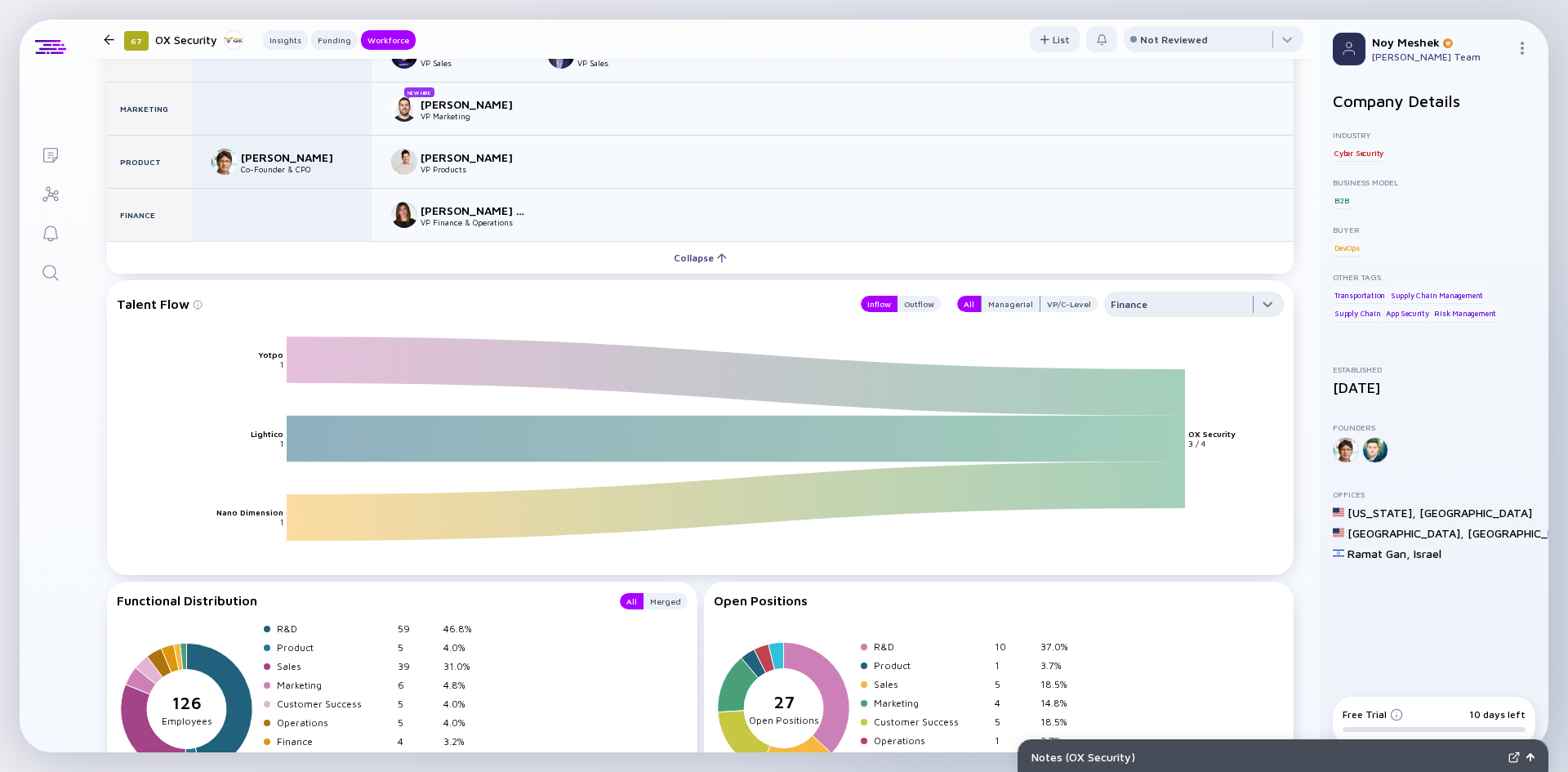 click at bounding box center [1194, 308] 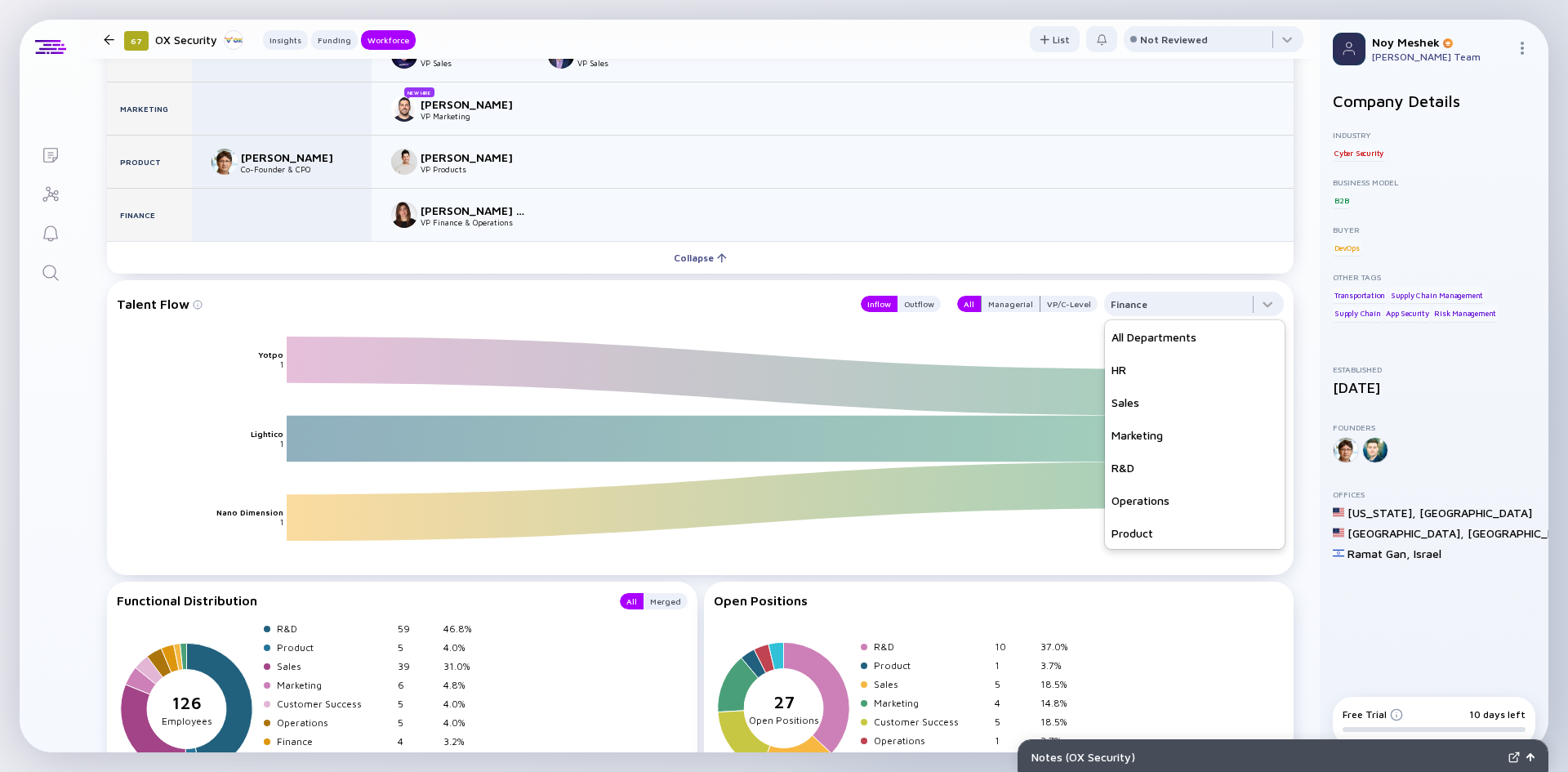 scroll, scrollTop: 98, scrollLeft: 0, axis: vertical 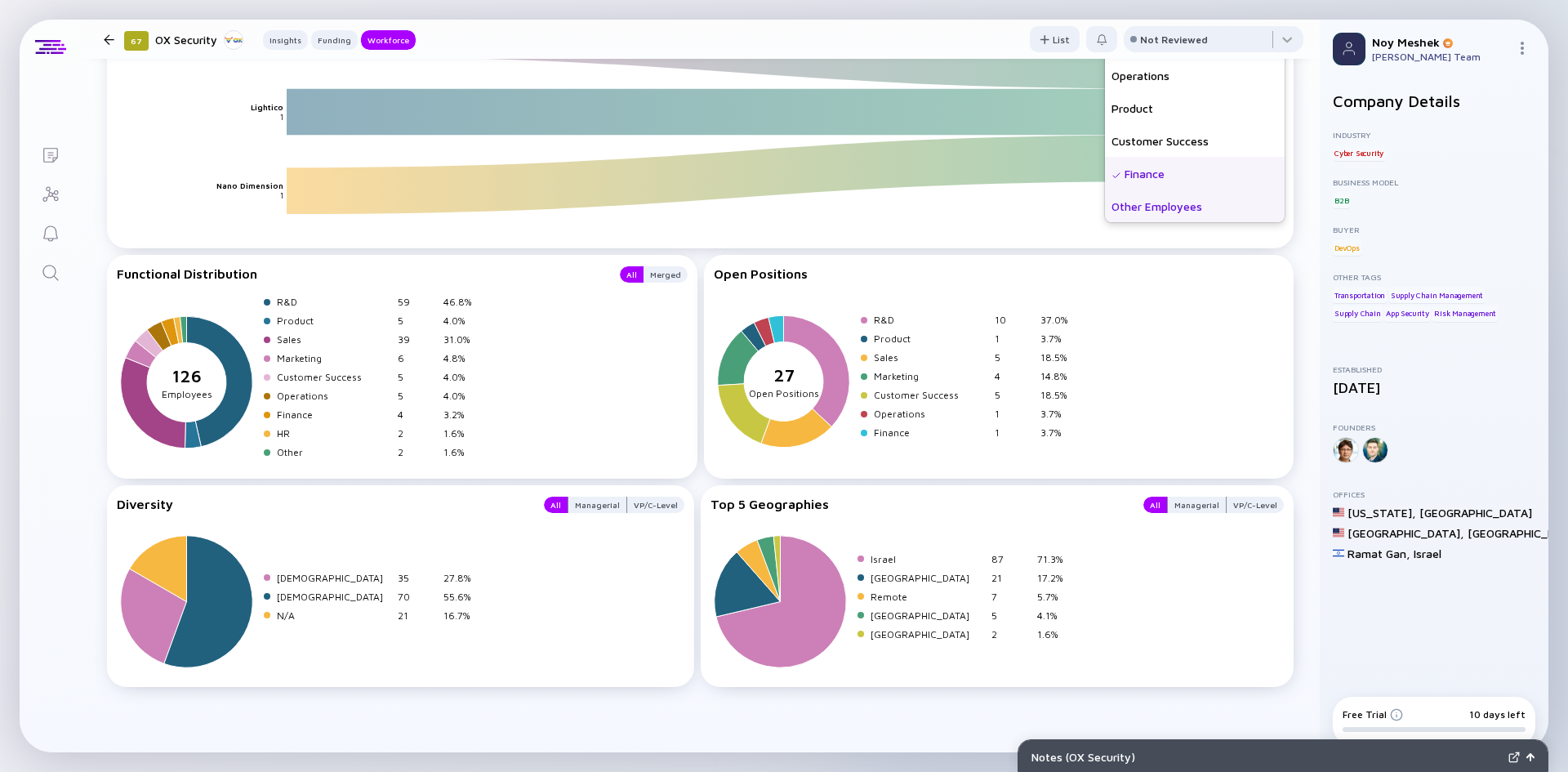 click on "Other Employees" at bounding box center [1195, 206] 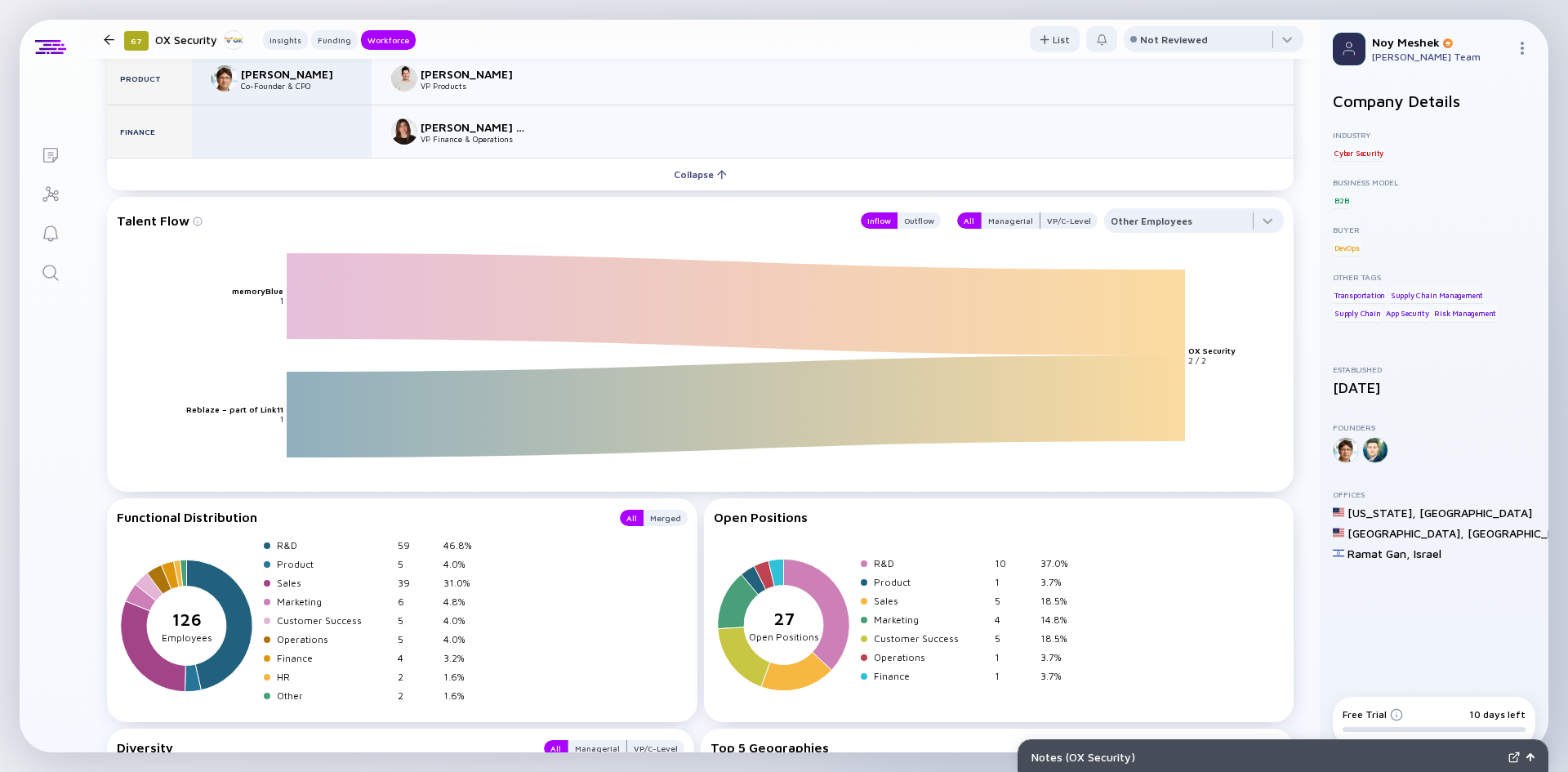 scroll, scrollTop: 2202, scrollLeft: 0, axis: vertical 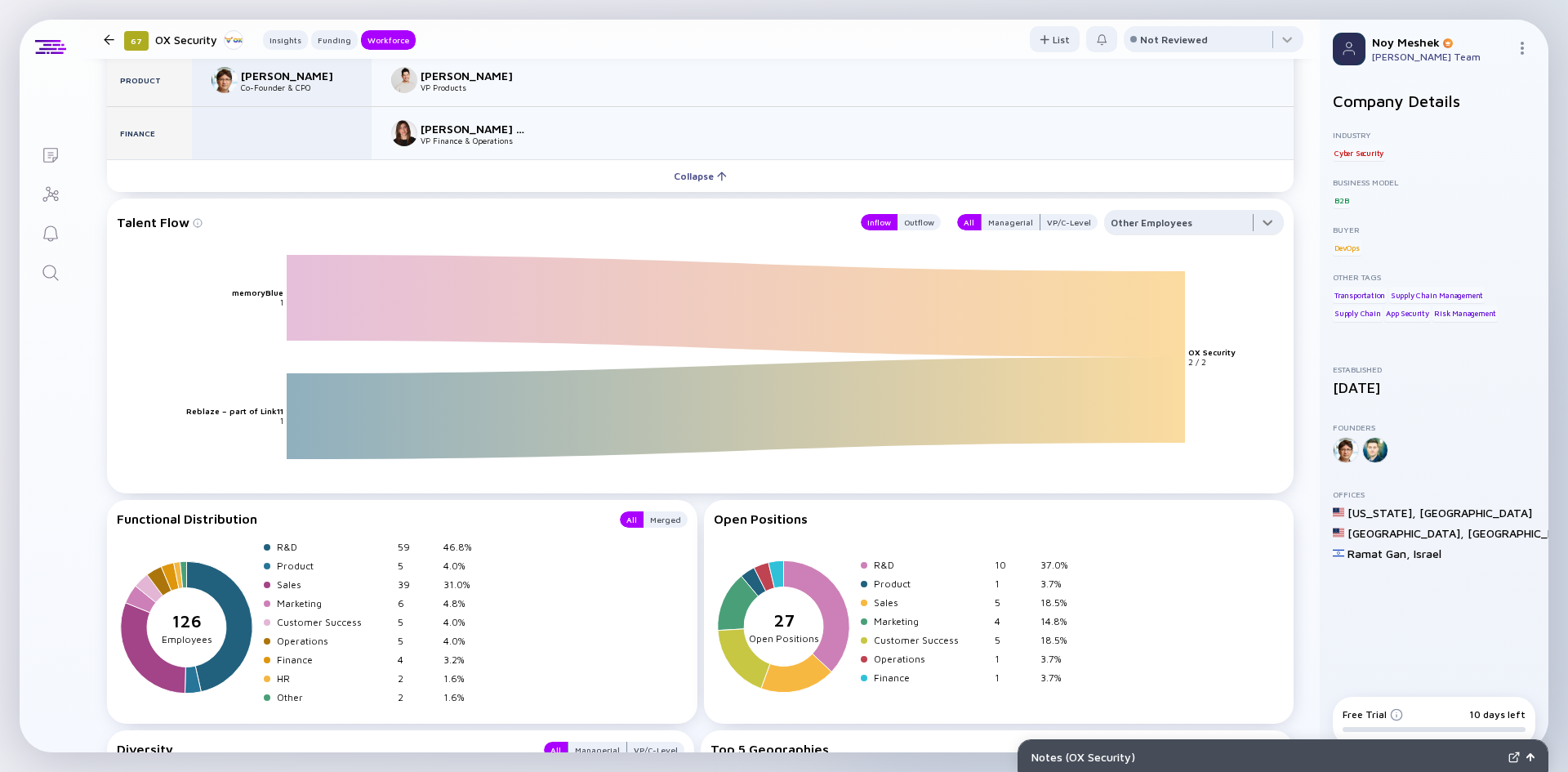 click at bounding box center [1194, 226] 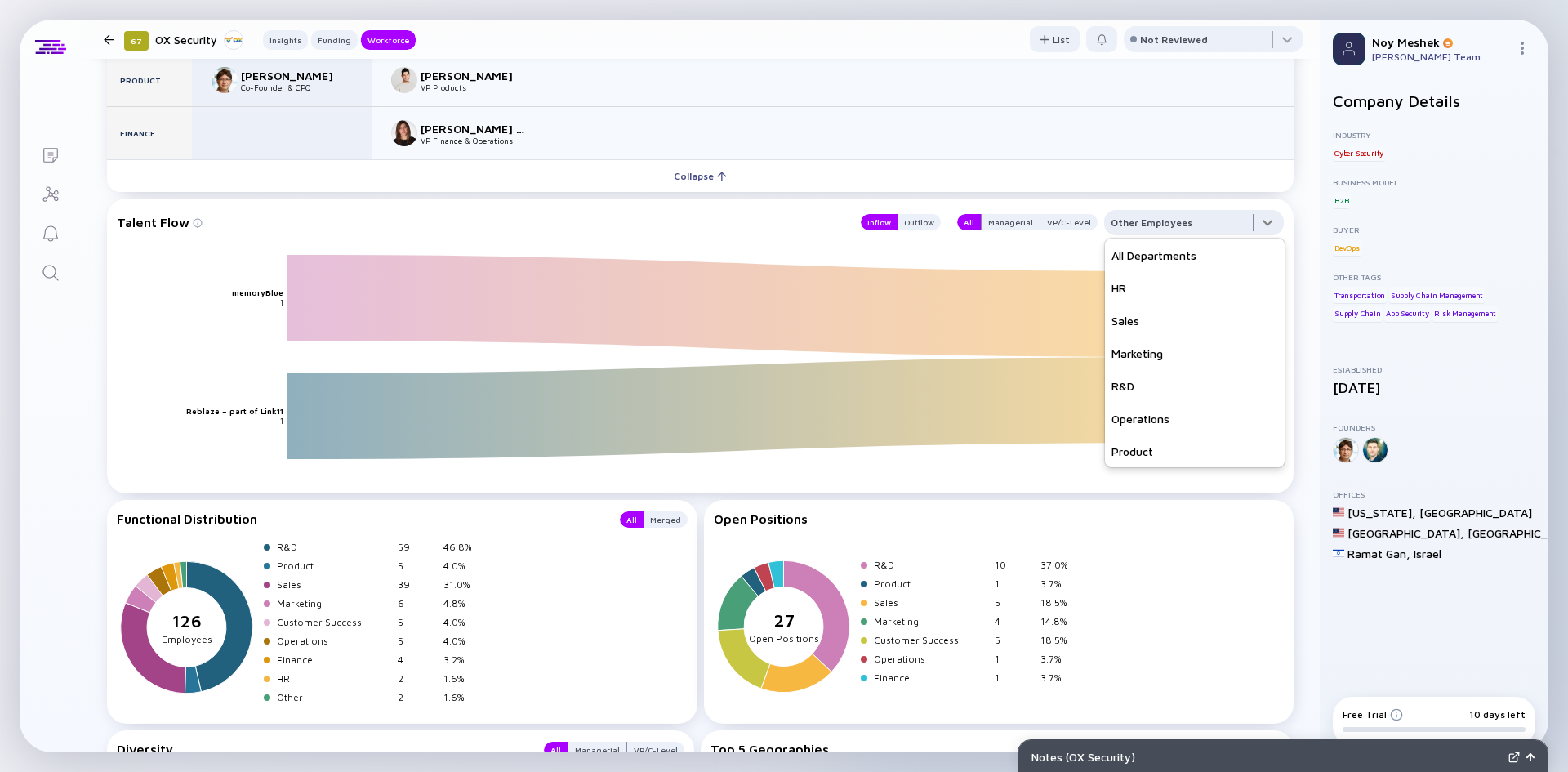 click on "All Departments" at bounding box center (1195, 255) 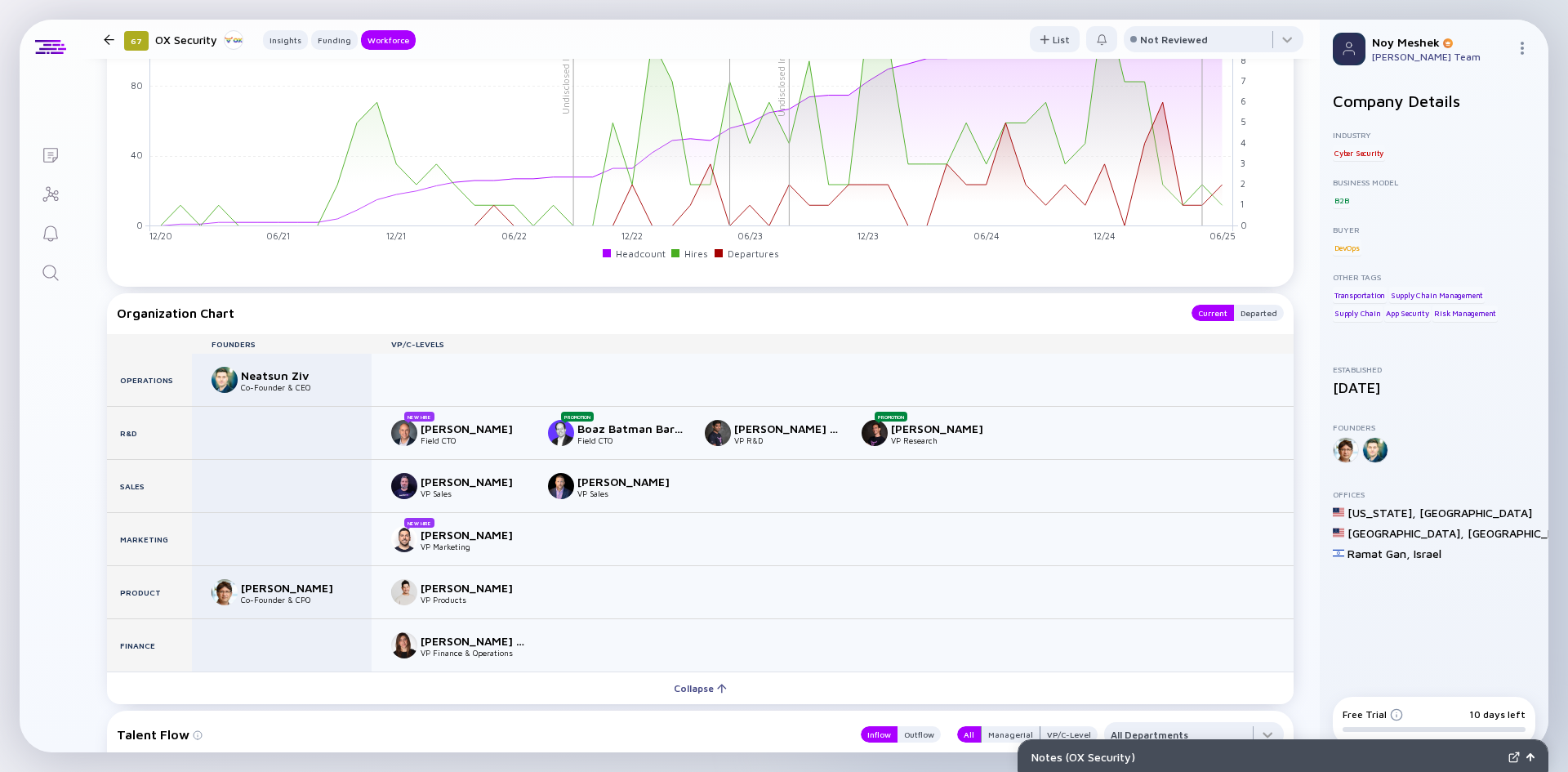 scroll, scrollTop: 1957, scrollLeft: 0, axis: vertical 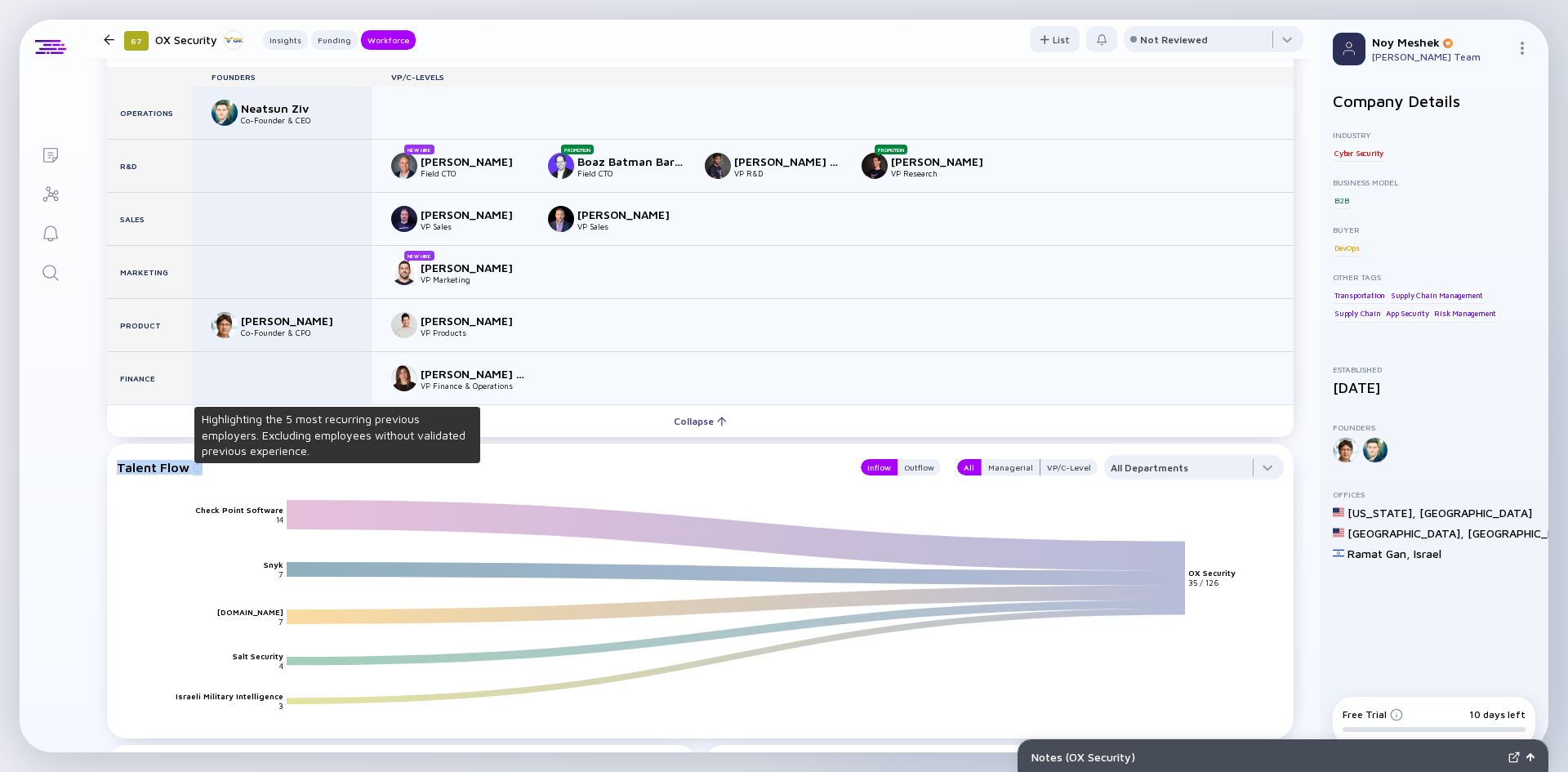 drag, startPoint x: 119, startPoint y: 465, endPoint x: 186, endPoint y: 463, distance: 67.02984 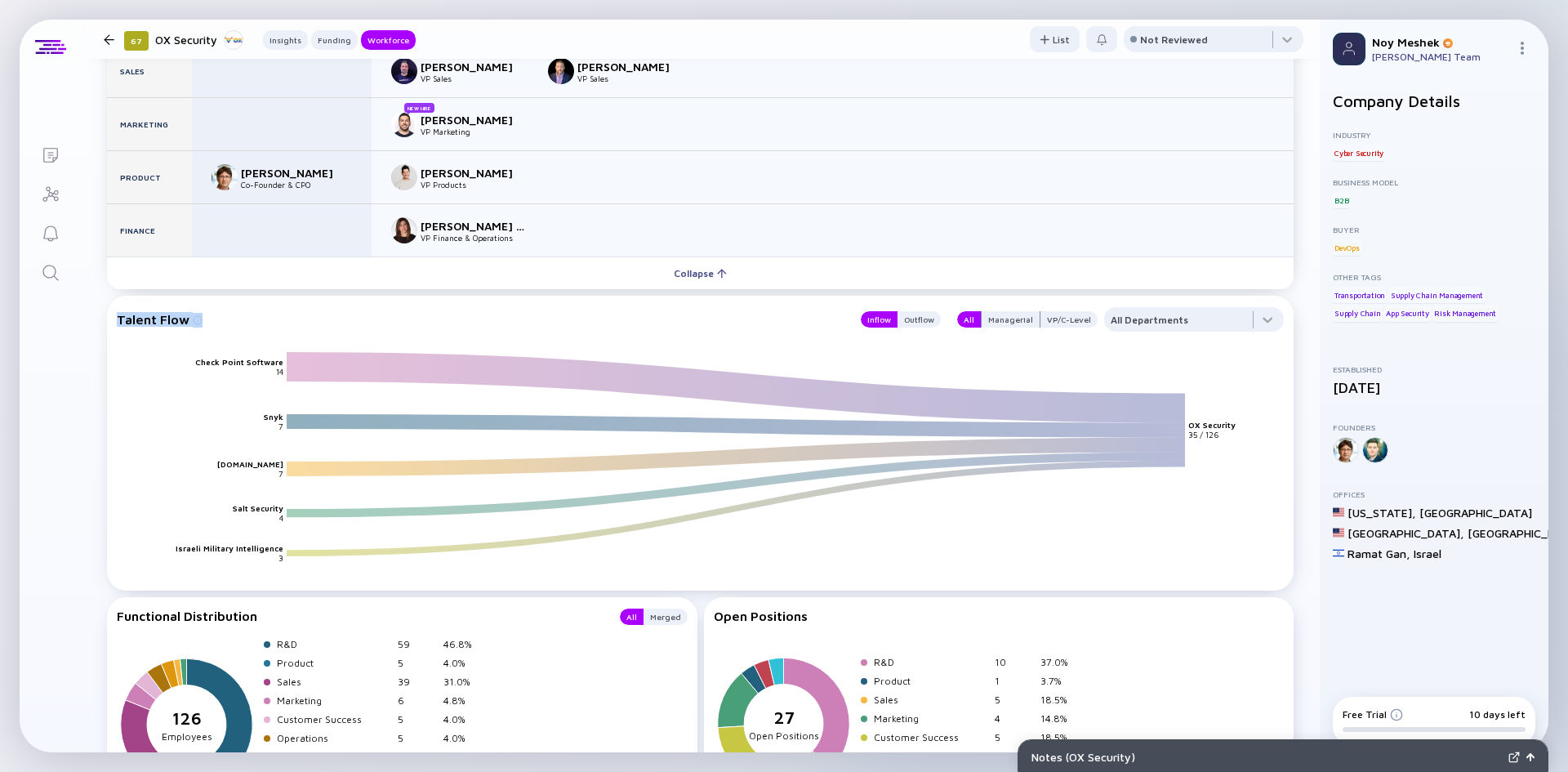 scroll, scrollTop: 2120, scrollLeft: 0, axis: vertical 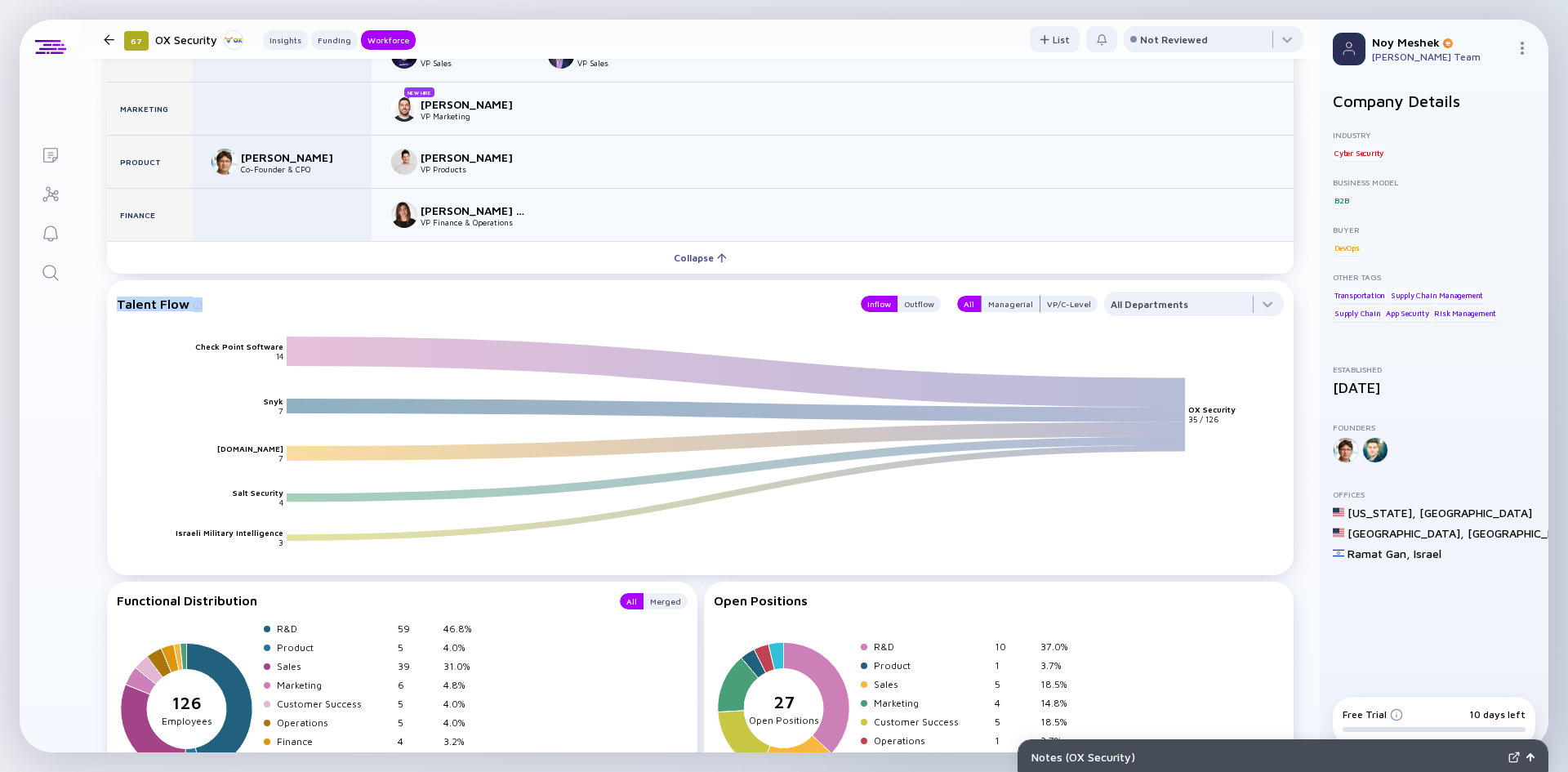 click on "Talent Flow" at bounding box center (480, 304) 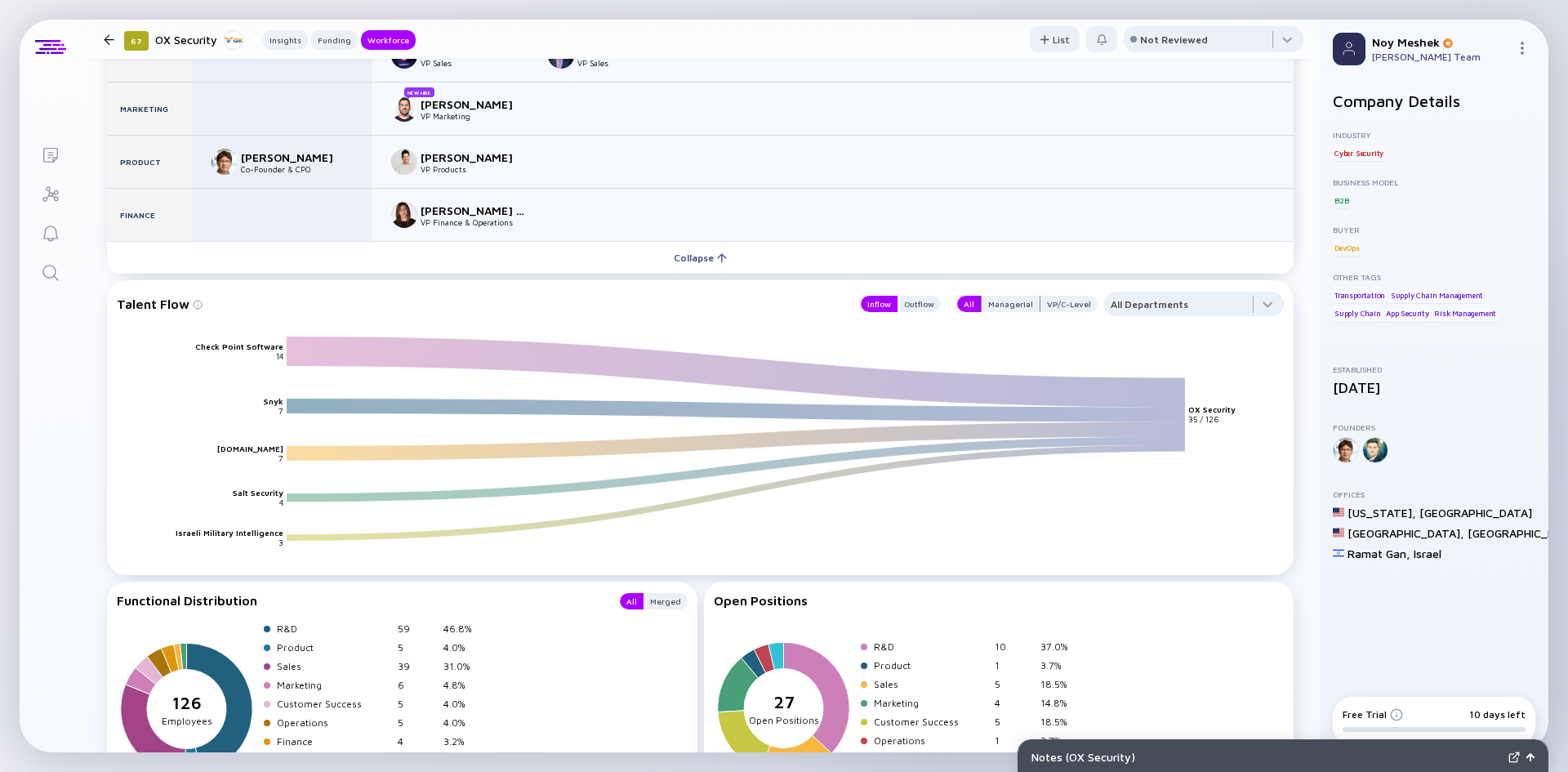 click on "Talent Flow" at bounding box center (480, 304) 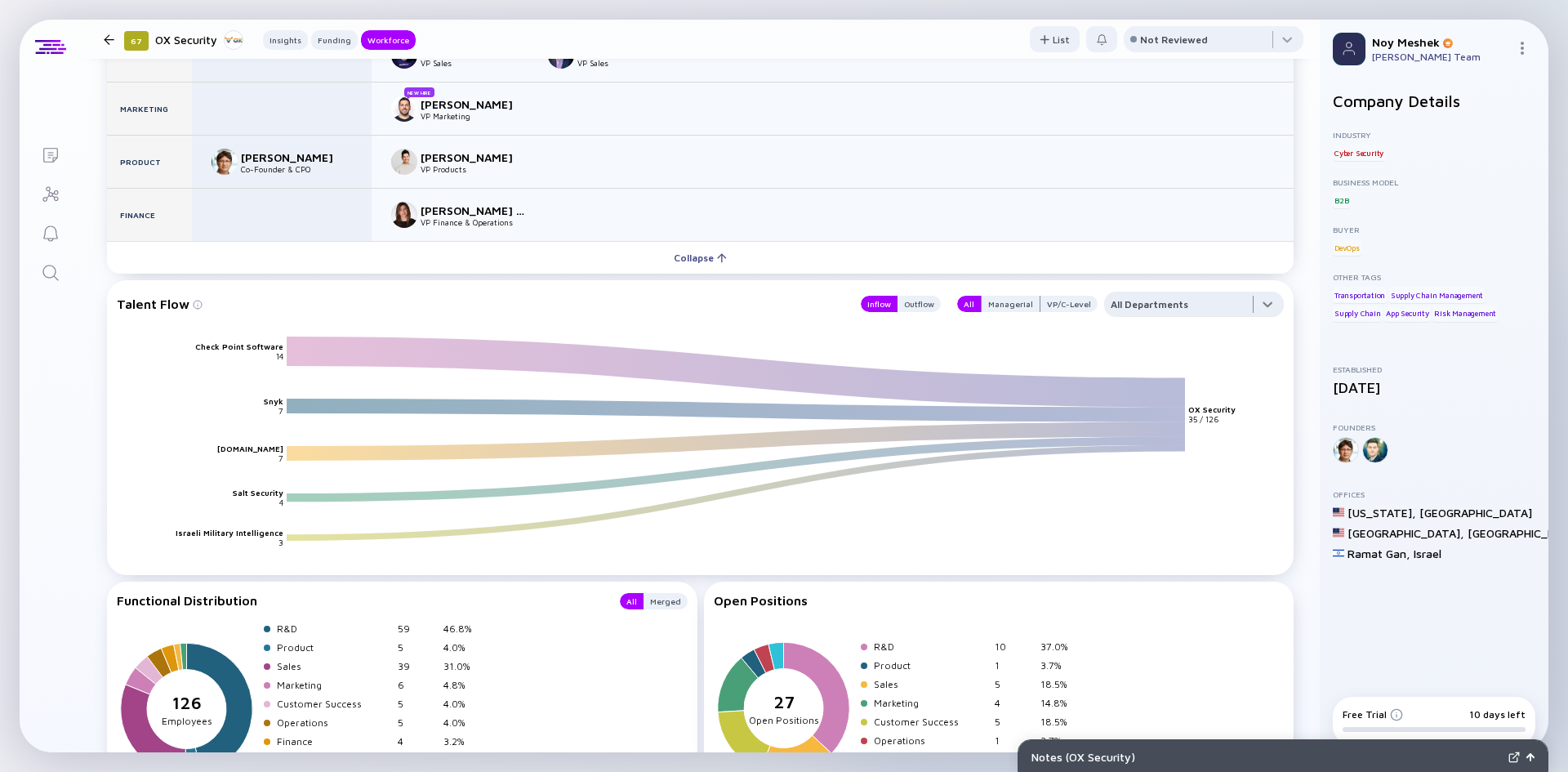click at bounding box center (1194, 308) 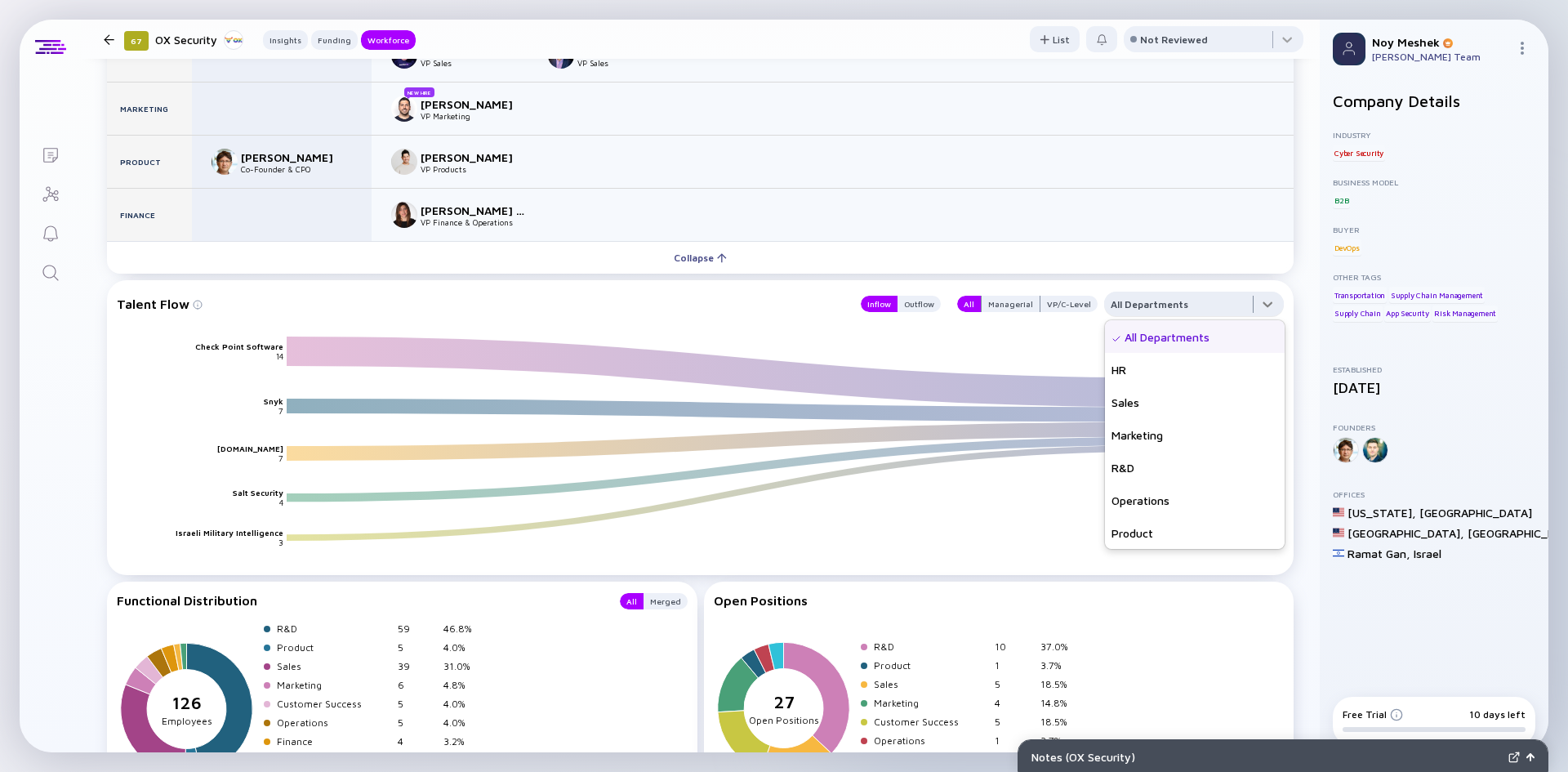 click at bounding box center (1194, 308) 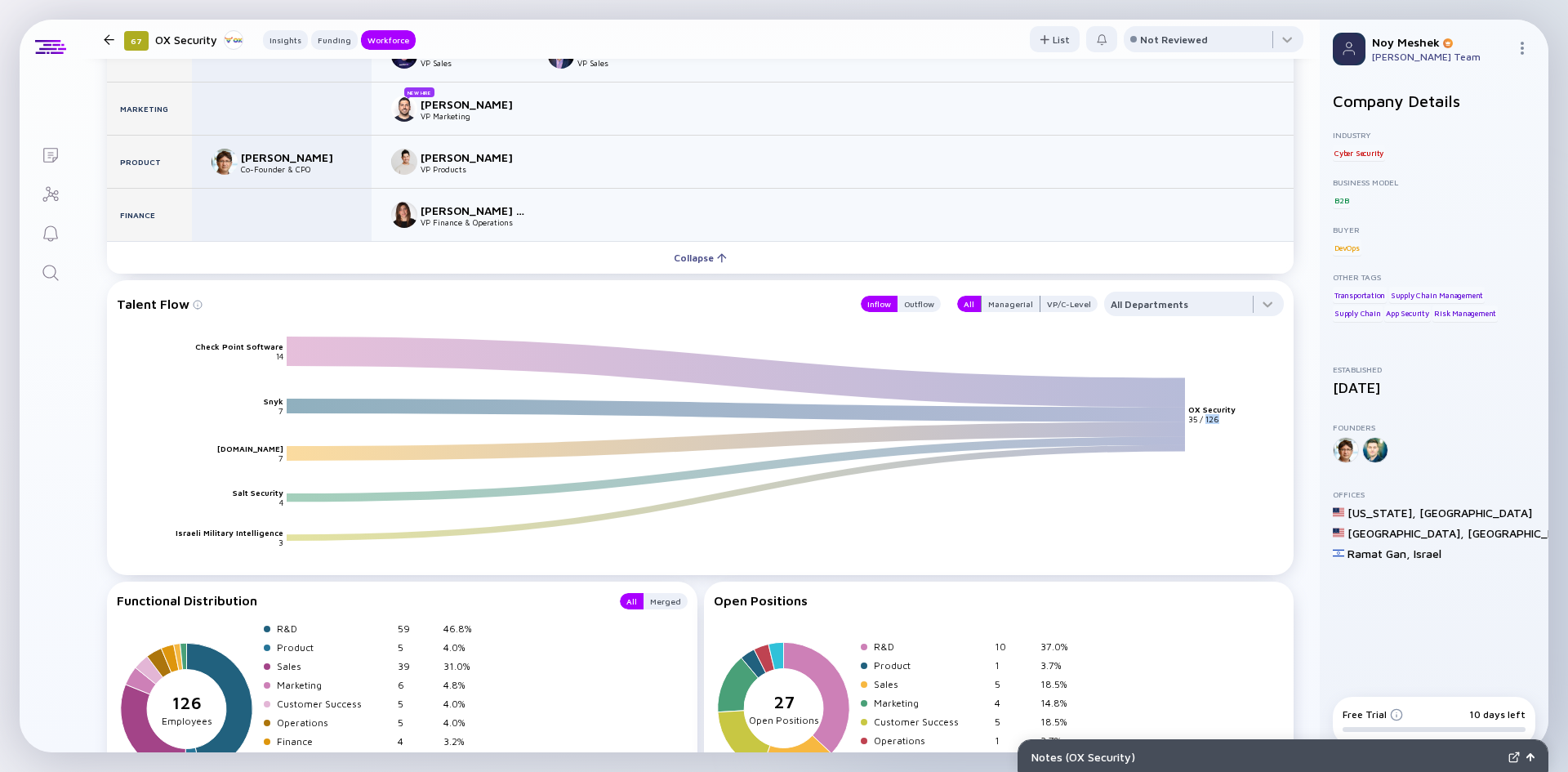 drag, startPoint x: 1206, startPoint y: 420, endPoint x: 1223, endPoint y: 423, distance: 17.262677 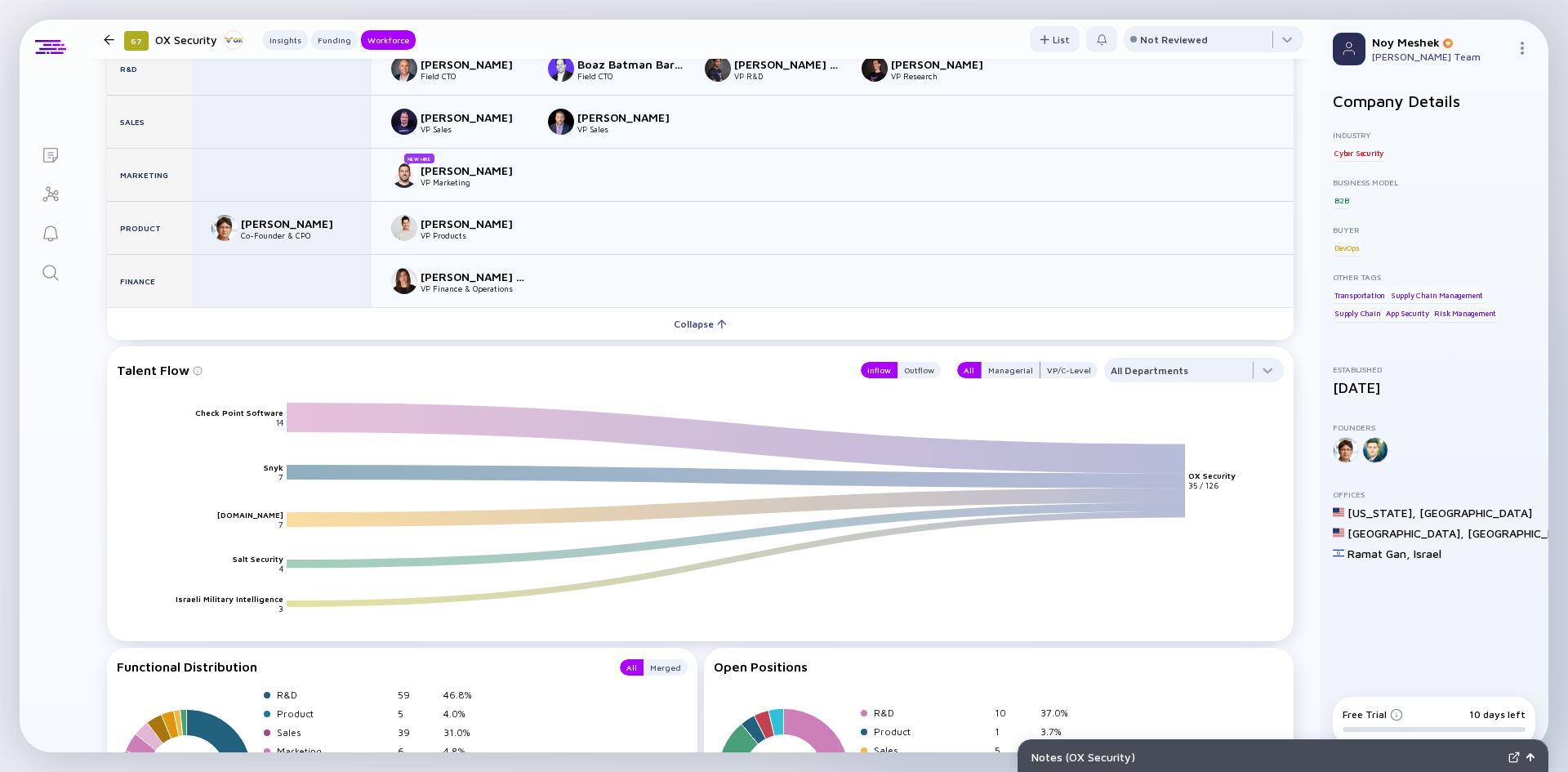 scroll, scrollTop: 2202, scrollLeft: 0, axis: vertical 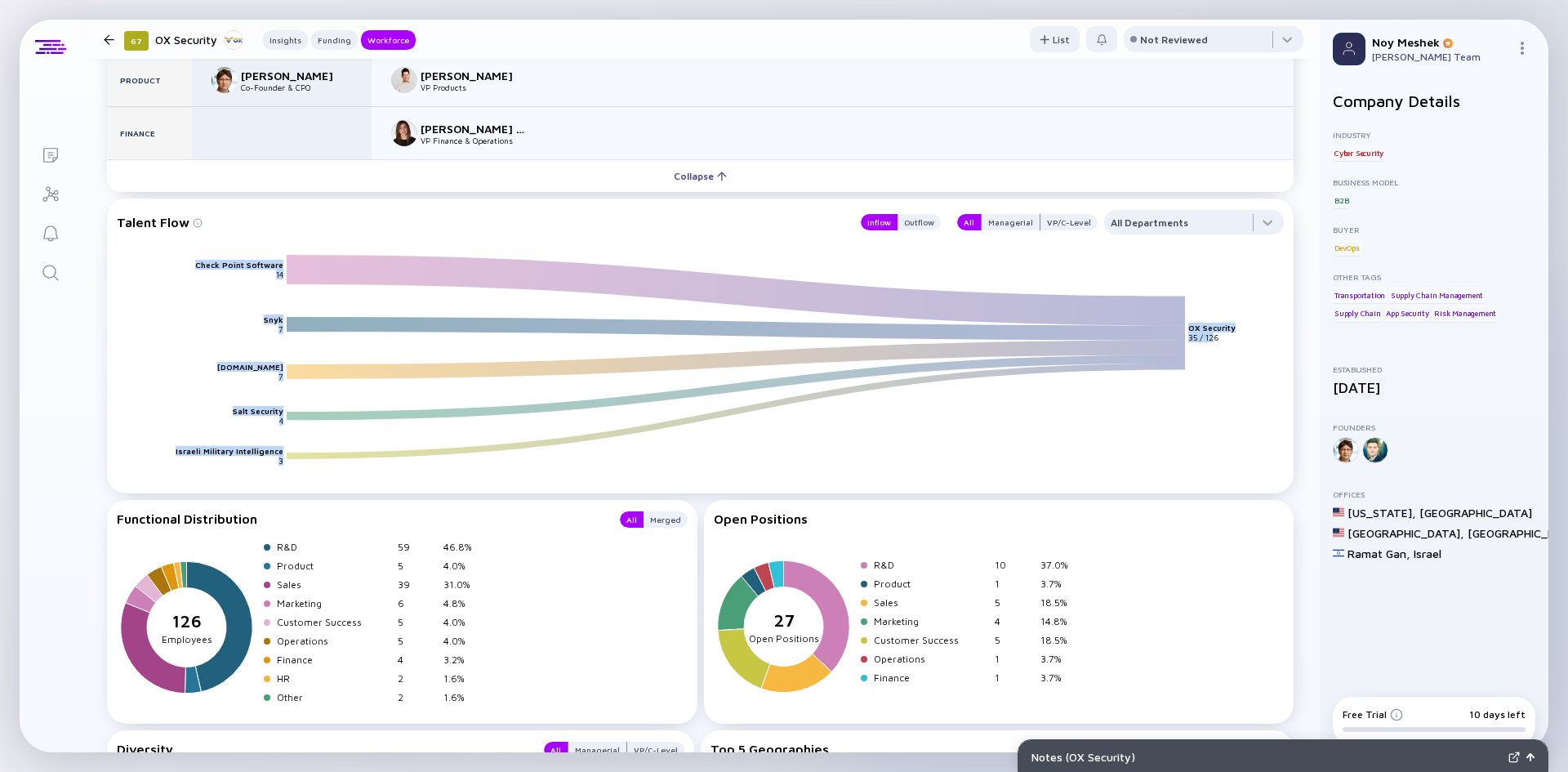 drag, startPoint x: 1185, startPoint y: 341, endPoint x: 1213, endPoint y: 341, distance: 28 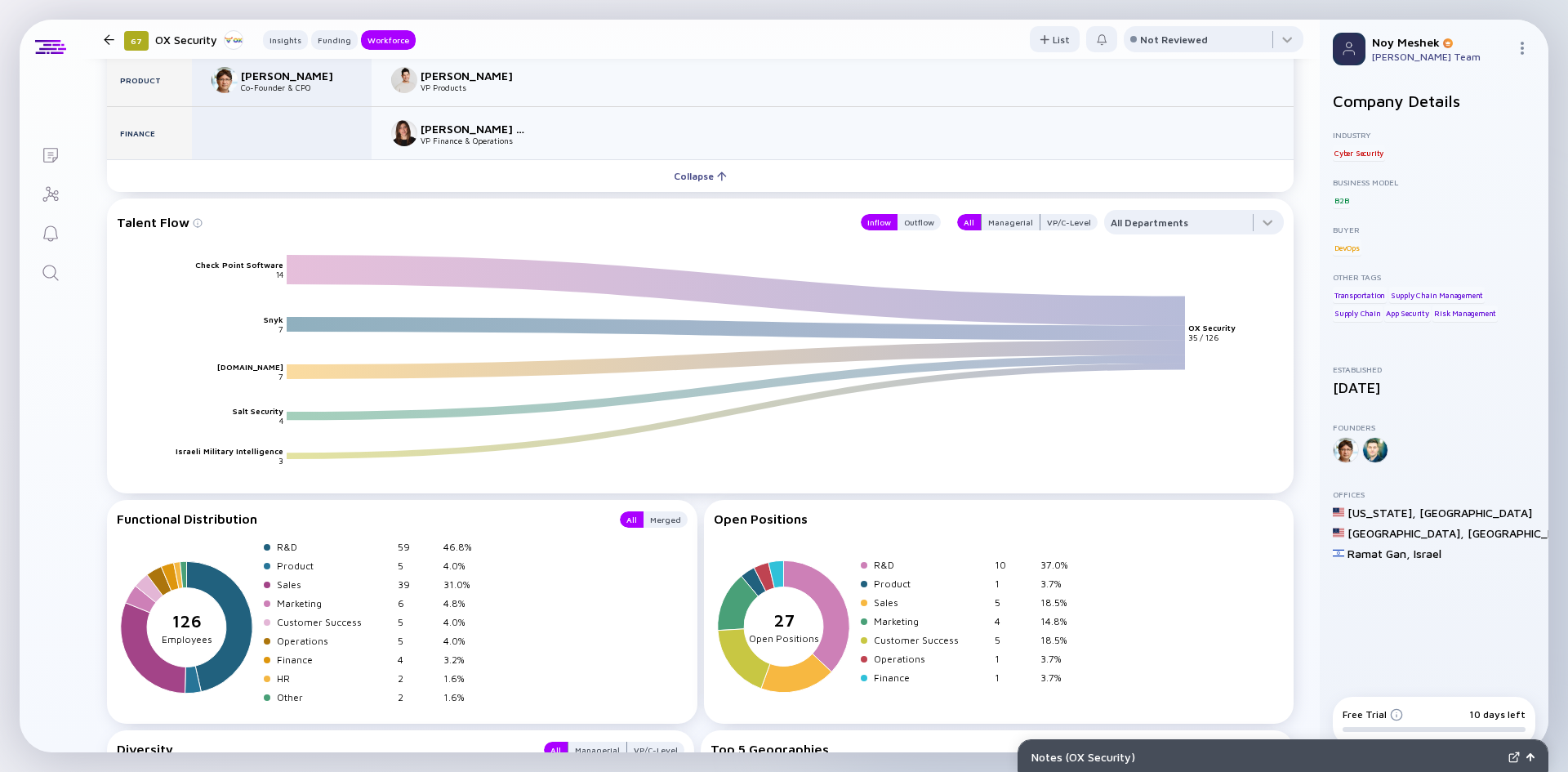 click on "35 / 126" 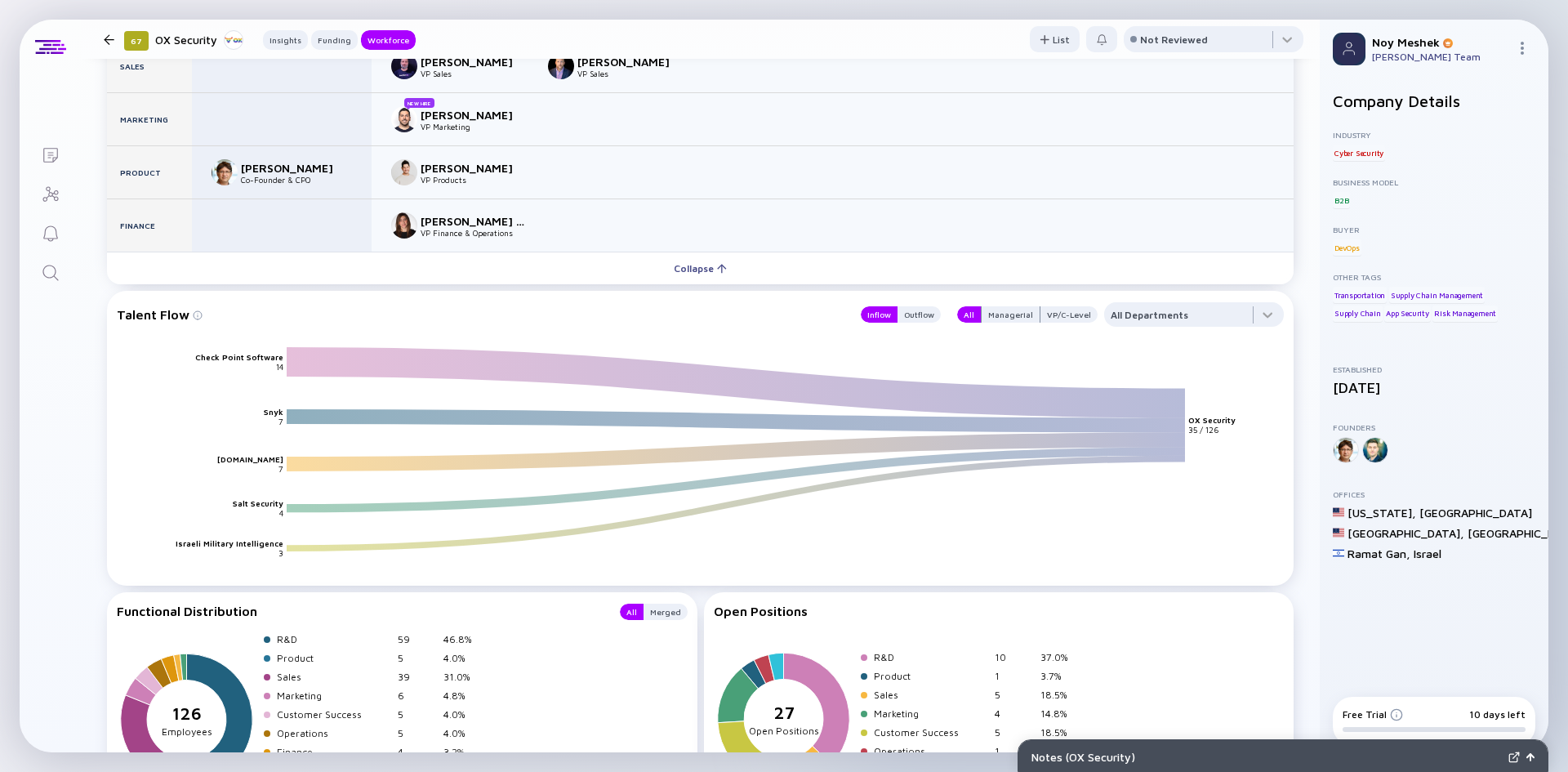 scroll, scrollTop: 2120, scrollLeft: 0, axis: vertical 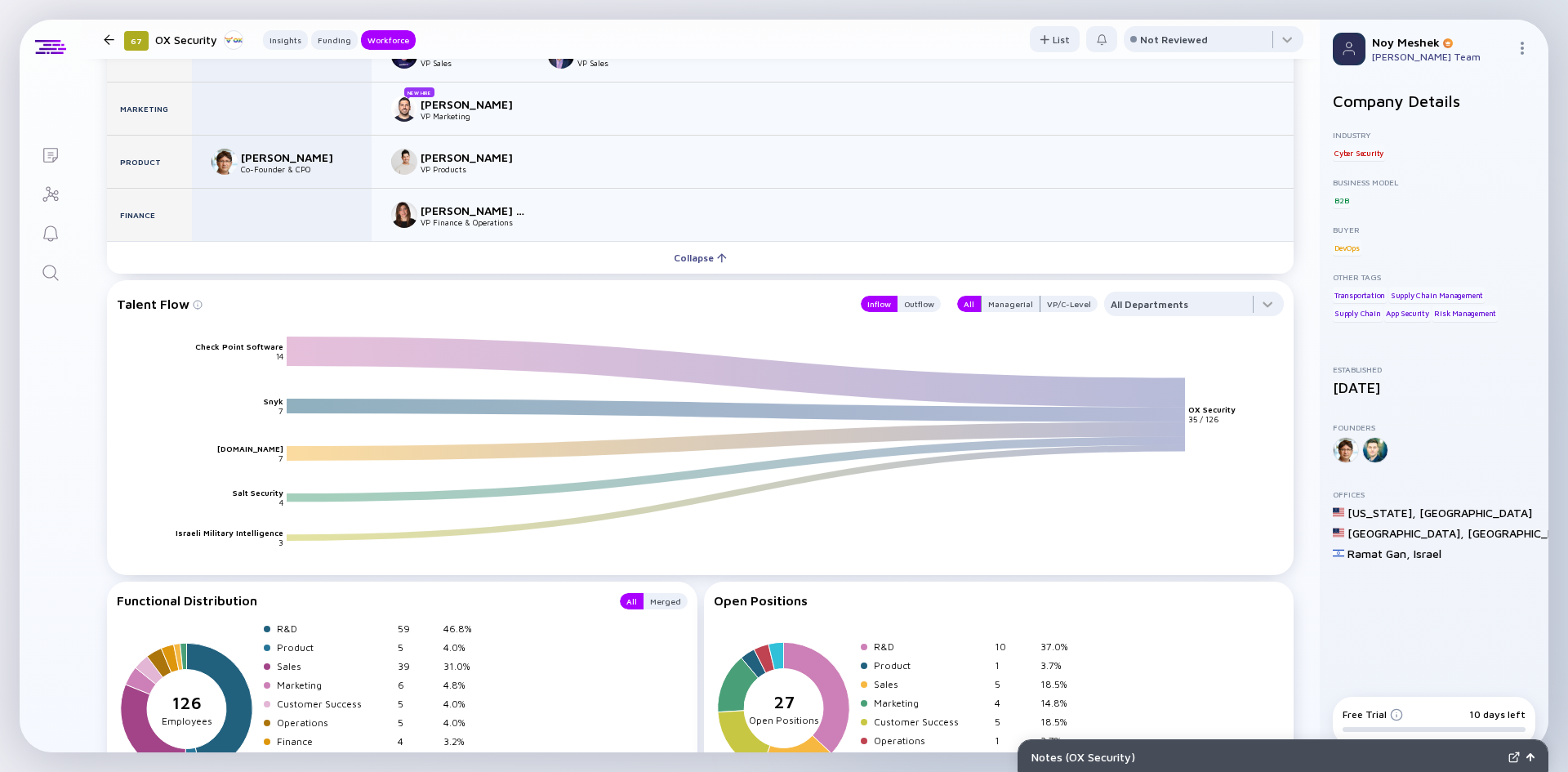 click on "35 / 126" 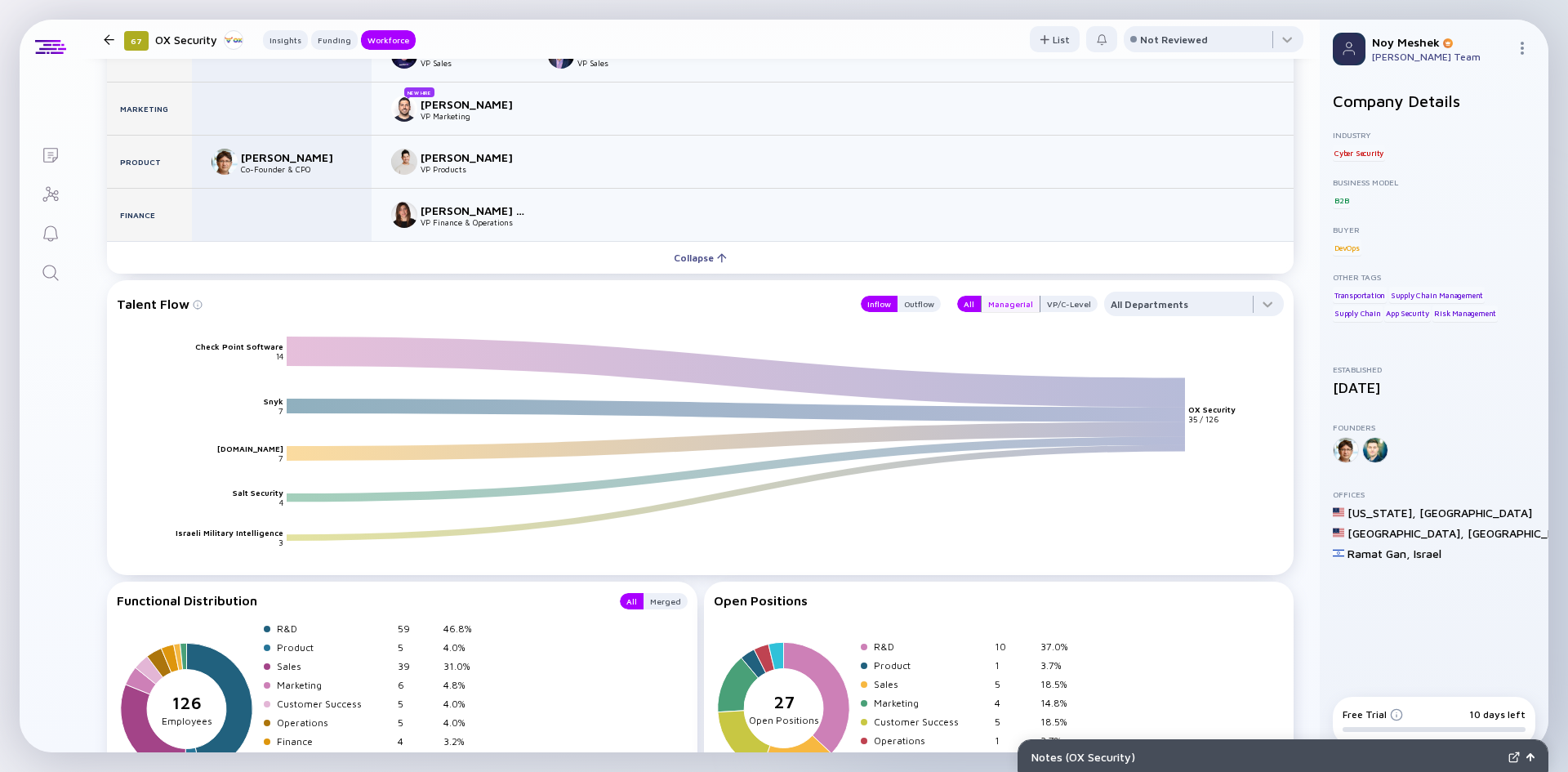 click on "Managerial" at bounding box center (1010, 304) 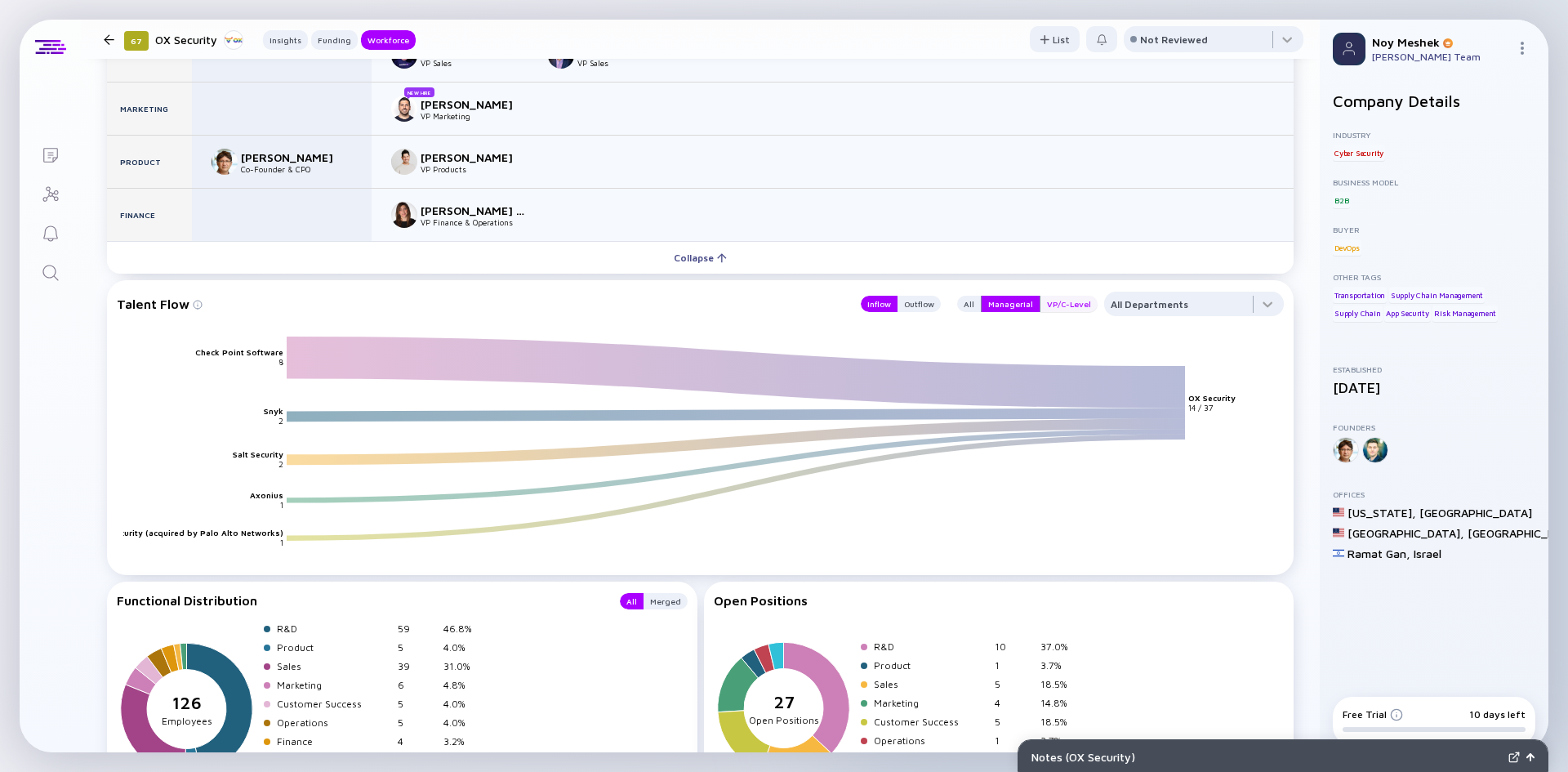 click on "VP/C-Level" at bounding box center (1069, 304) 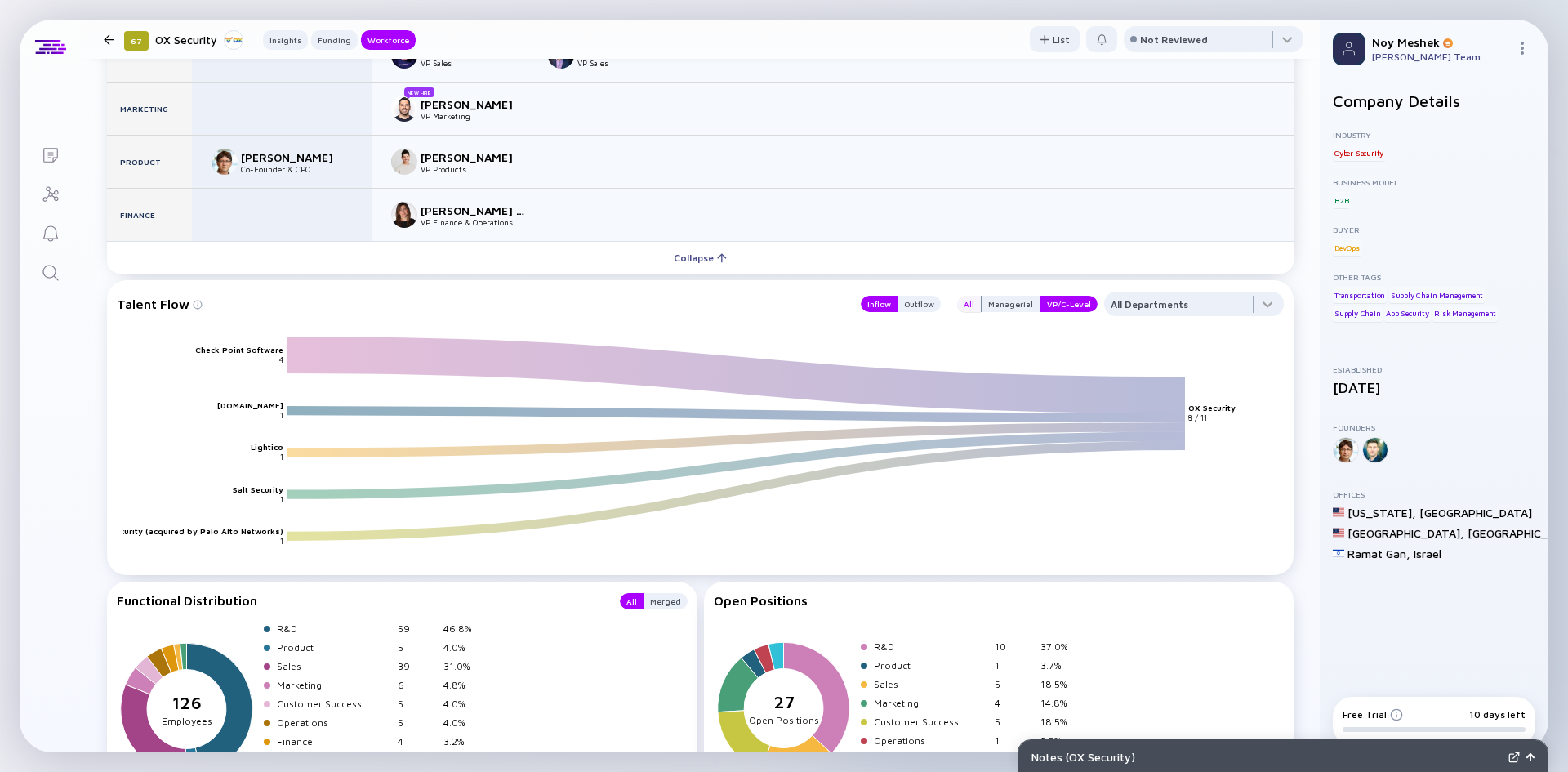 click on "All" at bounding box center (969, 304) 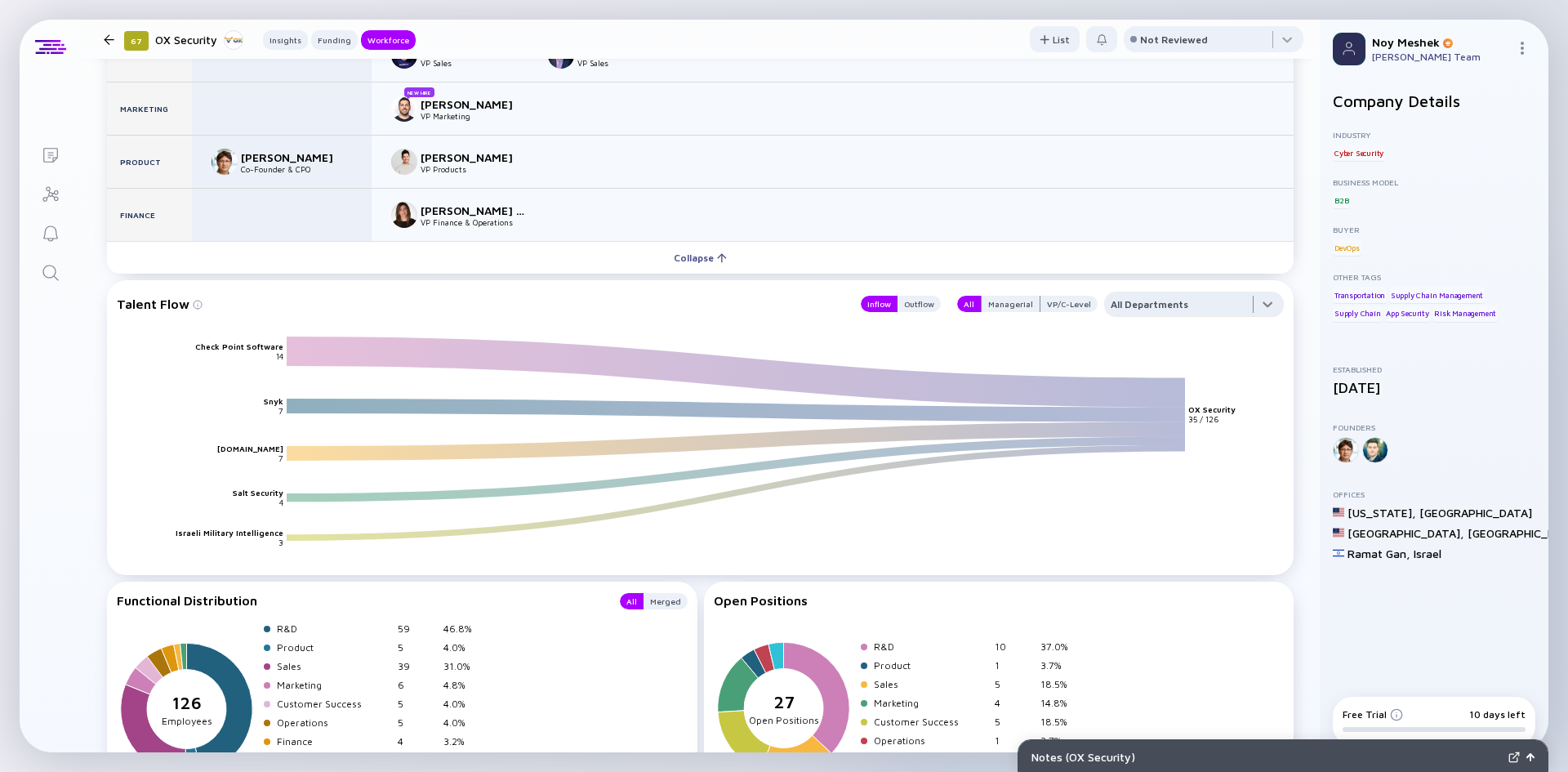 click at bounding box center [1194, 308] 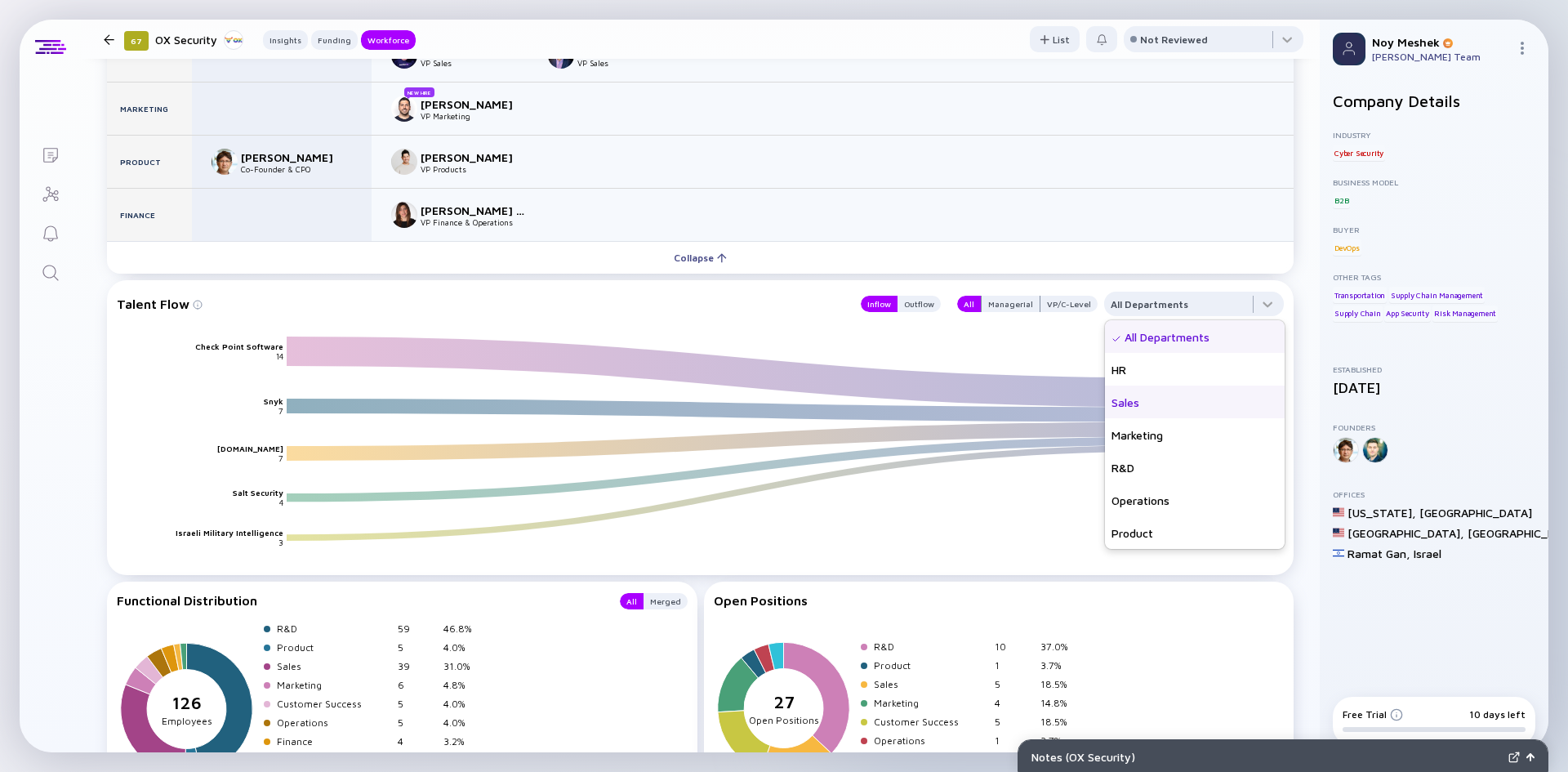 click on "Sales" at bounding box center (1195, 402) 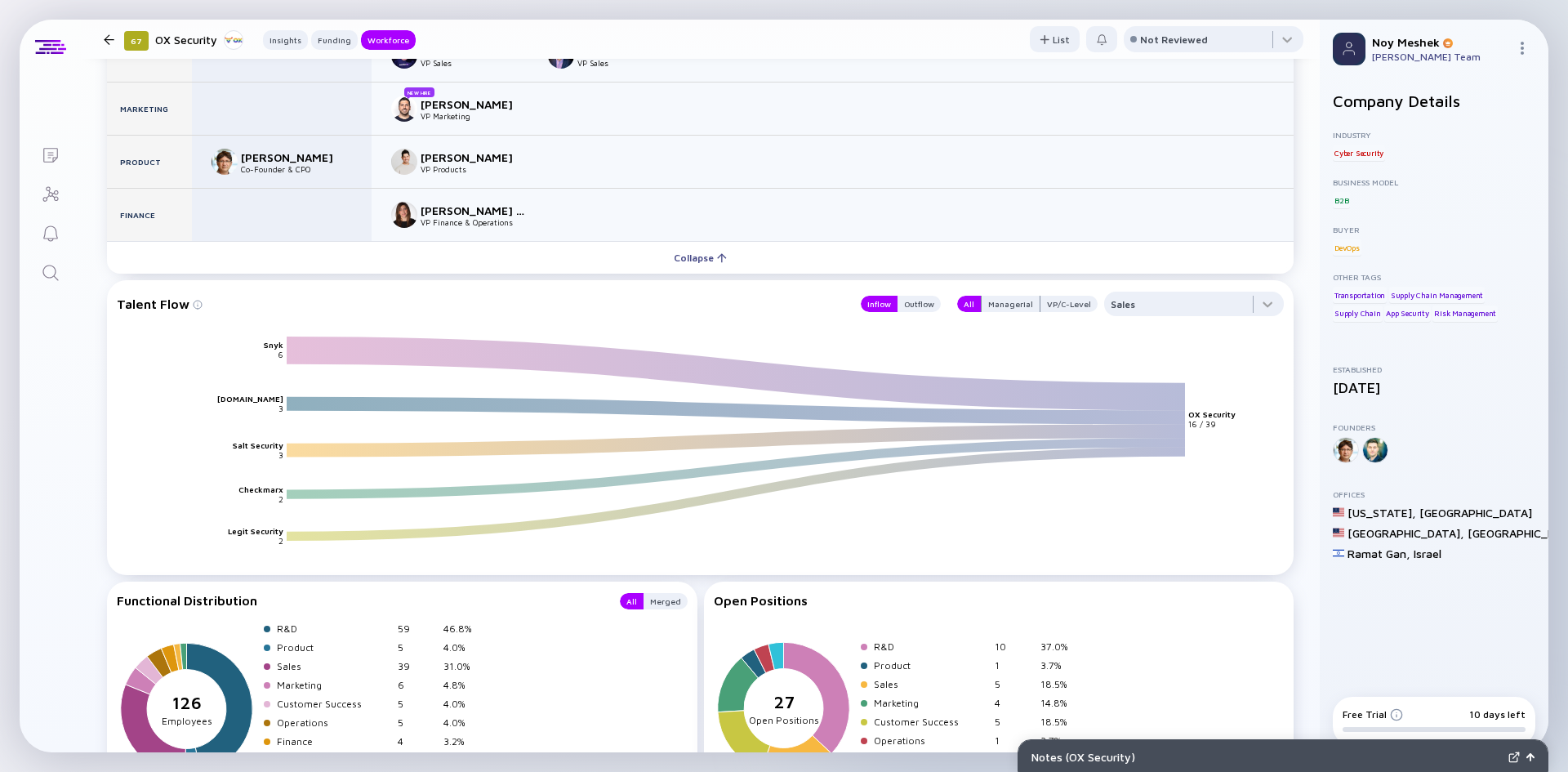 click on "Snyk [DOMAIN_NAME] Salt Security Checkmarx Legit Security OX Security 6 3 3 2 2 16 / 39" 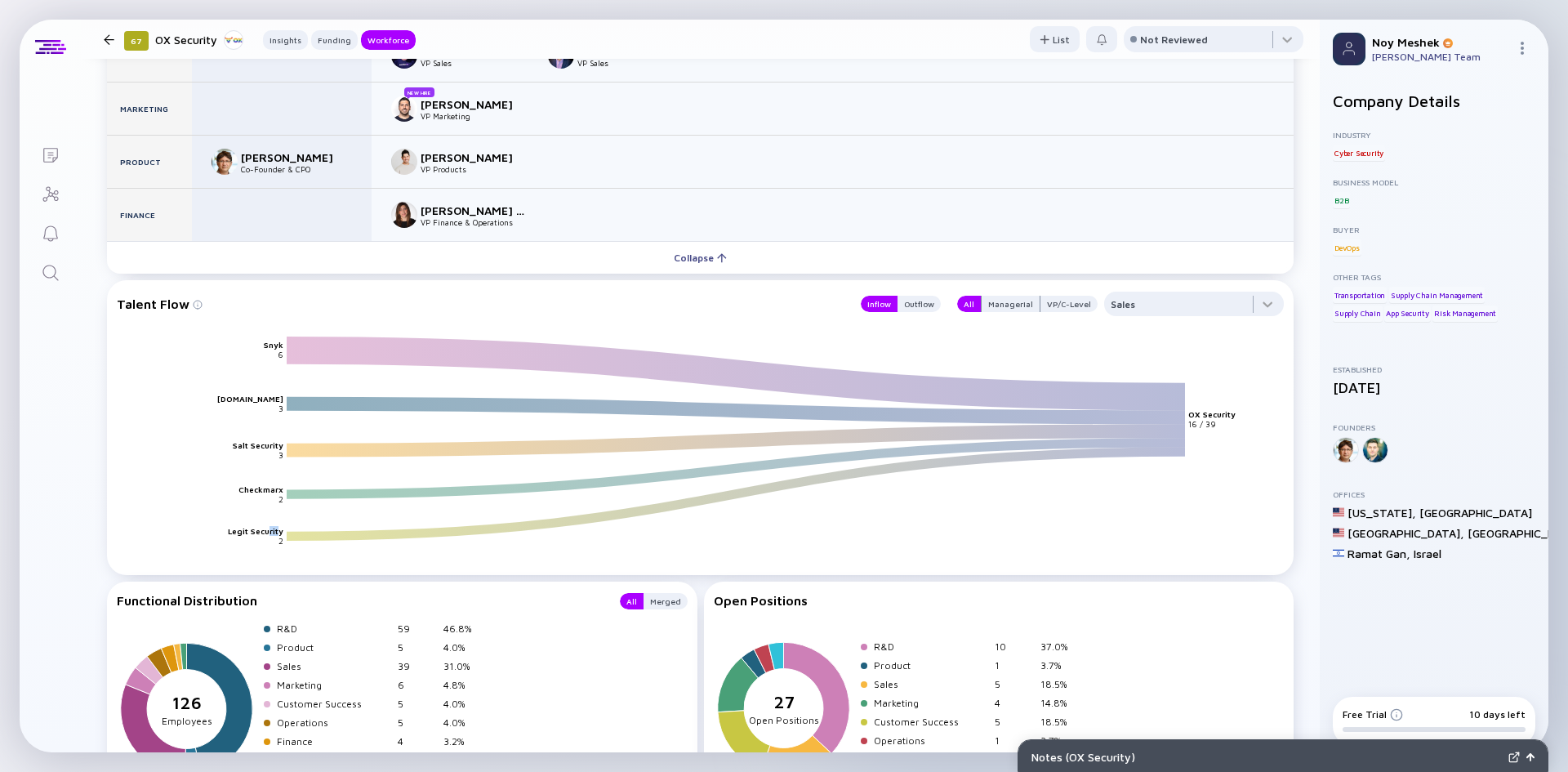 drag, startPoint x: 280, startPoint y: 527, endPoint x: 269, endPoint y: 542, distance: 18.601075 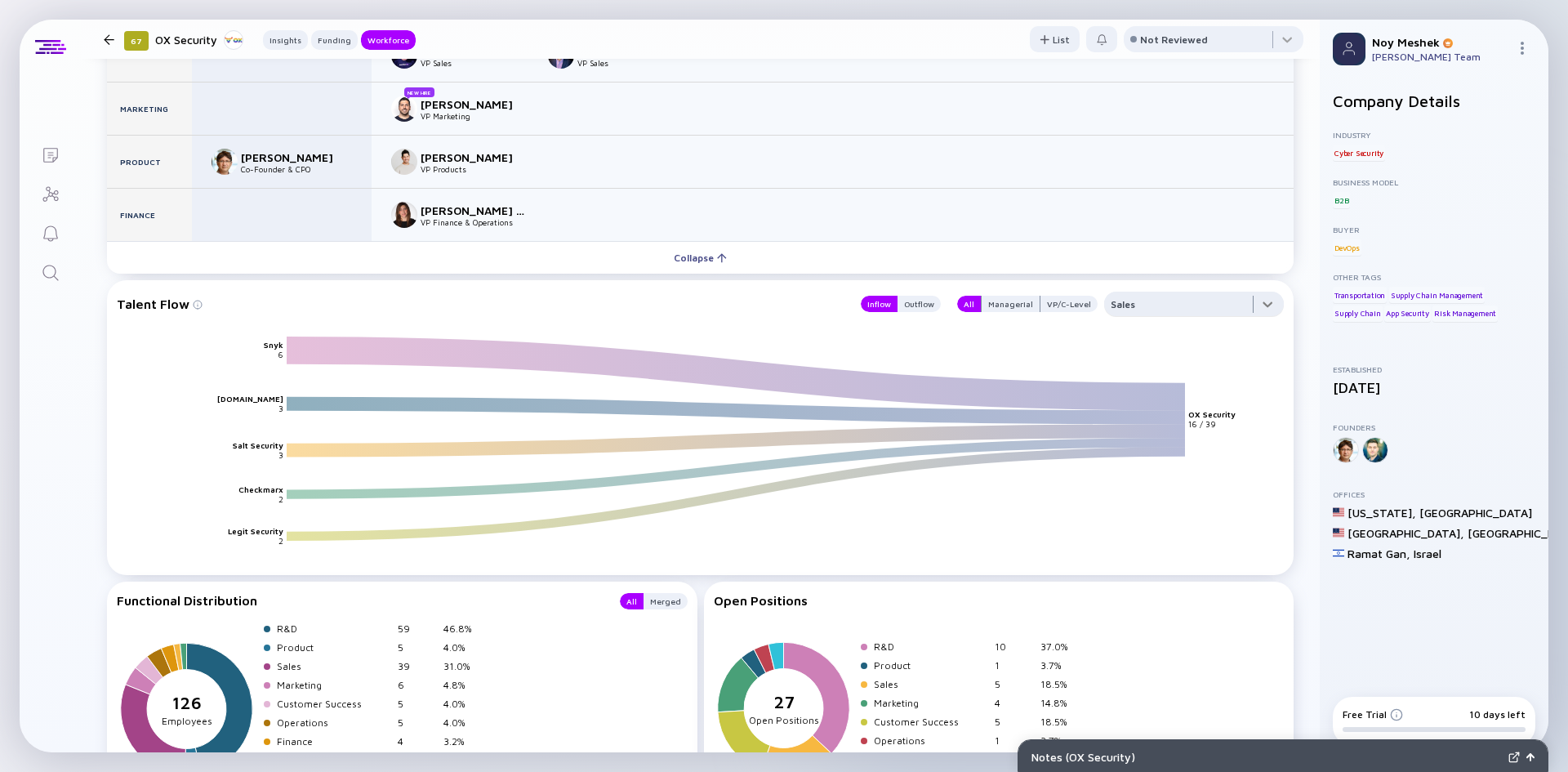 click at bounding box center (1194, 308) 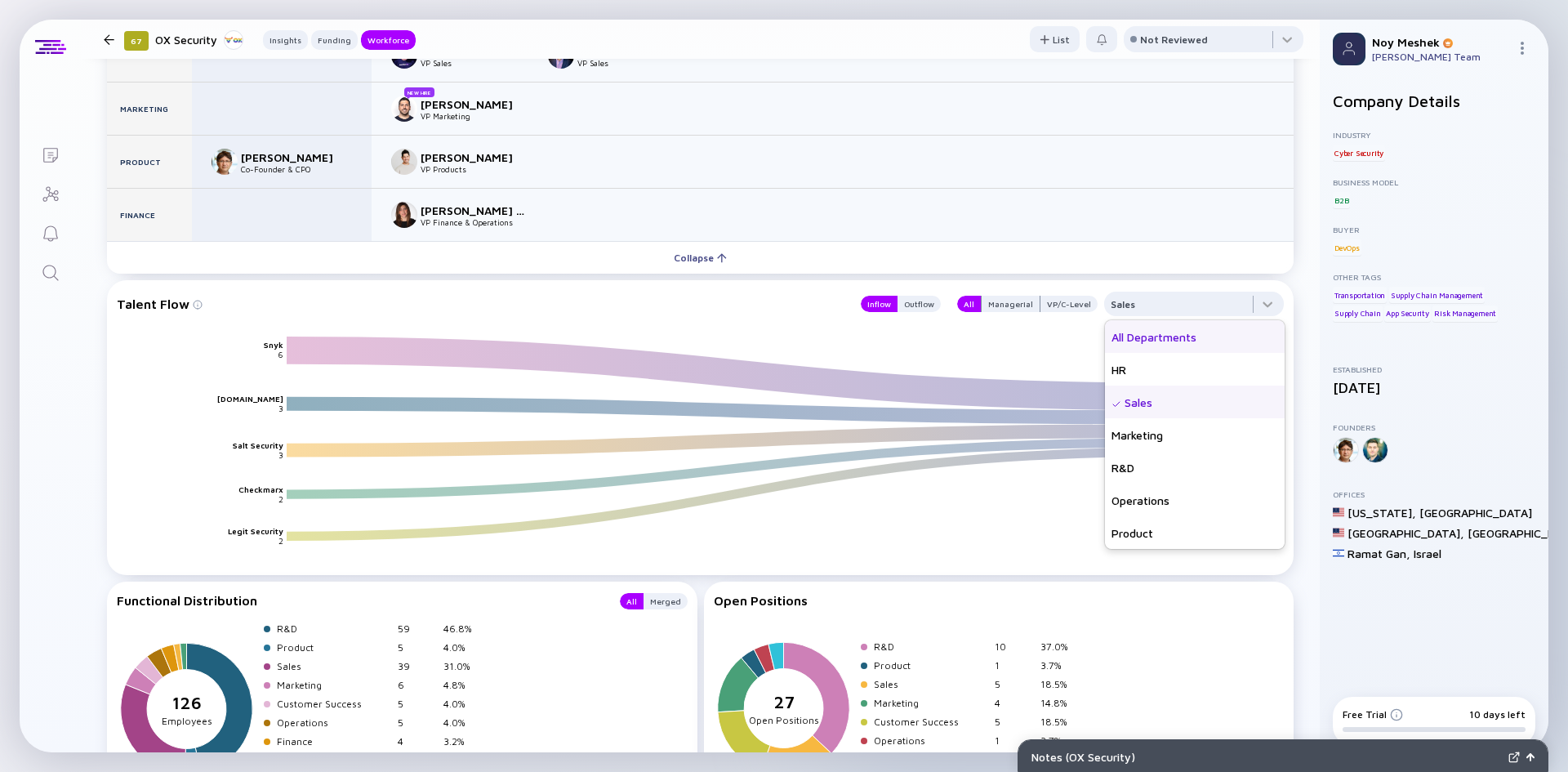 click on "All Departments" at bounding box center (1195, 337) 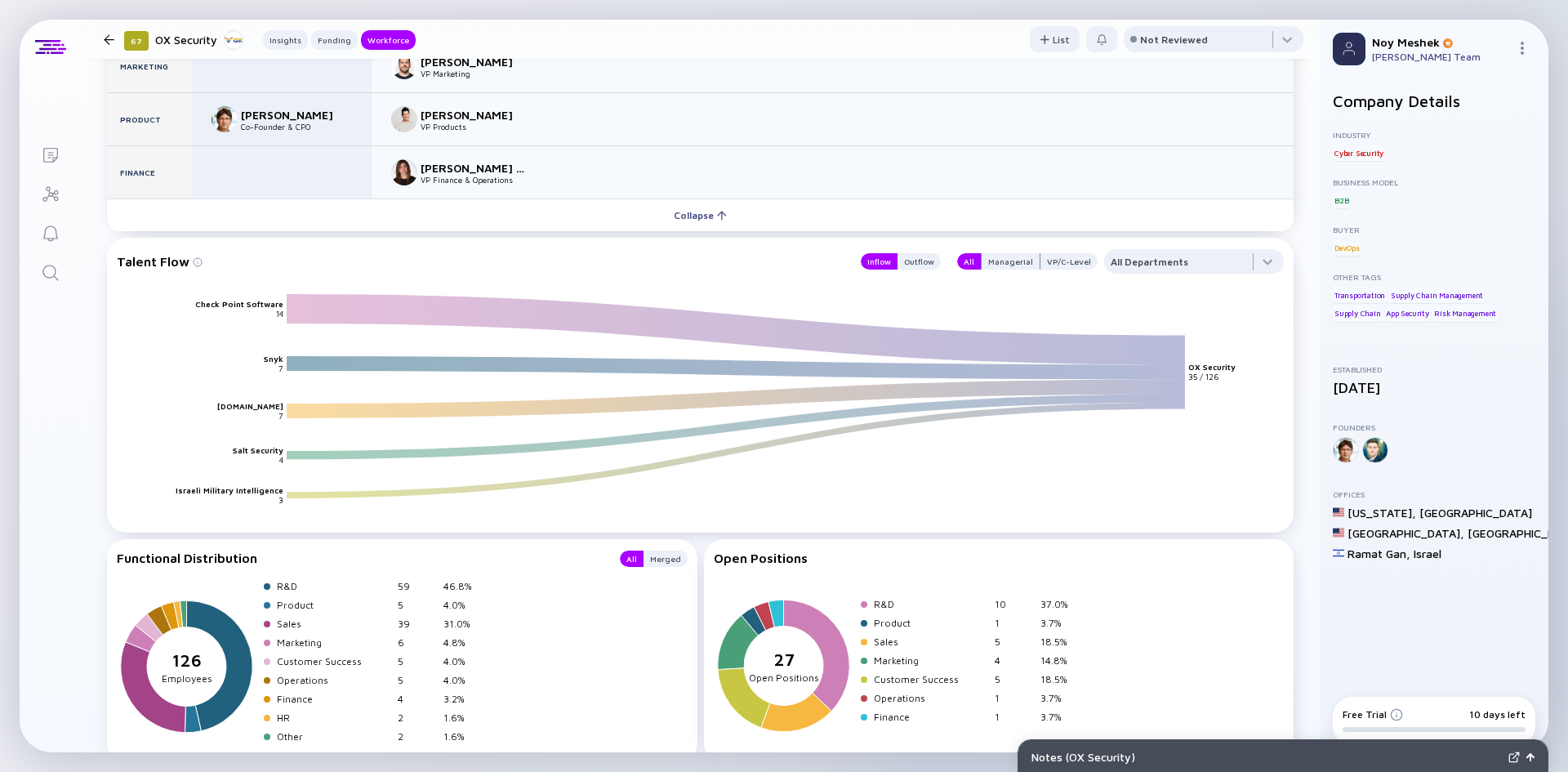 scroll, scrollTop: 2202, scrollLeft: 0, axis: vertical 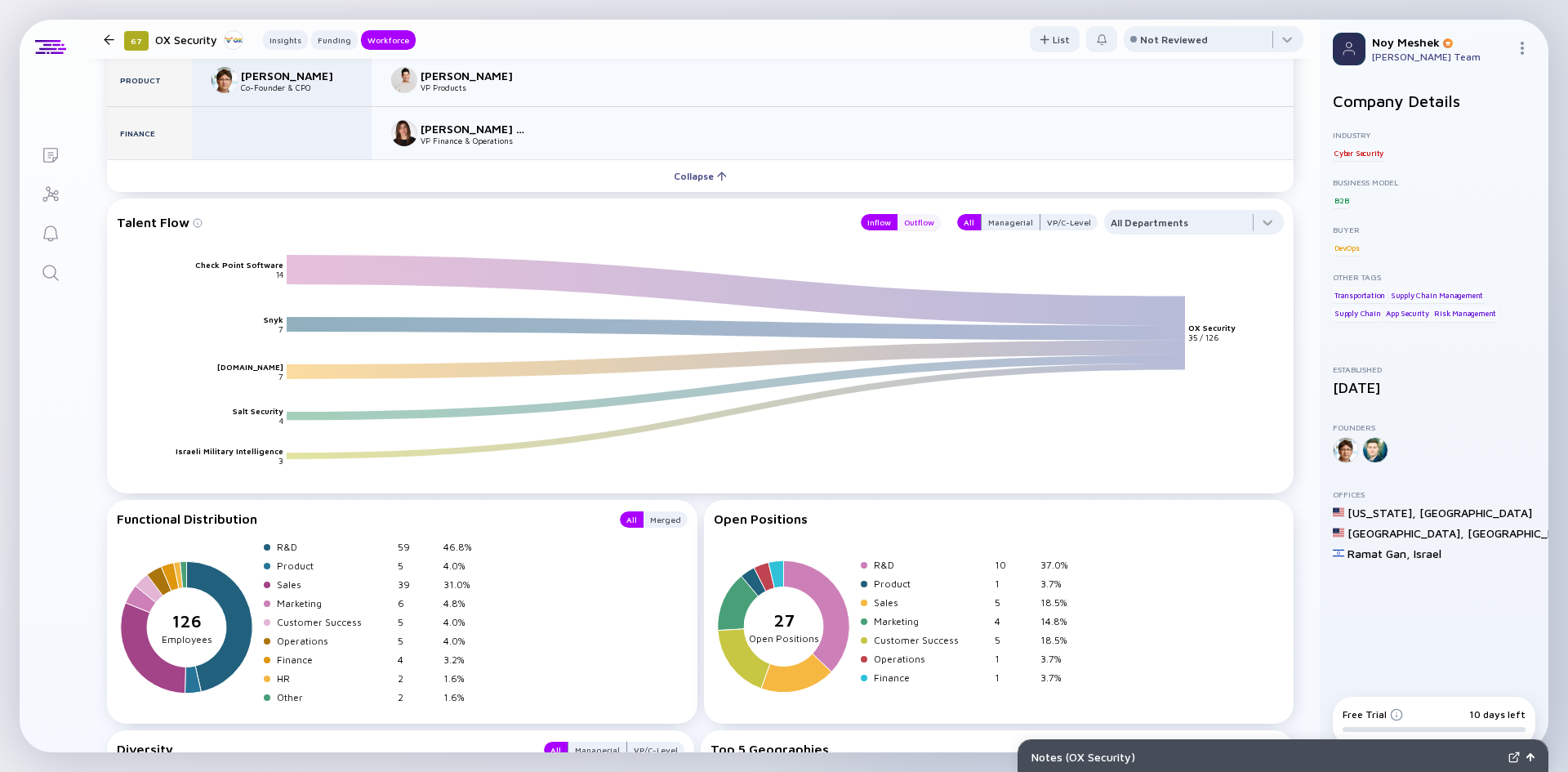 click on "Outflow" at bounding box center (919, 222) 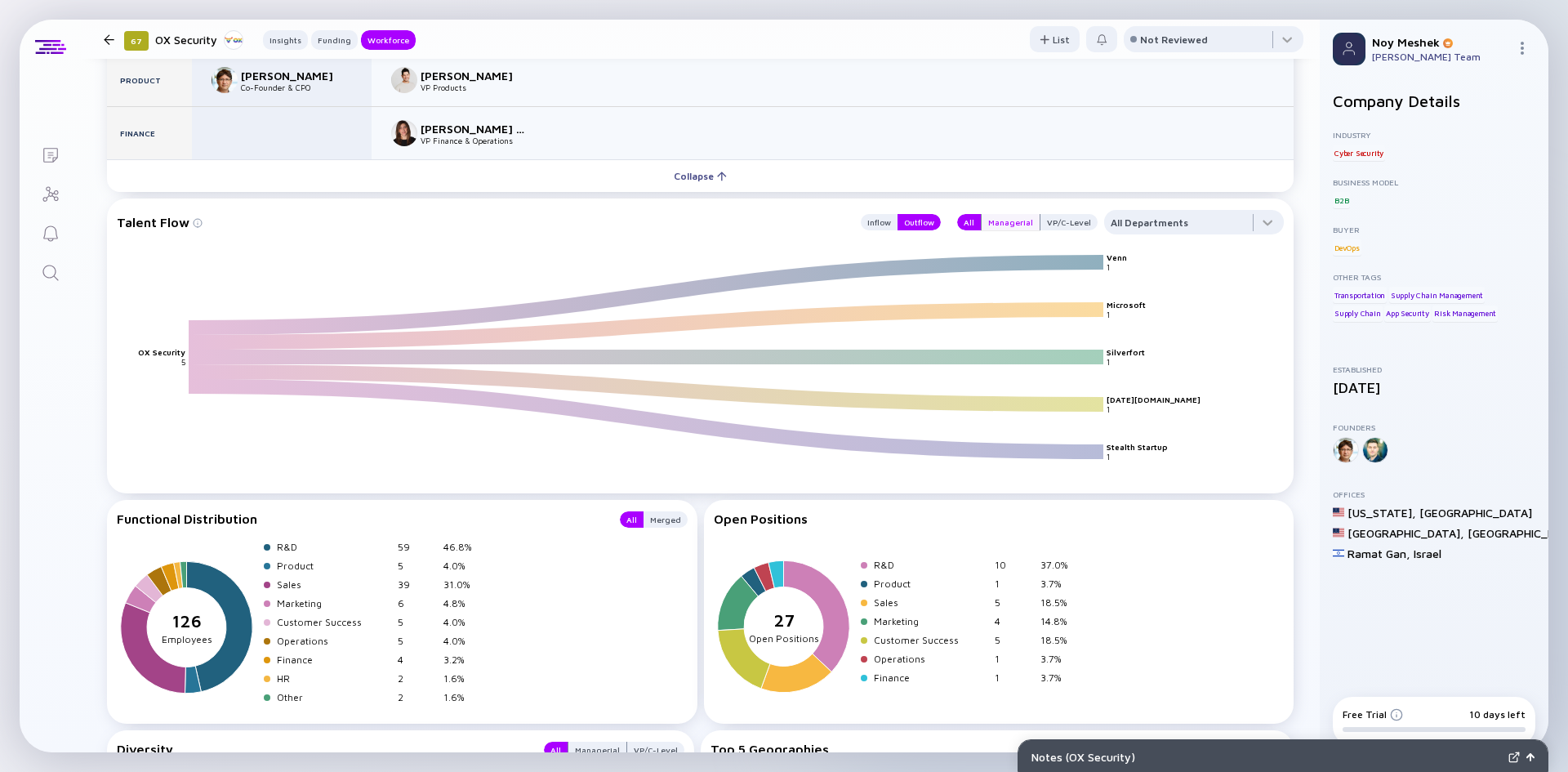 click on "Managerial" at bounding box center [1010, 222] 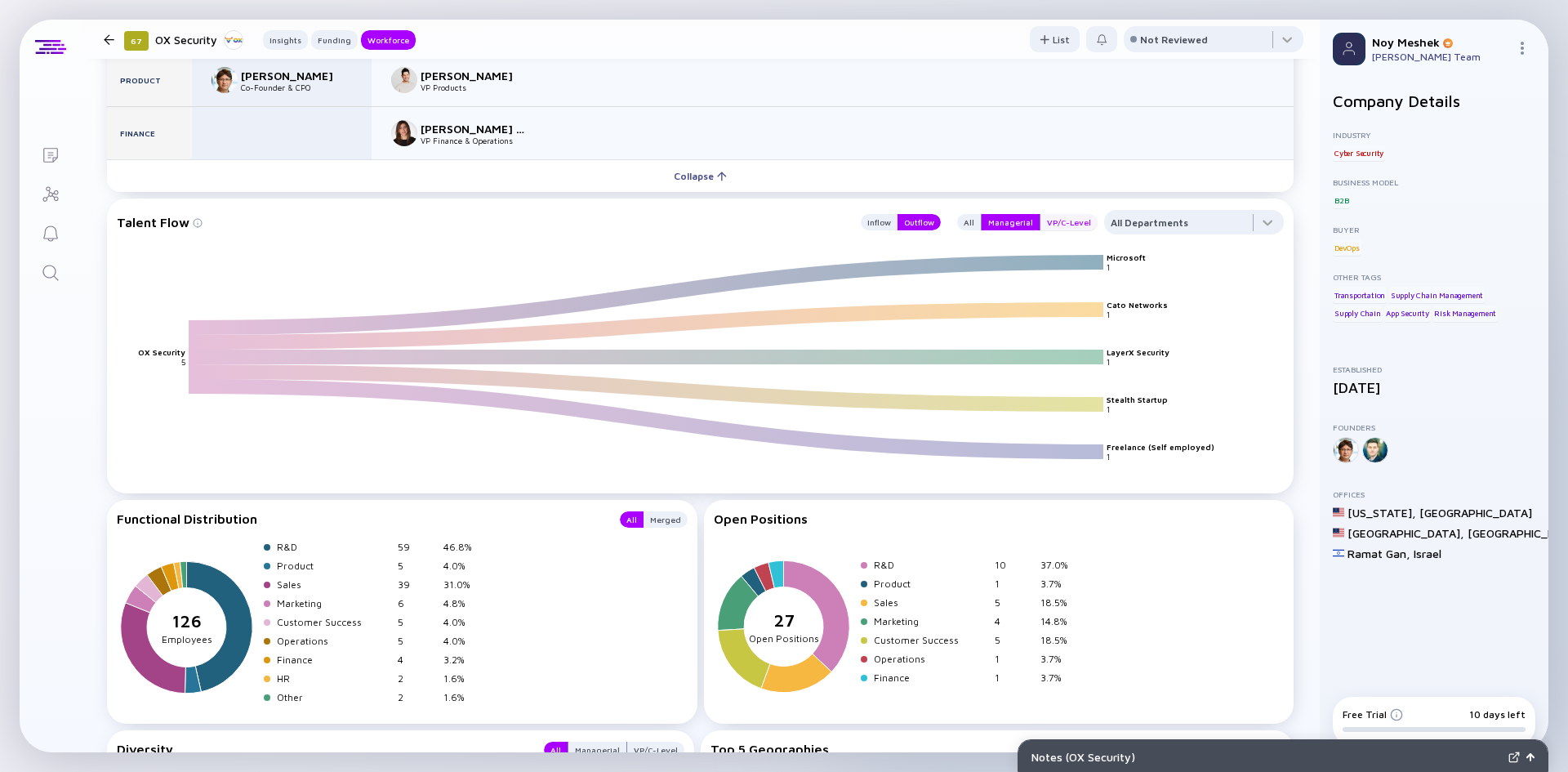 click on "VP/C-Level" at bounding box center [1069, 222] 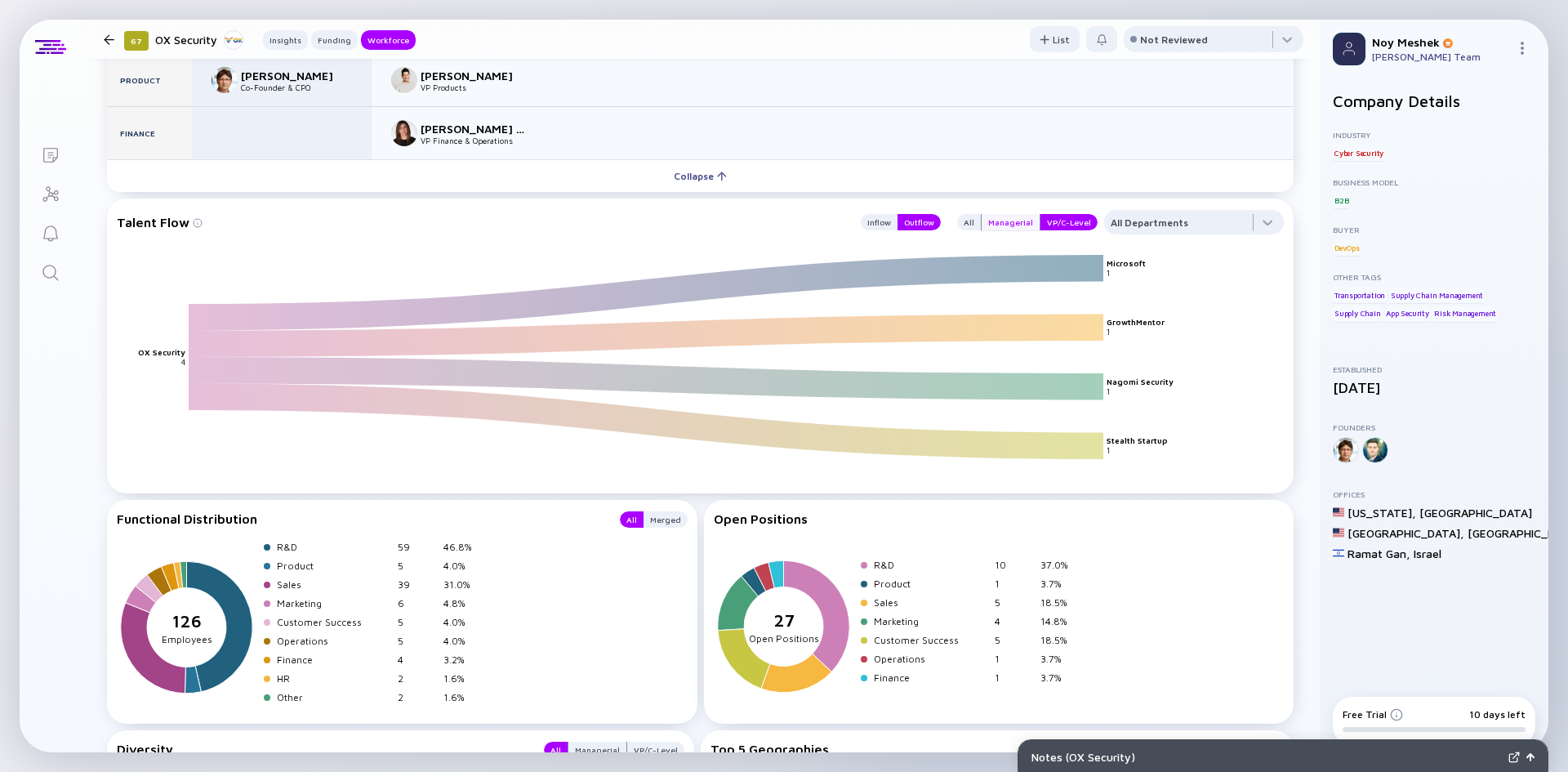 click on "Managerial" at bounding box center (1010, 222) 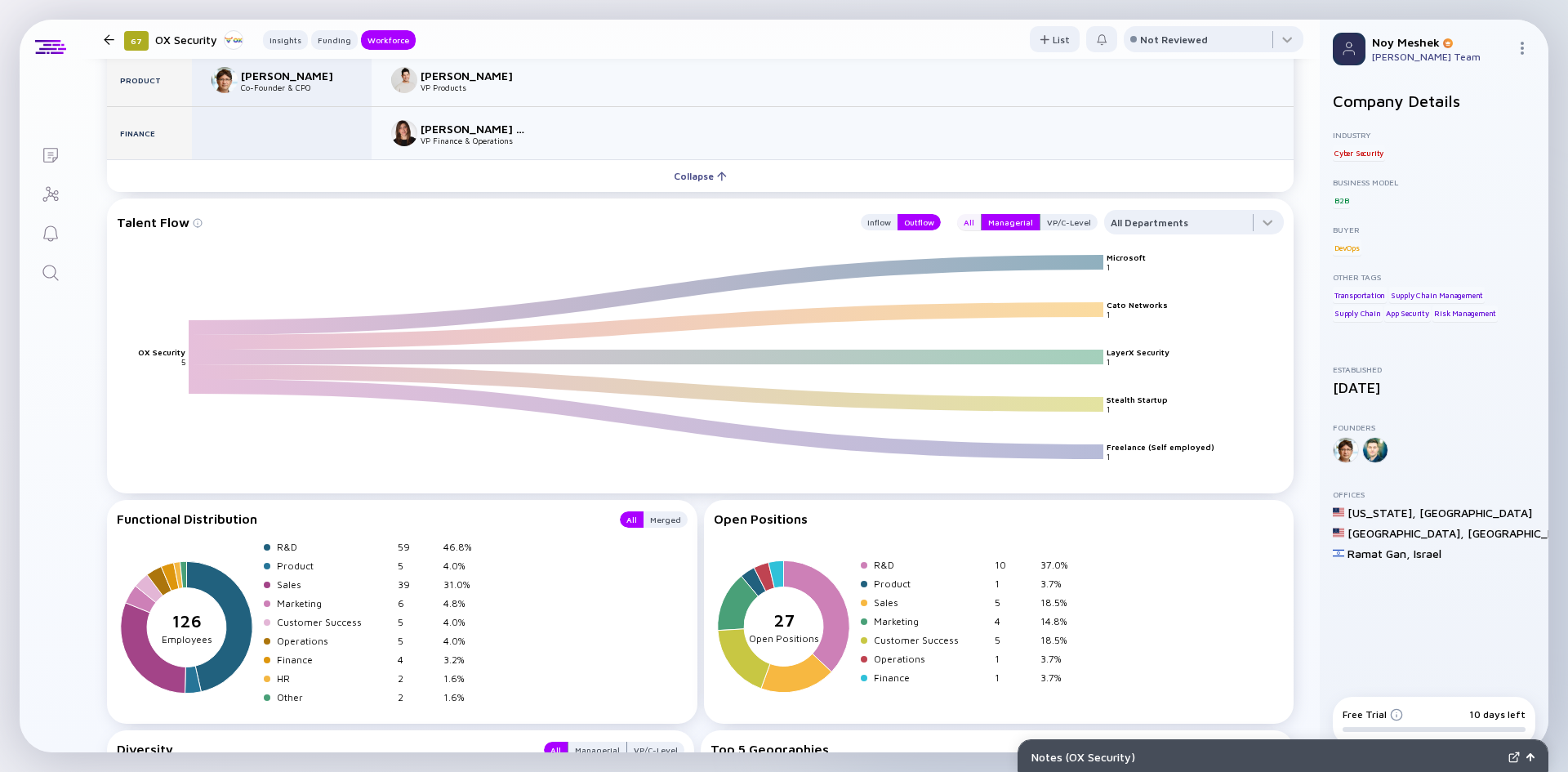 click on "All" at bounding box center [969, 222] 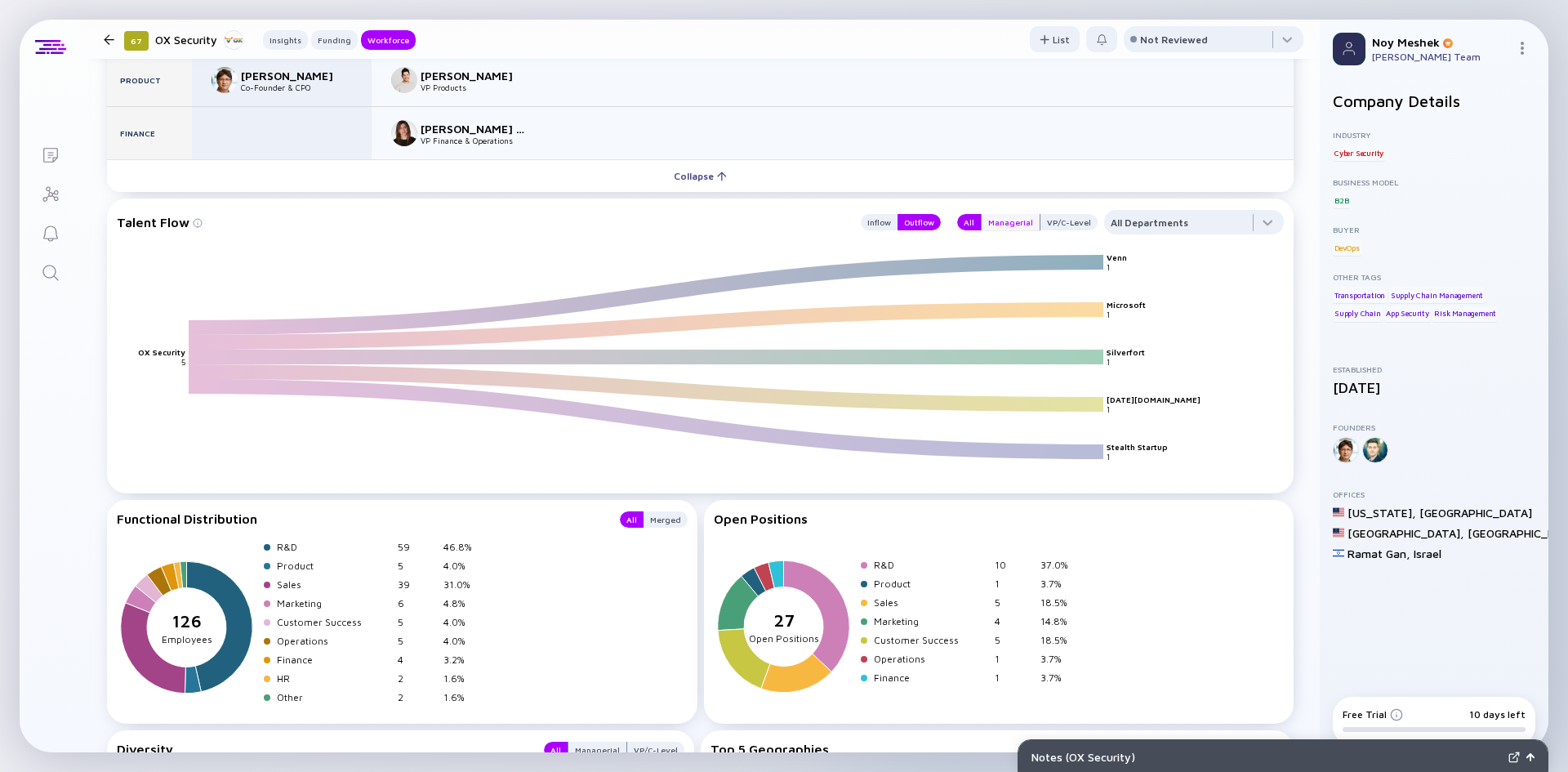 click on "Managerial" at bounding box center [1010, 222] 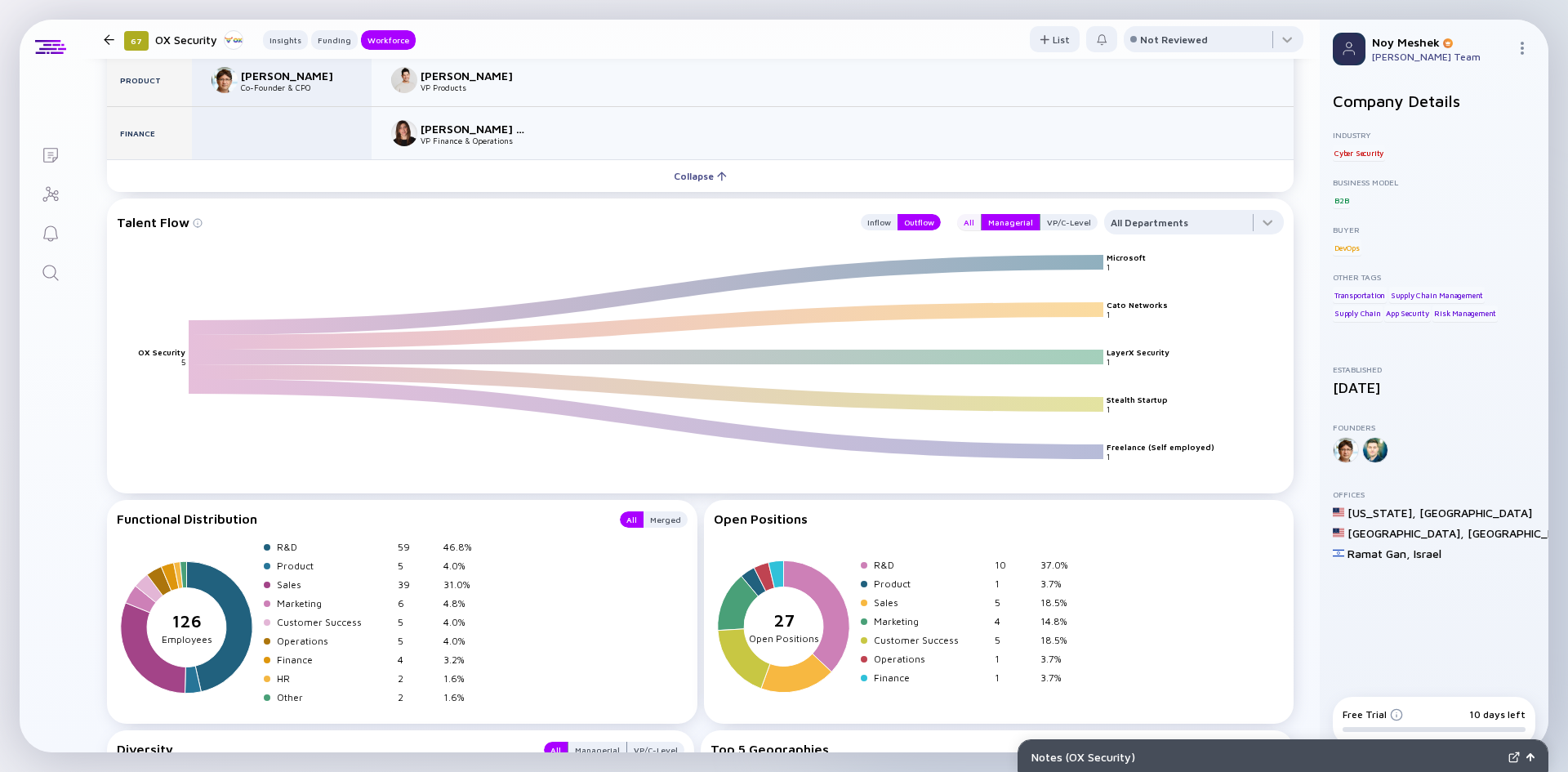 click on "All" at bounding box center (969, 222) 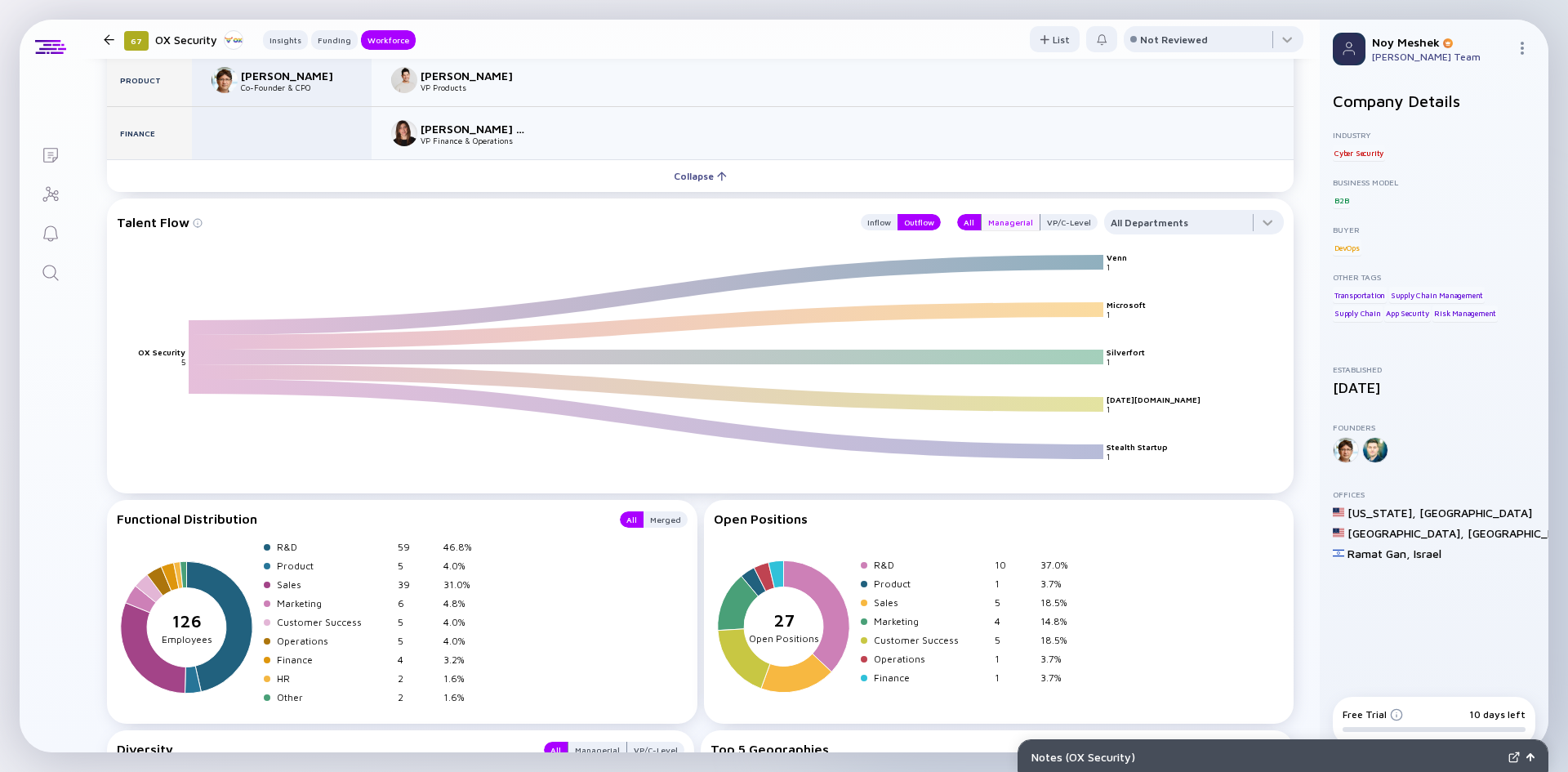 click on "Managerial" at bounding box center [1010, 222] 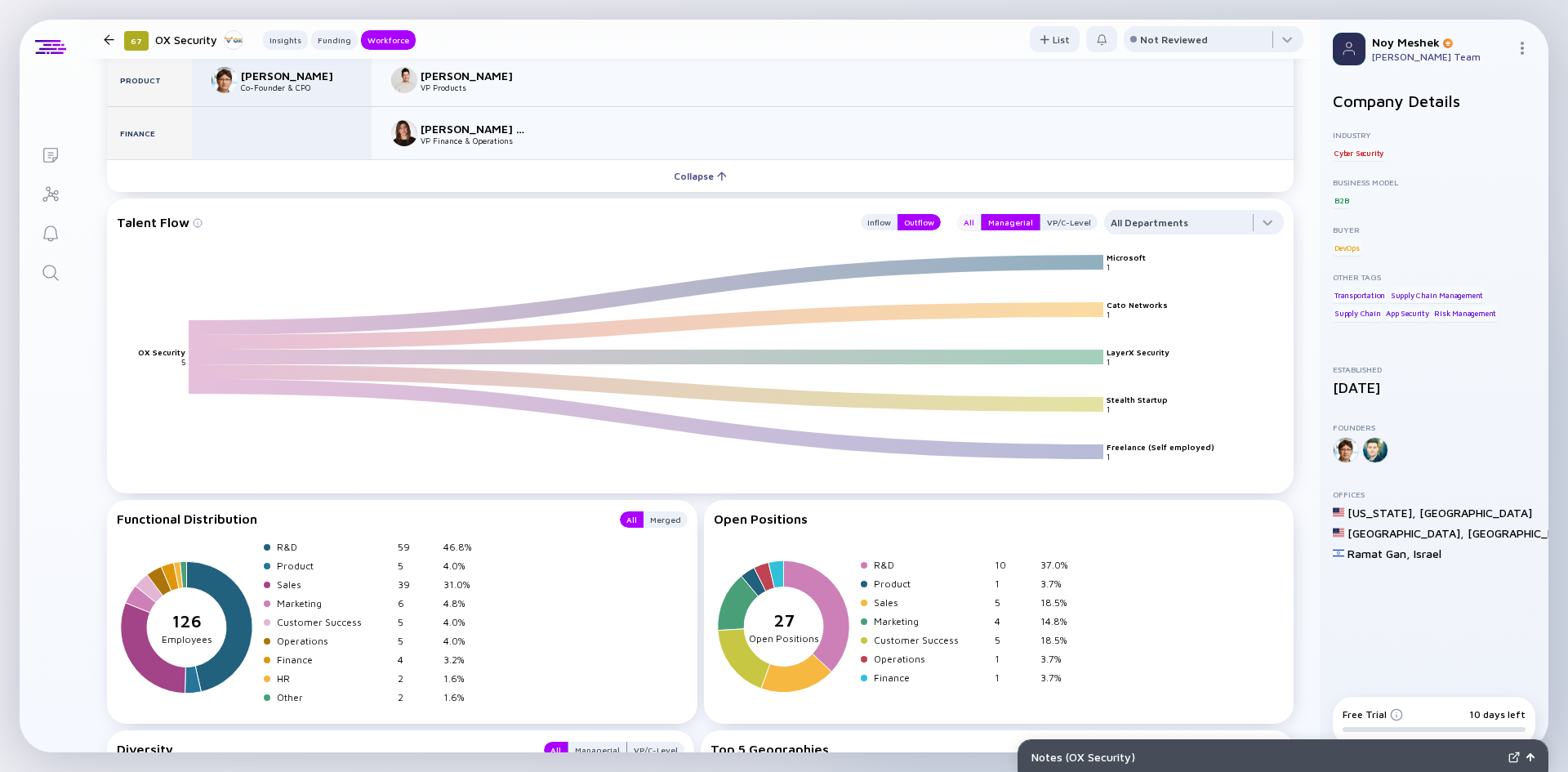 click on "All" at bounding box center [969, 222] 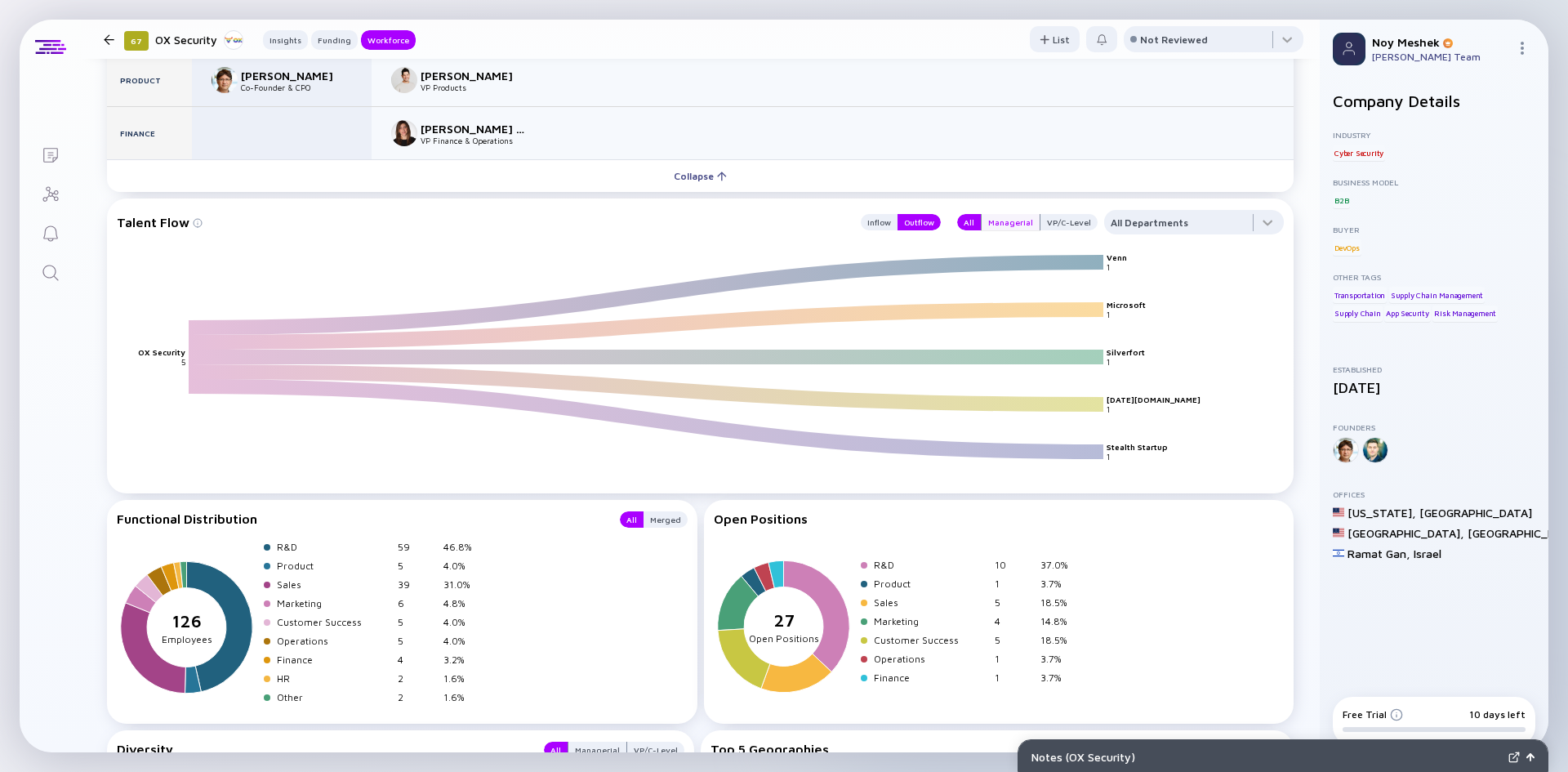 click on "Managerial" at bounding box center [1010, 222] 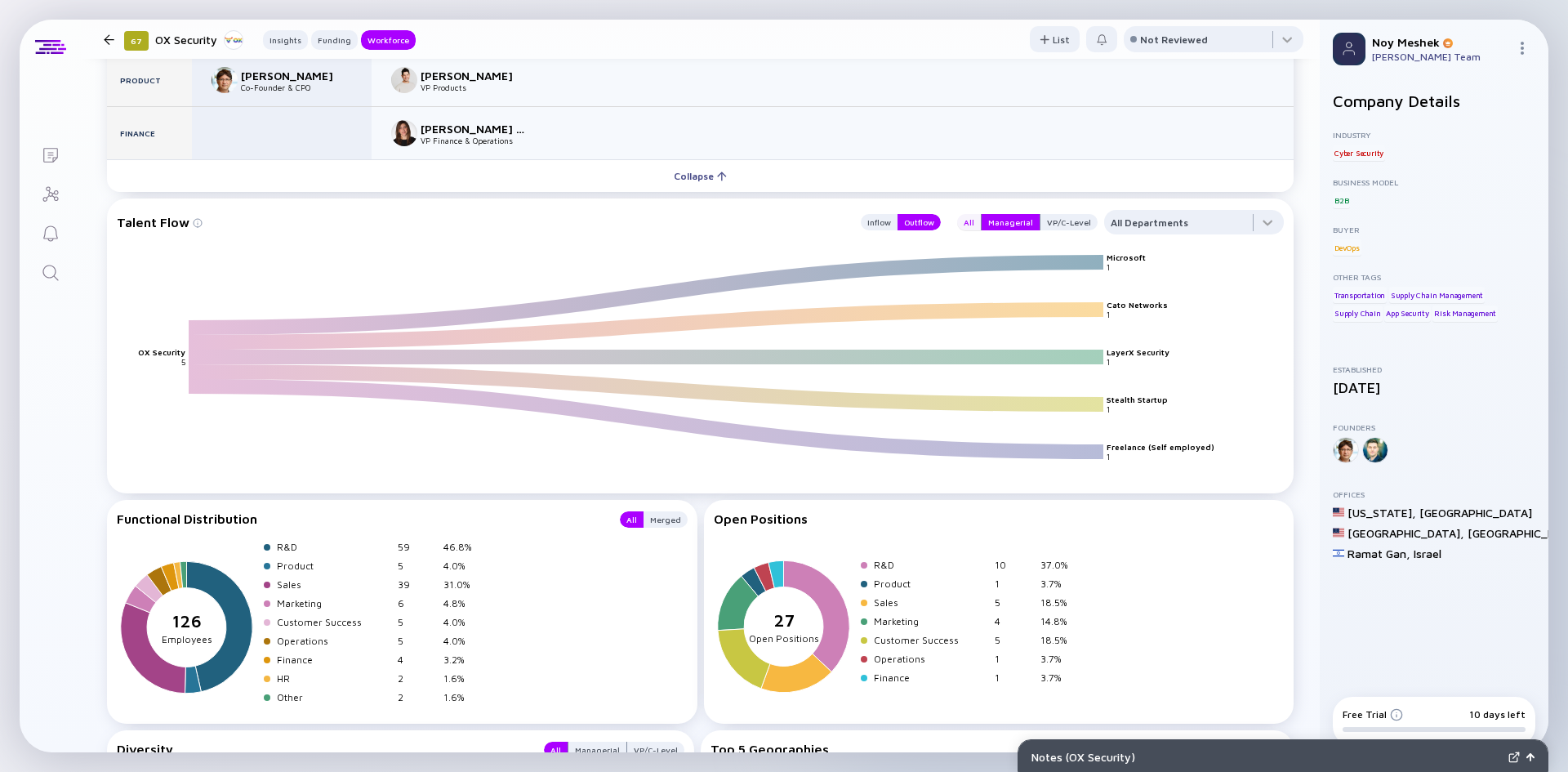 click on "All" at bounding box center [969, 222] 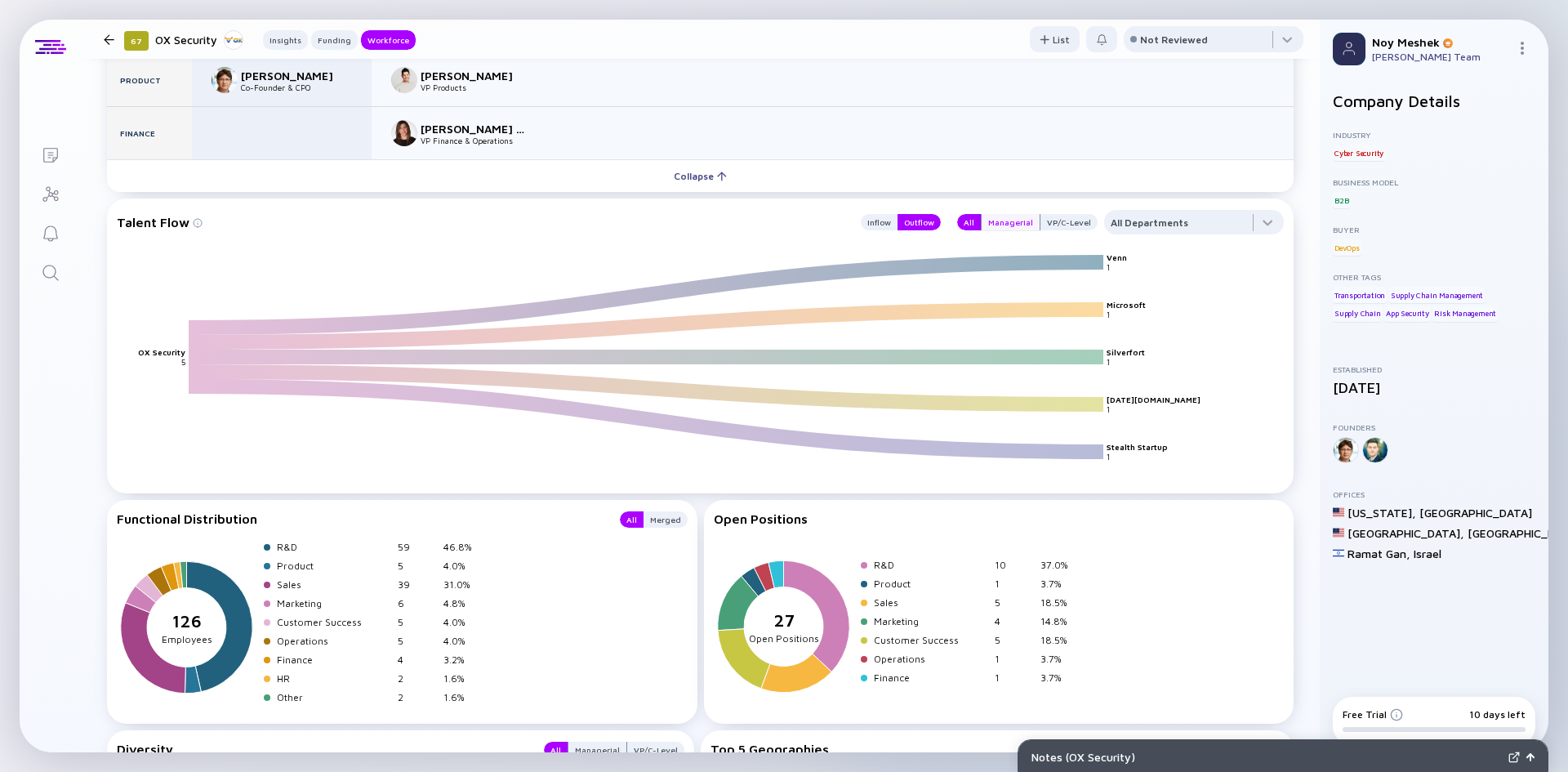 click on "Managerial" at bounding box center [1010, 222] 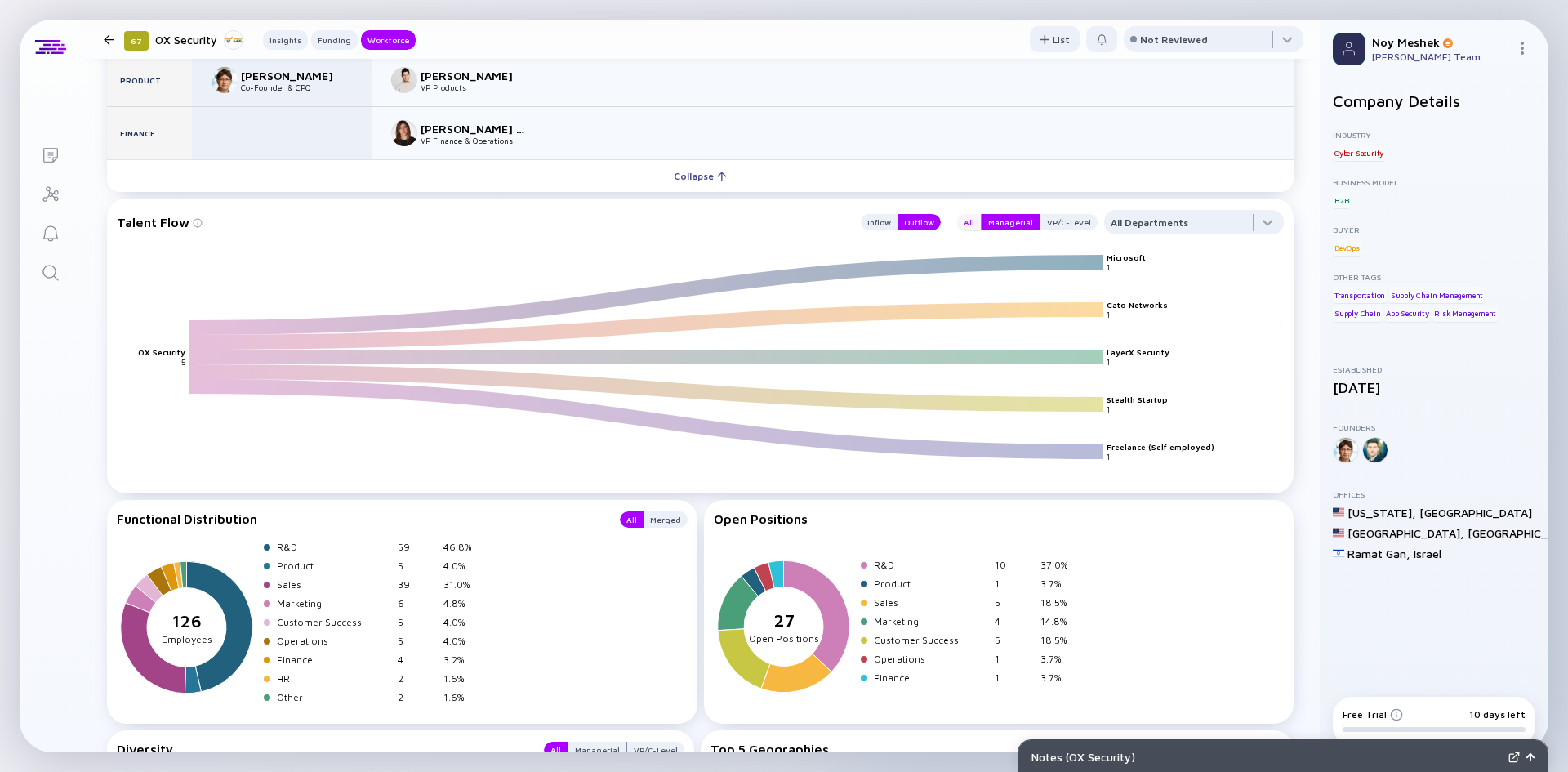 click on "All" at bounding box center (969, 222) 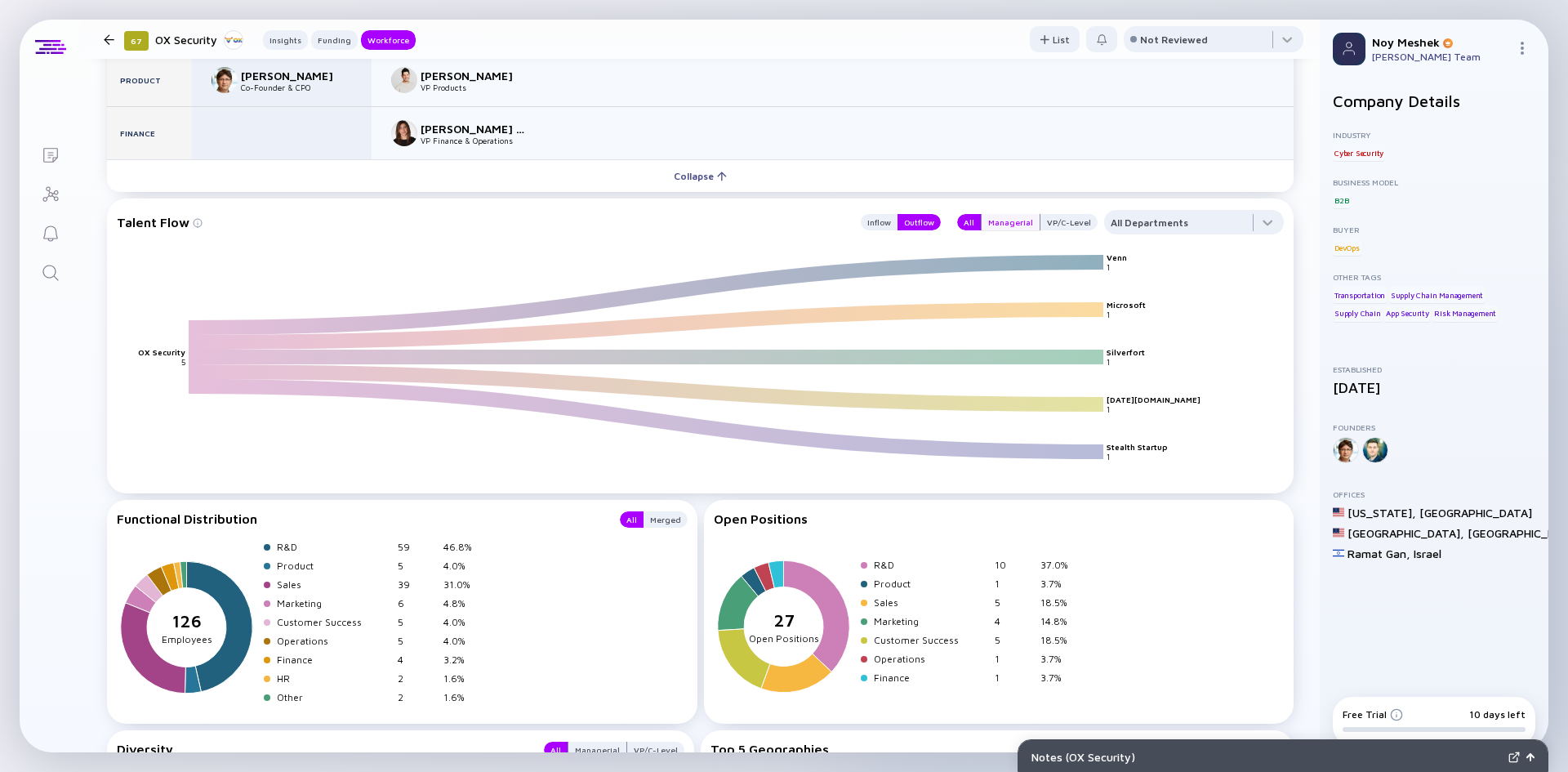 click on "Managerial" at bounding box center [1010, 222] 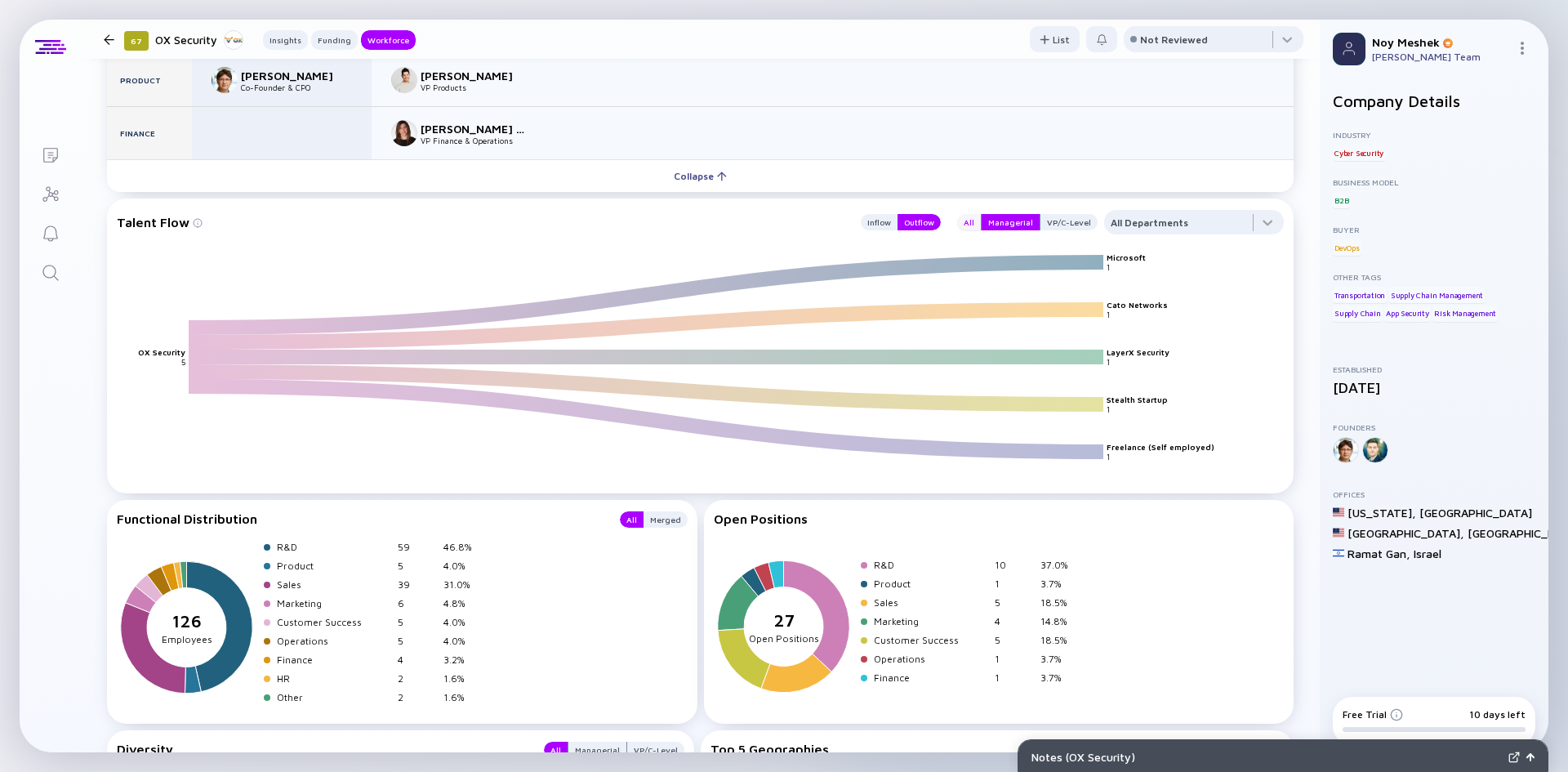 click on "All" at bounding box center (969, 222) 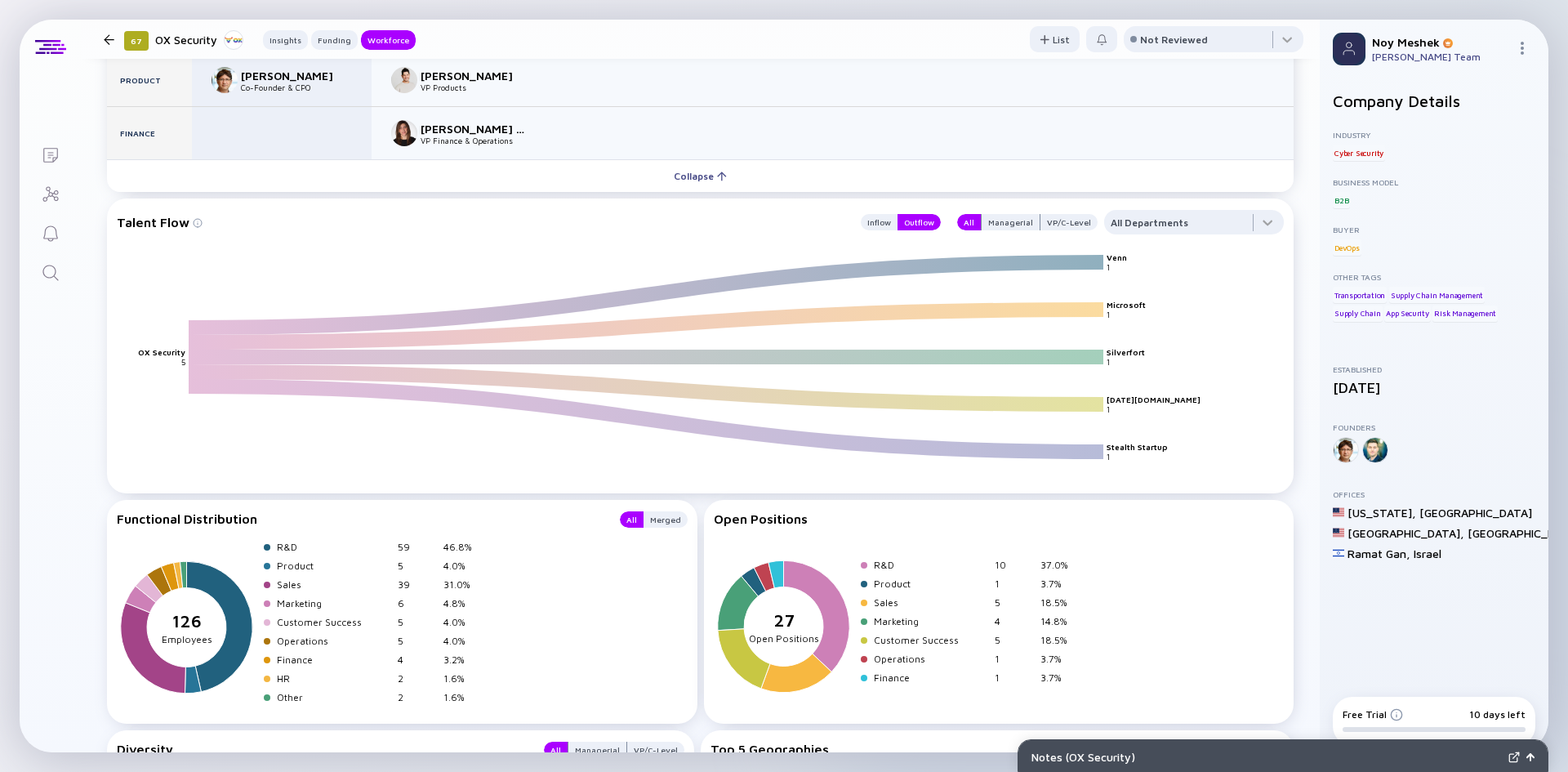 click on "All Managerial VP/C-Level" at bounding box center [1022, 222] 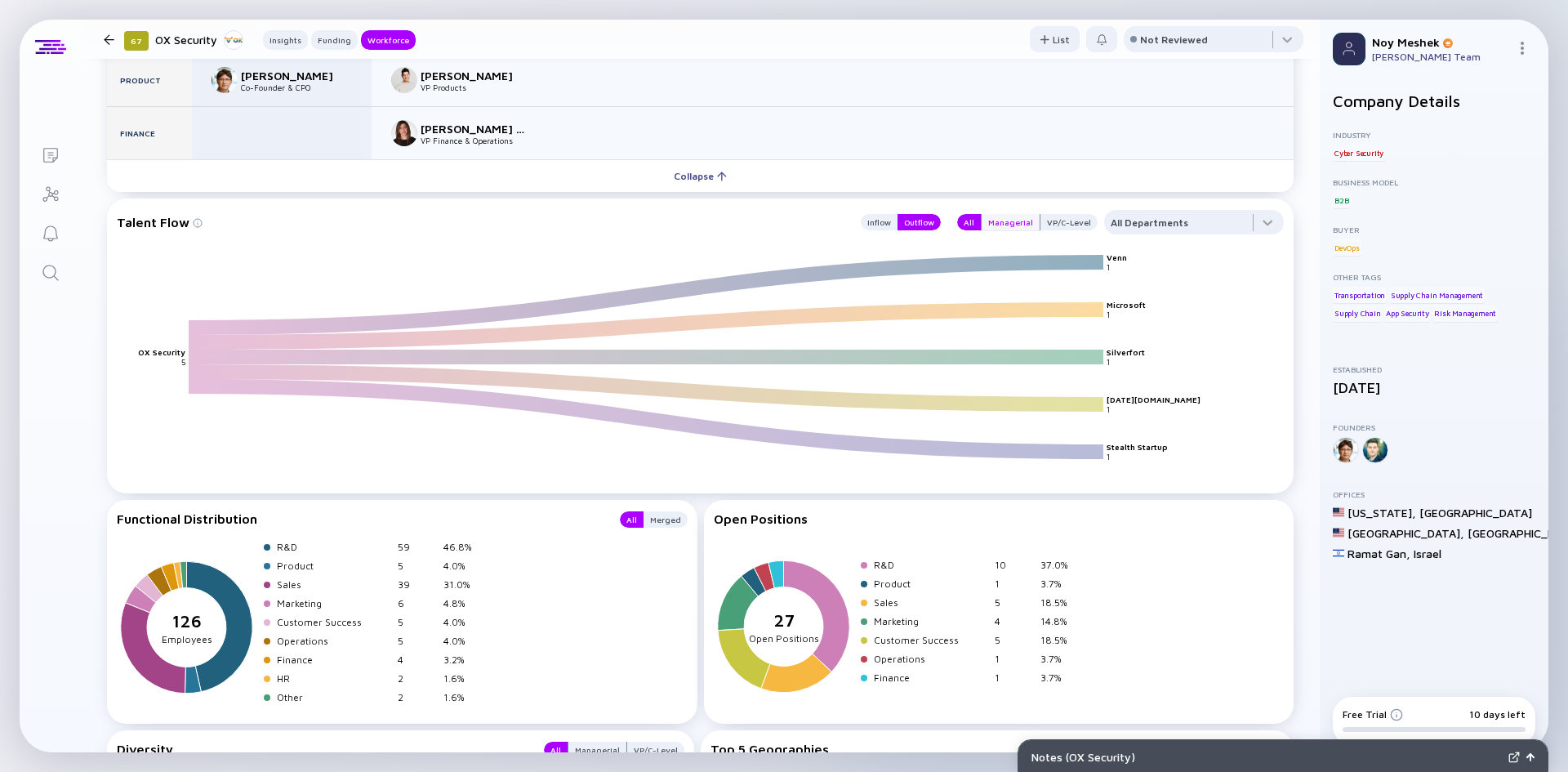 click on "Managerial" at bounding box center [1010, 222] 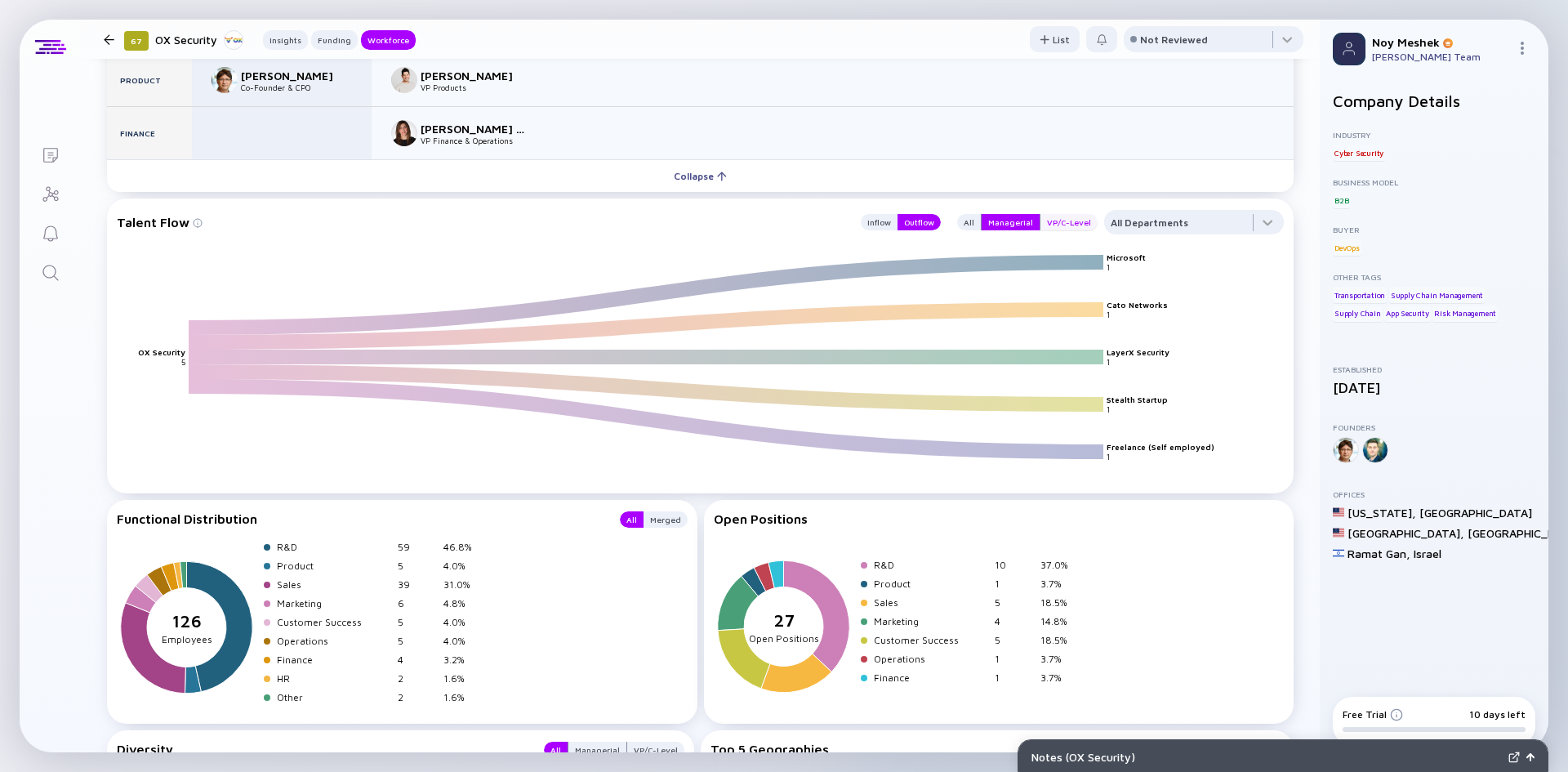 click on "VP/C-Level" at bounding box center (1069, 222) 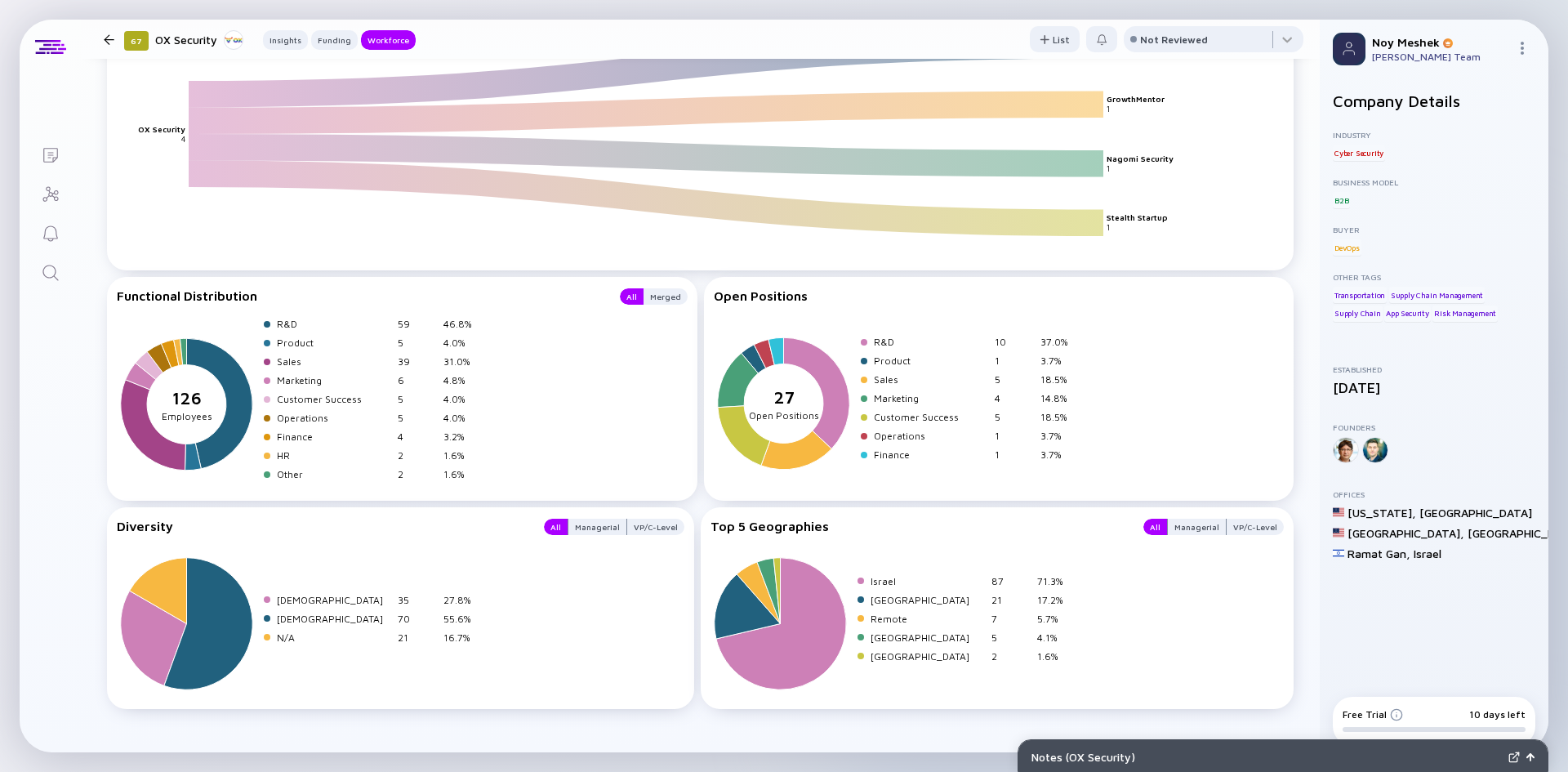 scroll, scrollTop: 2447, scrollLeft: 0, axis: vertical 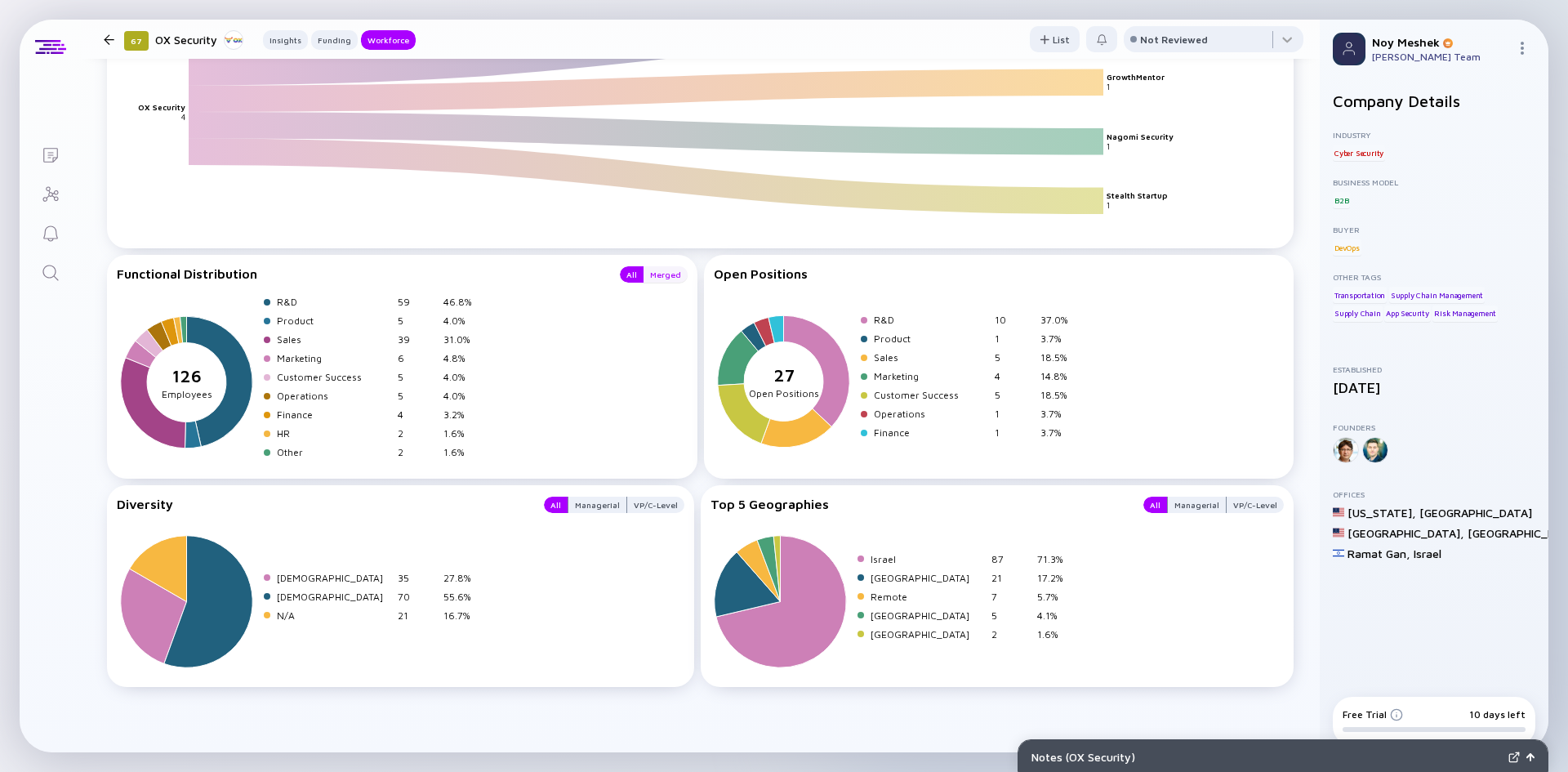 click on "Merged" at bounding box center (666, 274) 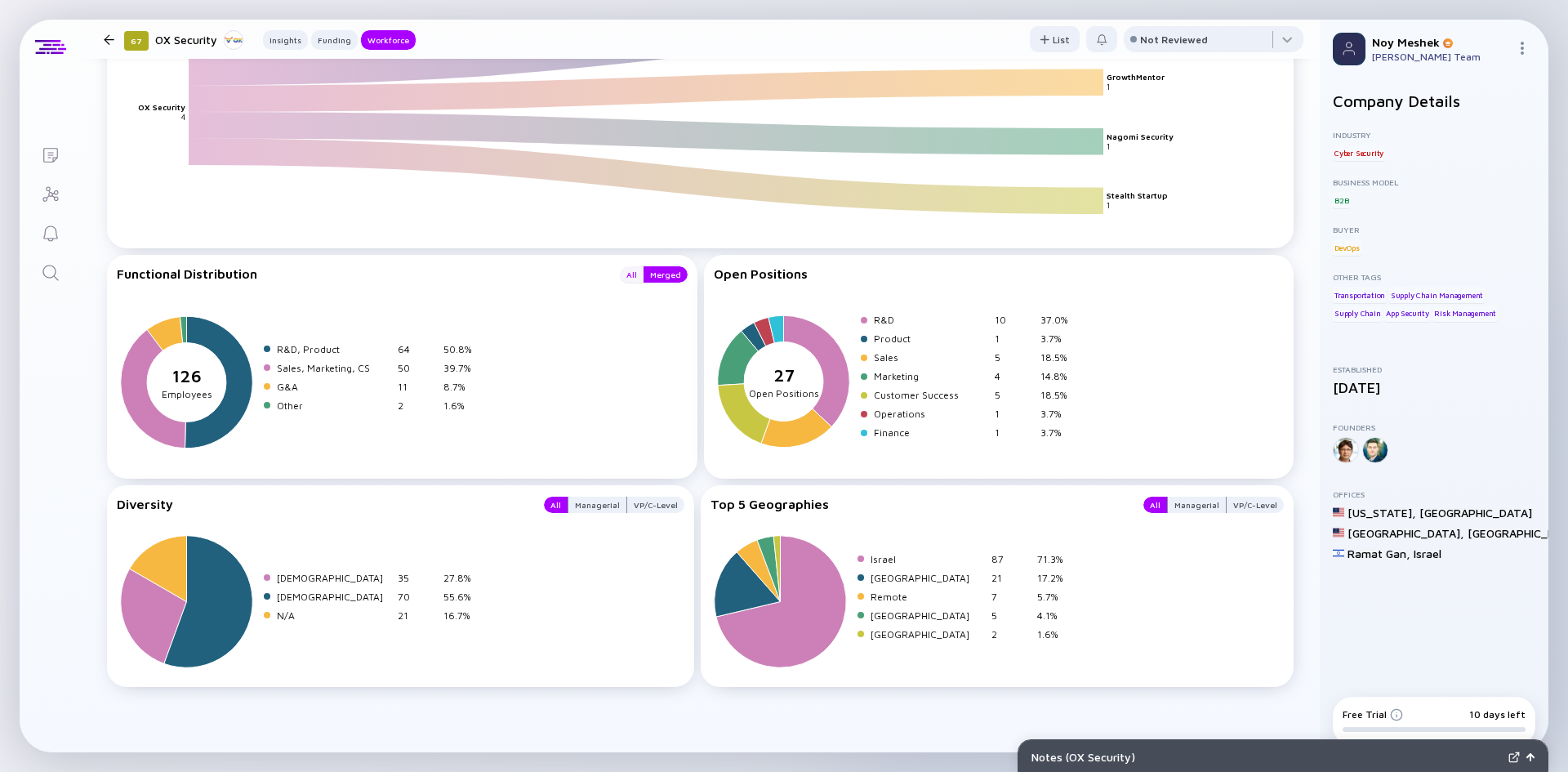 click on "All" at bounding box center [631, 274] 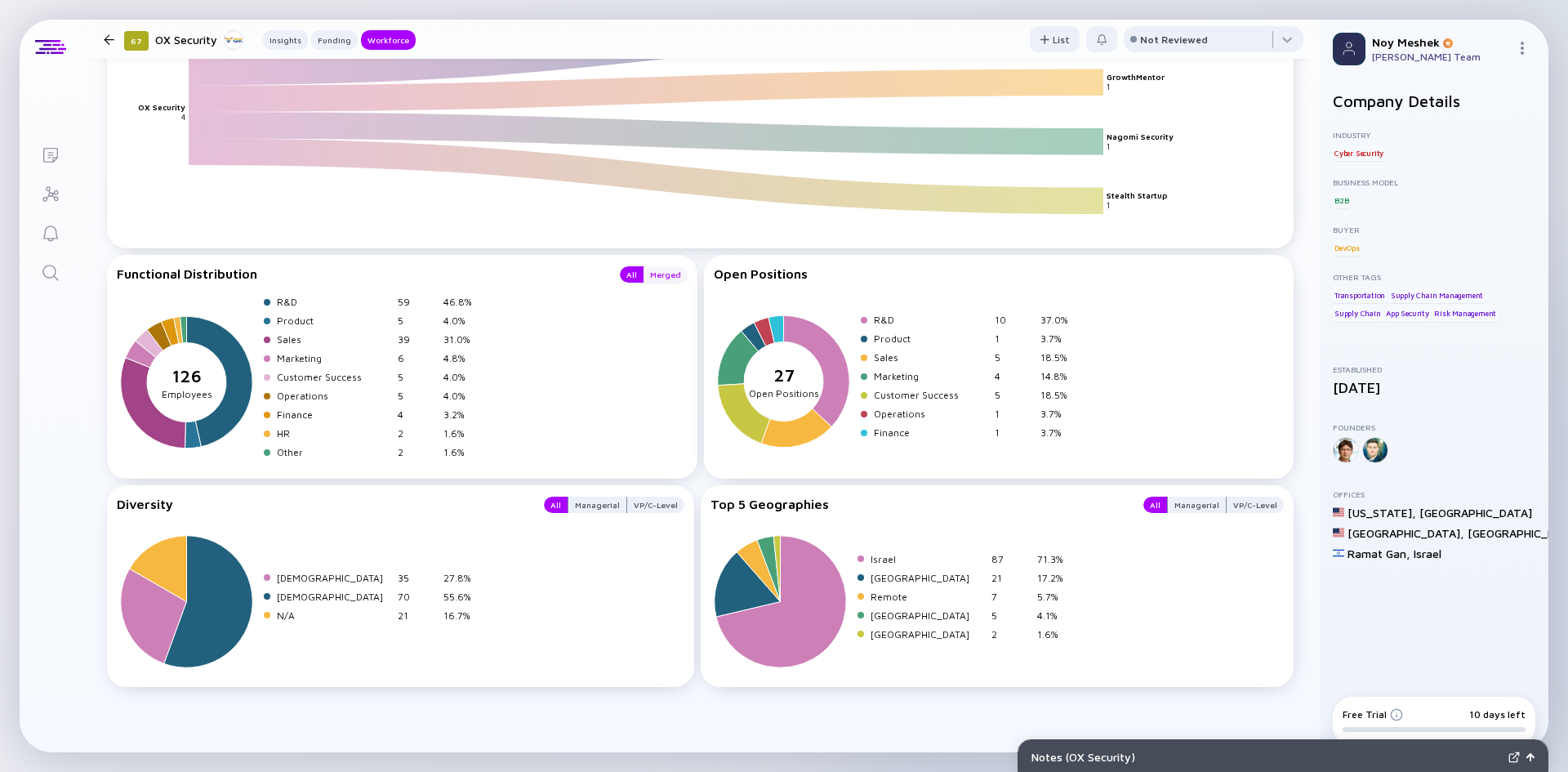 click on "Merged" at bounding box center [666, 274] 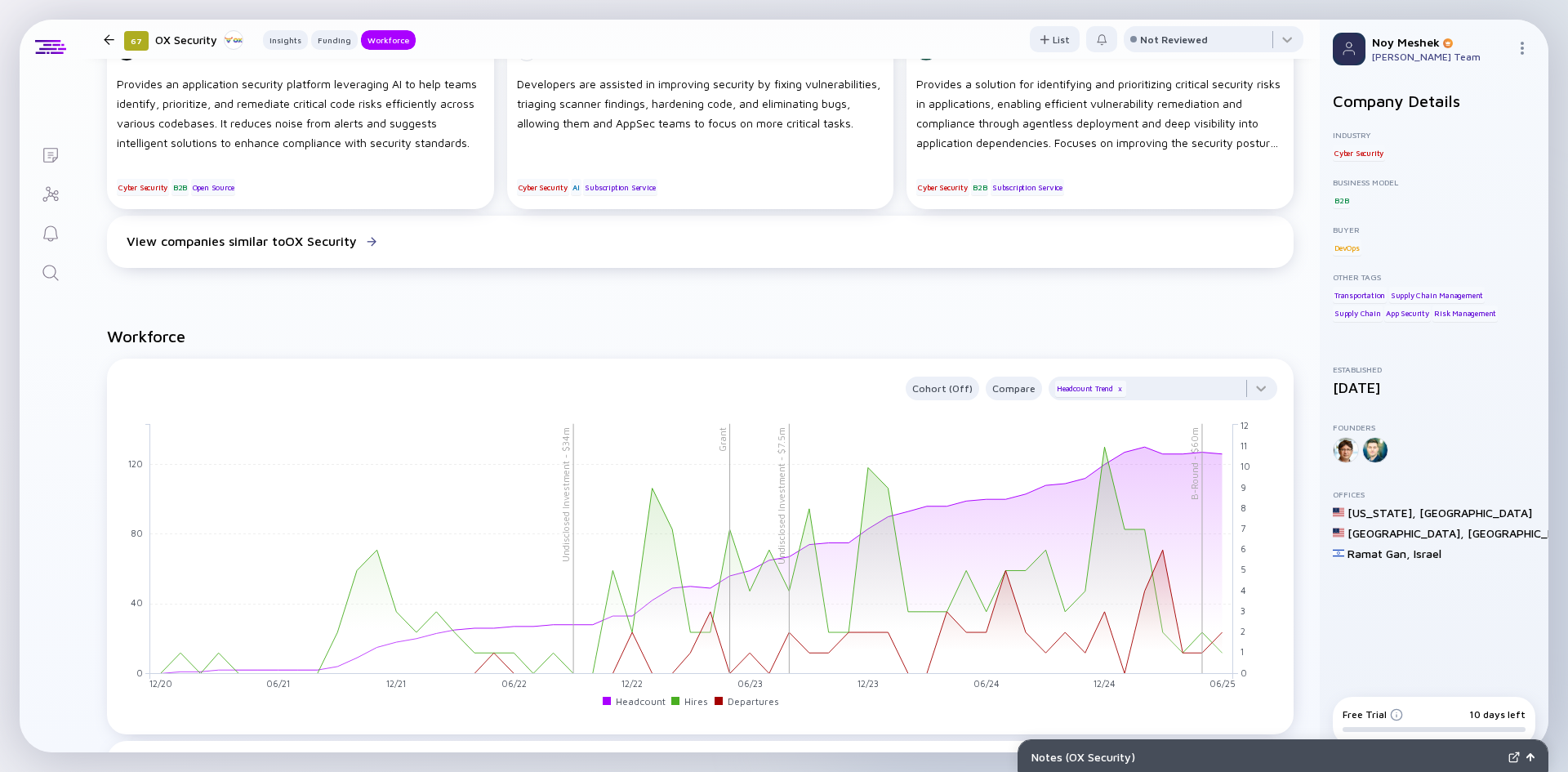 scroll, scrollTop: 1140, scrollLeft: 0, axis: vertical 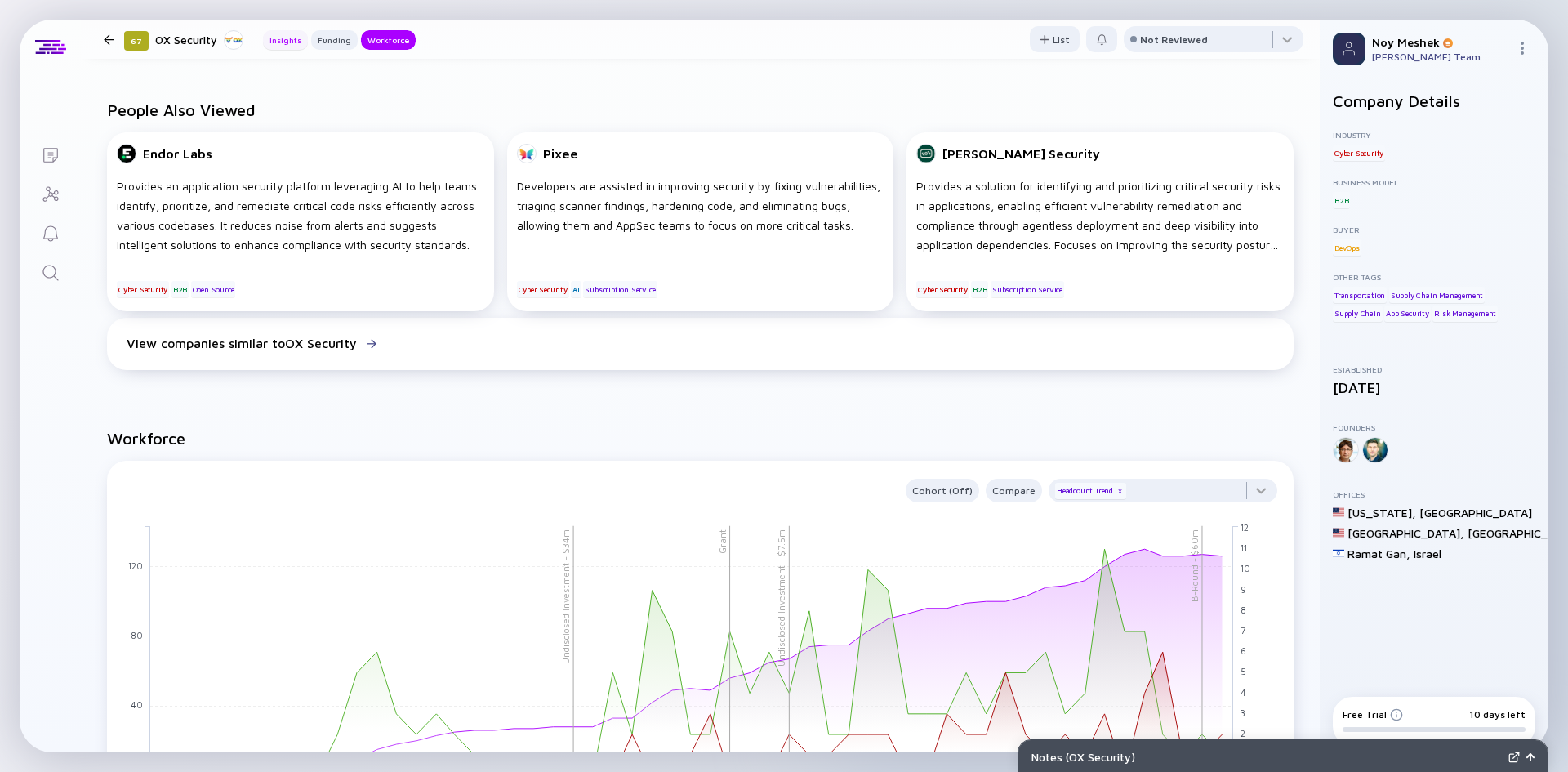 click on "Insights" at bounding box center [285, 40] 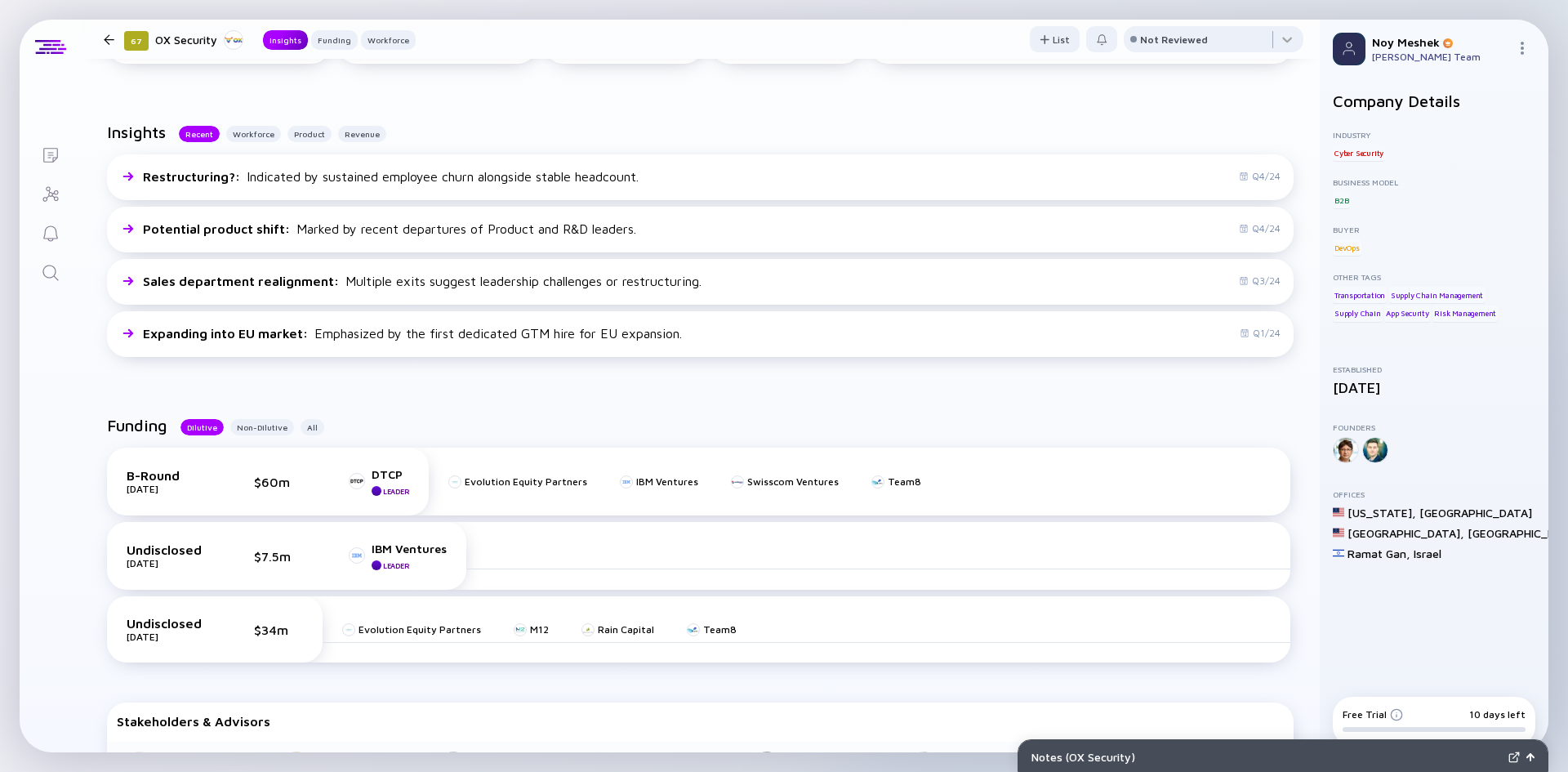 scroll, scrollTop: 301, scrollLeft: 0, axis: vertical 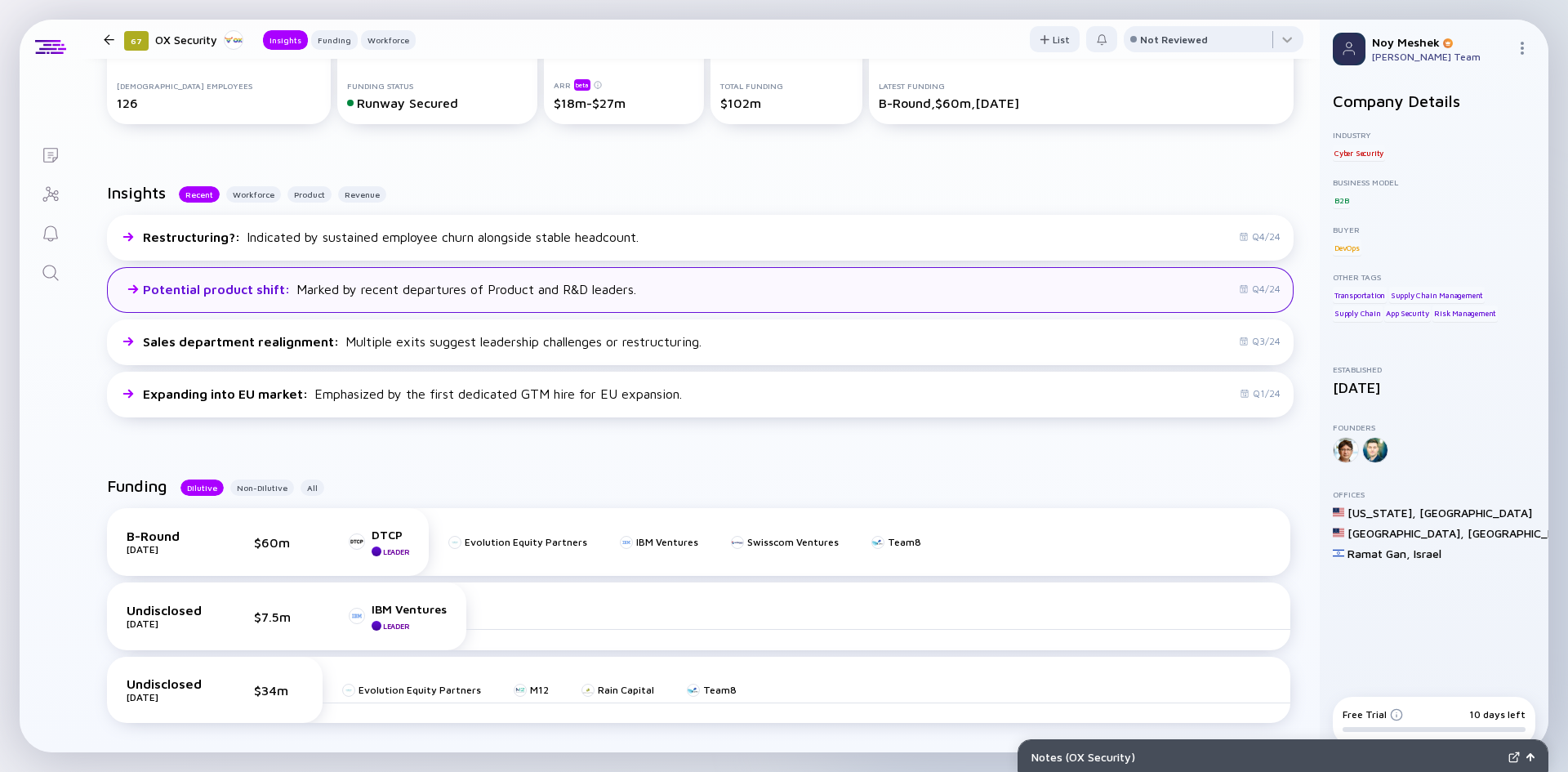 click on "Potential product shift :   Marked by recent departures of Product and R&D leaders. Q4/24" at bounding box center (700, 290) 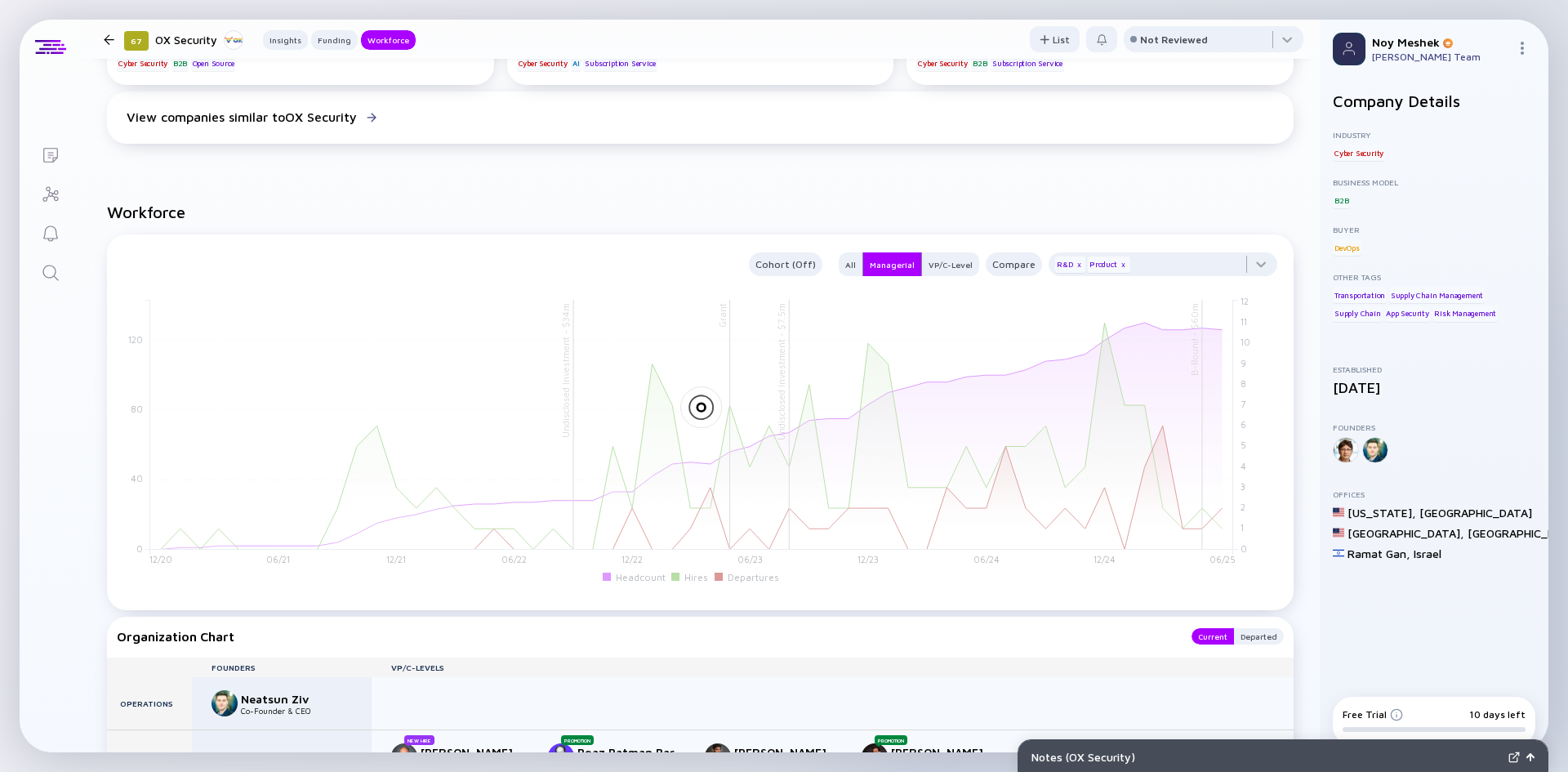 scroll, scrollTop: 1467, scrollLeft: 0, axis: vertical 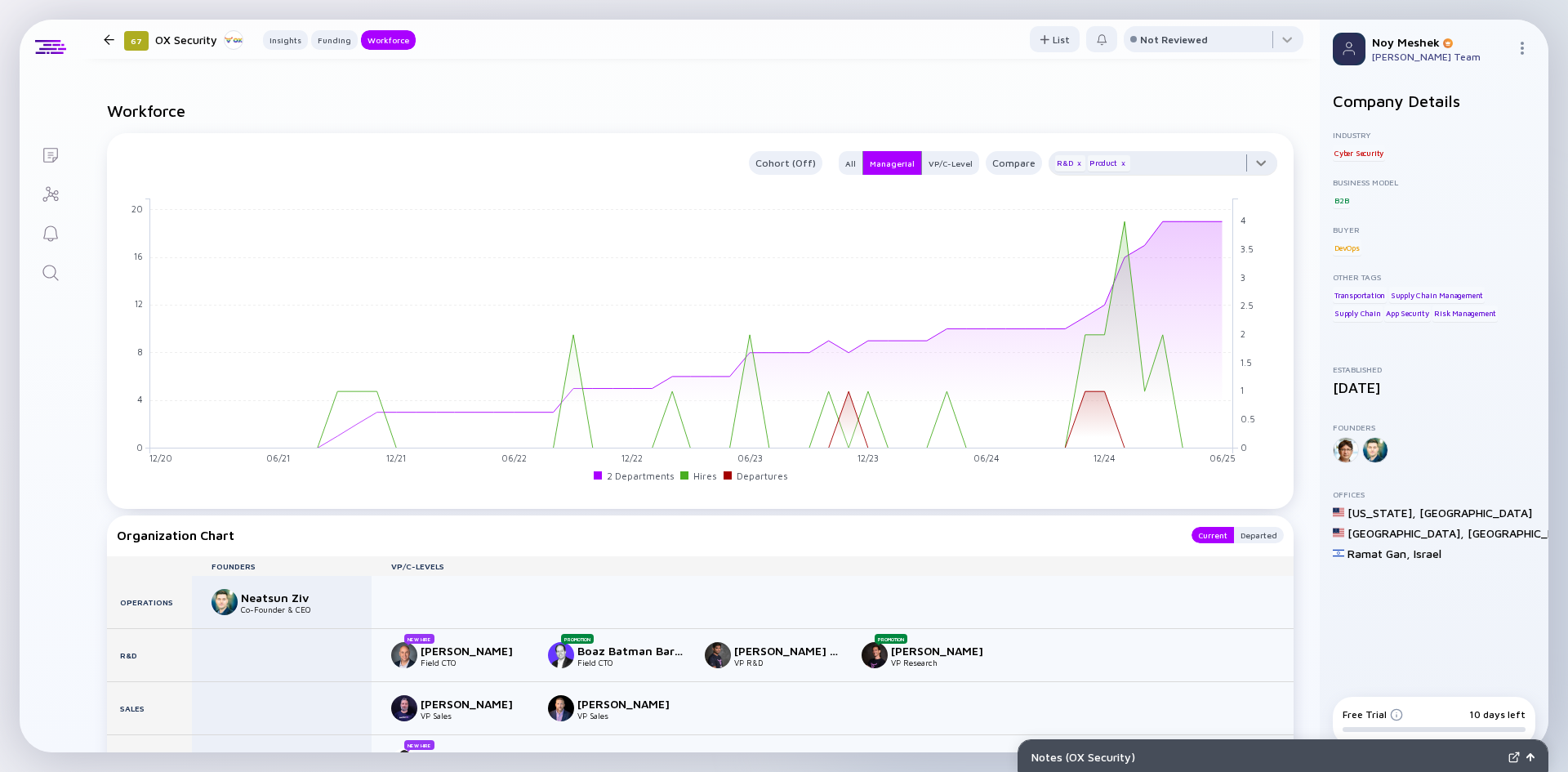 click at bounding box center (1163, 167) 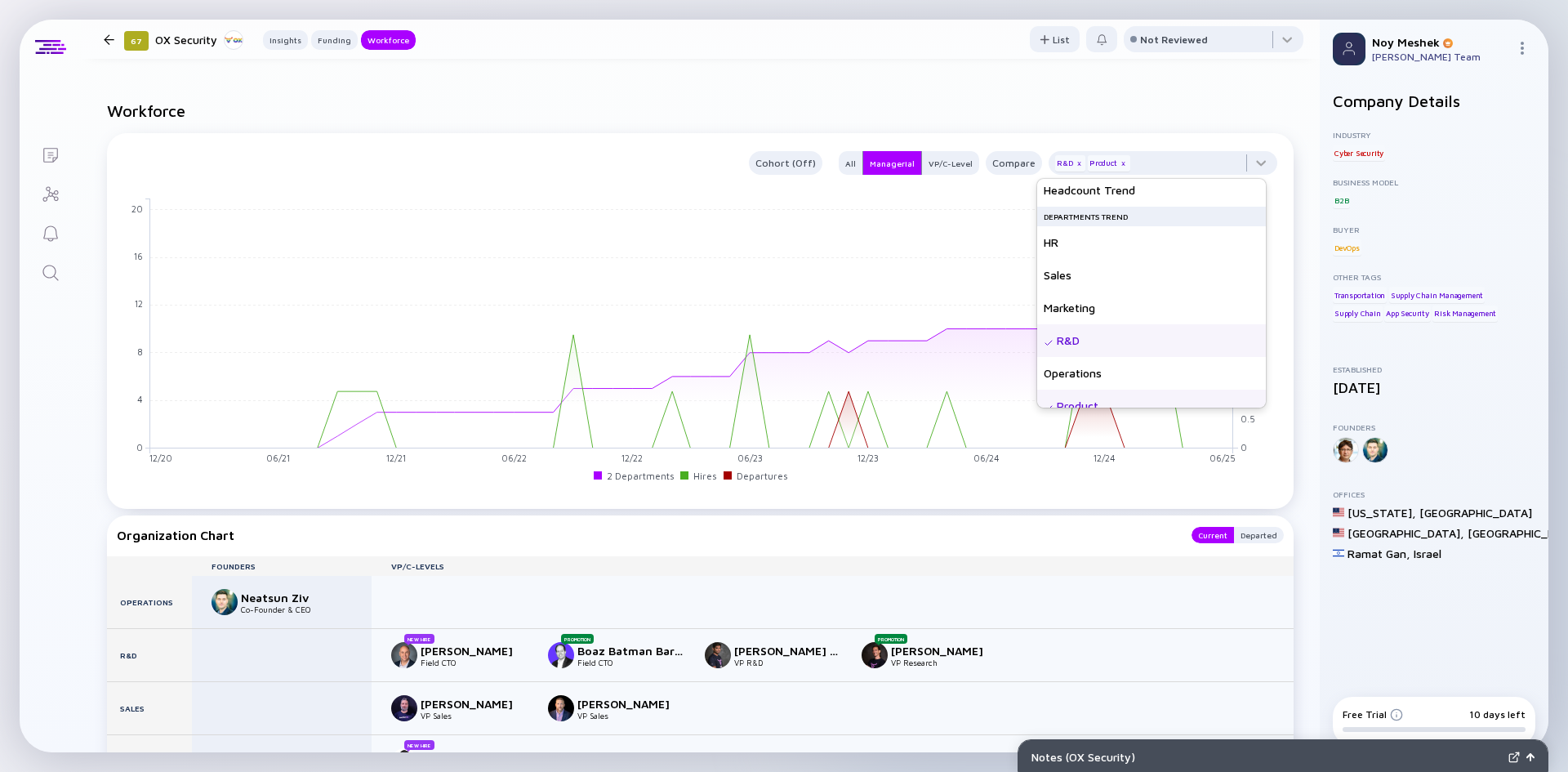 scroll, scrollTop: 0, scrollLeft: 0, axis: both 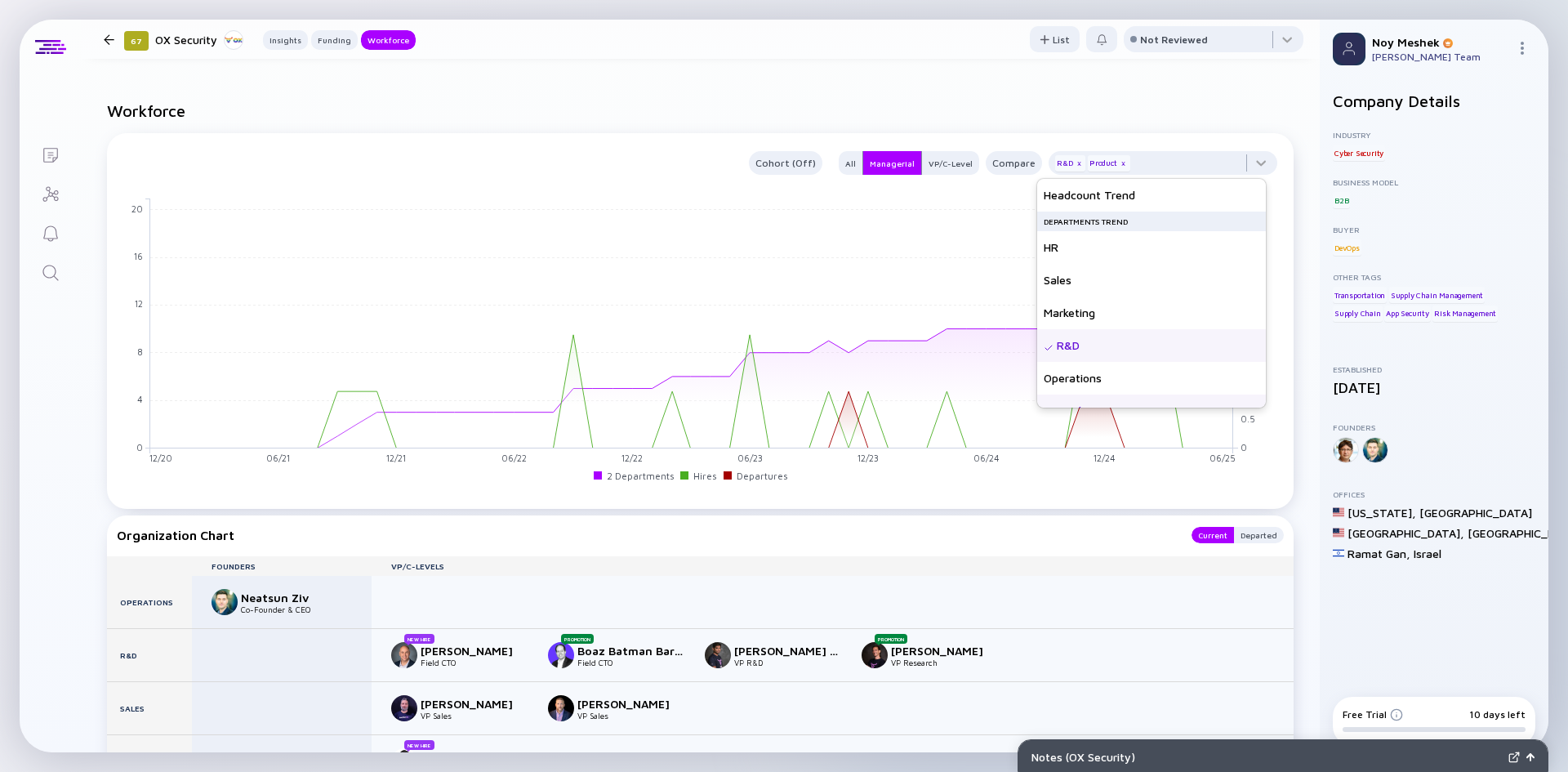 click on "Workforce" at bounding box center [700, 110] 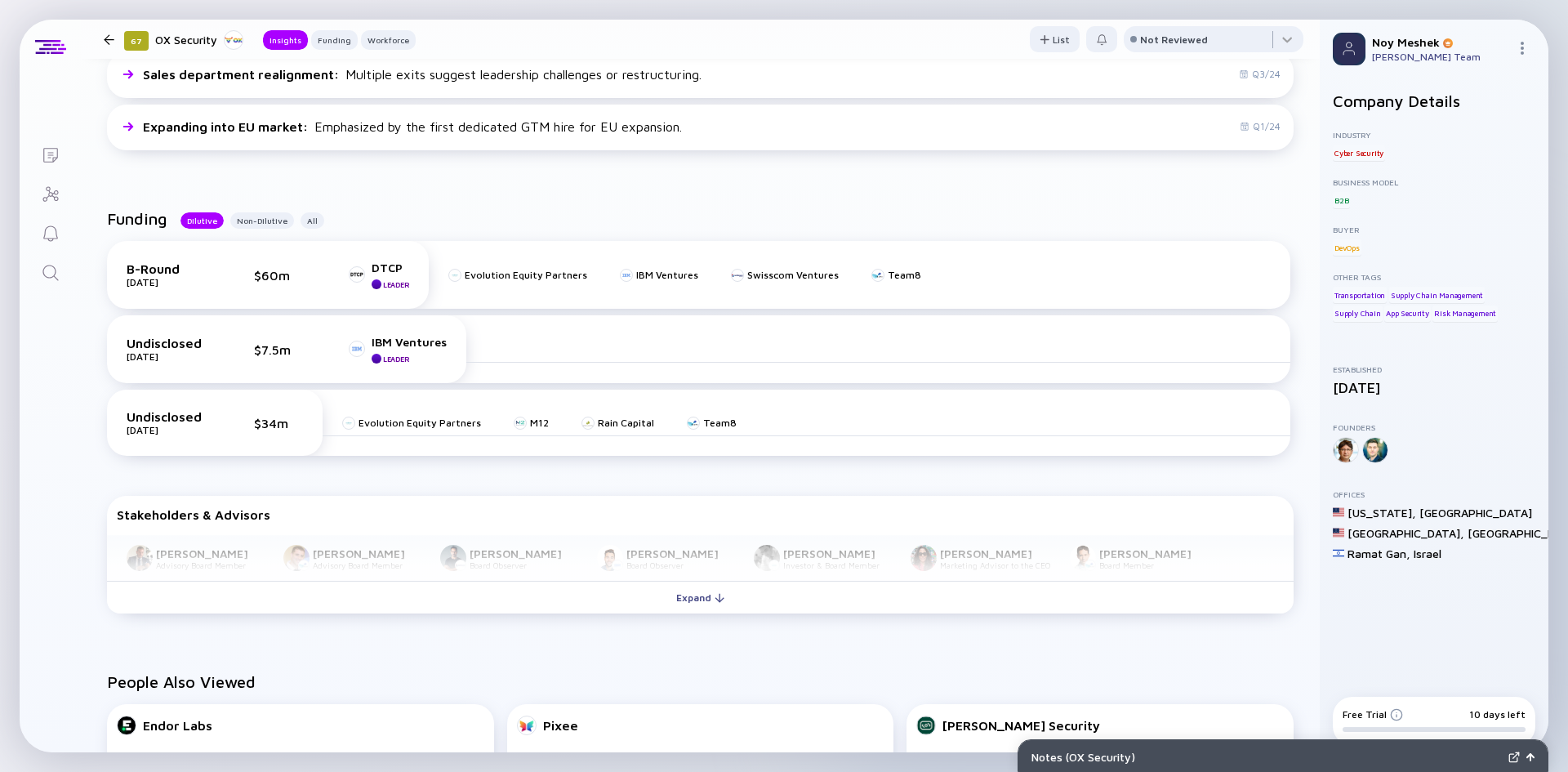 scroll, scrollTop: 405, scrollLeft: 0, axis: vertical 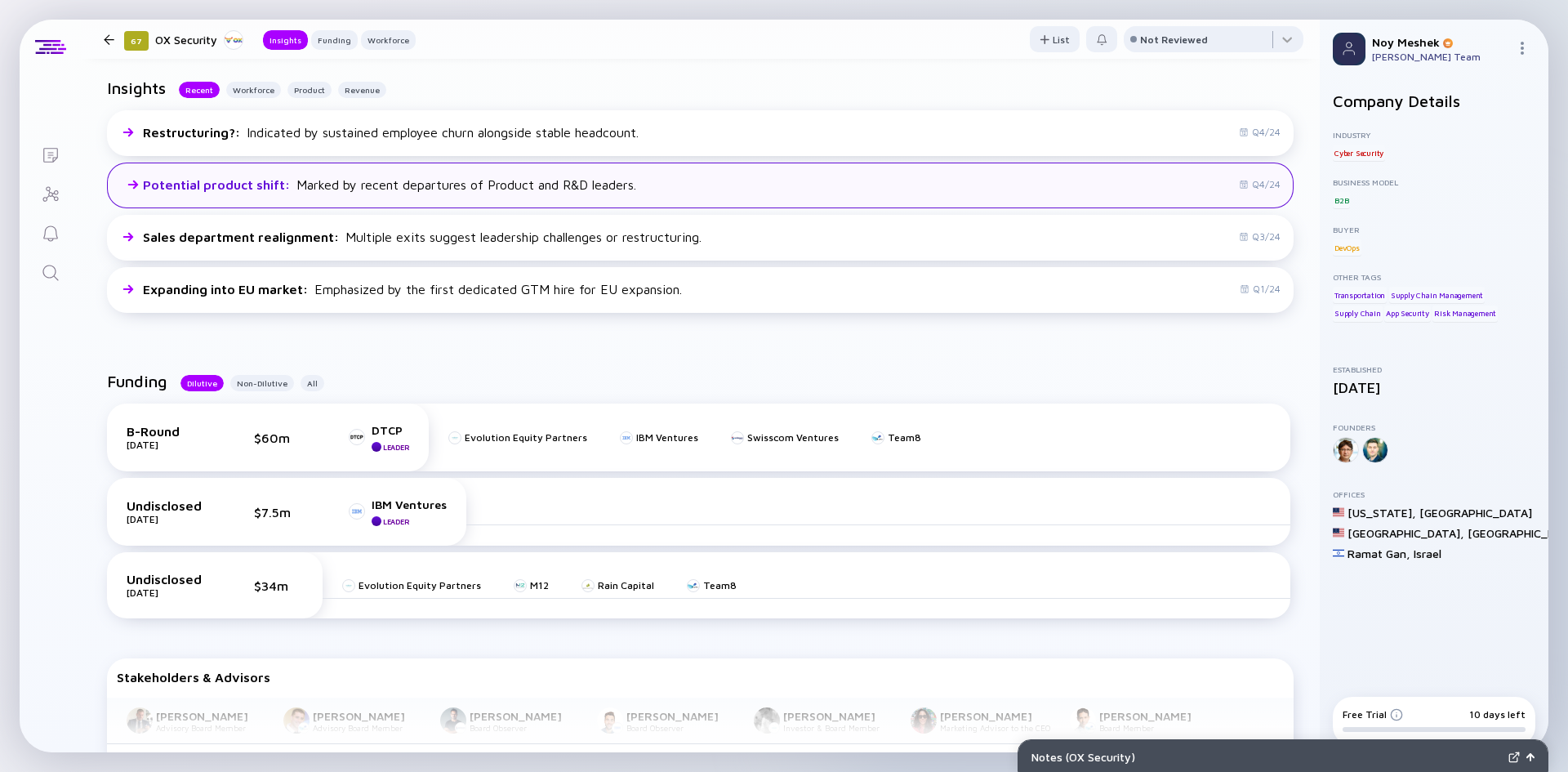 click on "Potential product shift :   Marked by recent departures of Product and R&D leaders." at bounding box center [376, 185] 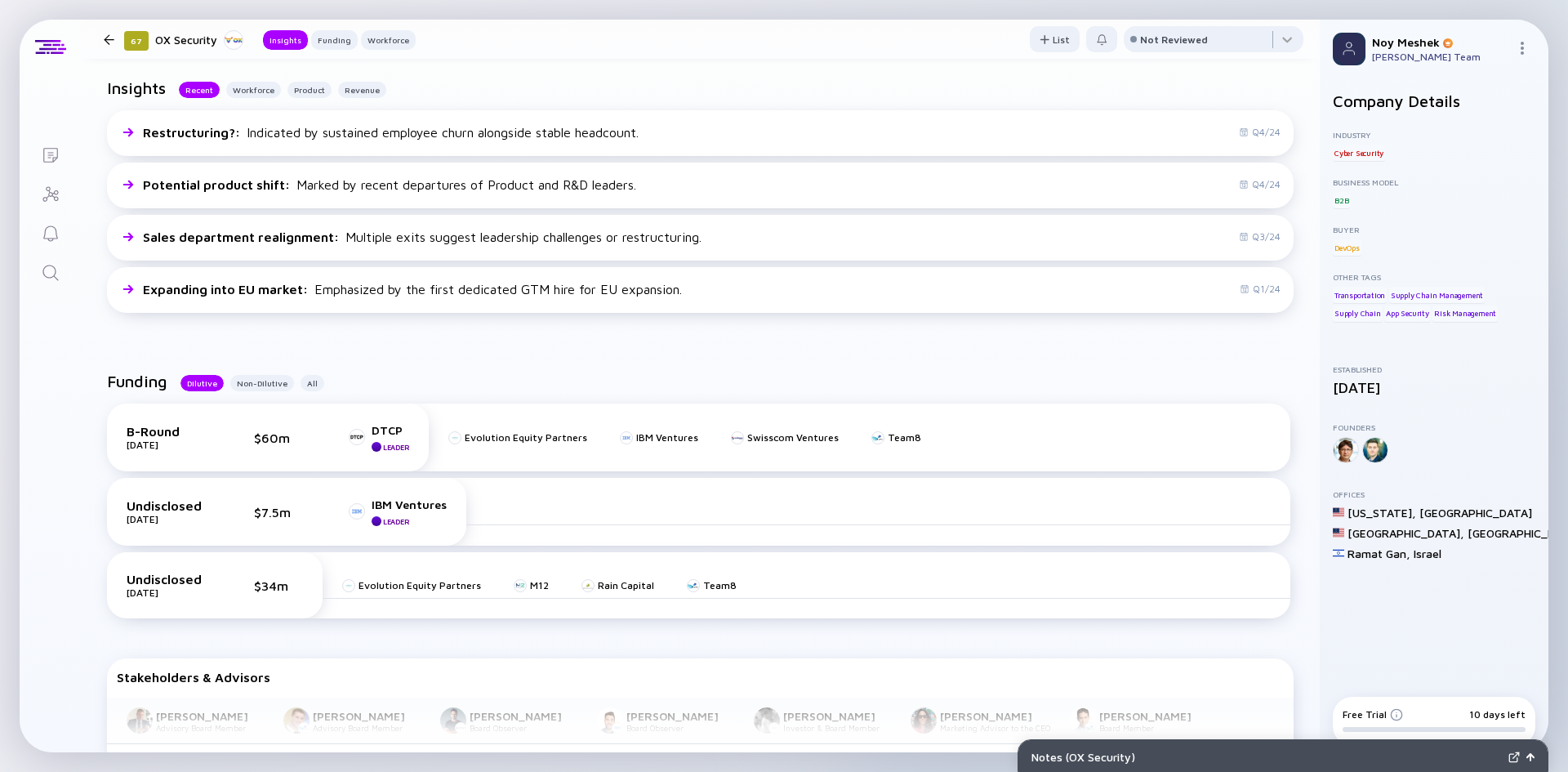 scroll, scrollTop: 242, scrollLeft: 0, axis: vertical 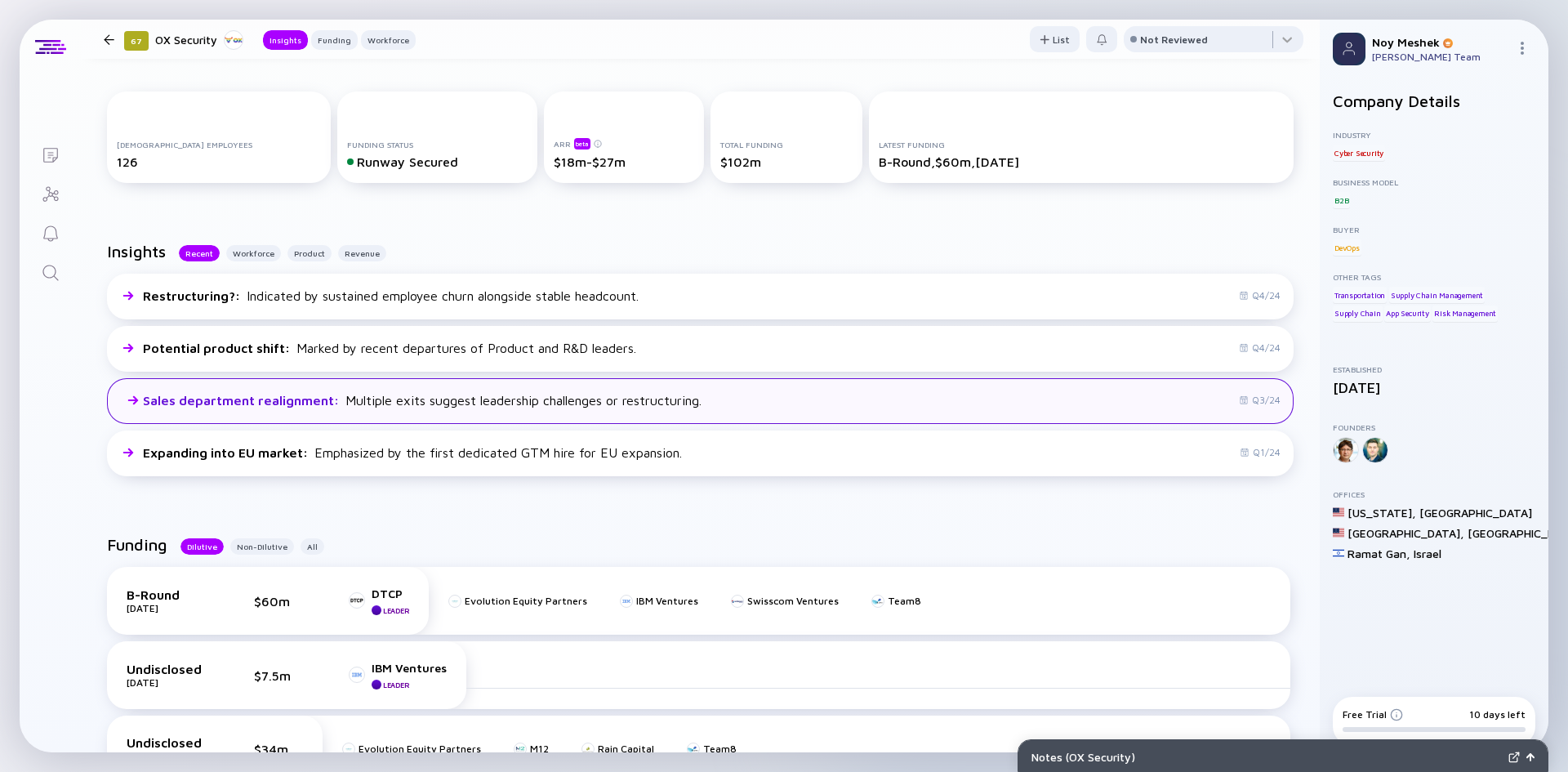 click on "Sales department realignment :   Multiple exits suggest leadership challenges or restructuring. Q3/24" at bounding box center [700, 401] 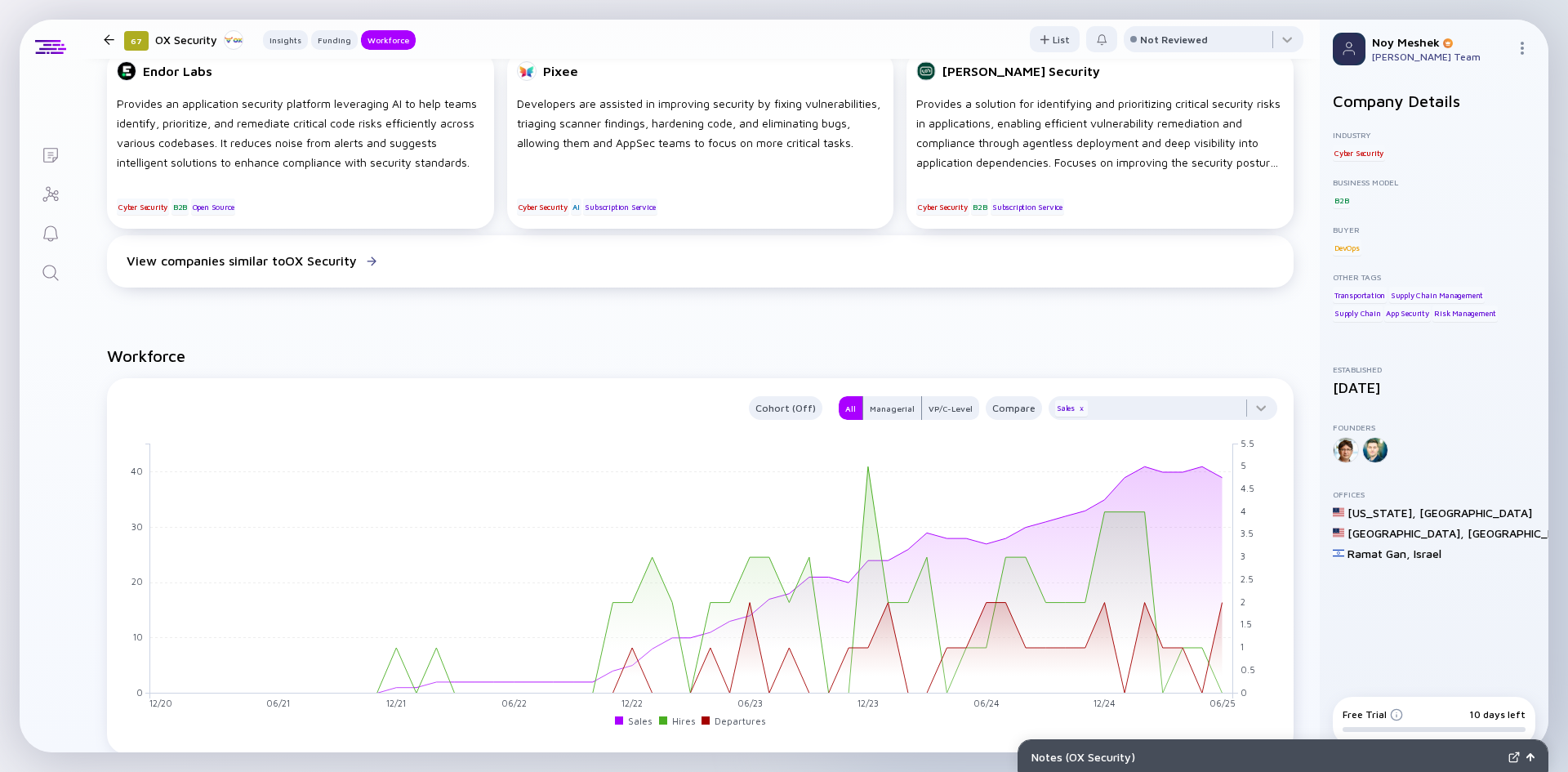 scroll, scrollTop: 1304, scrollLeft: 0, axis: vertical 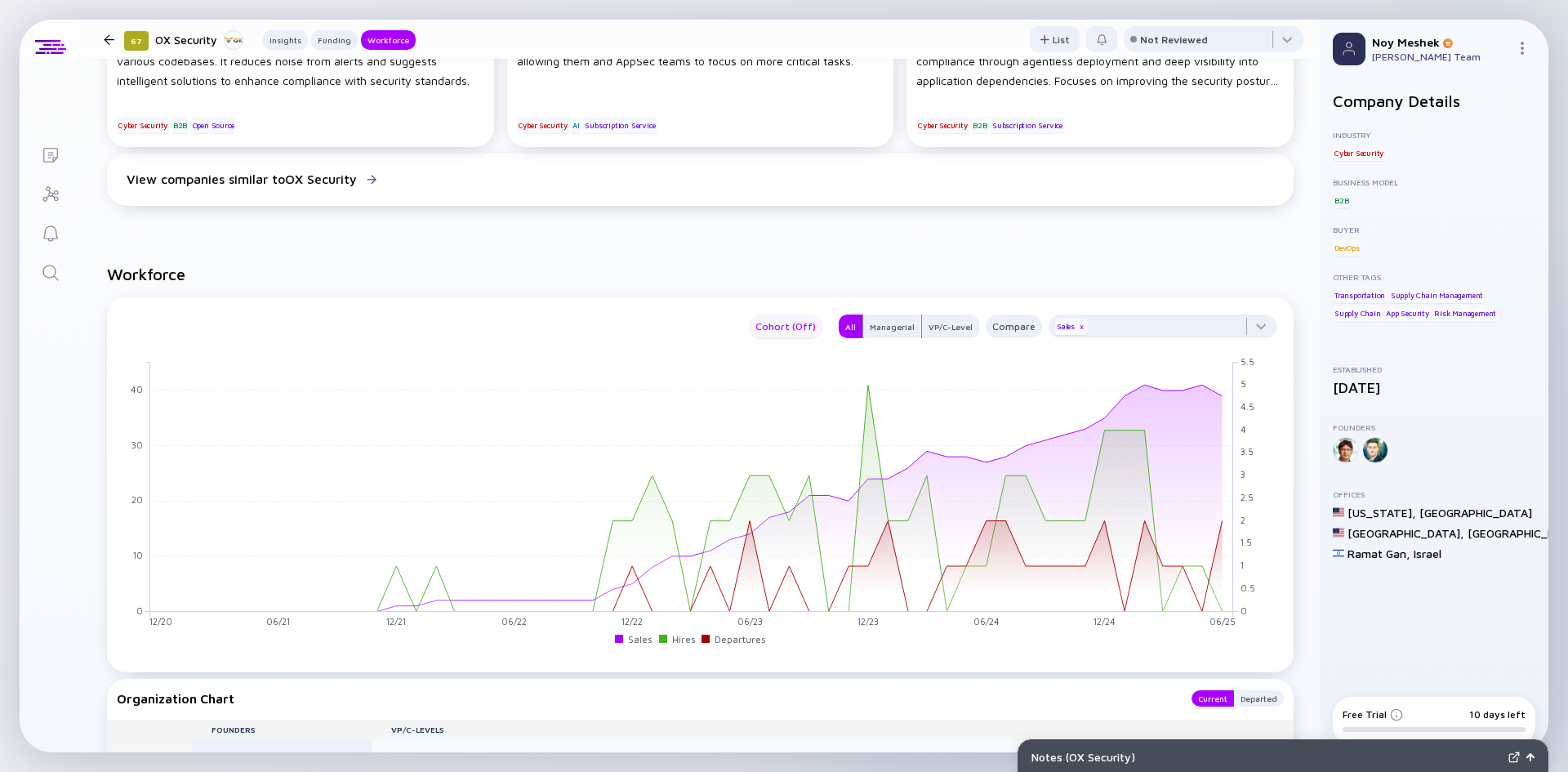 click on "Cohort (Off)" at bounding box center [786, 326] 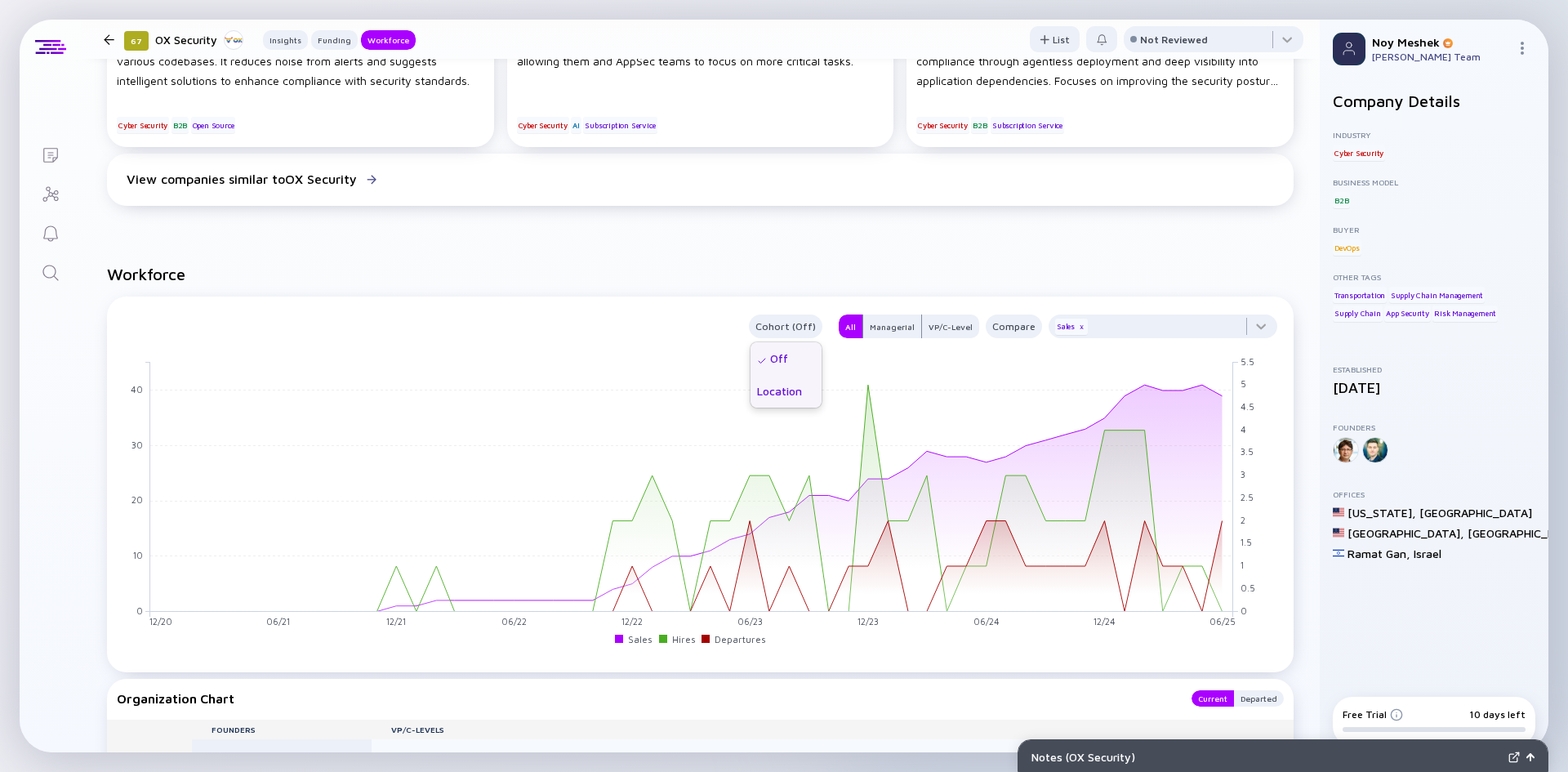 click on "Location" at bounding box center (786, 391) 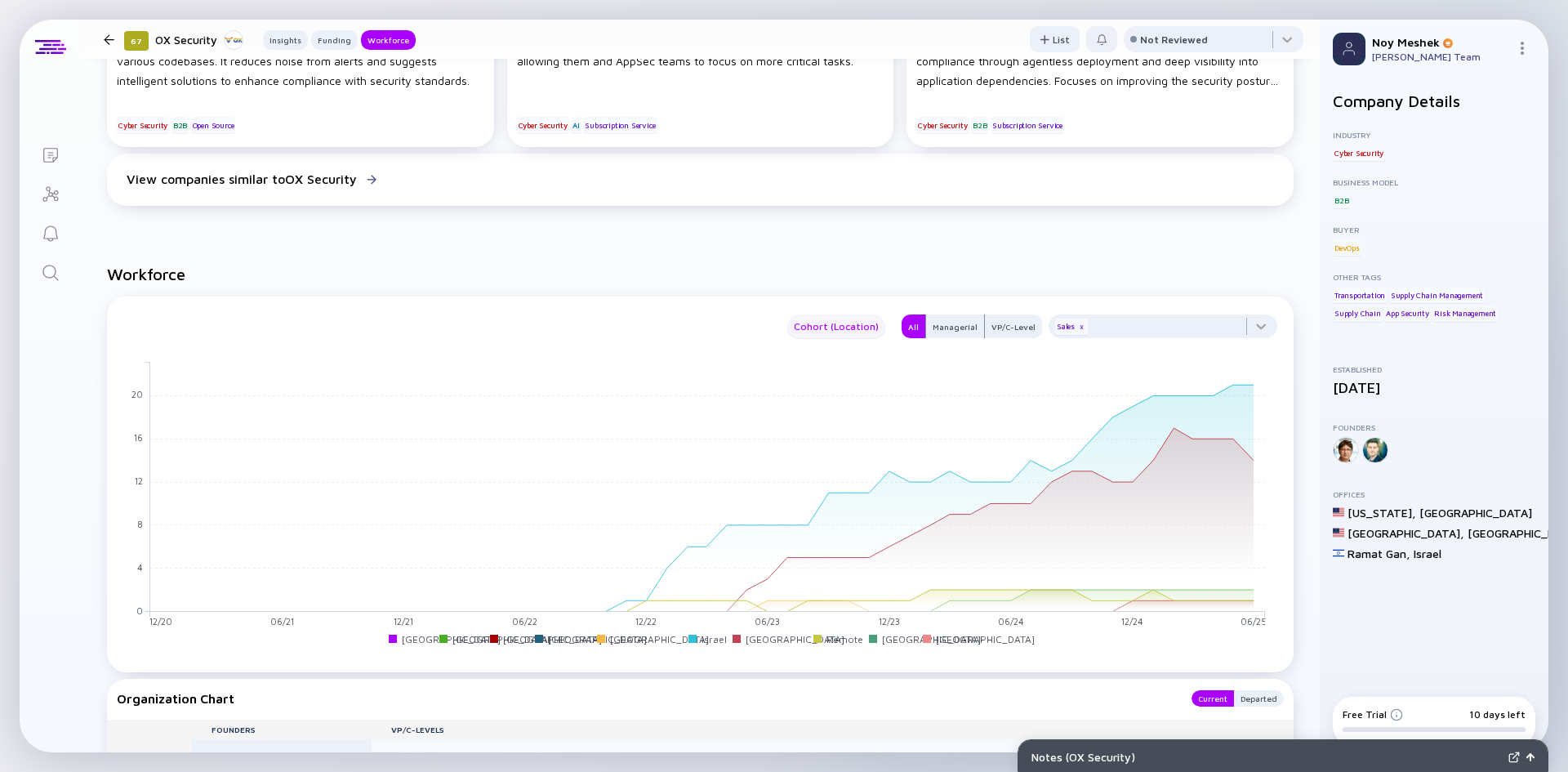 click on "Cohort (Location)" at bounding box center [836, 326] 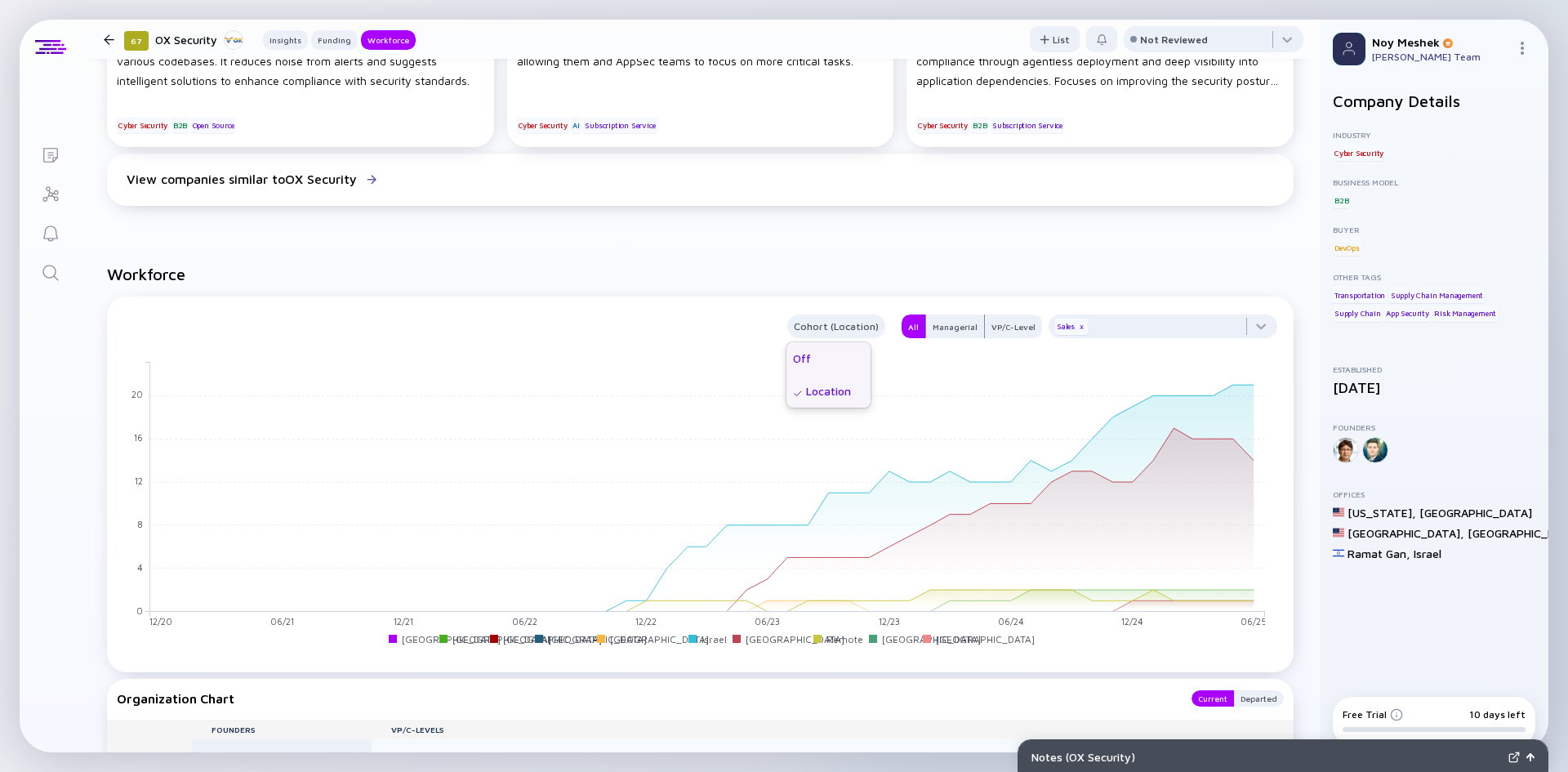 click on "Off" at bounding box center (828, 359) 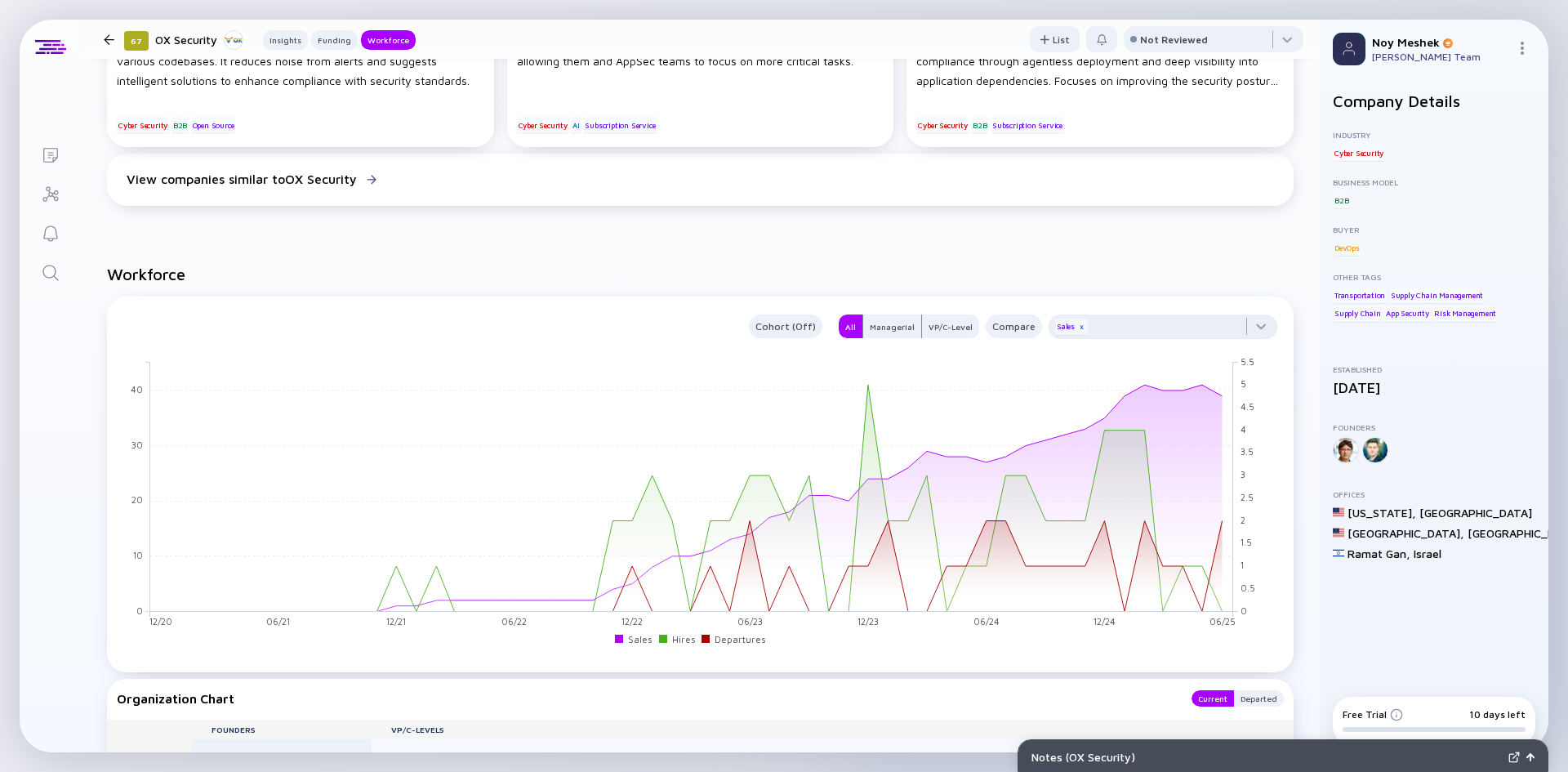 click on "x" at bounding box center [1081, 327] 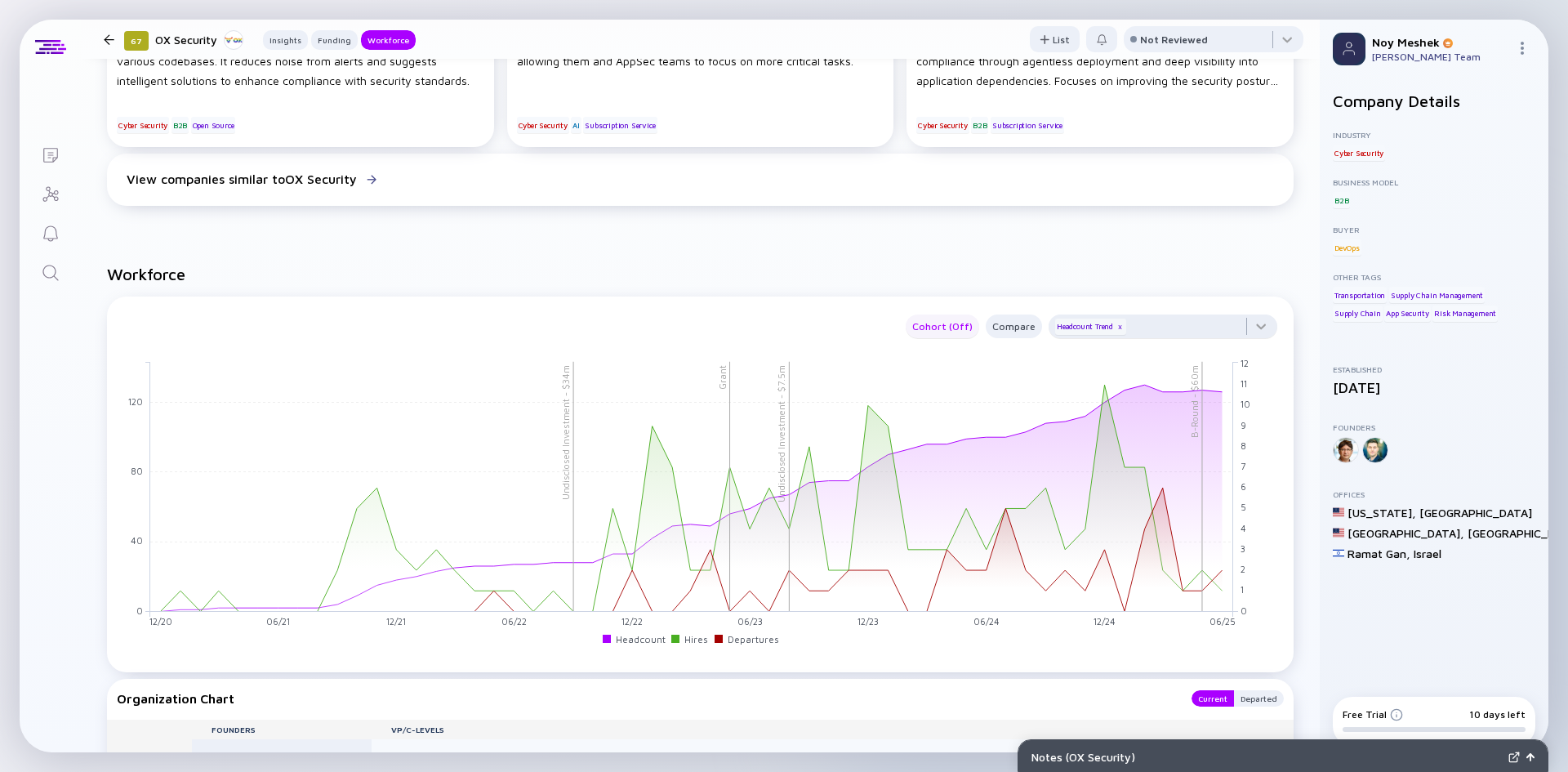 click on "Cohort (Off)" at bounding box center [942, 326] 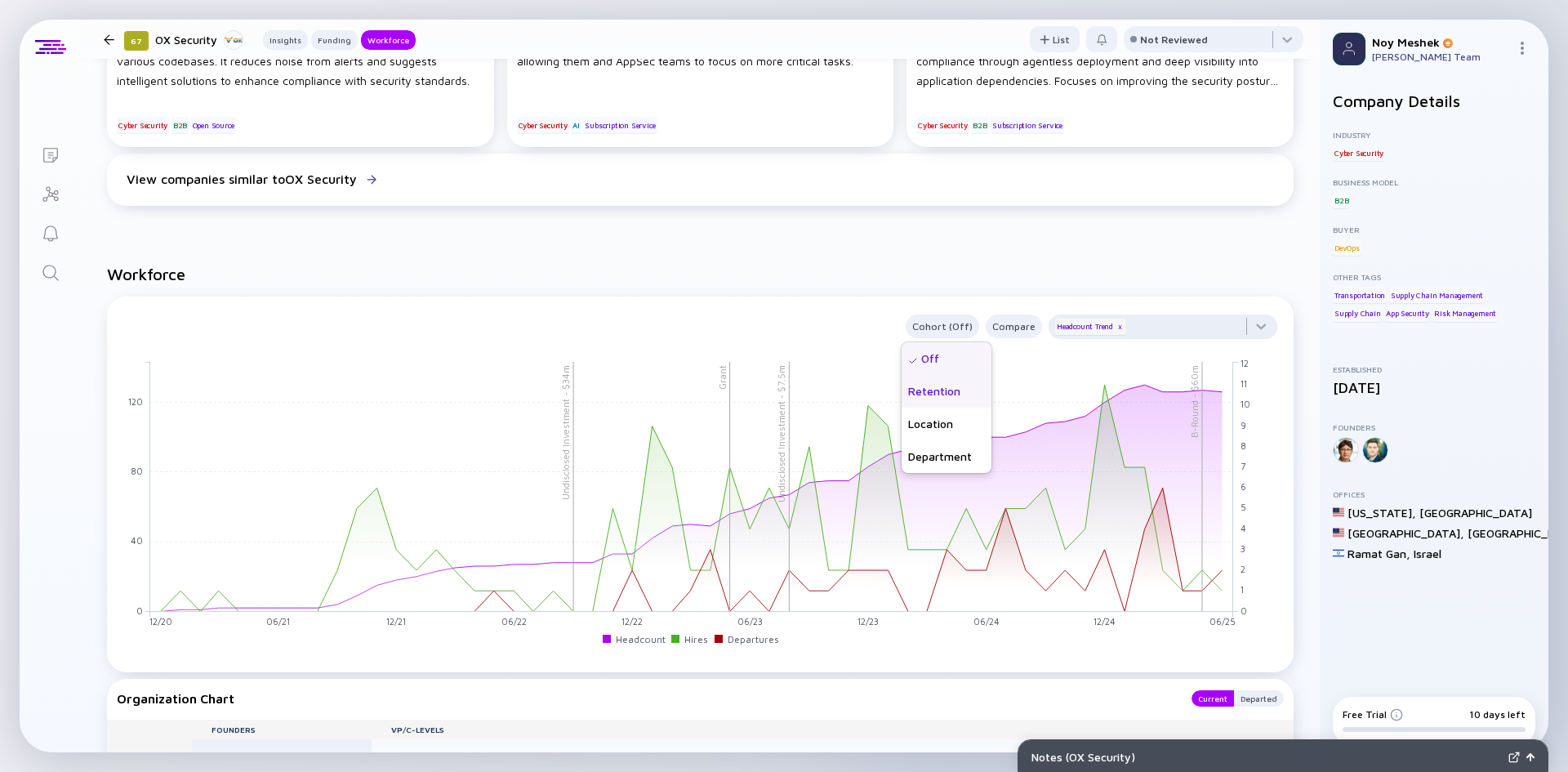 click on "Retention" at bounding box center [947, 391] 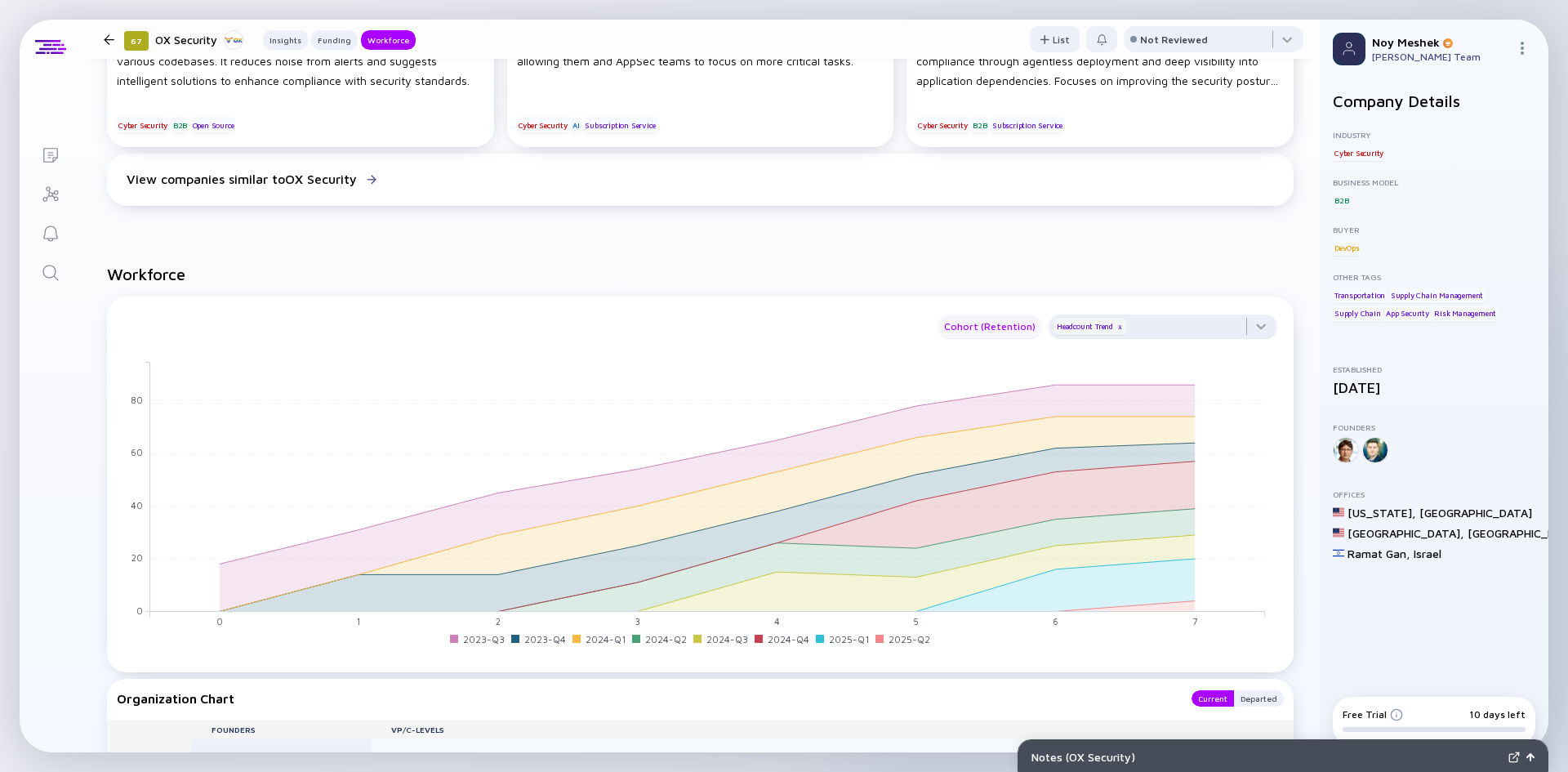 click on "Cohort (Retention)" at bounding box center [990, 326] 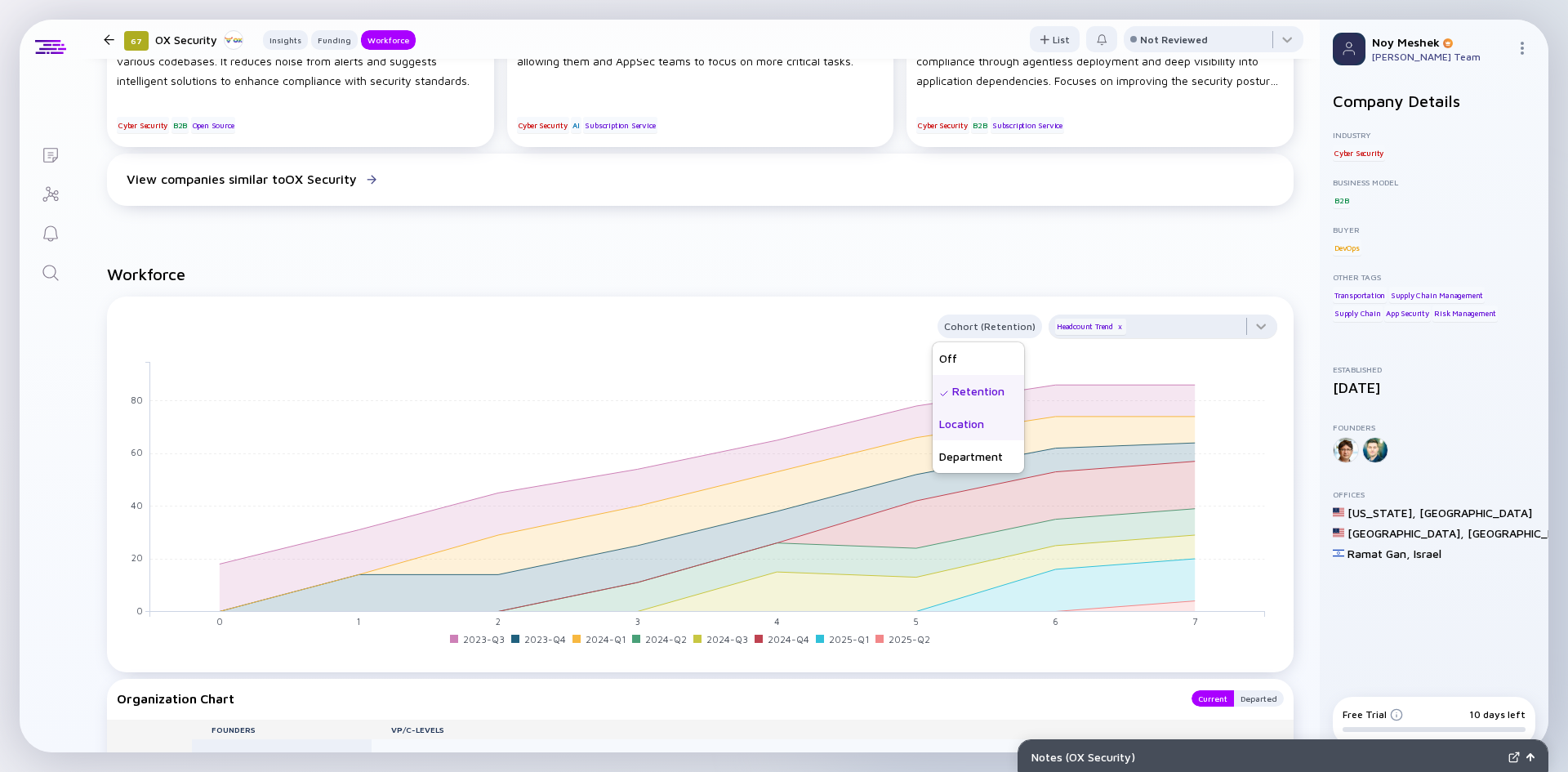 click on "Location" at bounding box center [978, 424] 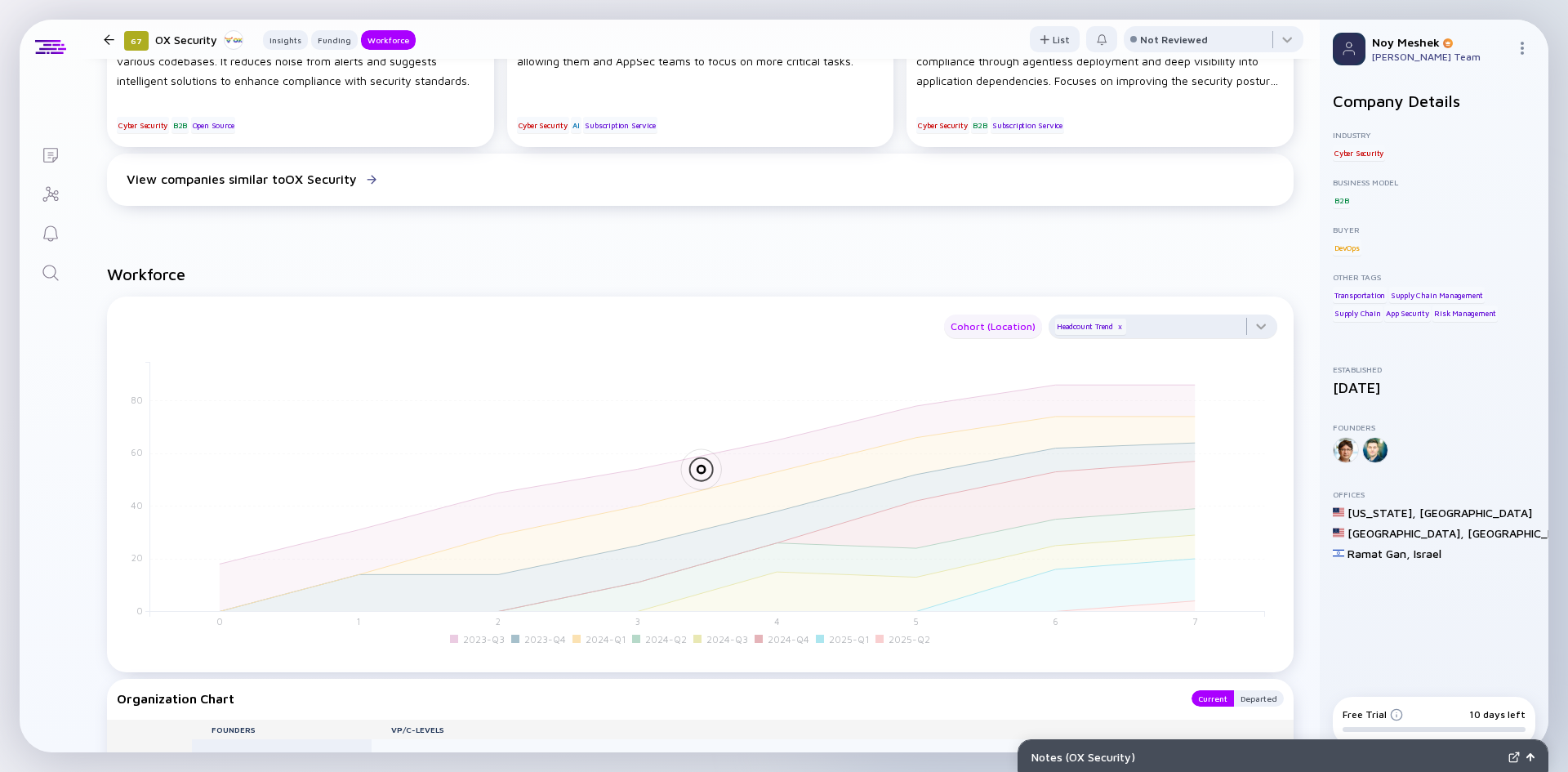 click on "Cohort (Location)" at bounding box center [993, 326] 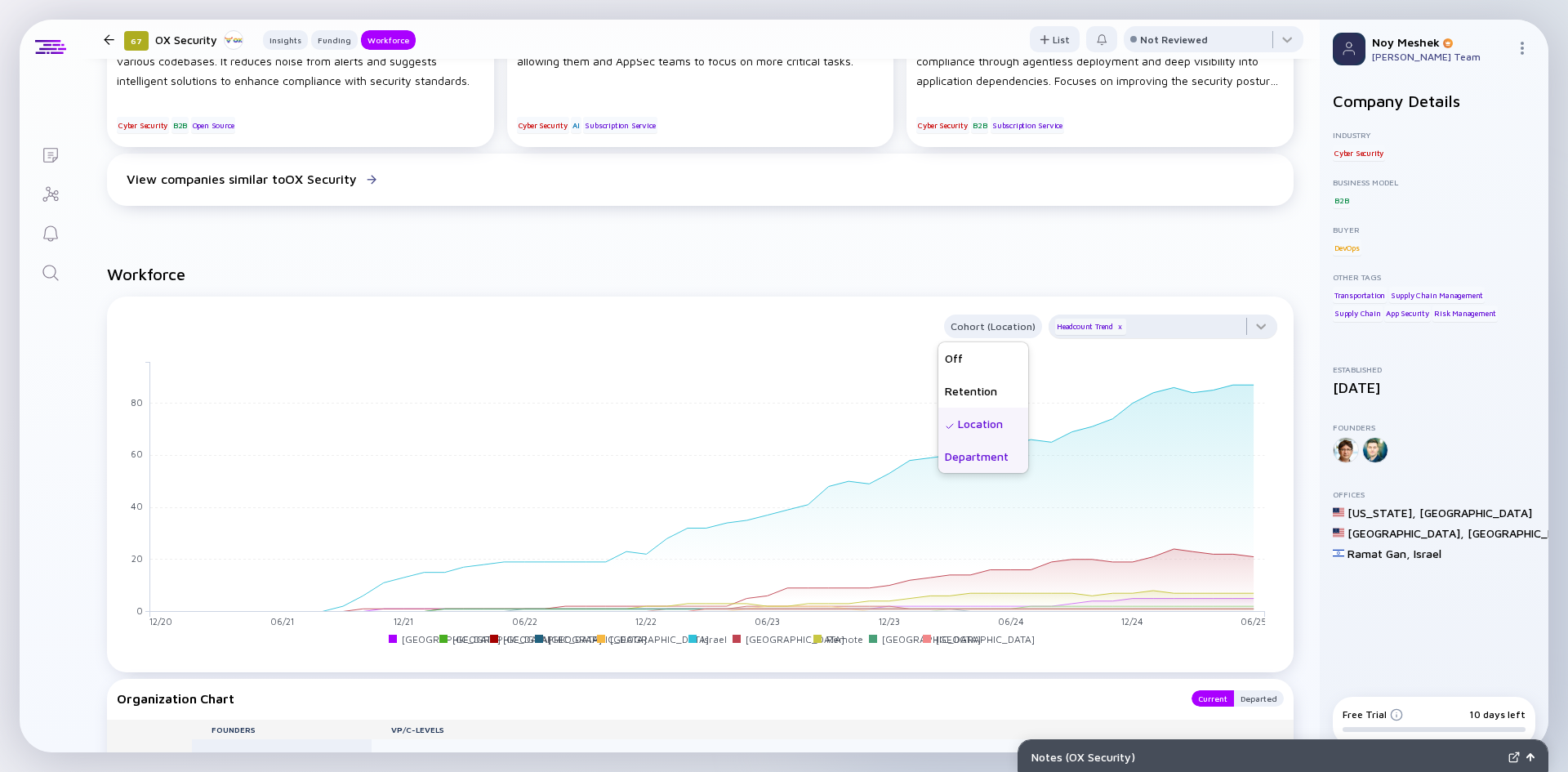 click on "Department" at bounding box center (983, 457) 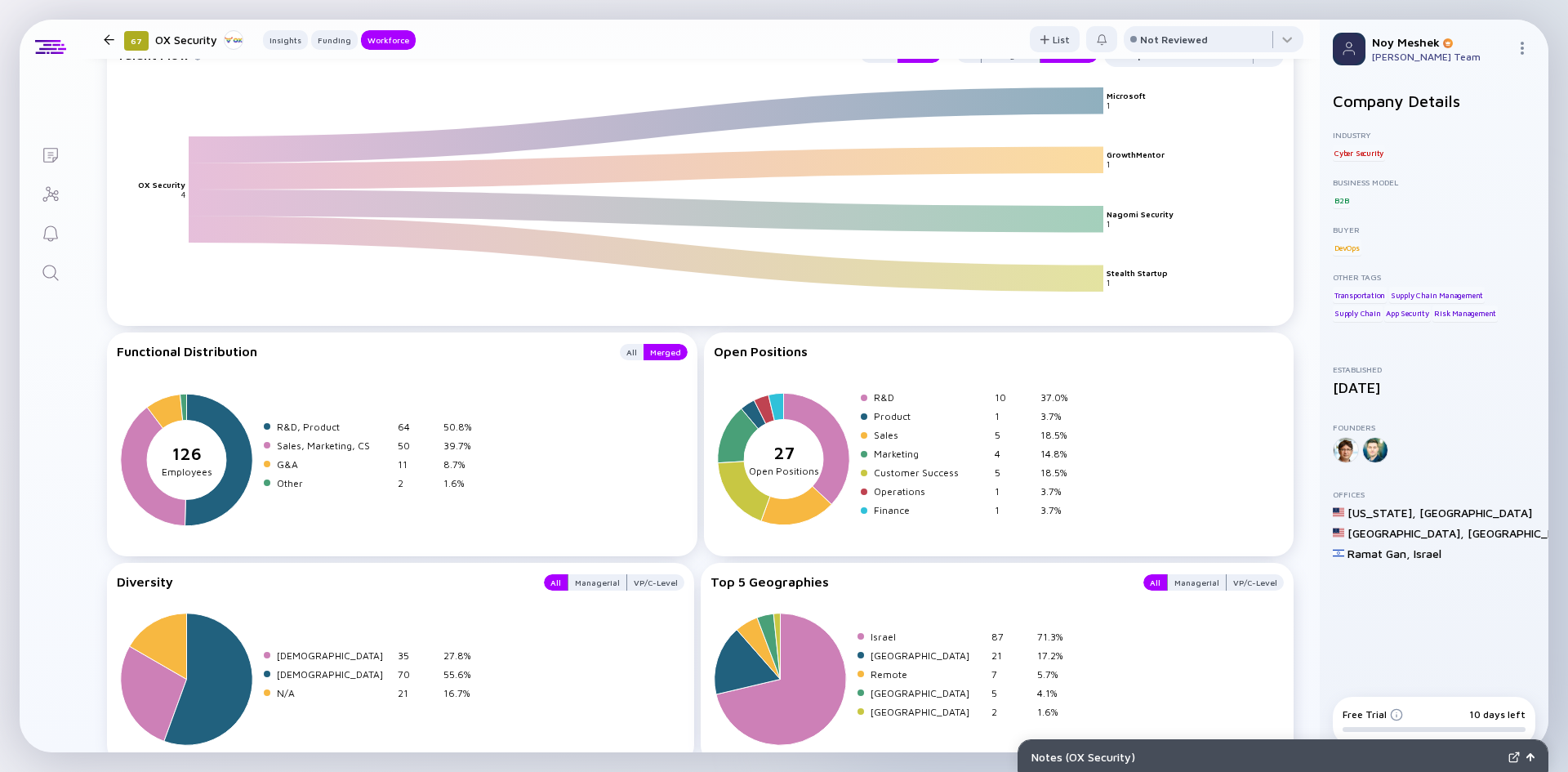 scroll, scrollTop: 2447, scrollLeft: 0, axis: vertical 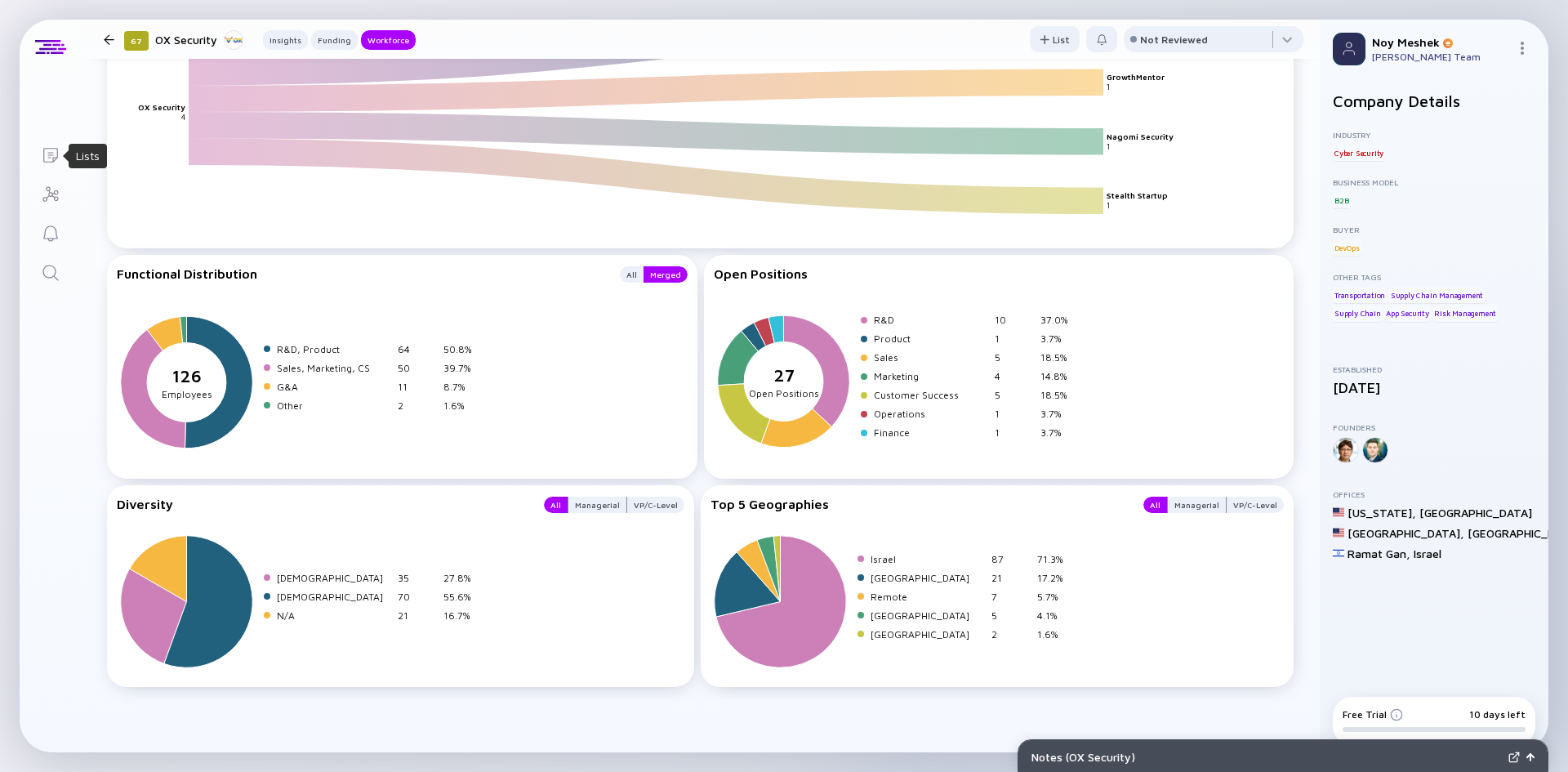 click on "Lists" 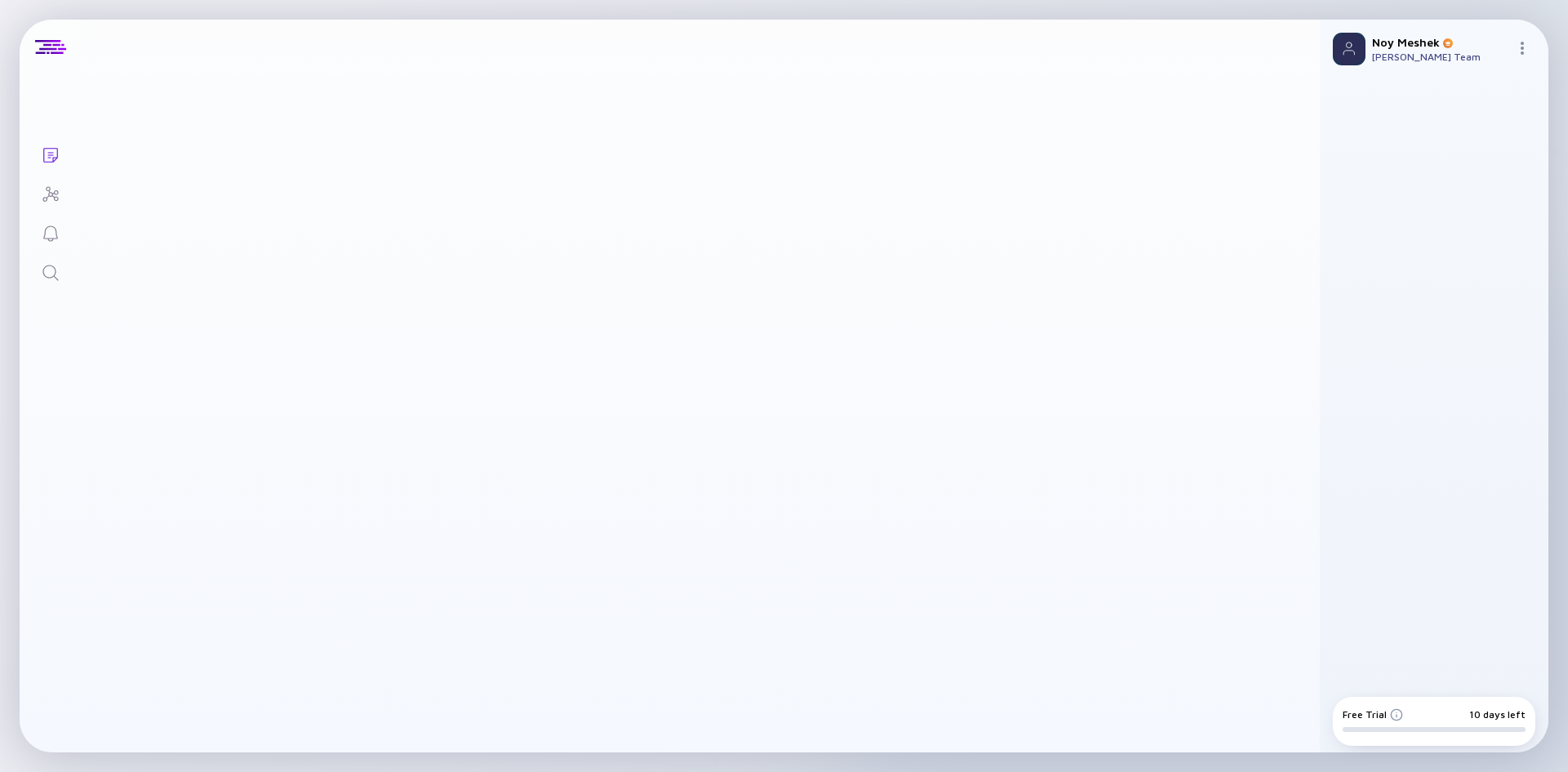 scroll, scrollTop: 0, scrollLeft: 0, axis: both 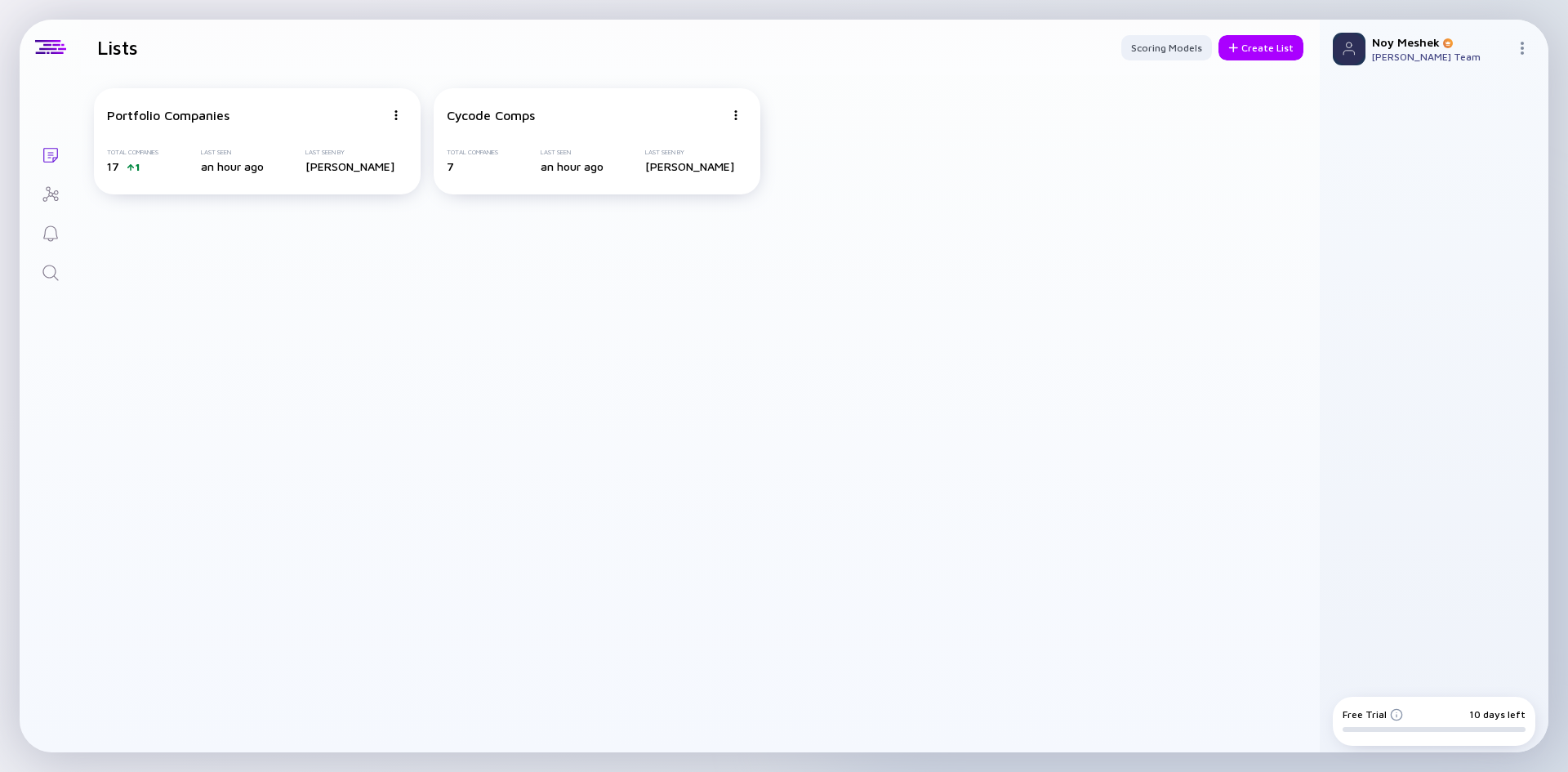 click 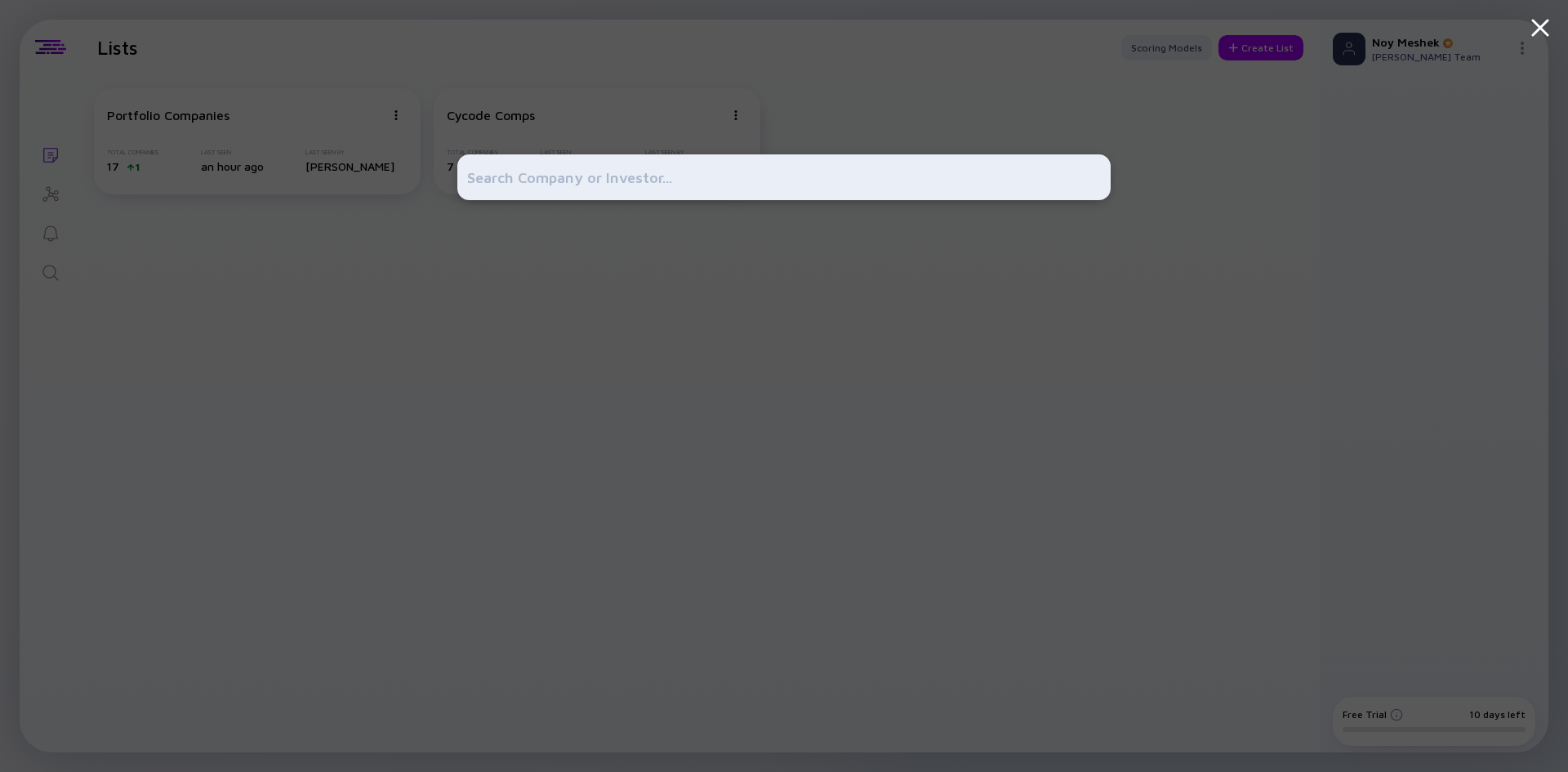 click at bounding box center [784, 177] 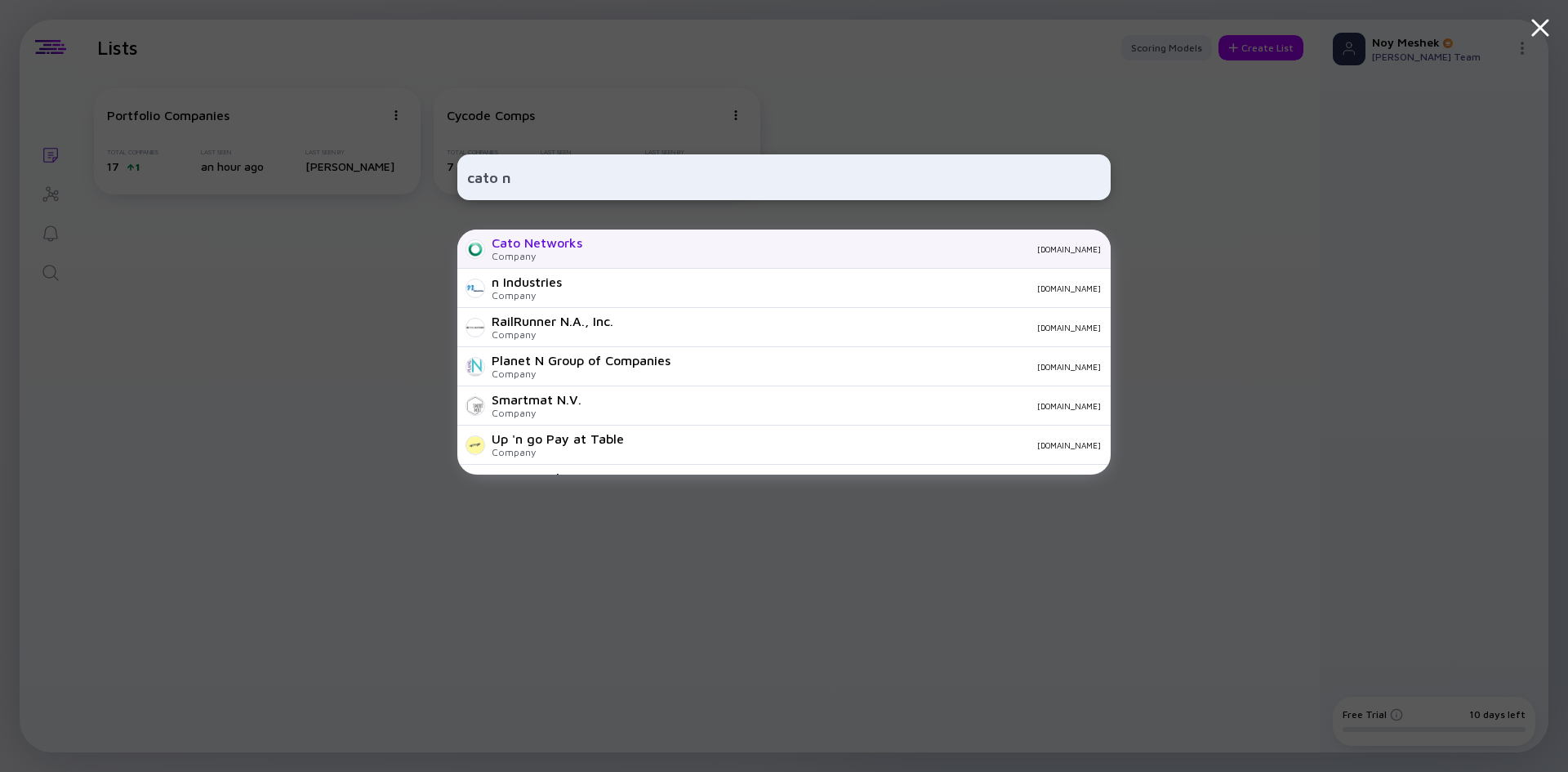 type on "cato n" 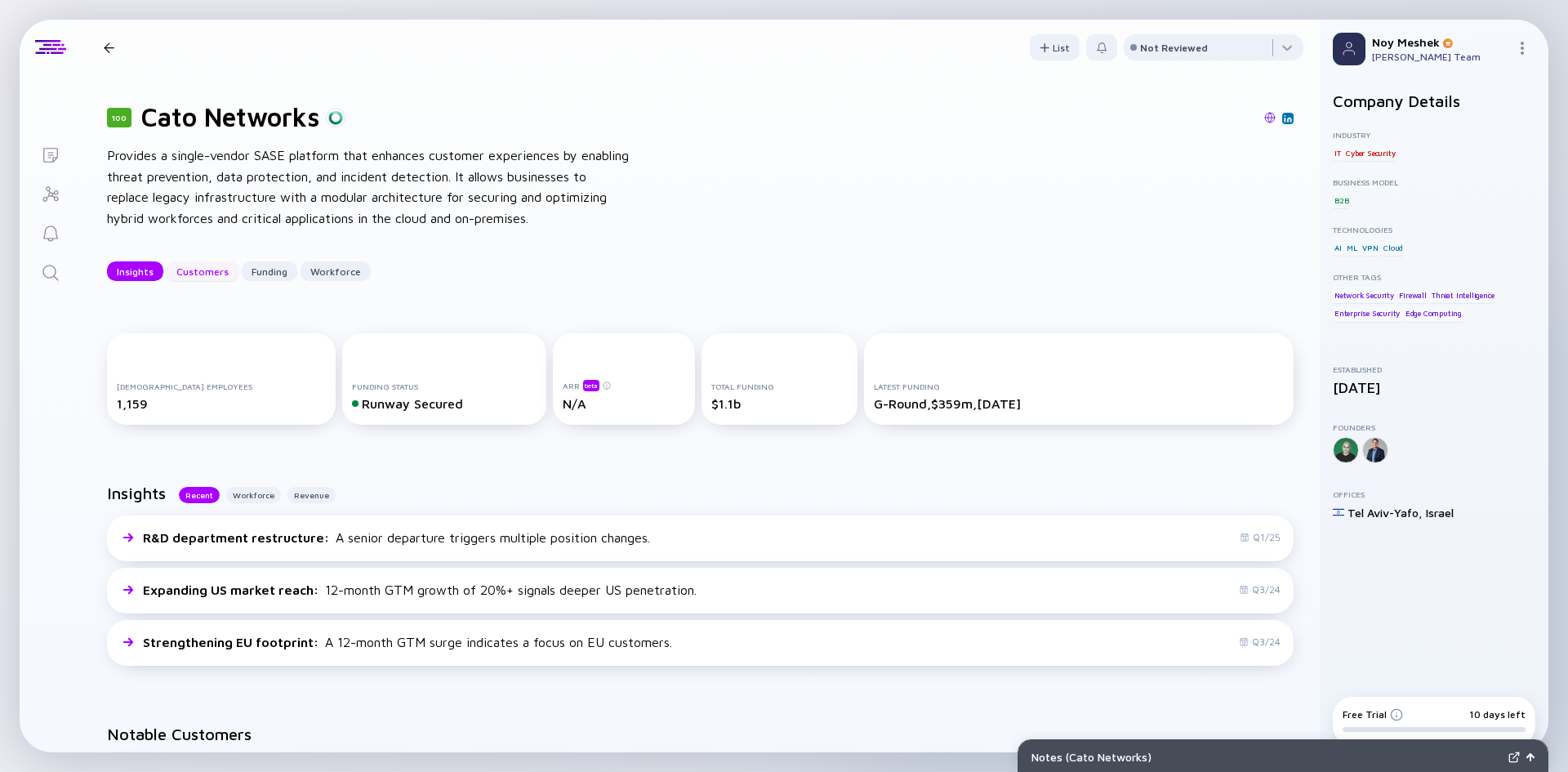 click on "Customers" at bounding box center (203, 271) 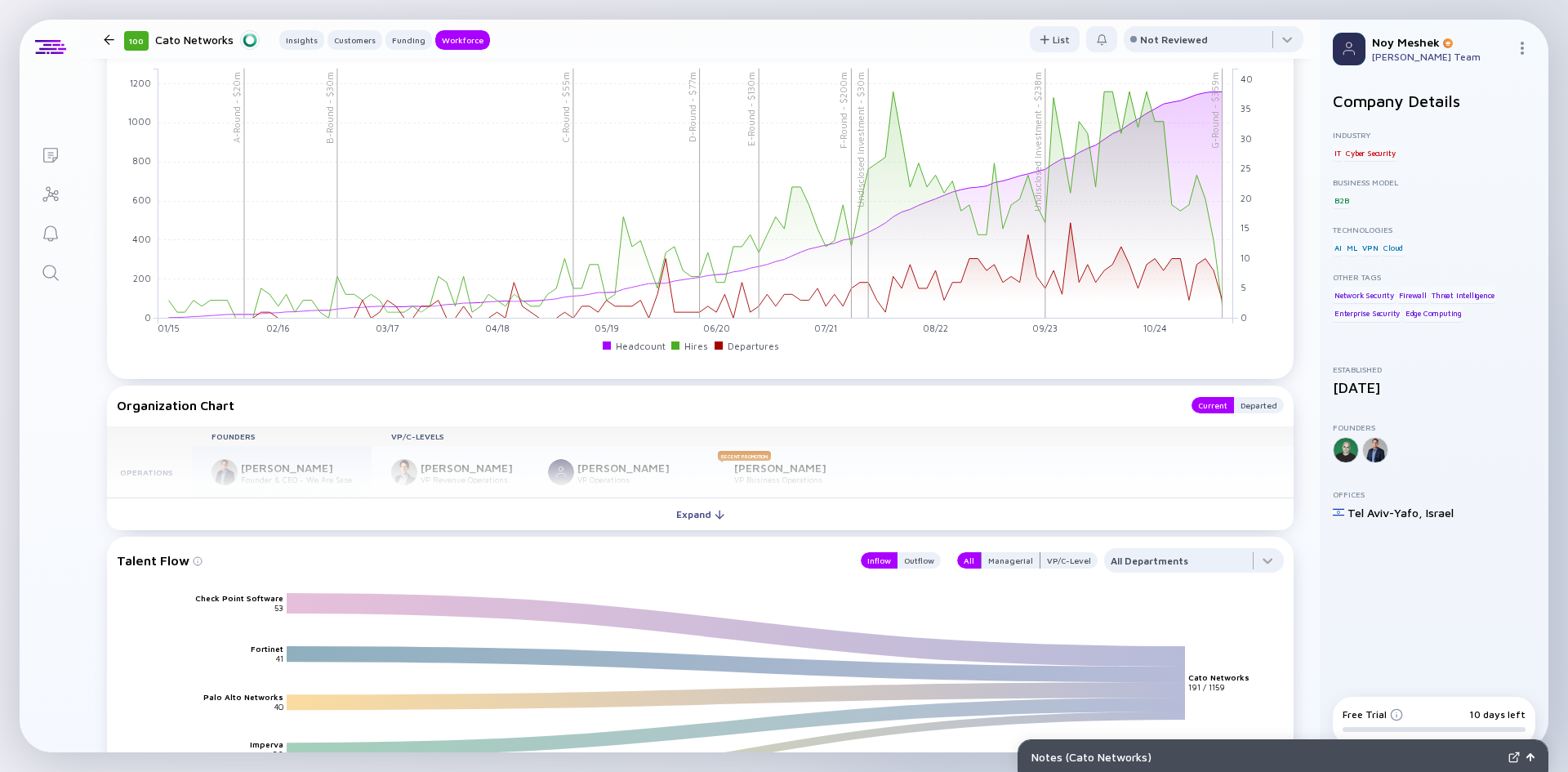 scroll, scrollTop: 1824, scrollLeft: 0, axis: vertical 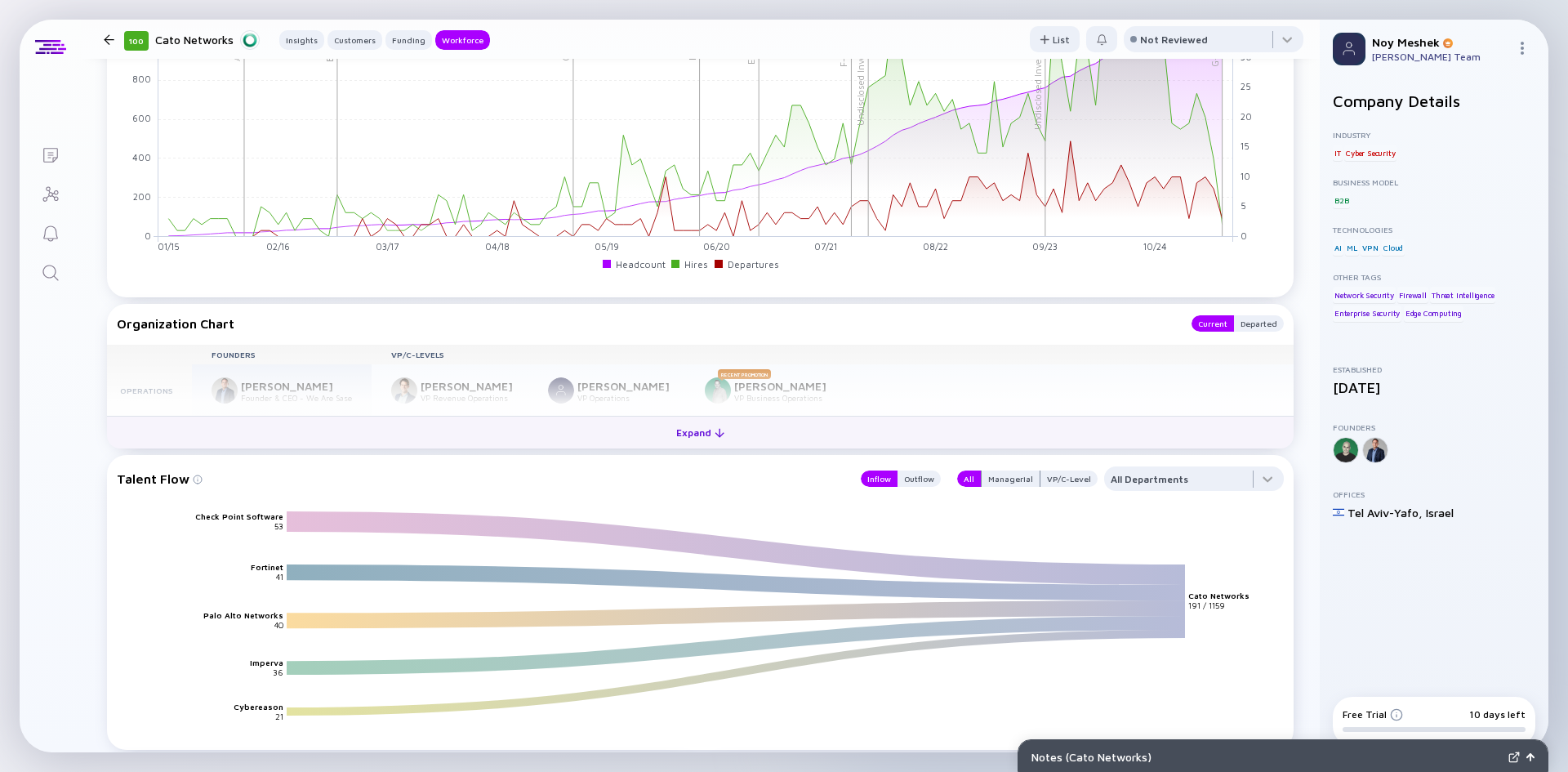 click on "Expand" at bounding box center [700, 432] 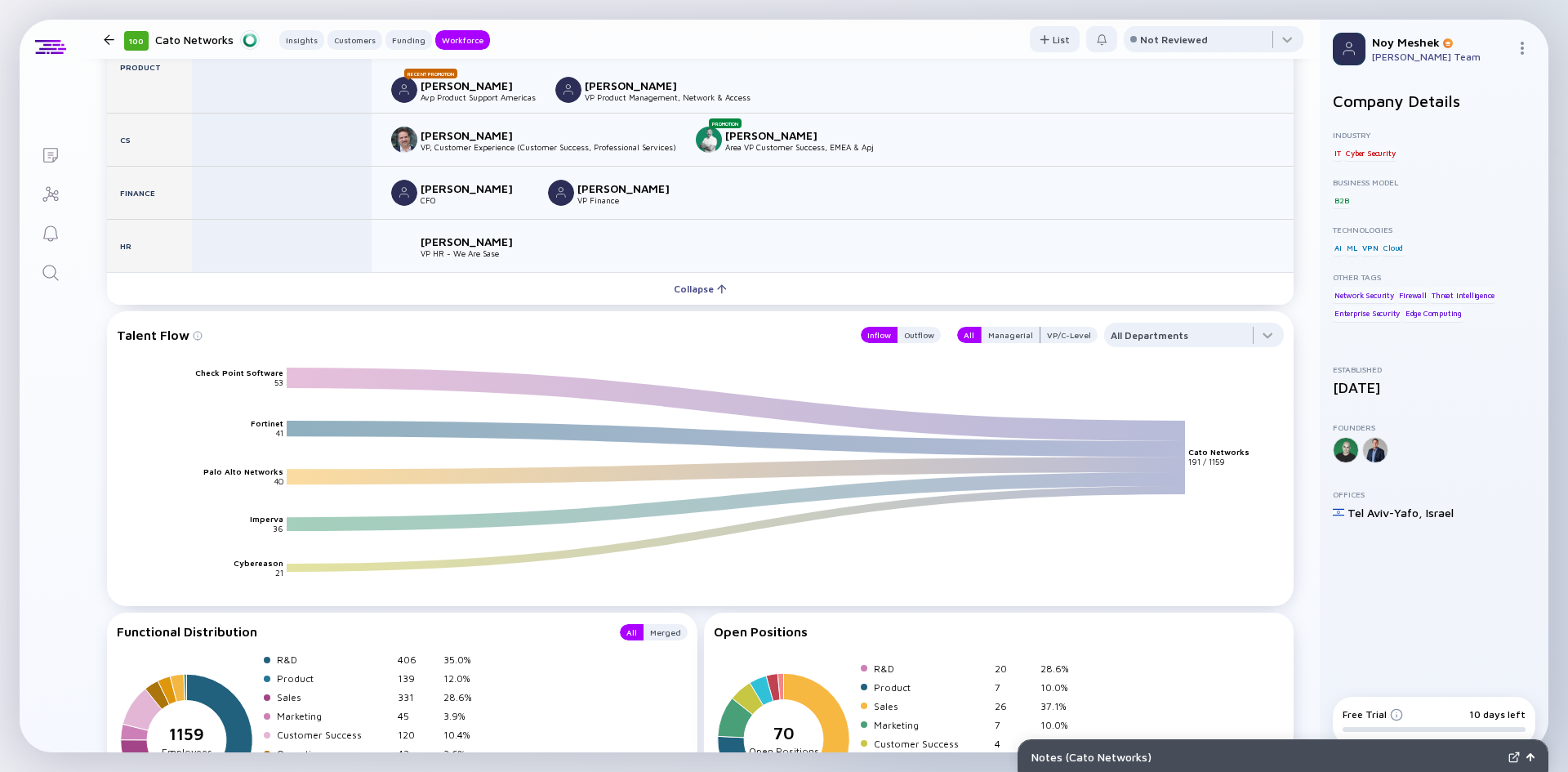 scroll, scrollTop: 2723, scrollLeft: 0, axis: vertical 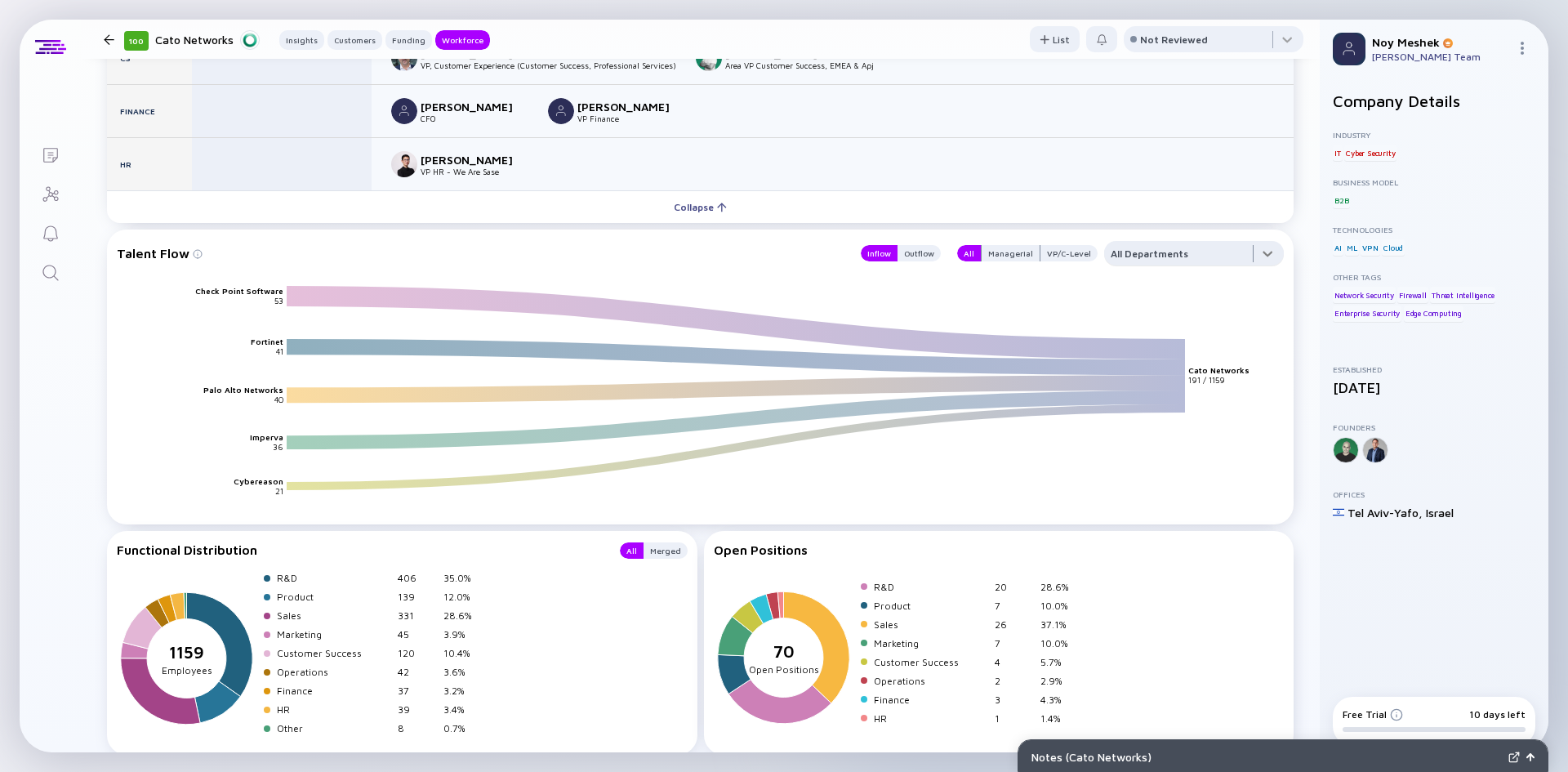 click at bounding box center [1194, 257] 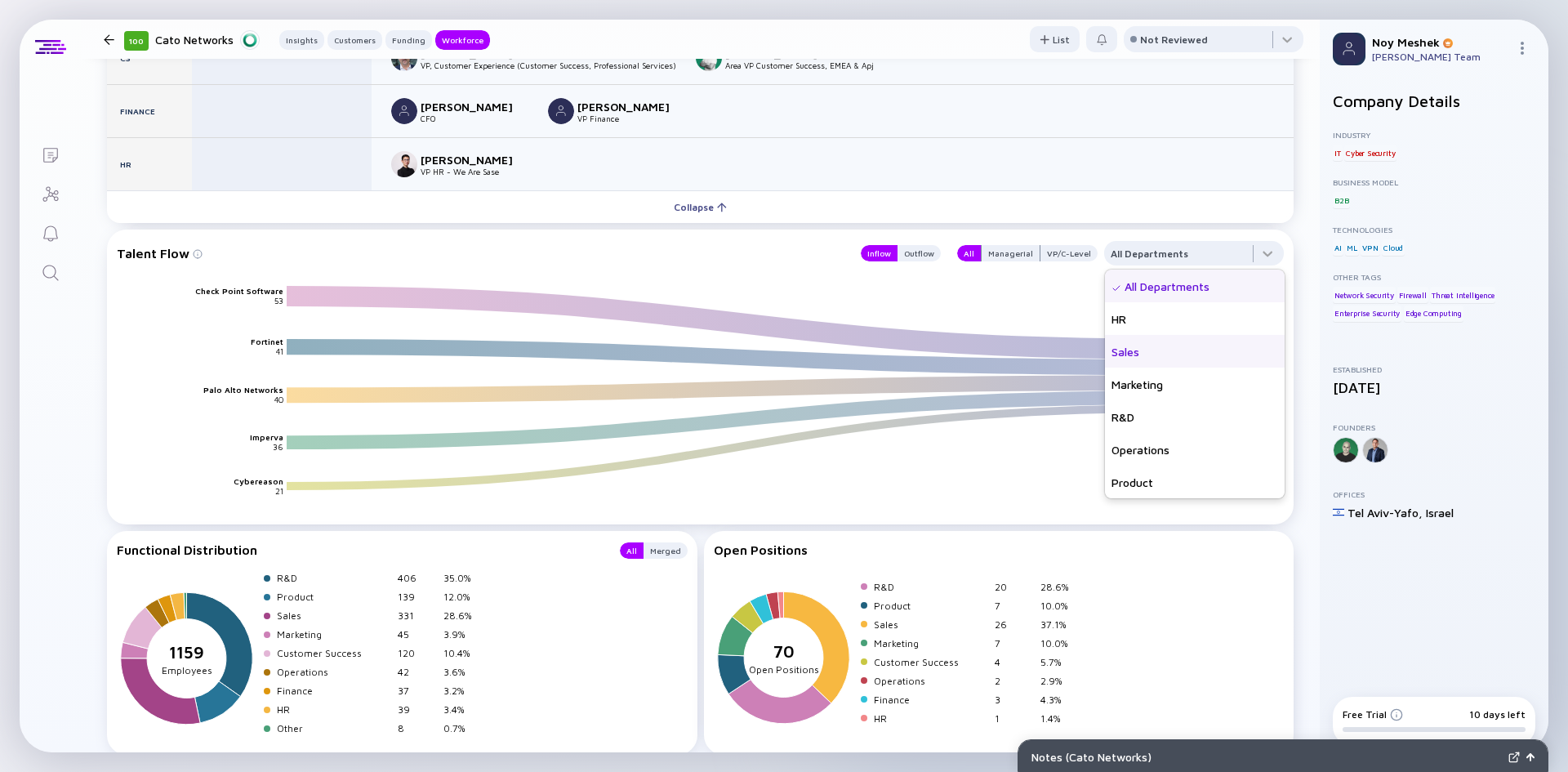 click on "Sales" at bounding box center (1195, 351) 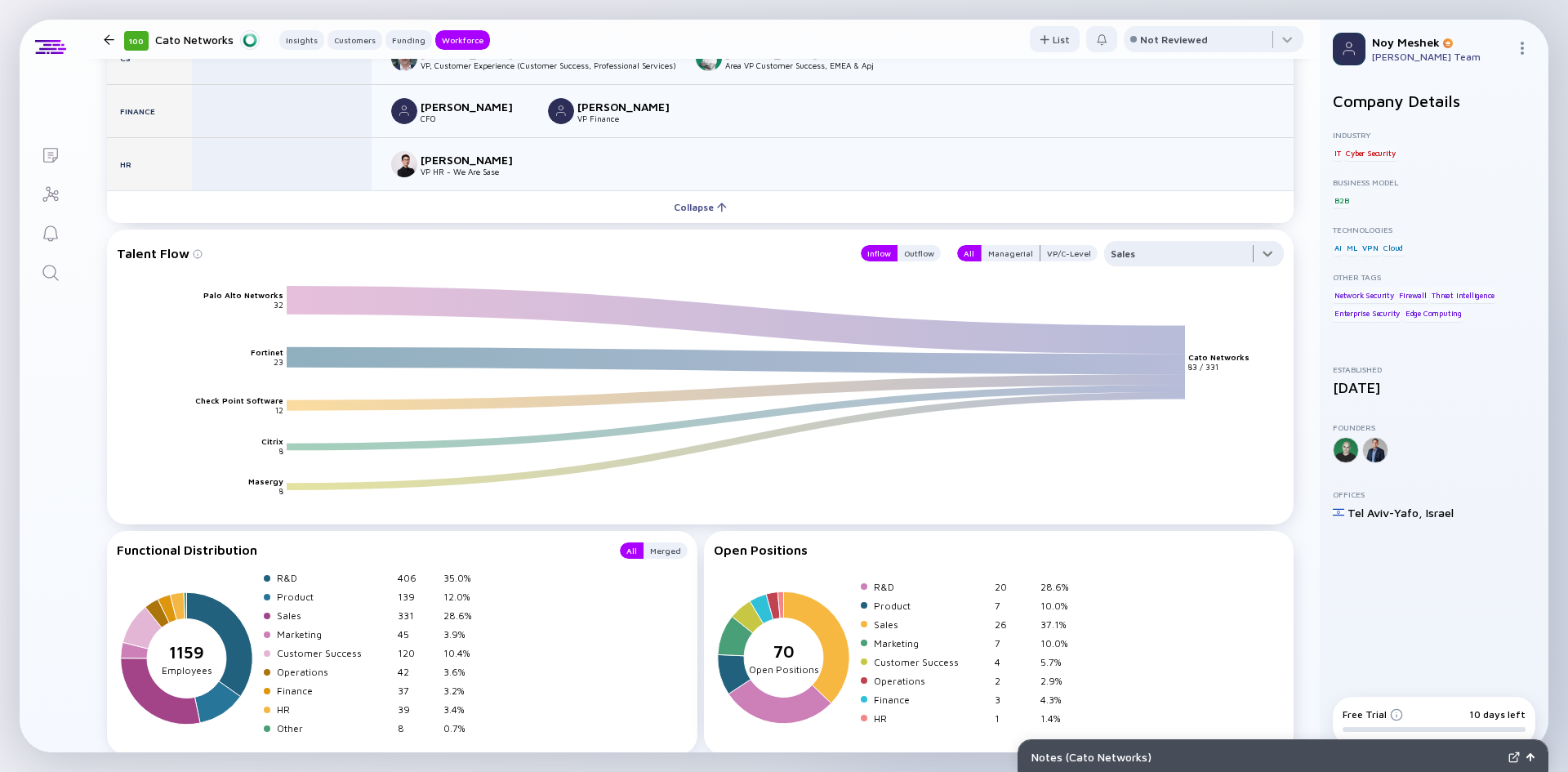 click at bounding box center [1194, 257] 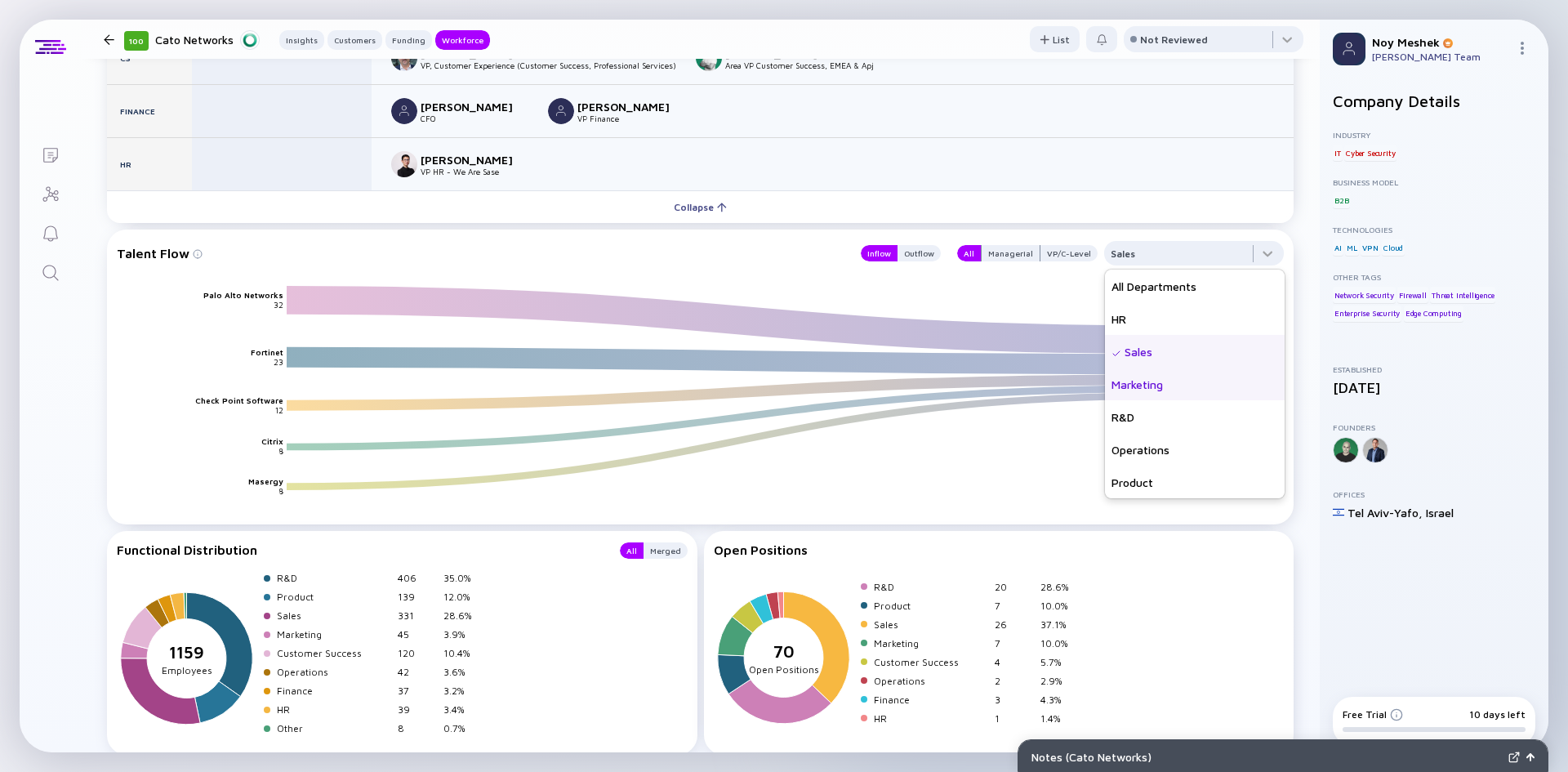 click on "Marketing" at bounding box center (1195, 384) 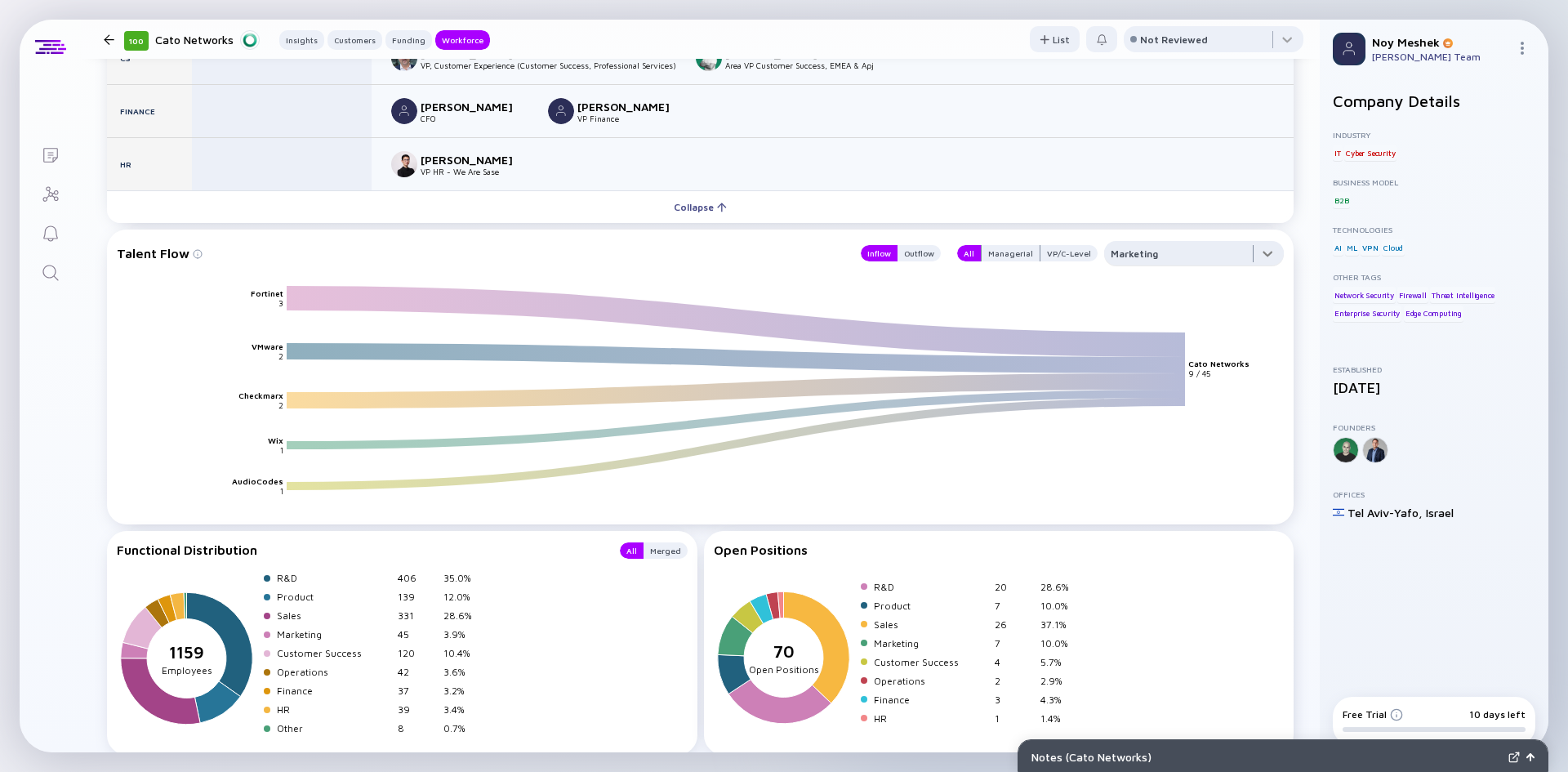 click at bounding box center [1194, 257] 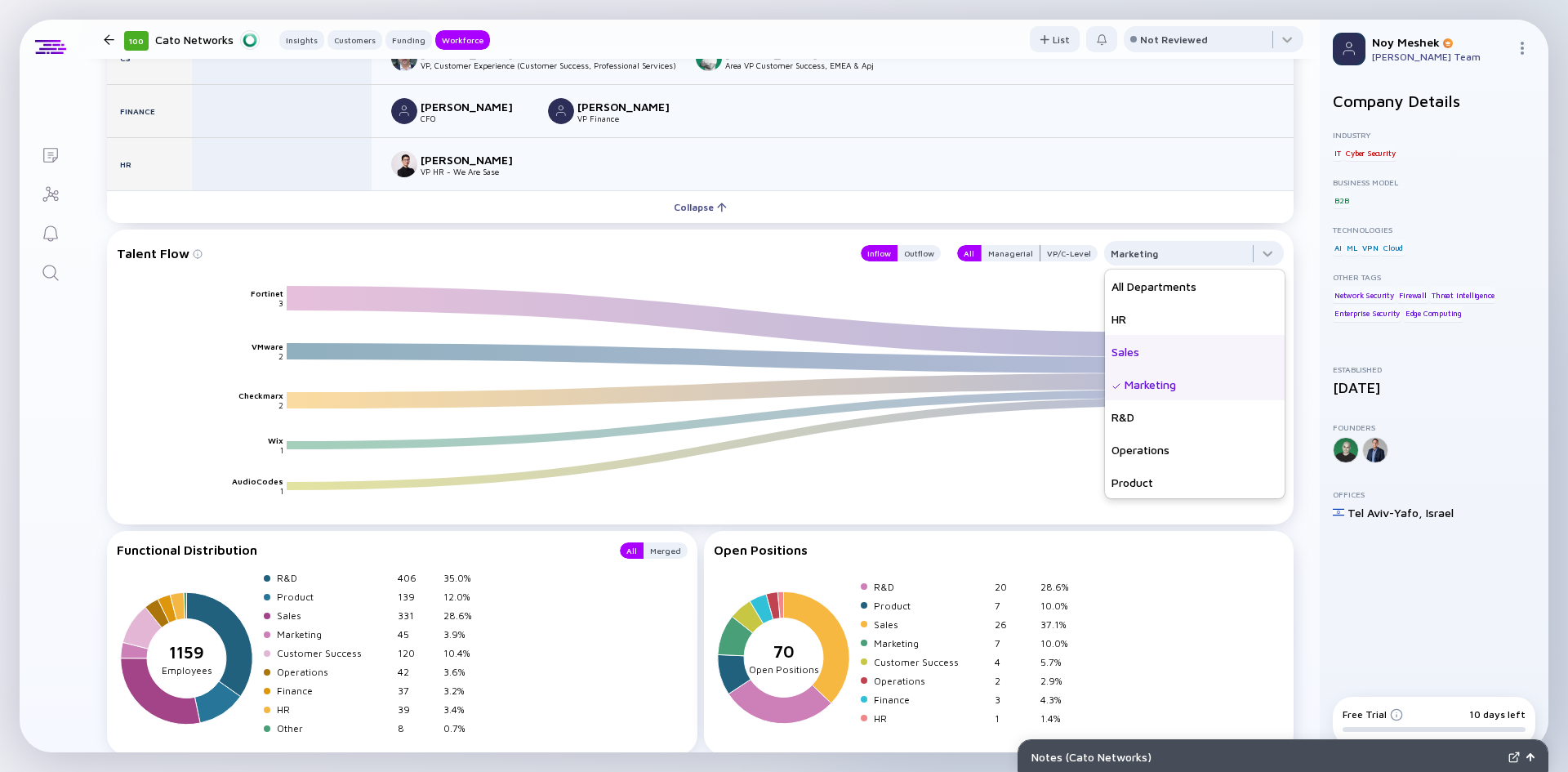click on "Sales" at bounding box center [1195, 351] 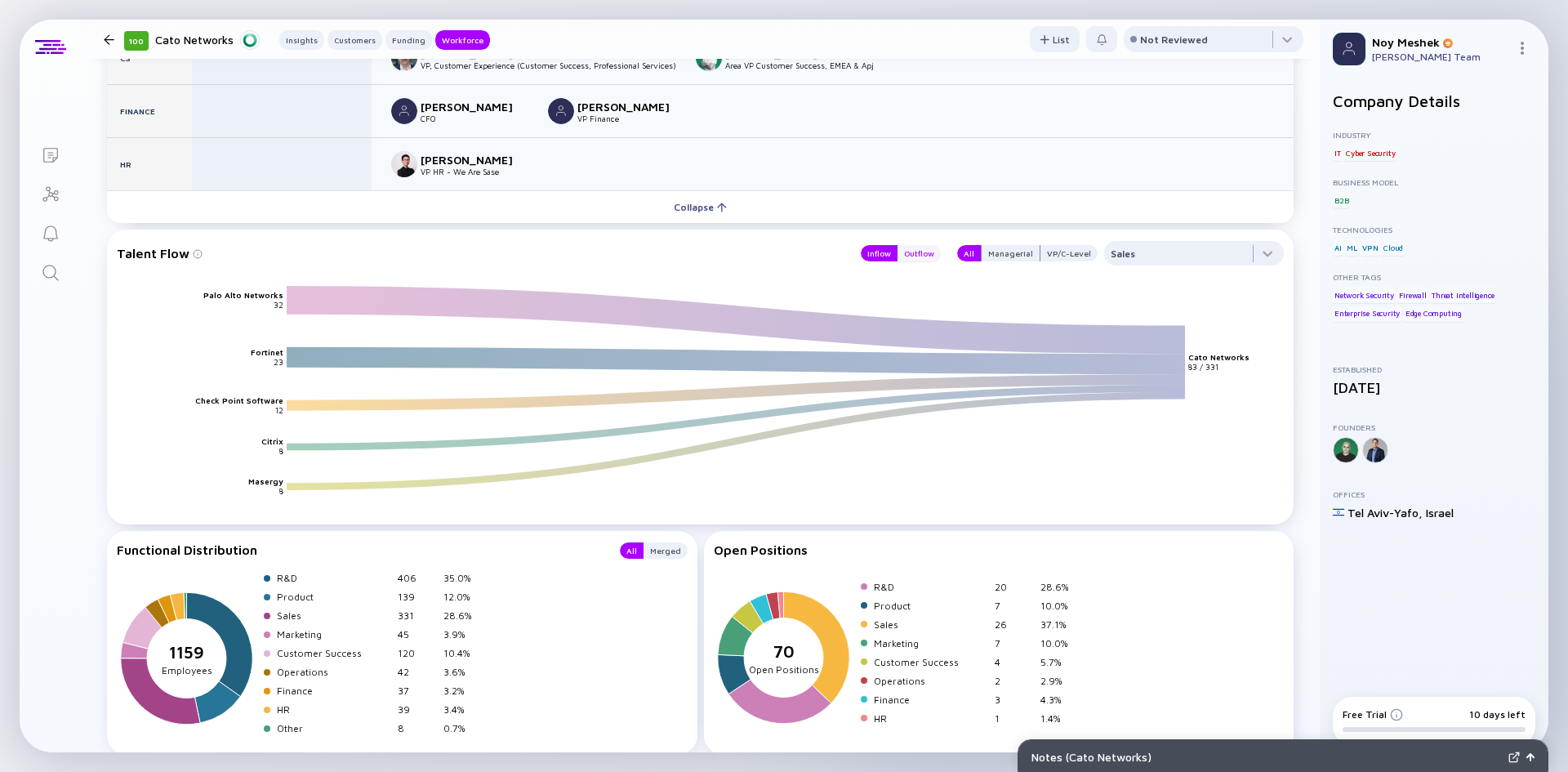click on "Outflow" at bounding box center (919, 253) 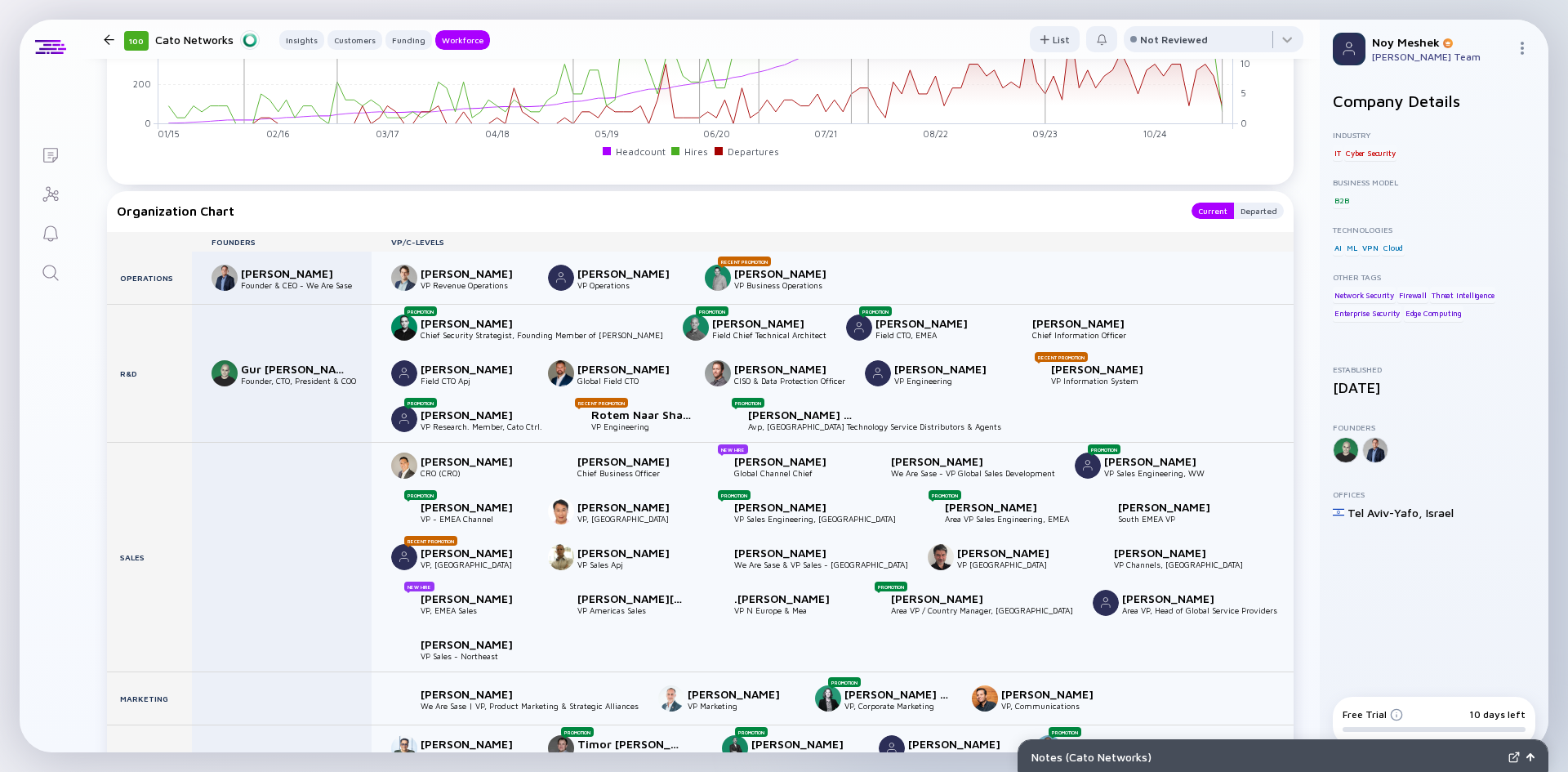 scroll, scrollTop: 1528, scrollLeft: 0, axis: vertical 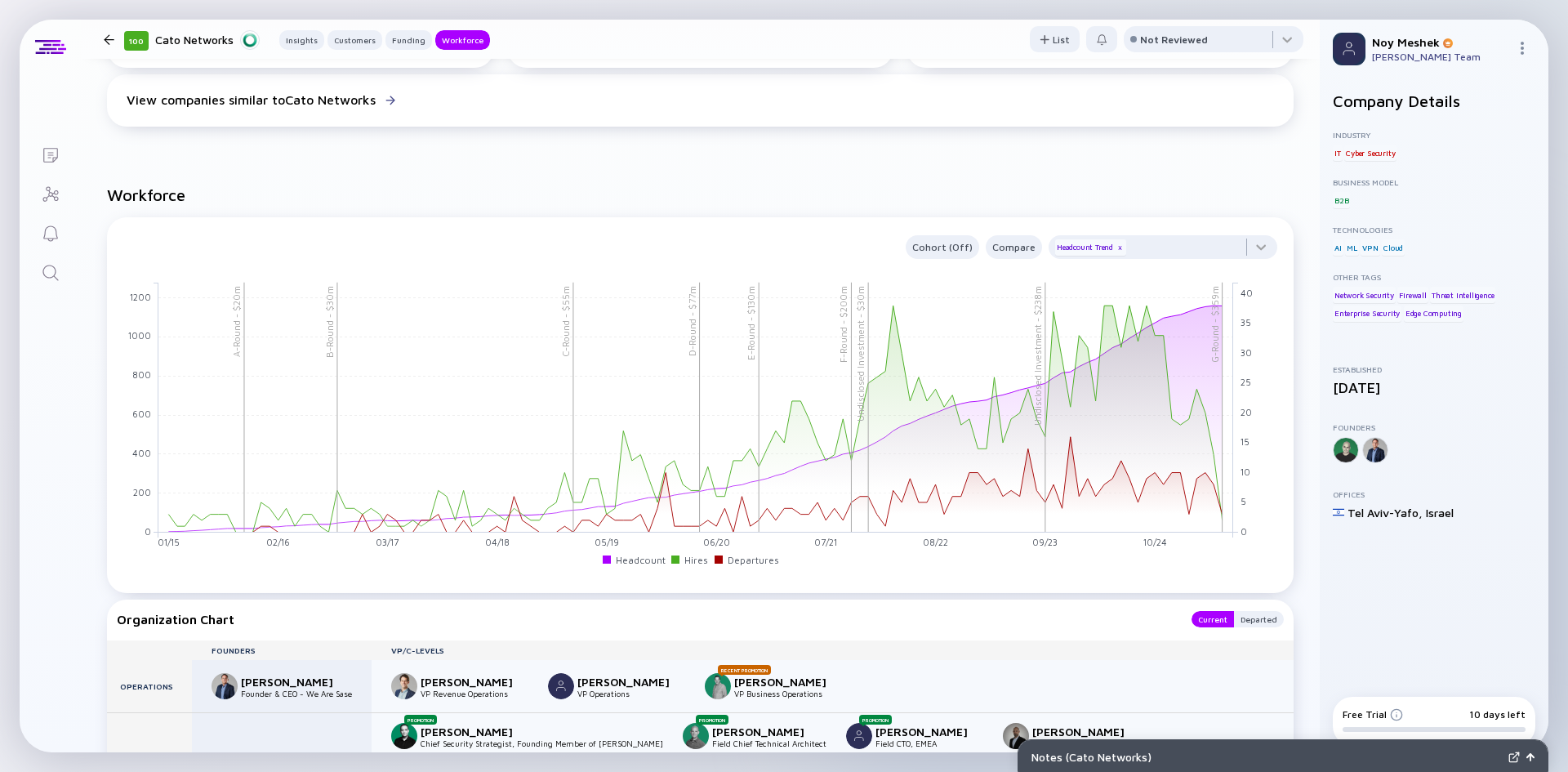 click on "Lists" 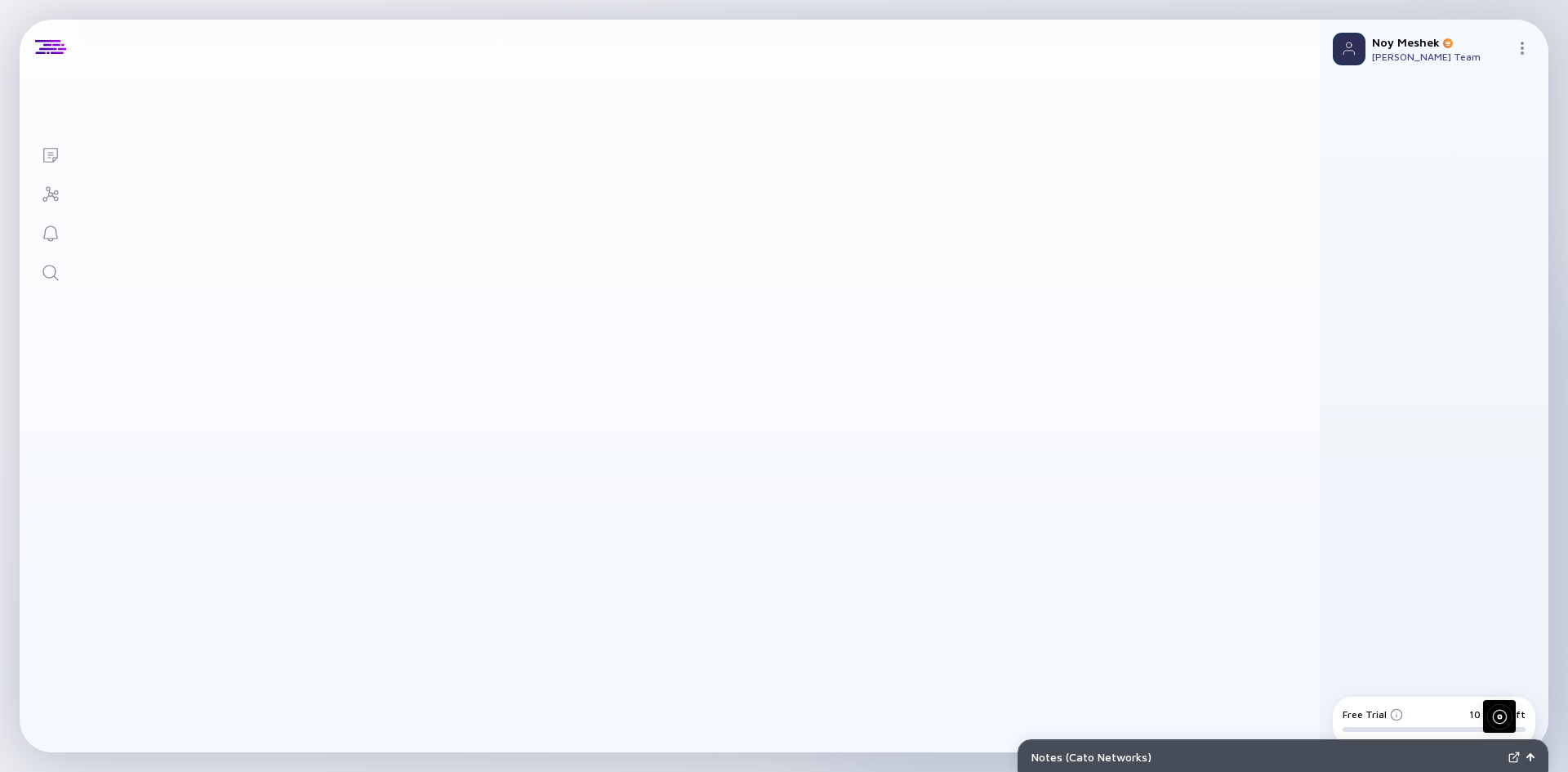 scroll, scrollTop: 0, scrollLeft: 0, axis: both 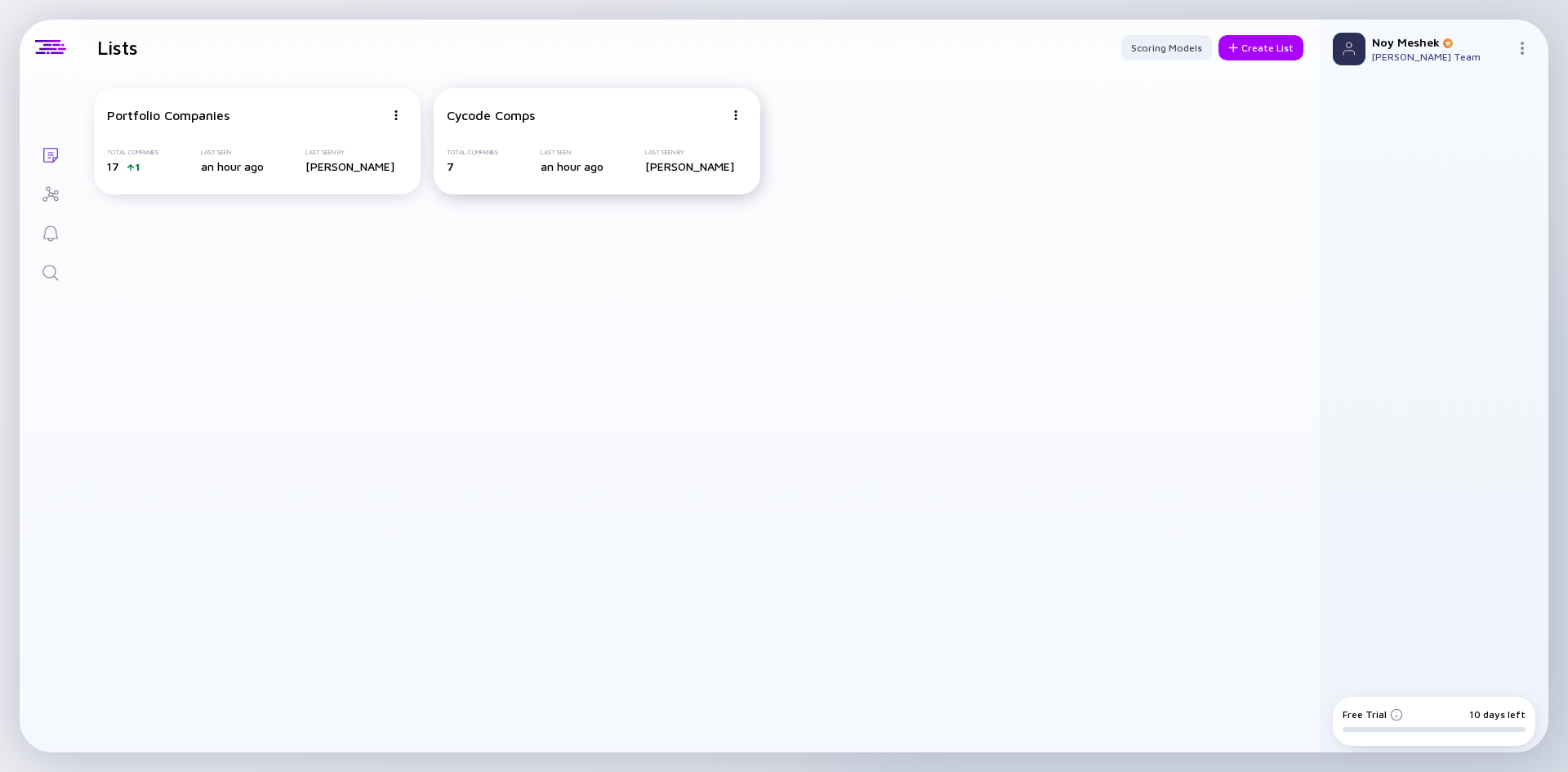 click on "Cycode Comps" at bounding box center (491, 115) 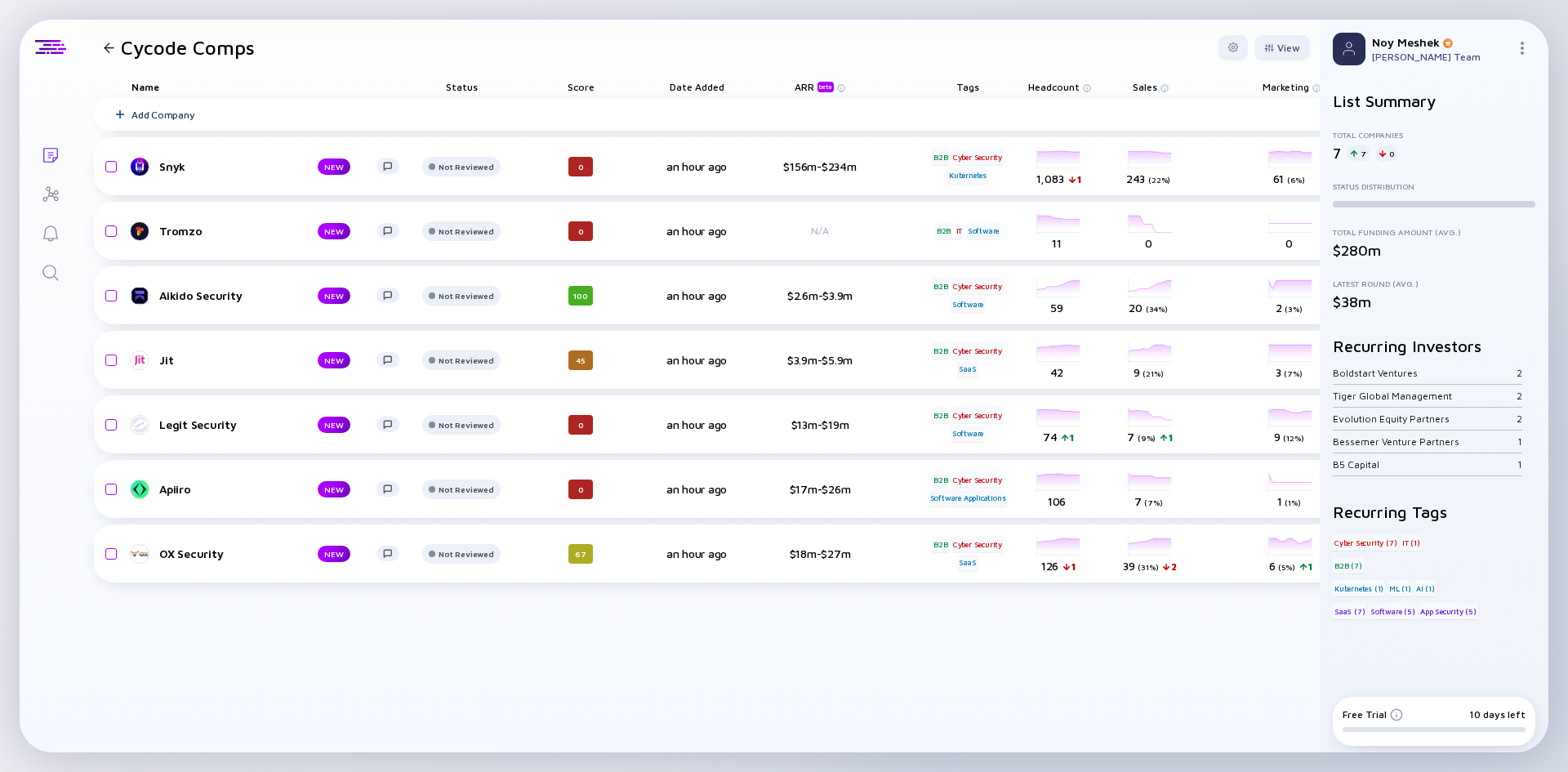 scroll, scrollTop: 0, scrollLeft: 298, axis: horizontal 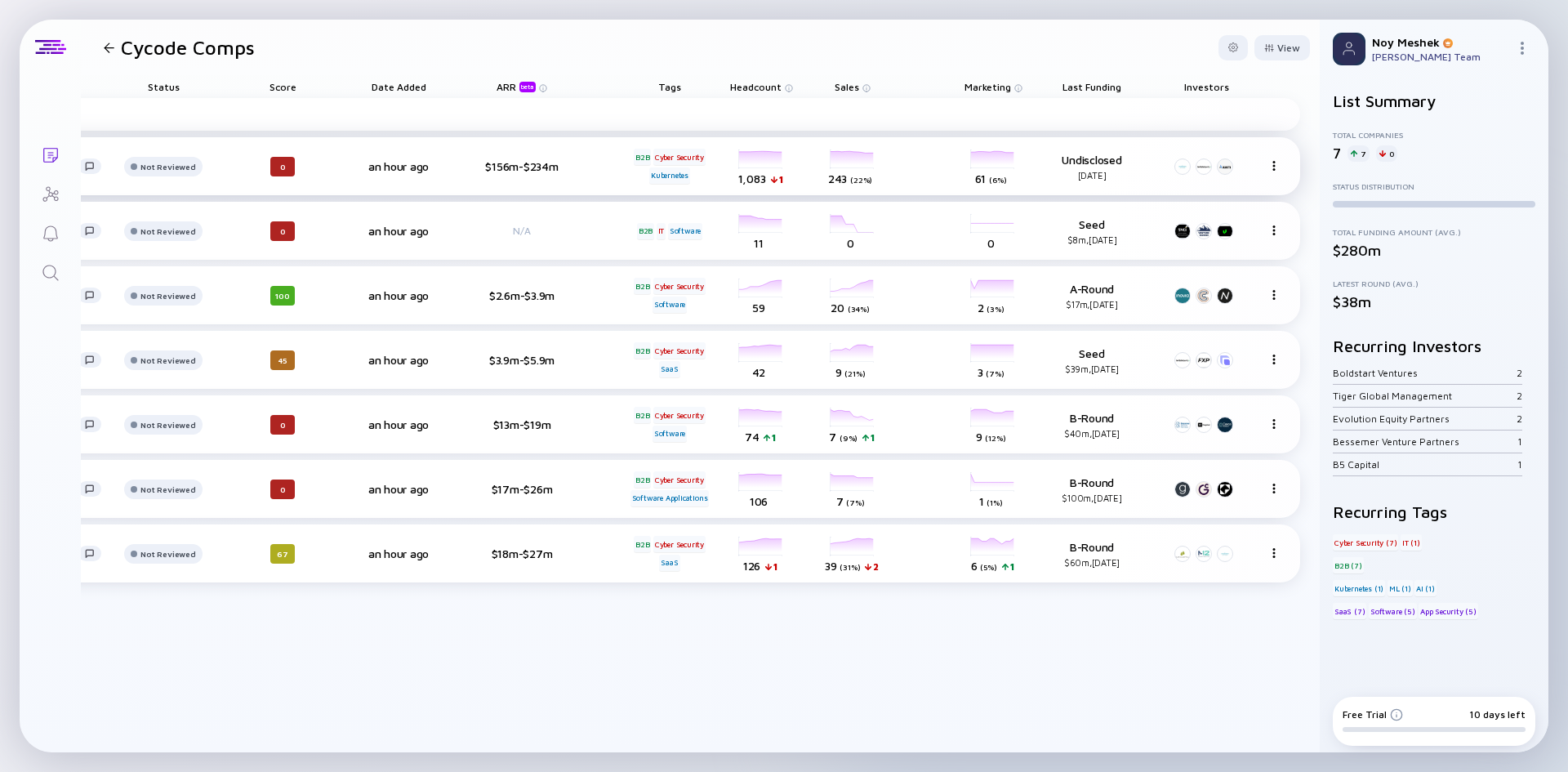 click at bounding box center (1274, 166) 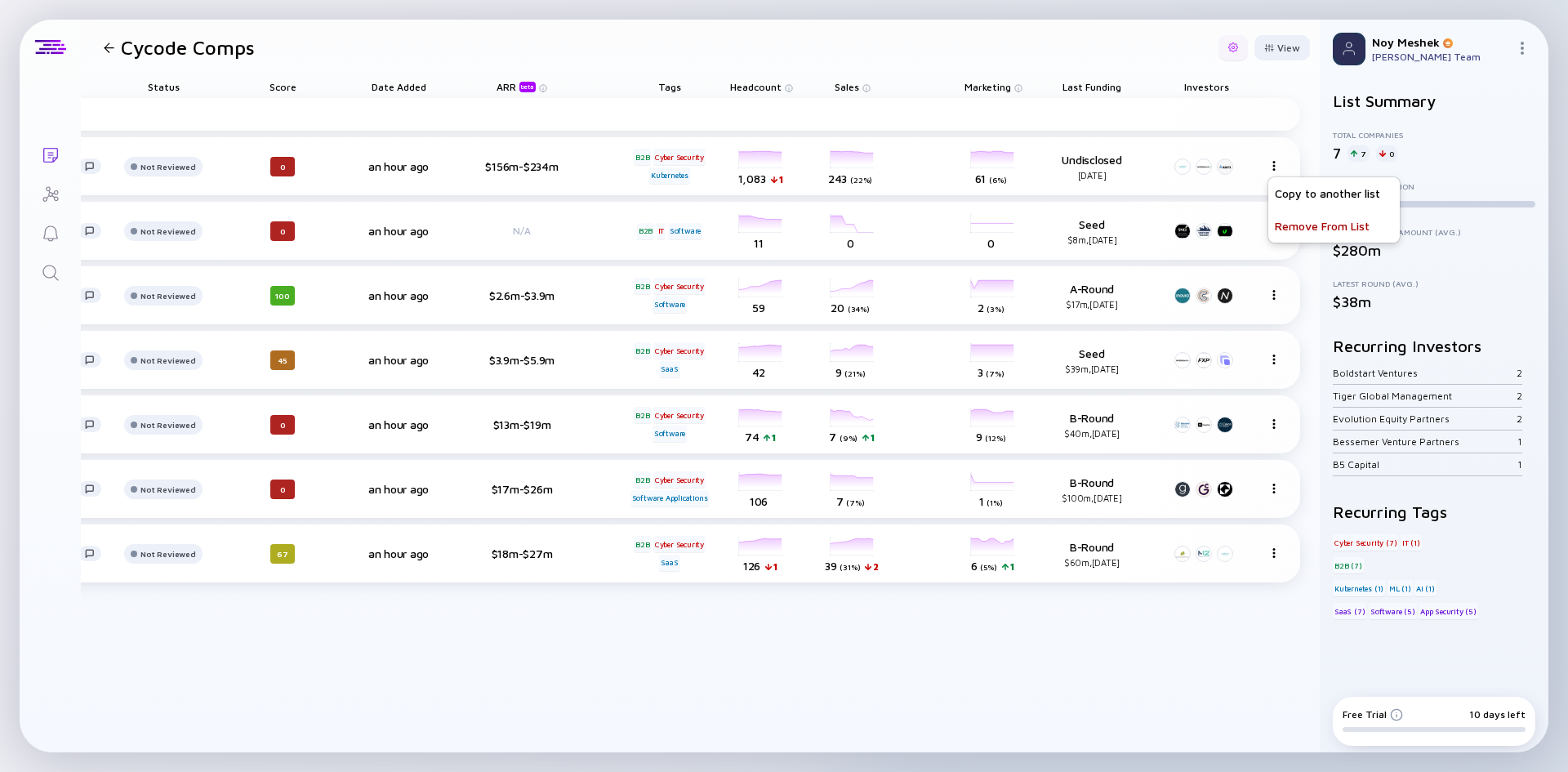 click at bounding box center [1233, 47] 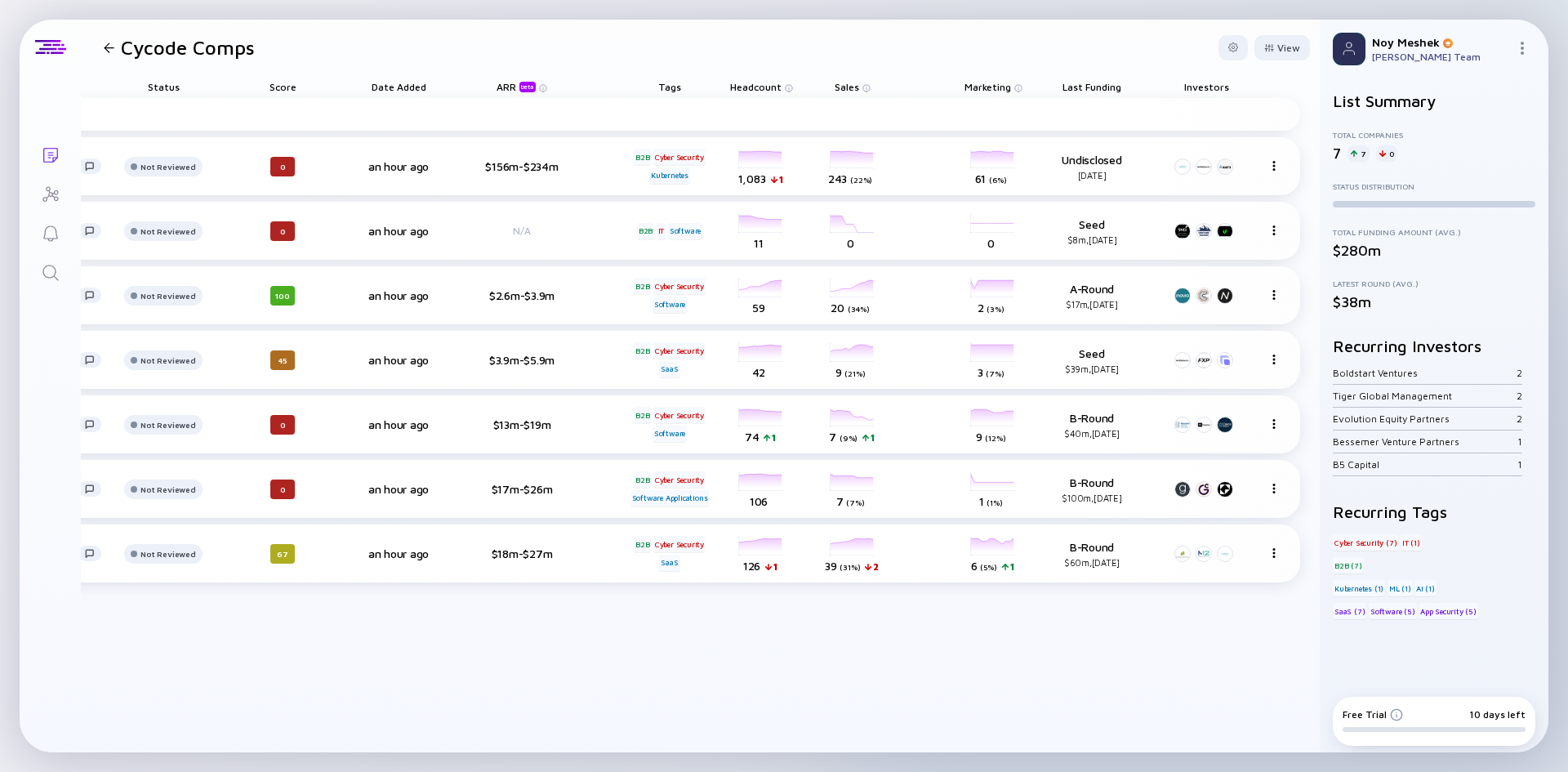 click on "Add Company Snyk NEW Not Reviewed 0 an hour ago $156m-$234m
B2B Cyber Security Kubernetes headcount-snyk 1,083 1 Headcount salesColumn-snyk 243 ( 22% ) Sales marketingColumn-snyk 61 ( 6% ) Marketing Undisclosed
[DATE] Tromzo NEW Not Reviewed 0 an hour ago N/A B2B IT Software headcount-tromzo 11 Headcount salesColumn-tromzo 0 Sales marketingColumn-tromzo 0 Marketing Seed $8m,
[DATE] Aikido Security NEW Not Reviewed 100 an hour ago $2.6m-$3.9m
B2B Cyber Security Software headcount-aikido-security 59 Headcount salesColumn-aikido-security 20 ( 34% ) Sales marketingColumn-aikido-security 2 ( 3% ) Marketing A-Round $17m,
[DATE] Jit NEW Not Reviewed 45 an hour ago $3.9m-$5.9m
B2B Cyber Security SaaS headcount-jit-security 42 Headcount salesColumn-jit-security 9 ( 21% ) Sales marketingColumn-jit-security 3 ( 7% ) Marketing Seed $39m,
[DATE] Legit Security NEW Not Reviewed 0 an hour ago $13m-$19m
B2B Software 74" at bounding box center (548, 425) 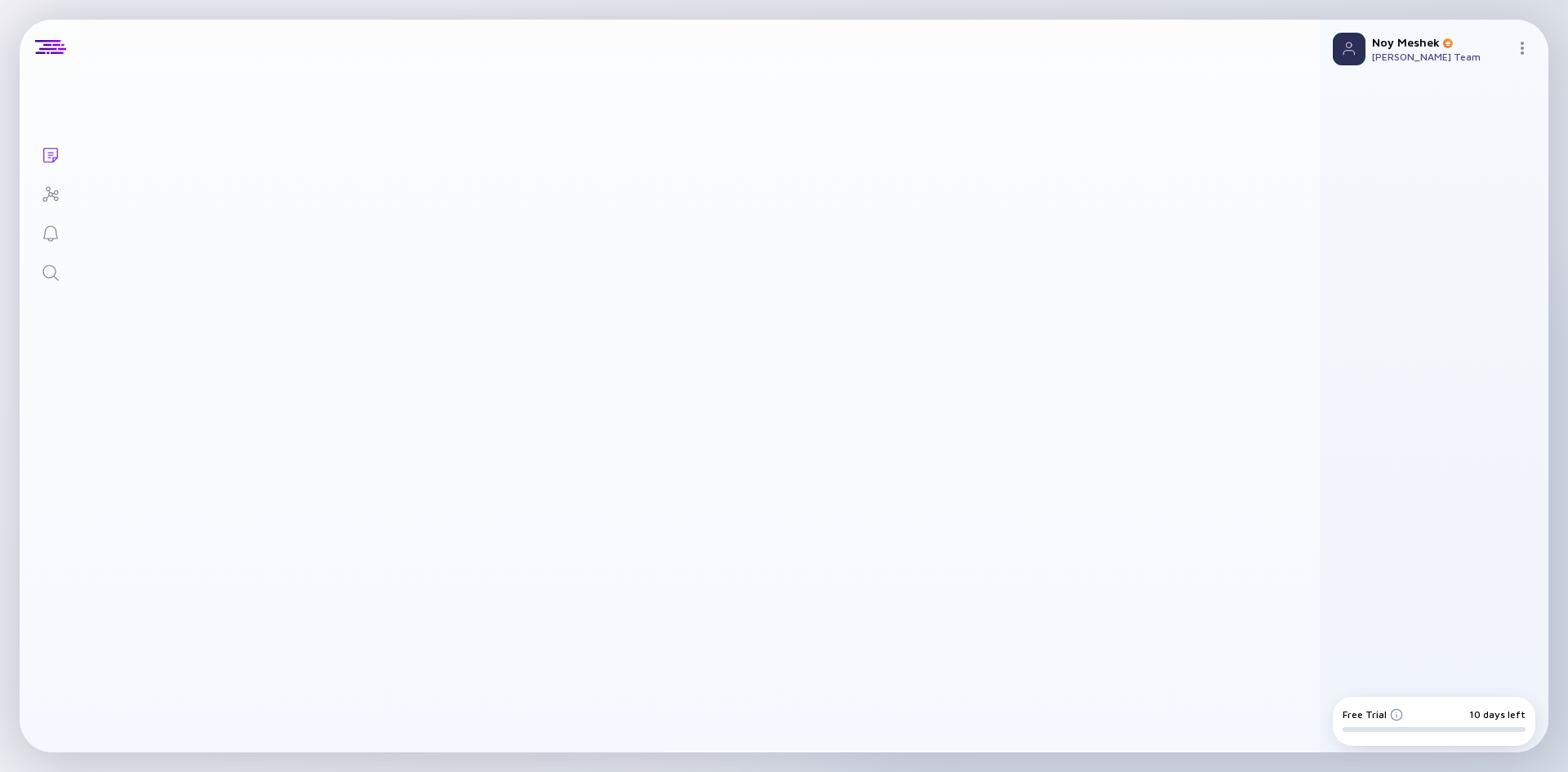 scroll, scrollTop: 0, scrollLeft: 0, axis: both 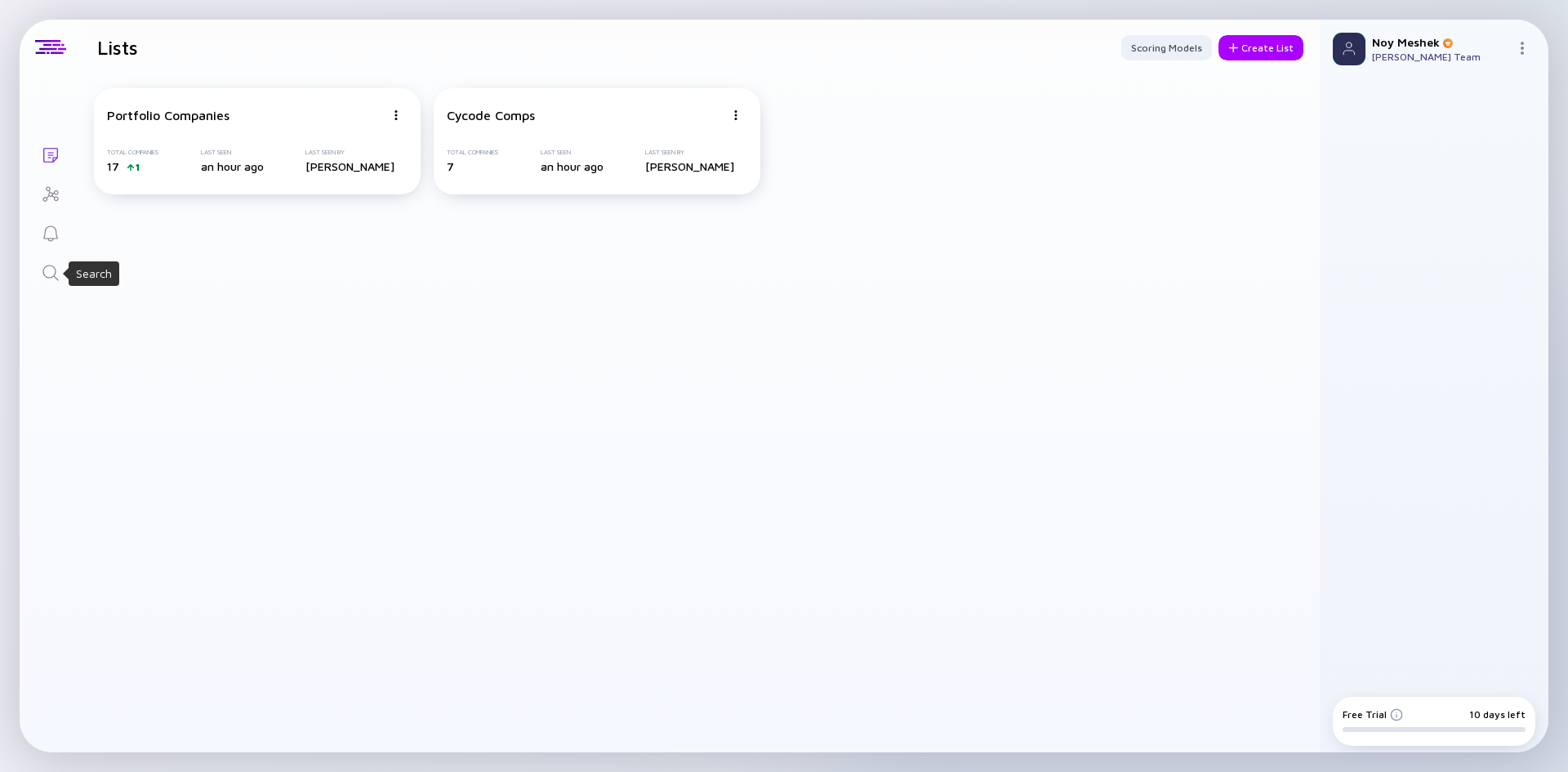 click 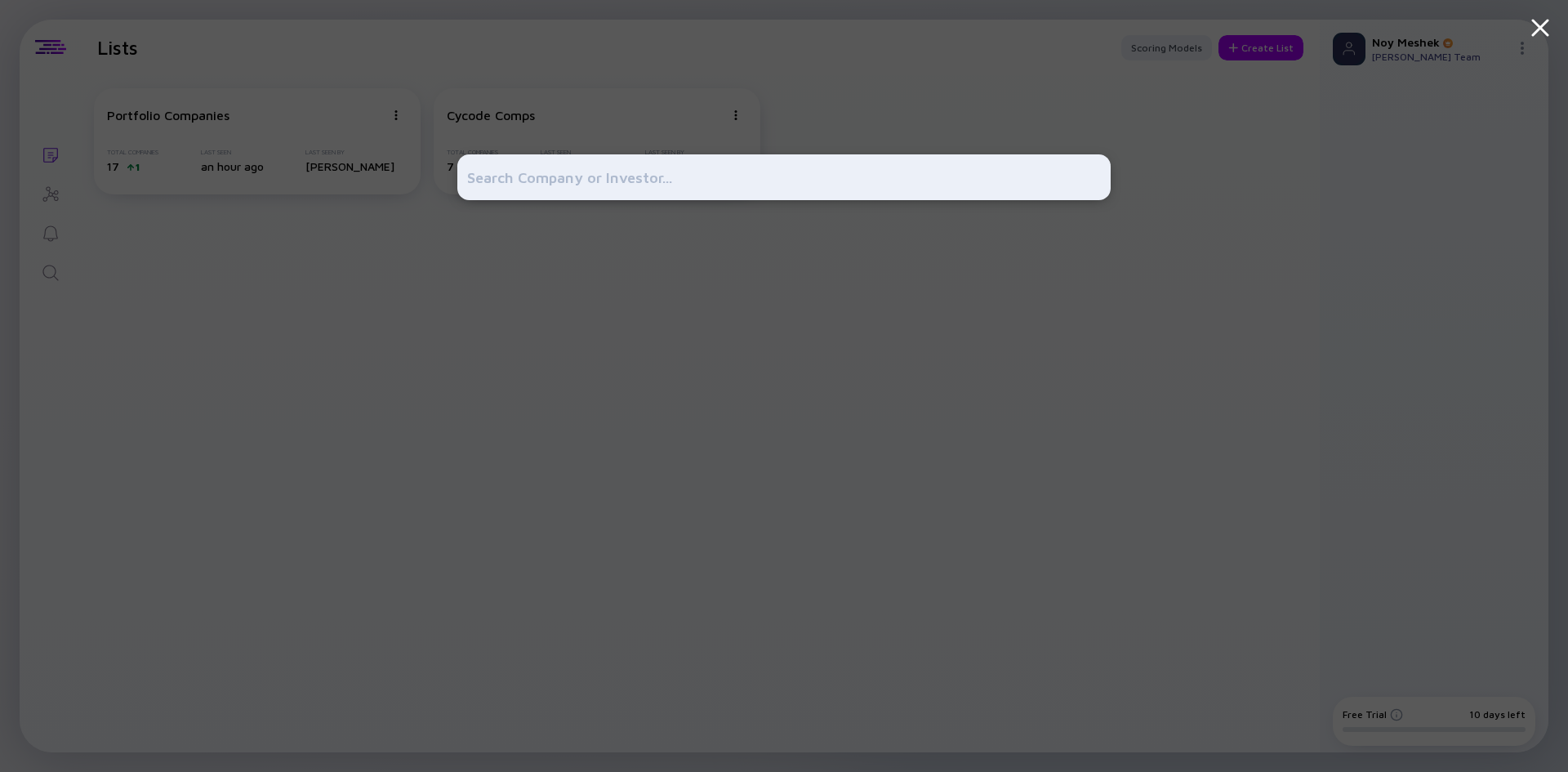 click at bounding box center [784, 386] 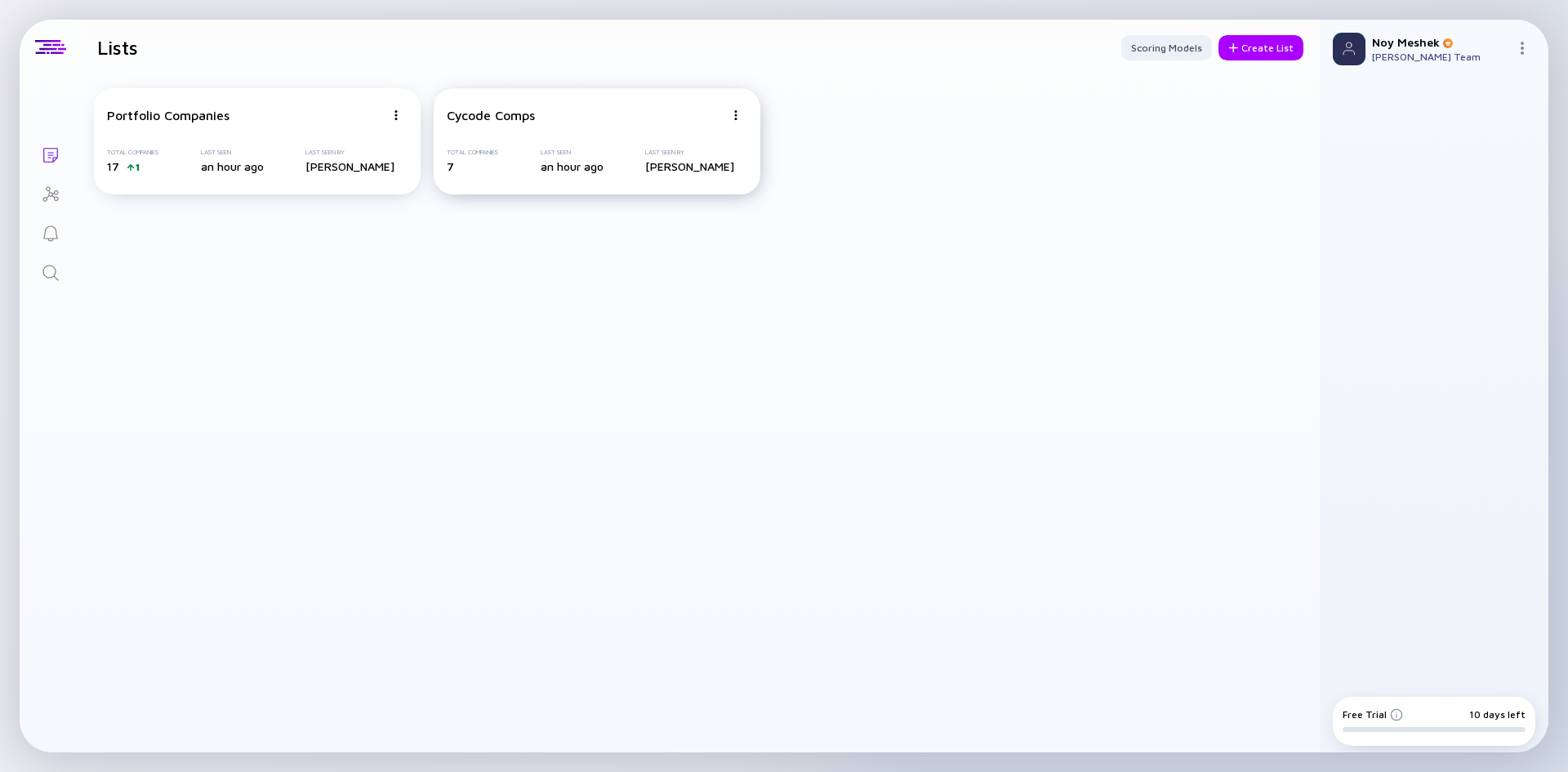 click on "Cycode Comps" at bounding box center (491, 115) 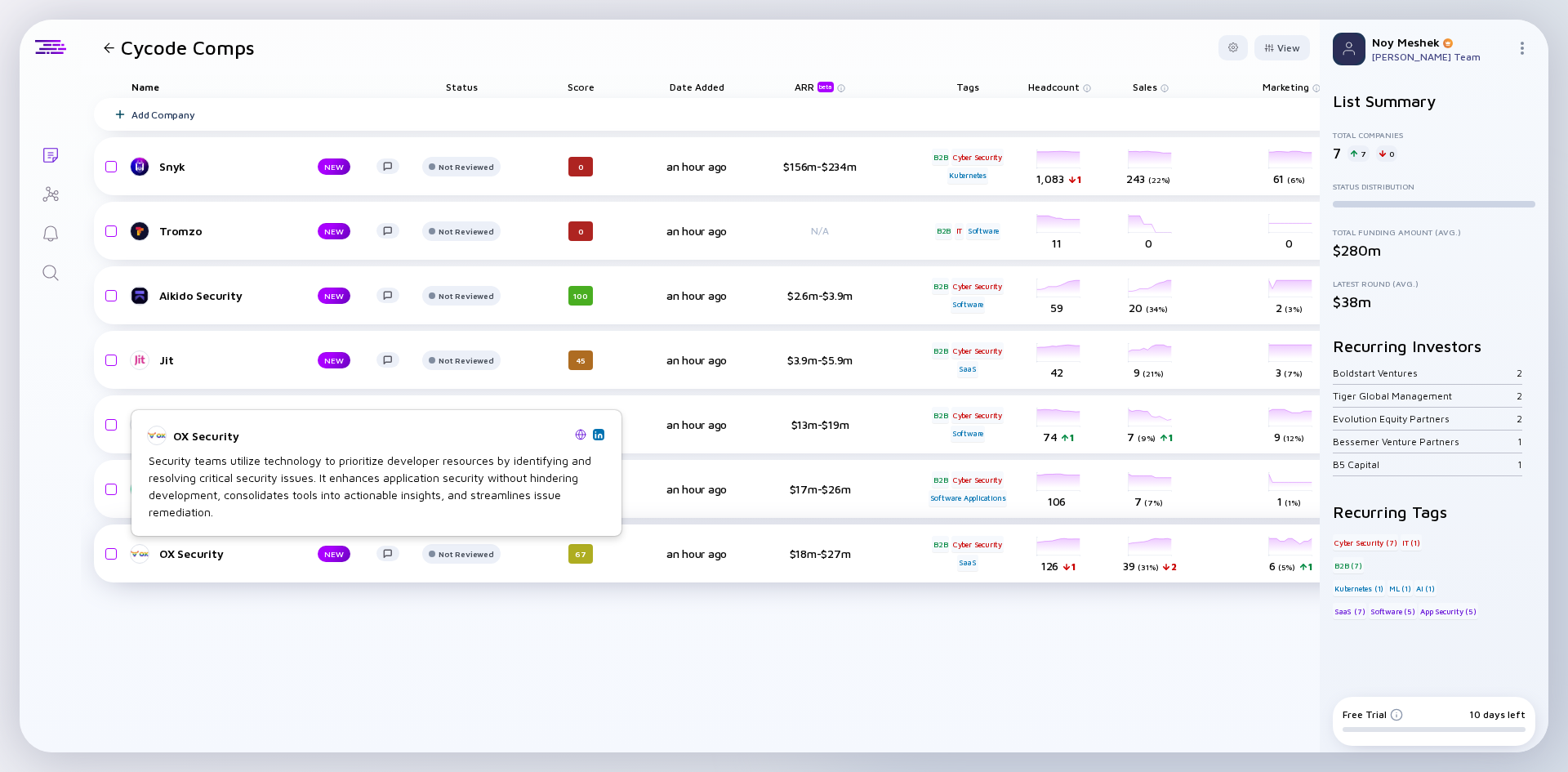 click on "OX Security" at bounding box center [225, 553] 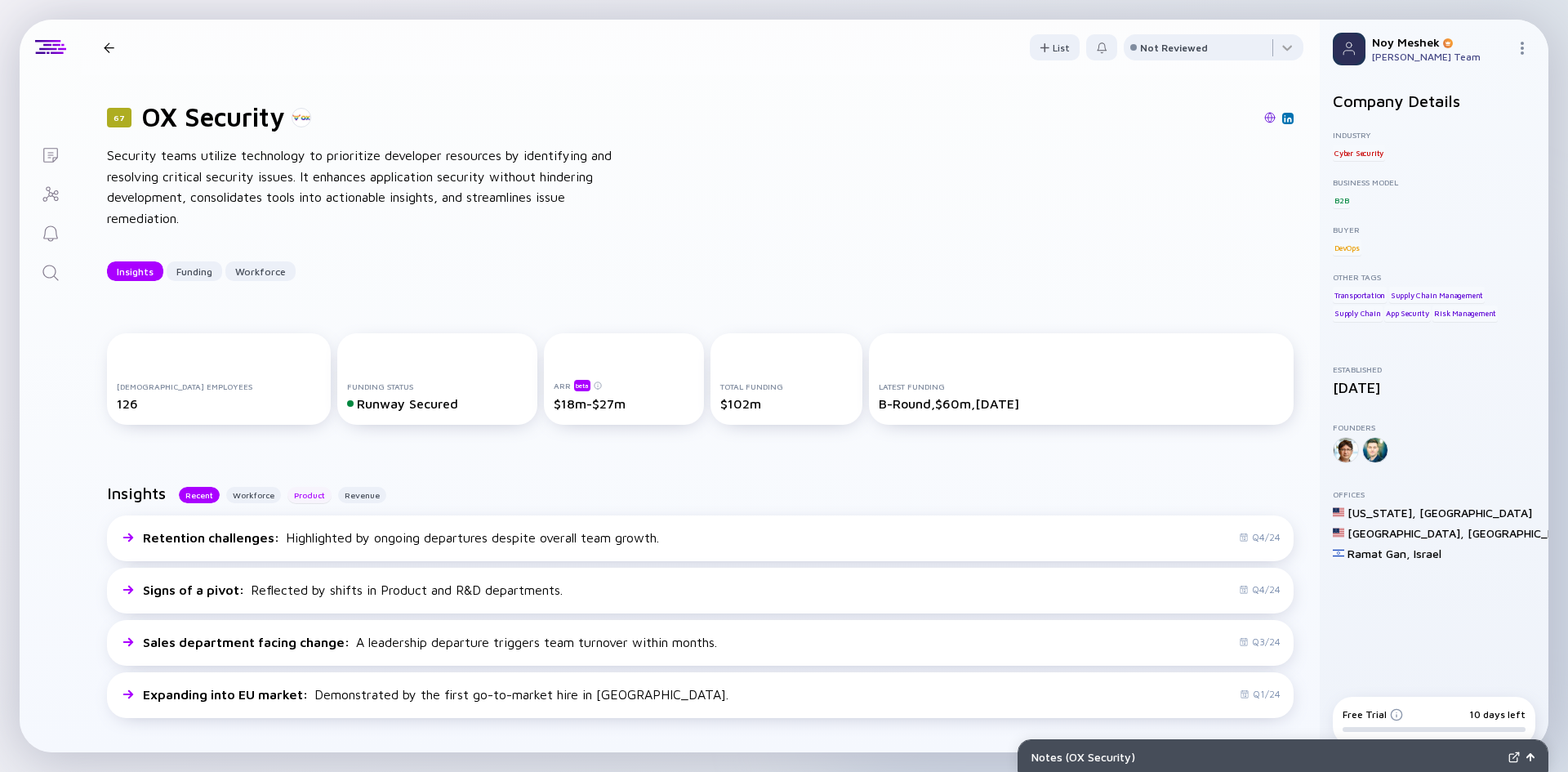 click on "Product" at bounding box center (310, 495) 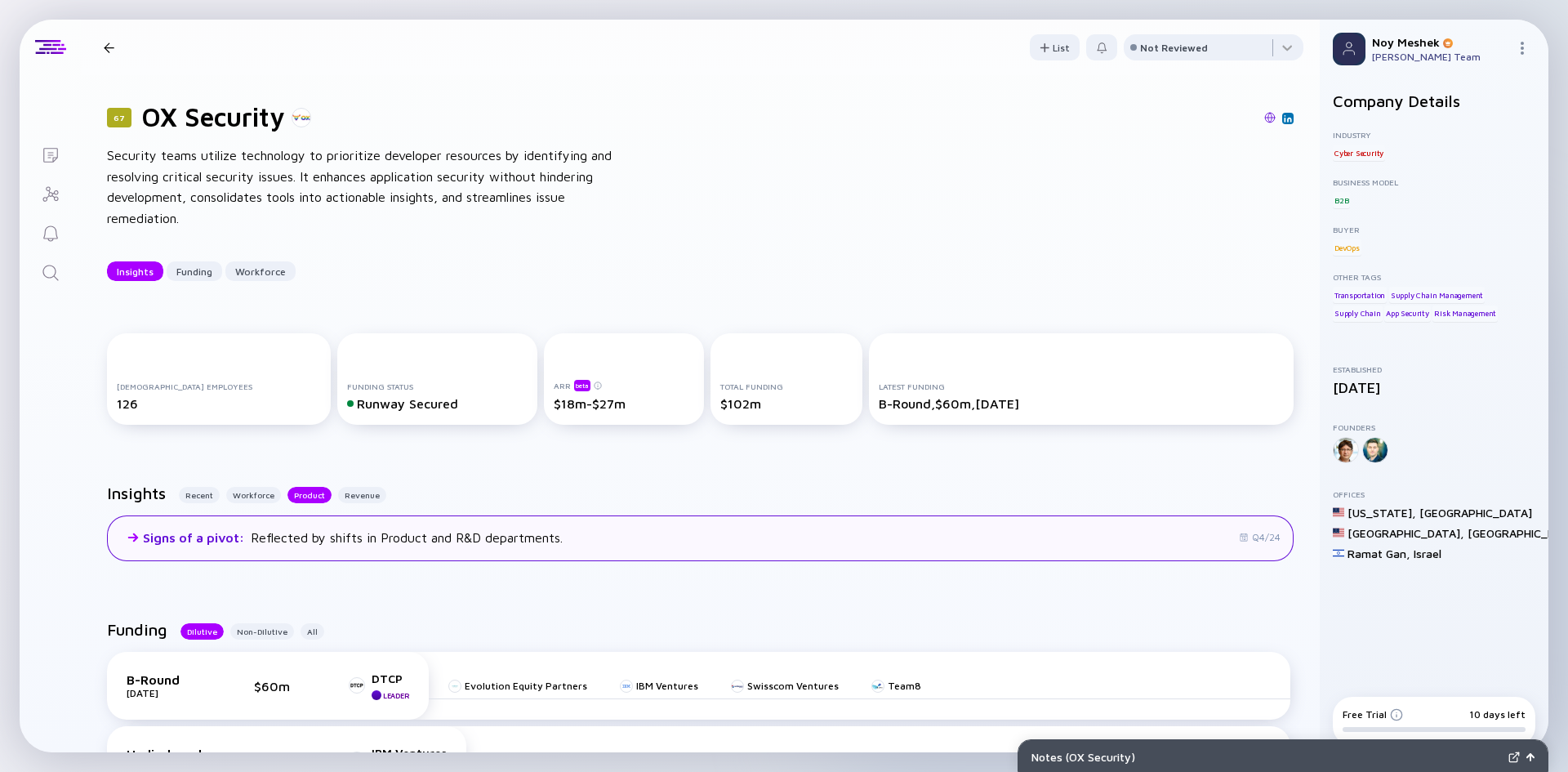 click on "Signs of a pivot :   Reflected by shifts in Product and R&D departments. Q4/24" at bounding box center (700, 538) 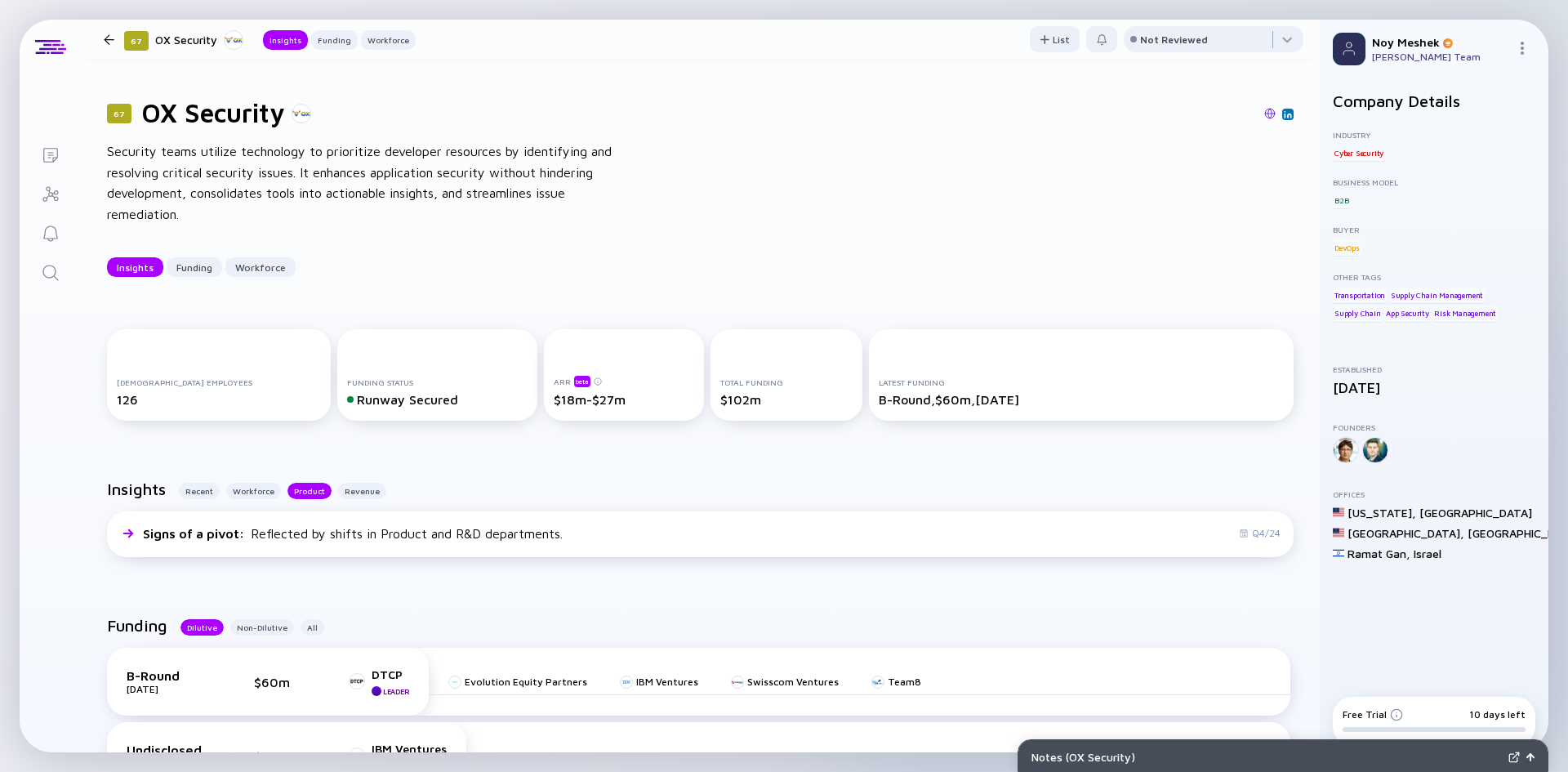 scroll, scrollTop: 0, scrollLeft: 0, axis: both 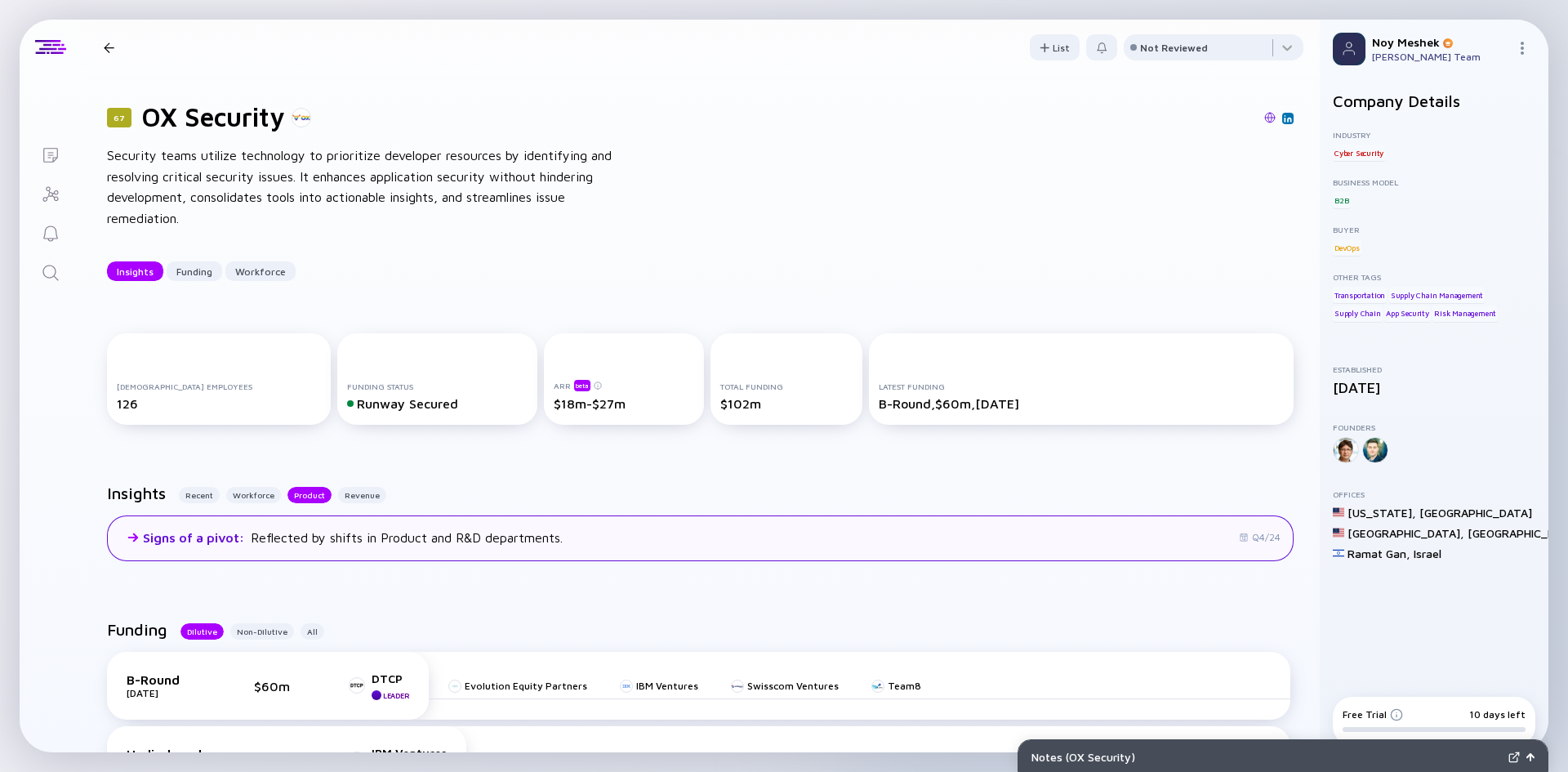 click on "Signs of a pivot :   Reflected by shifts in Product and R&D departments." at bounding box center [353, 538] 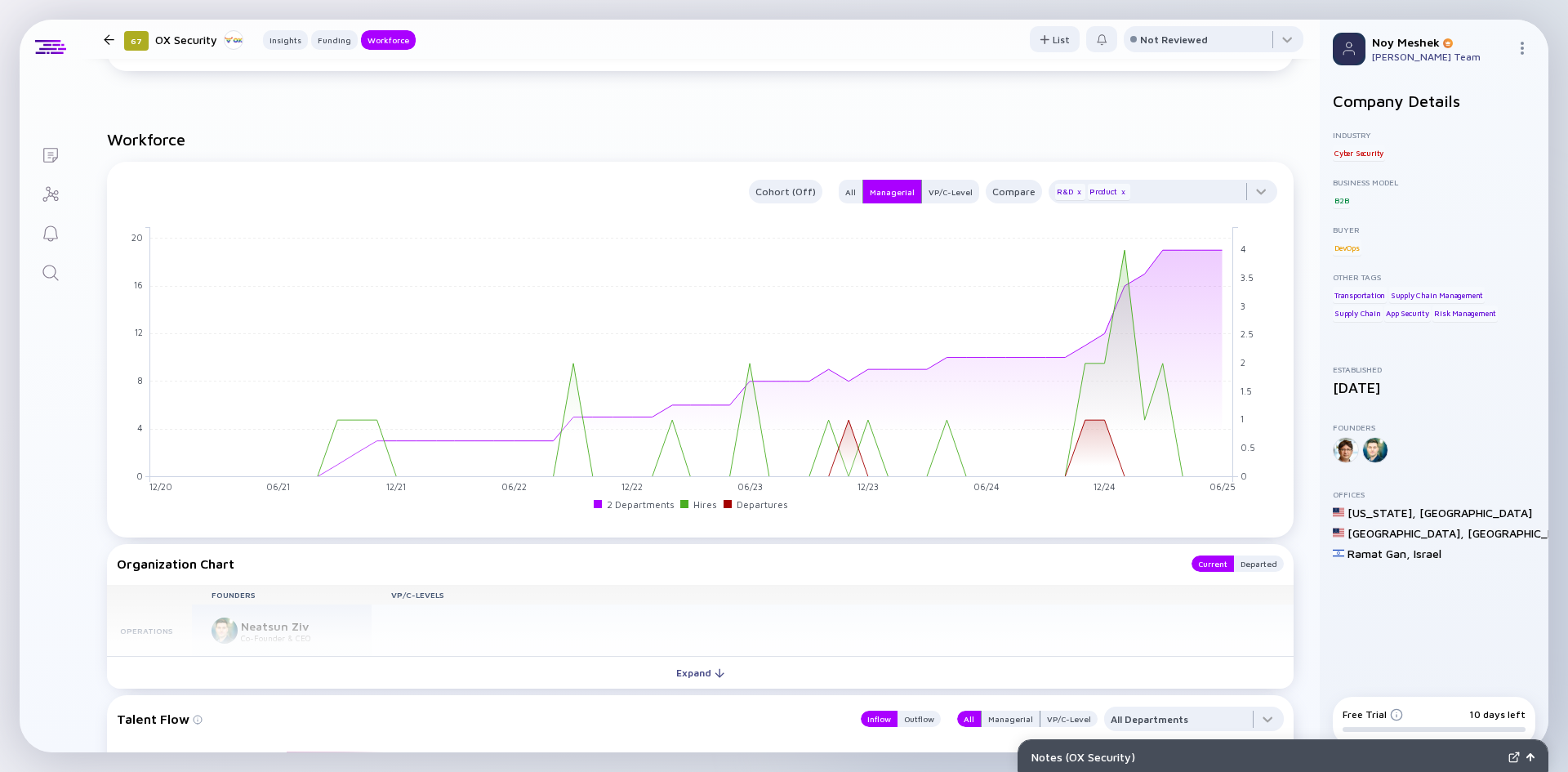 scroll, scrollTop: 1310, scrollLeft: 0, axis: vertical 